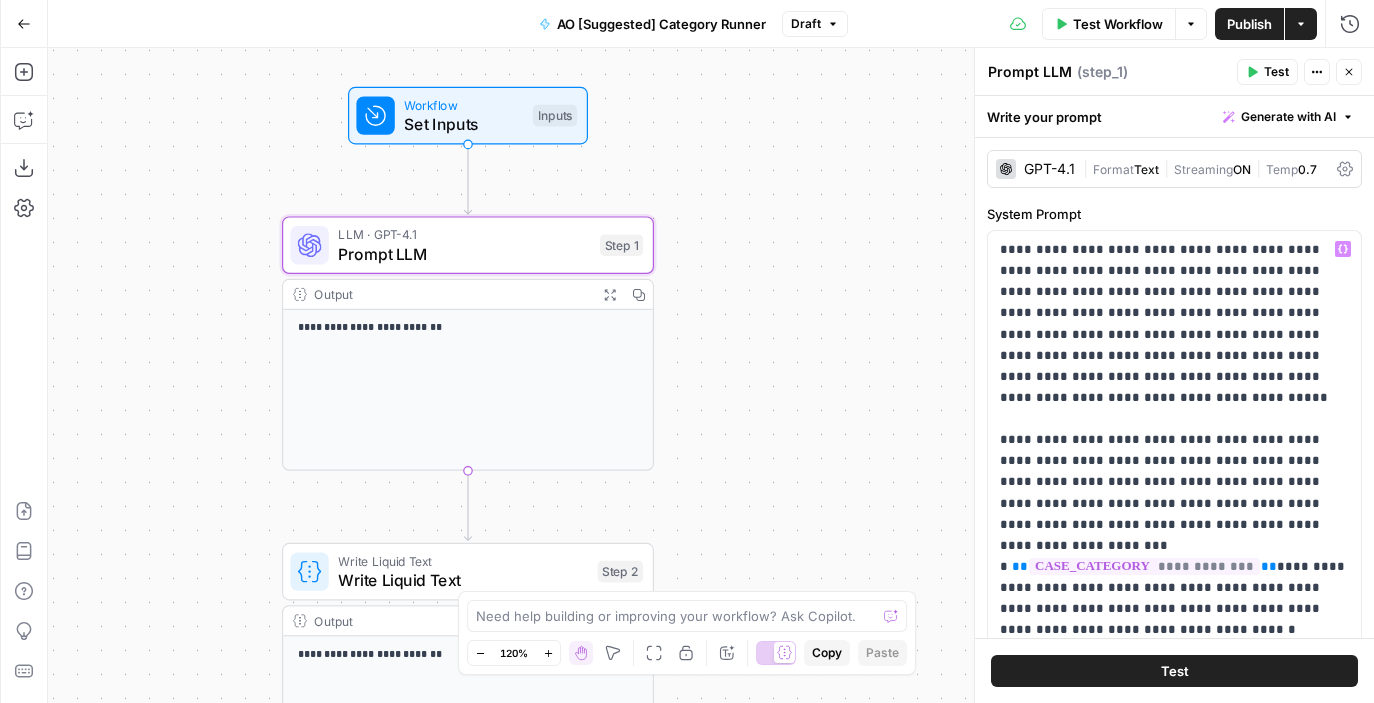 scroll, scrollTop: 0, scrollLeft: 0, axis: both 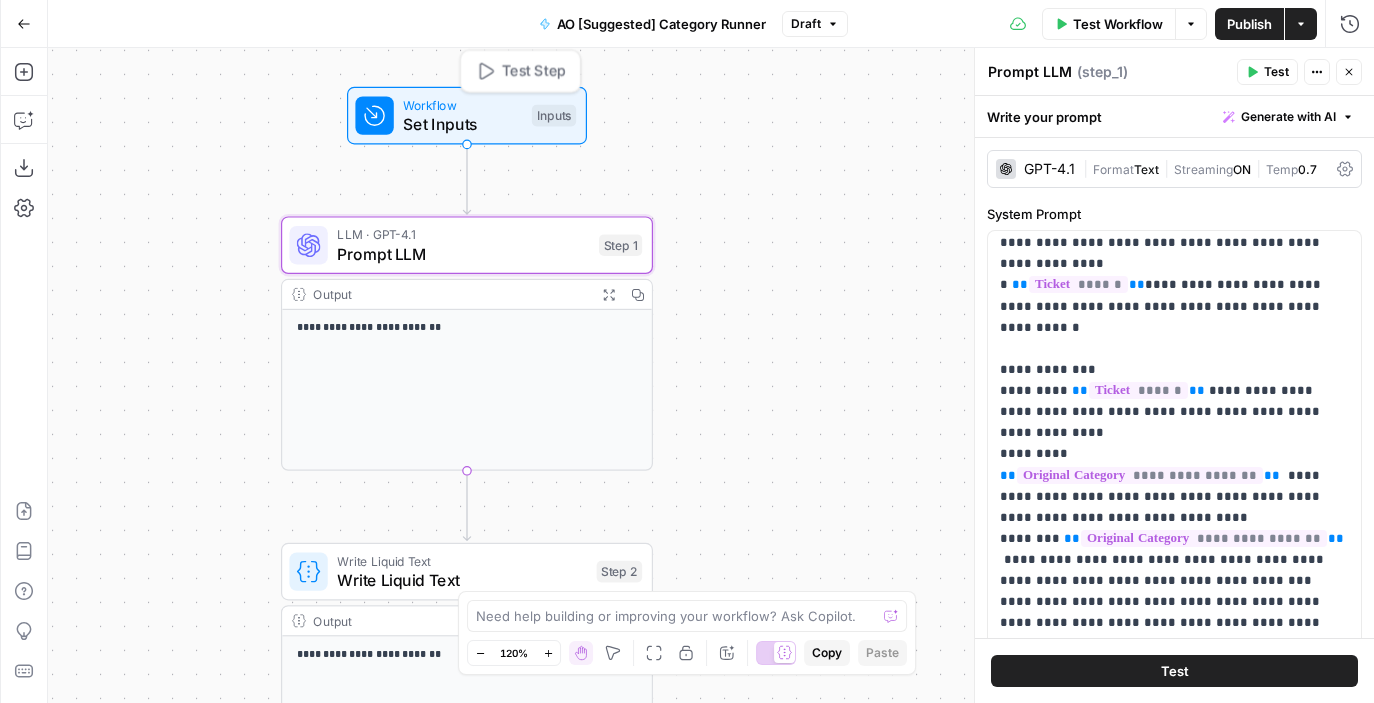 click on "Workflow Set Inputs Inputs Test Step" at bounding box center (465, 115) 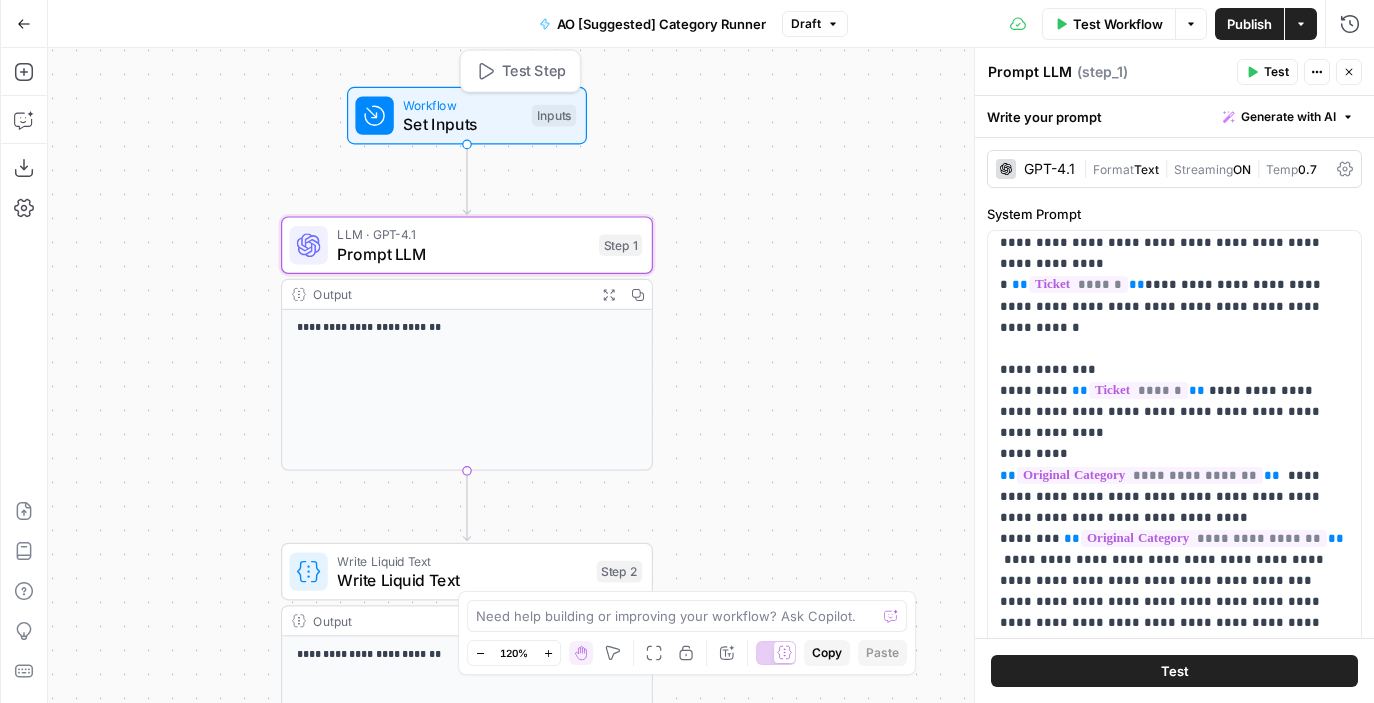 click on "Set Inputs" at bounding box center (462, 124) 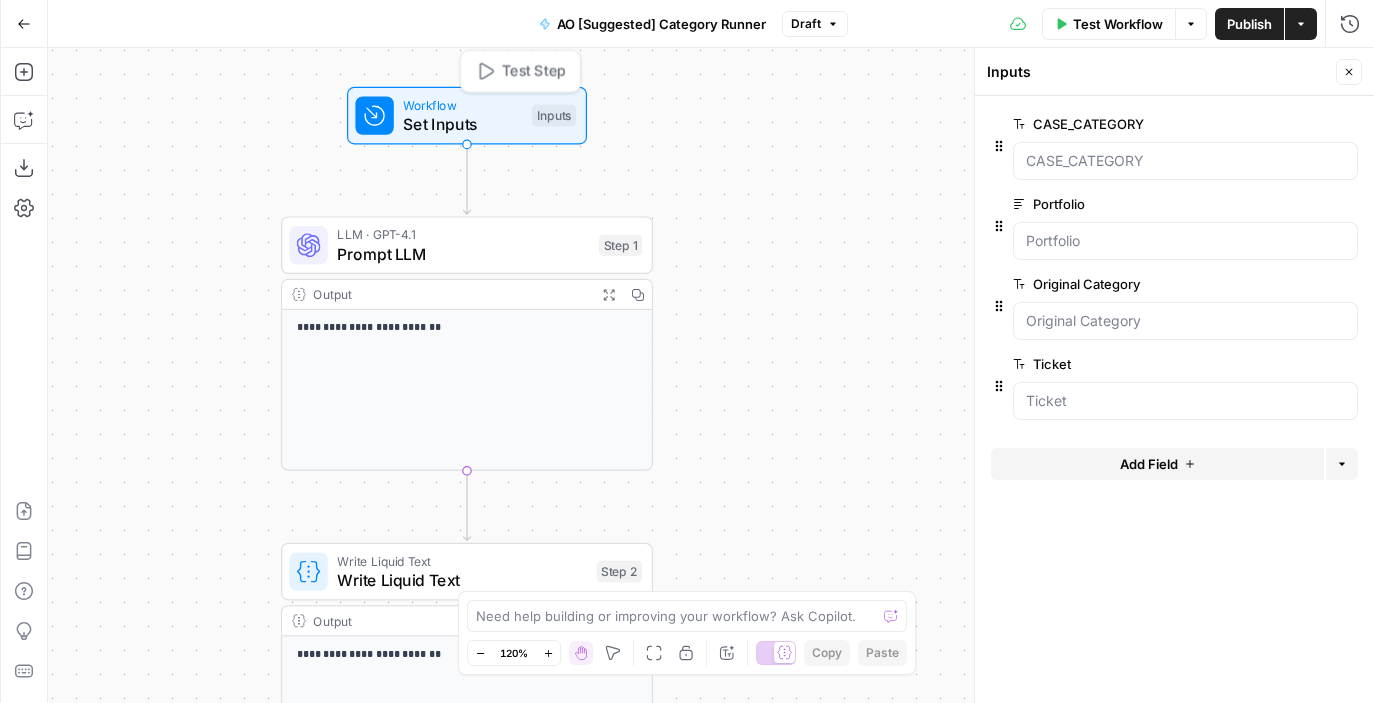click on "Set Inputs" at bounding box center (462, 124) 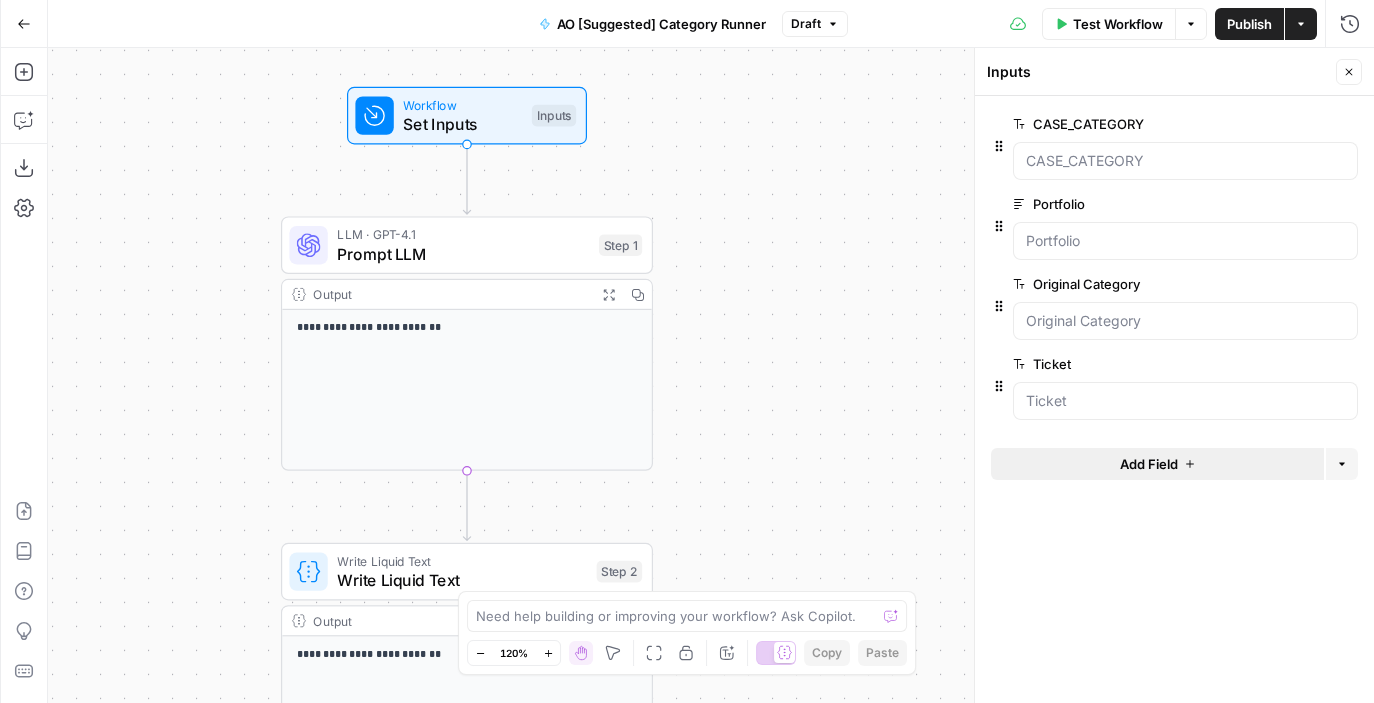 click on "Add Field" at bounding box center [1149, 464] 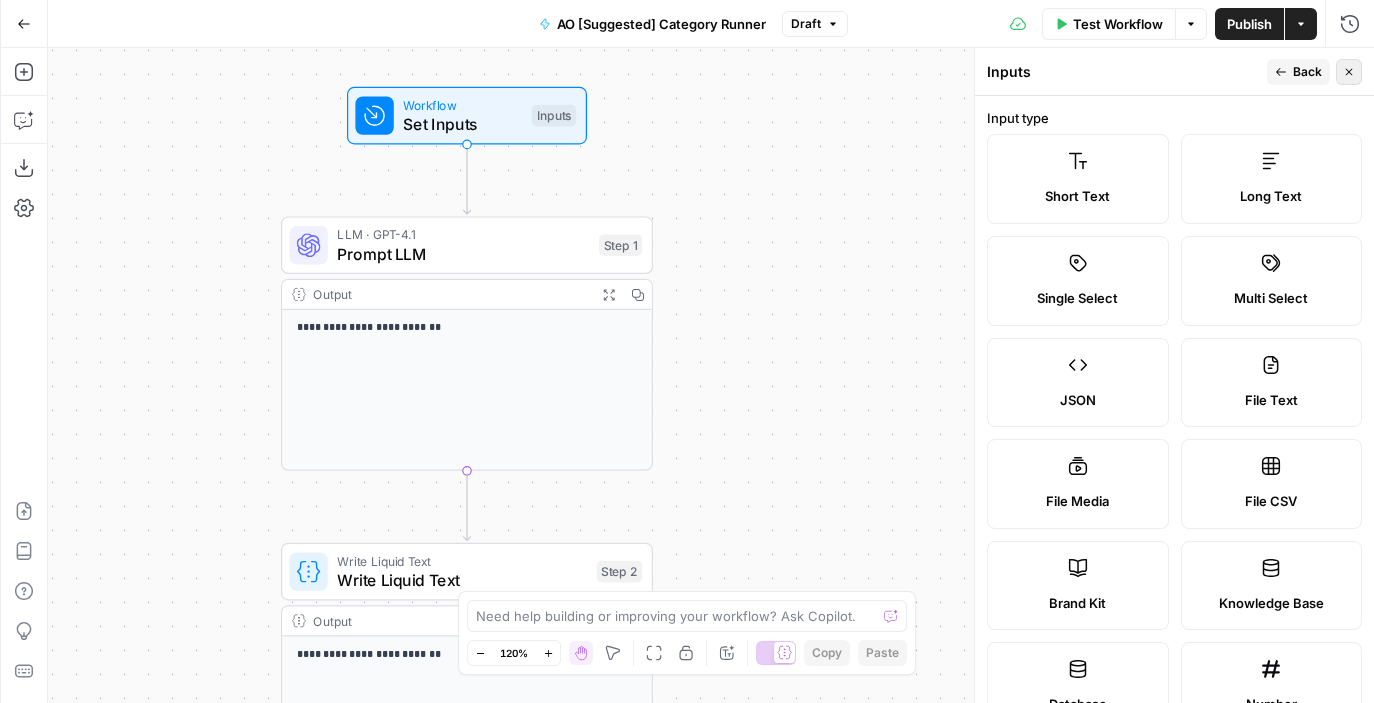 click 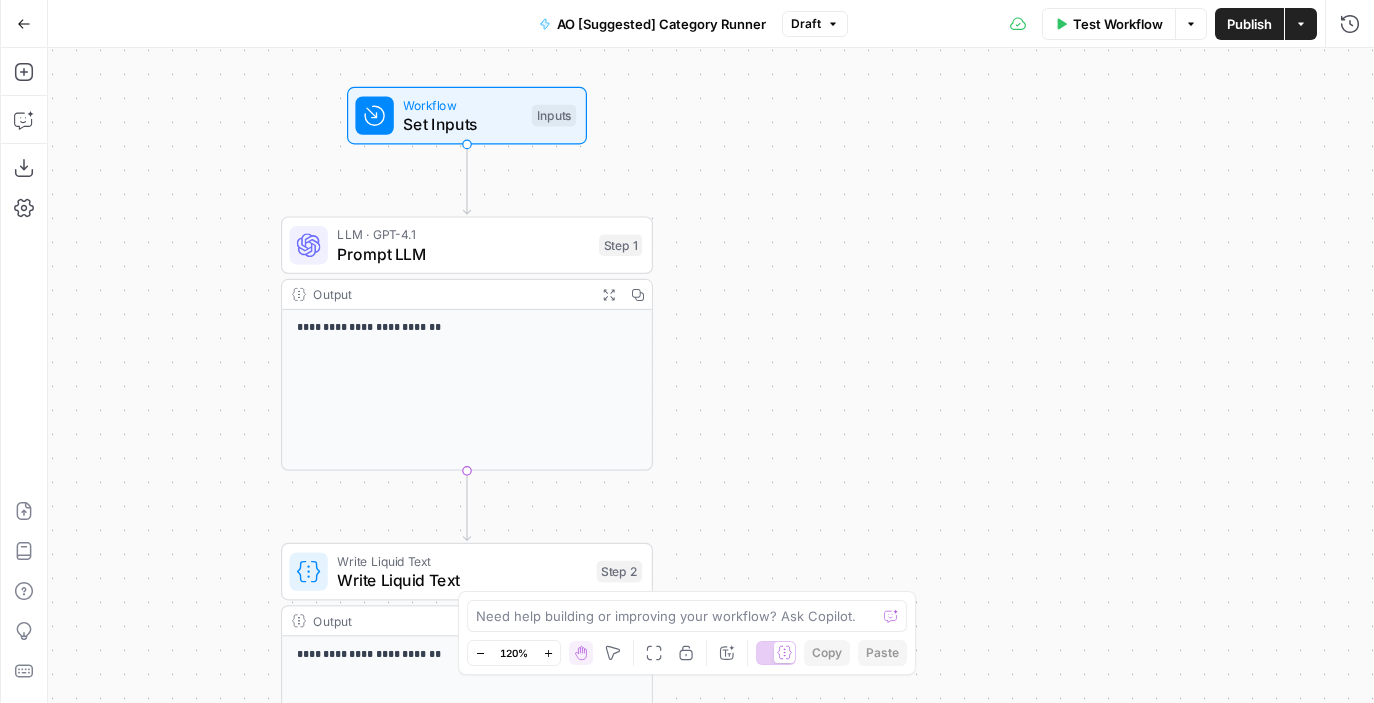 click on "**********" at bounding box center (467, 343) 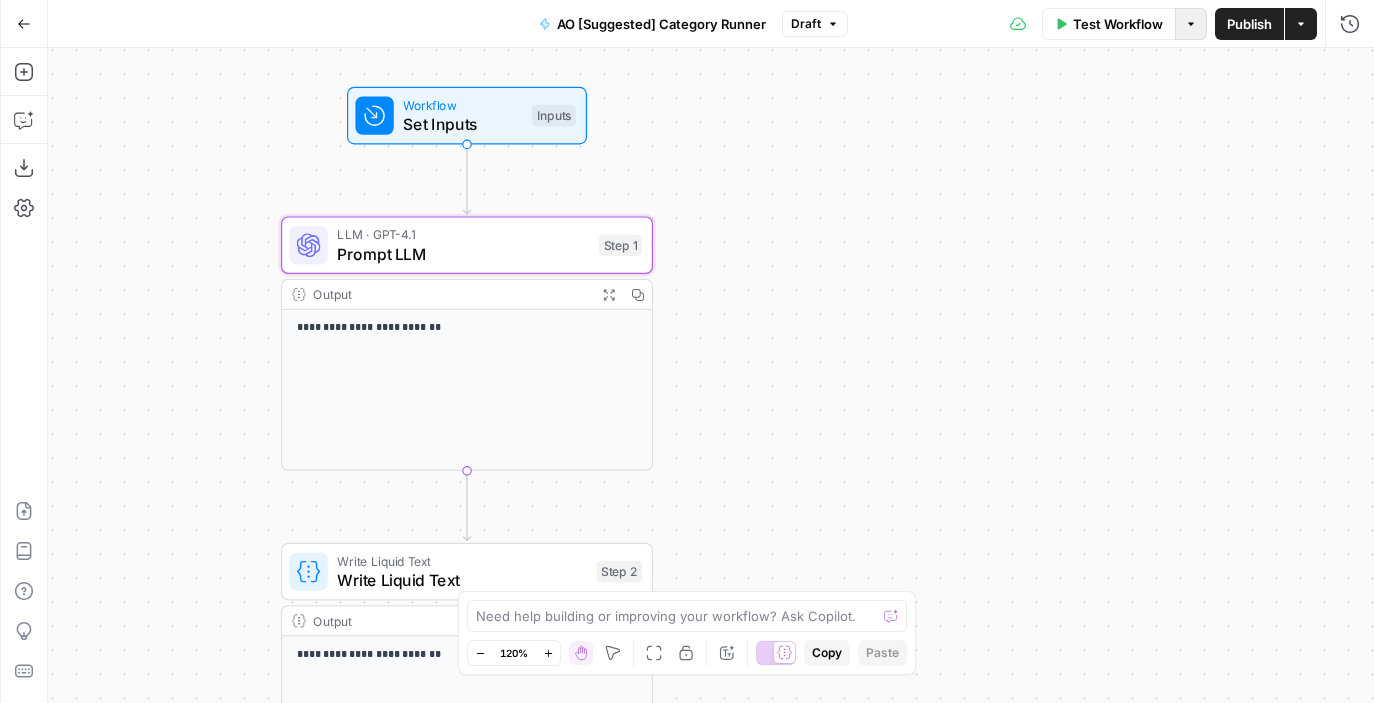click on "Options" at bounding box center (1191, 24) 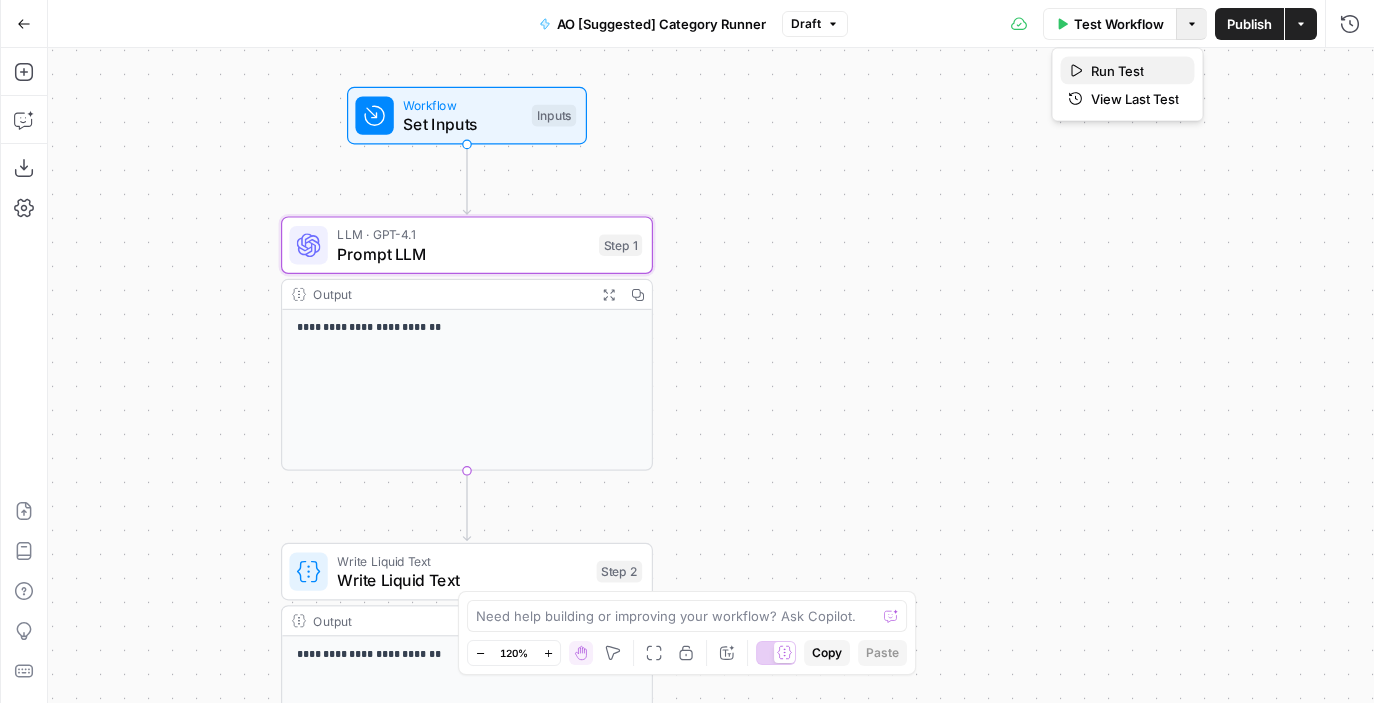 click on "Run Test" at bounding box center [1117, 71] 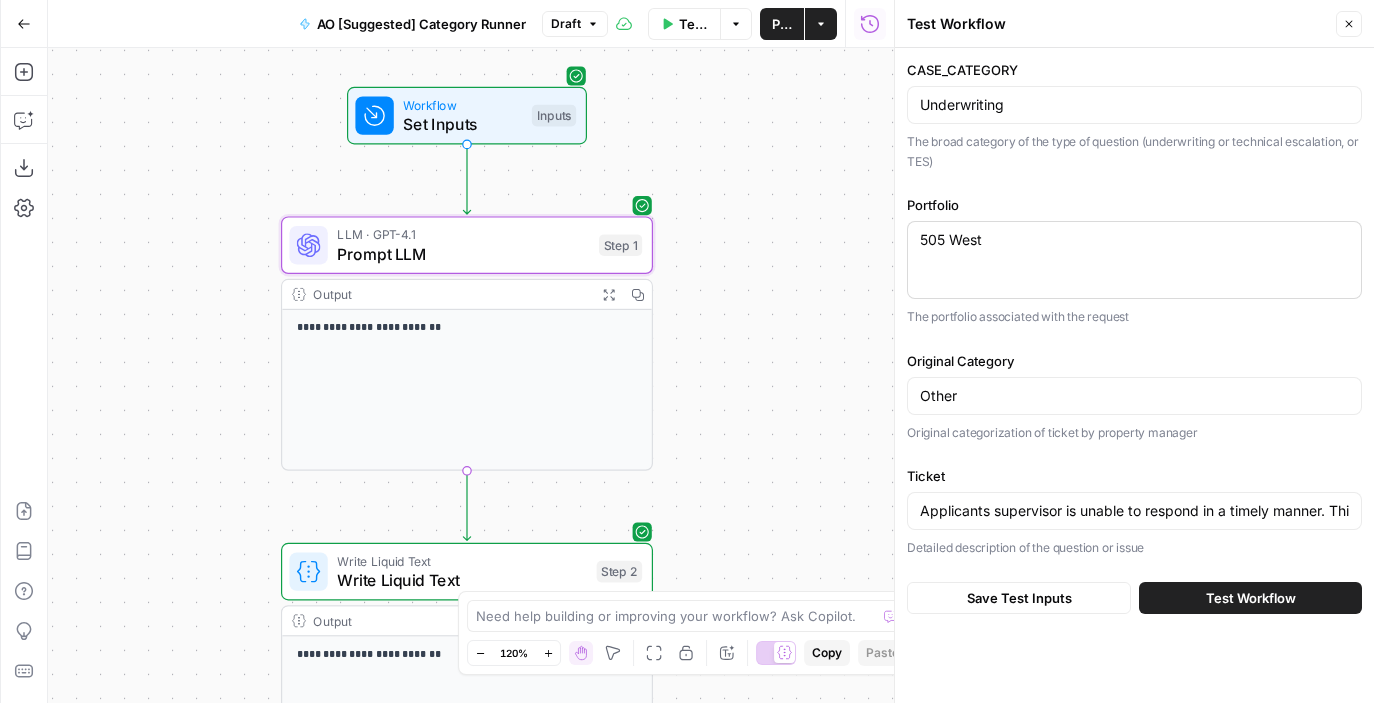 click on "505 West 505 West" at bounding box center [1134, 260] 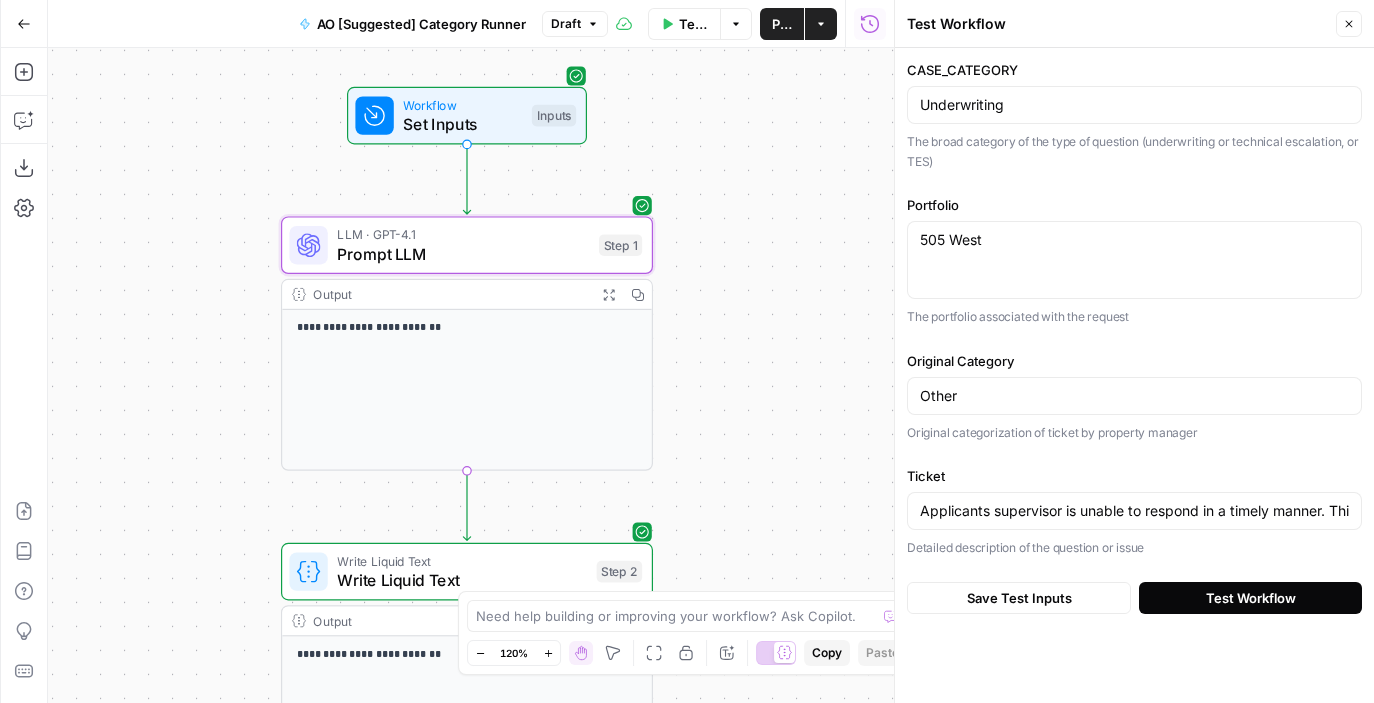 click on "Test Workflow" at bounding box center [1250, 598] 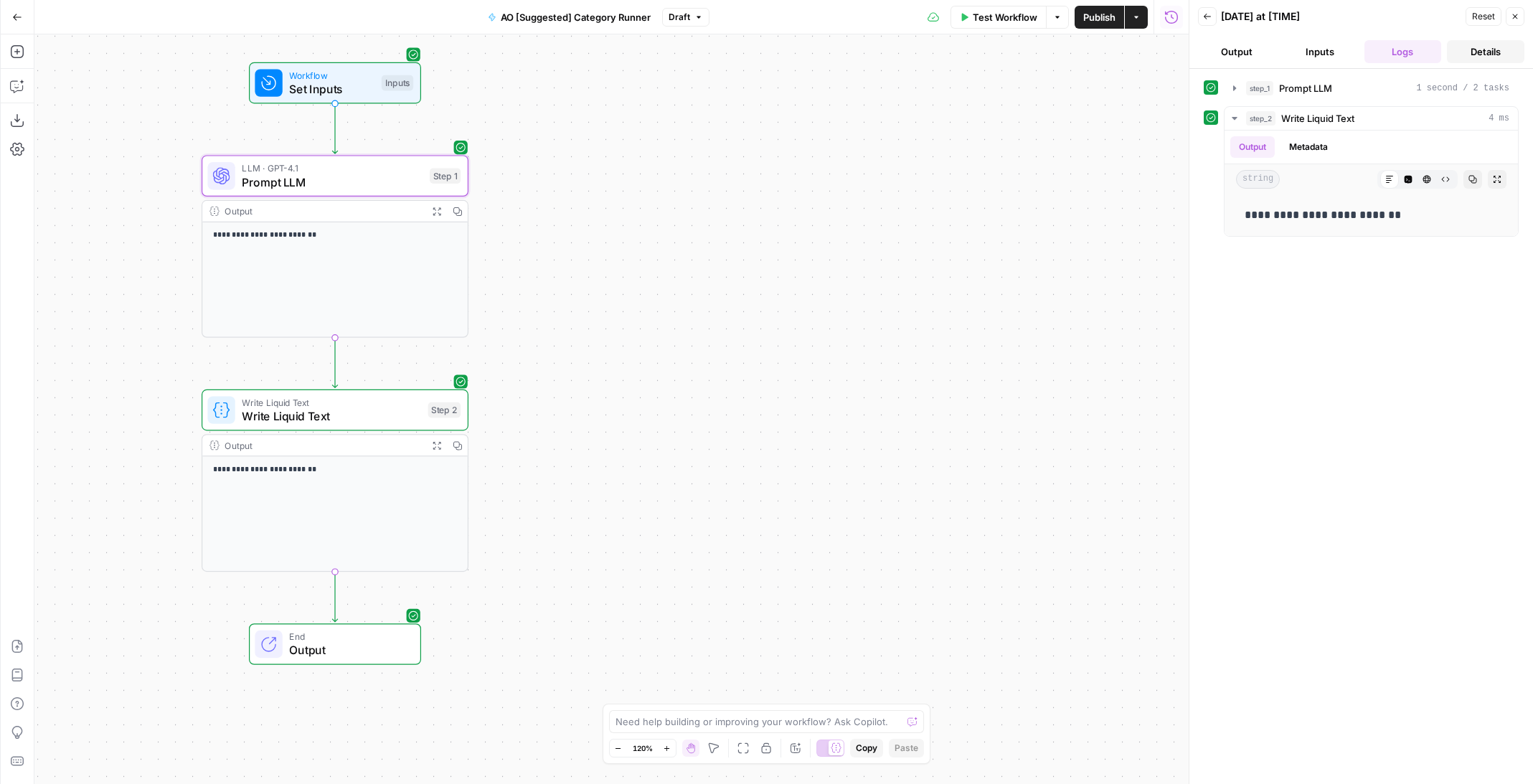 click on "Details" at bounding box center (1486, 52) 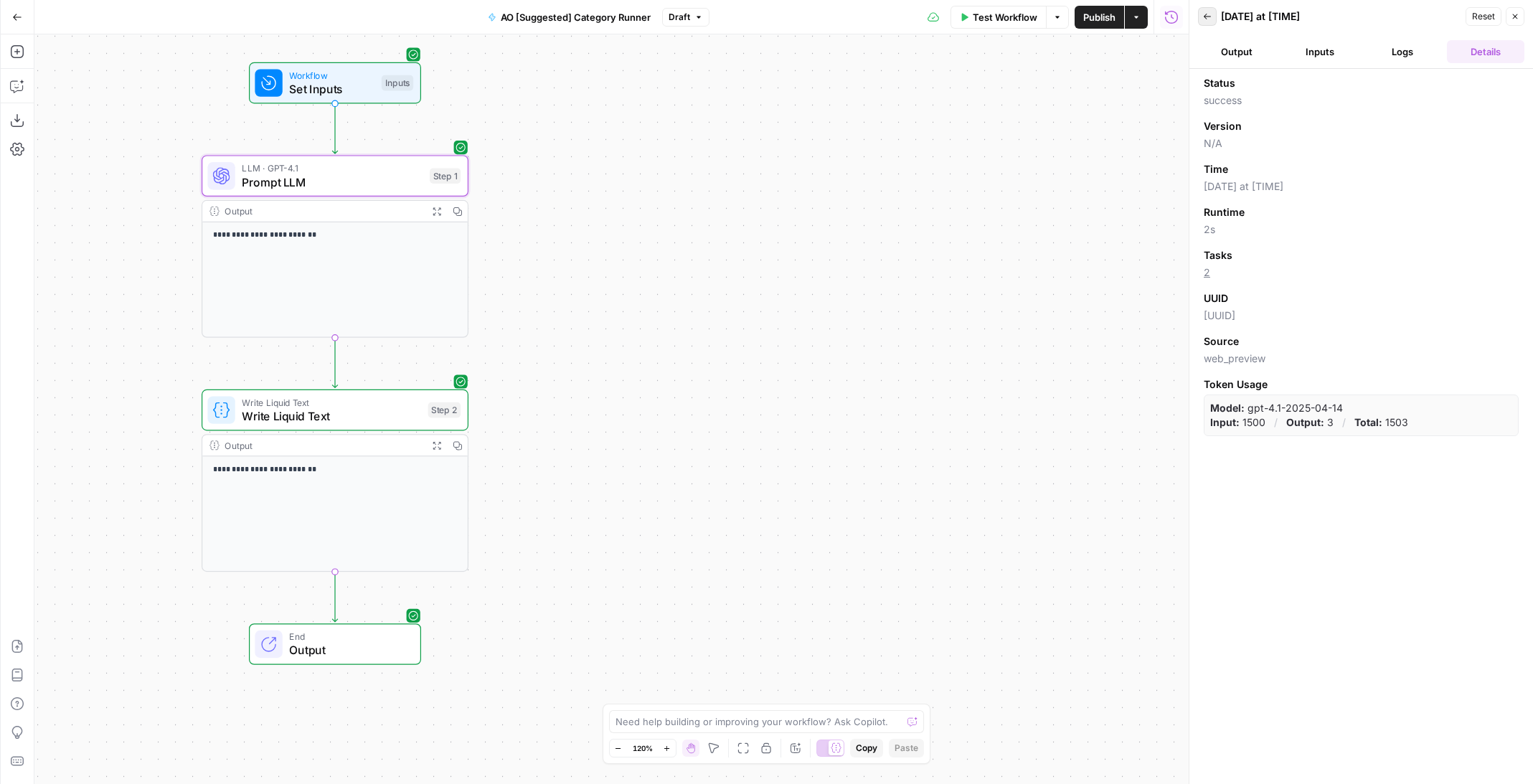 click 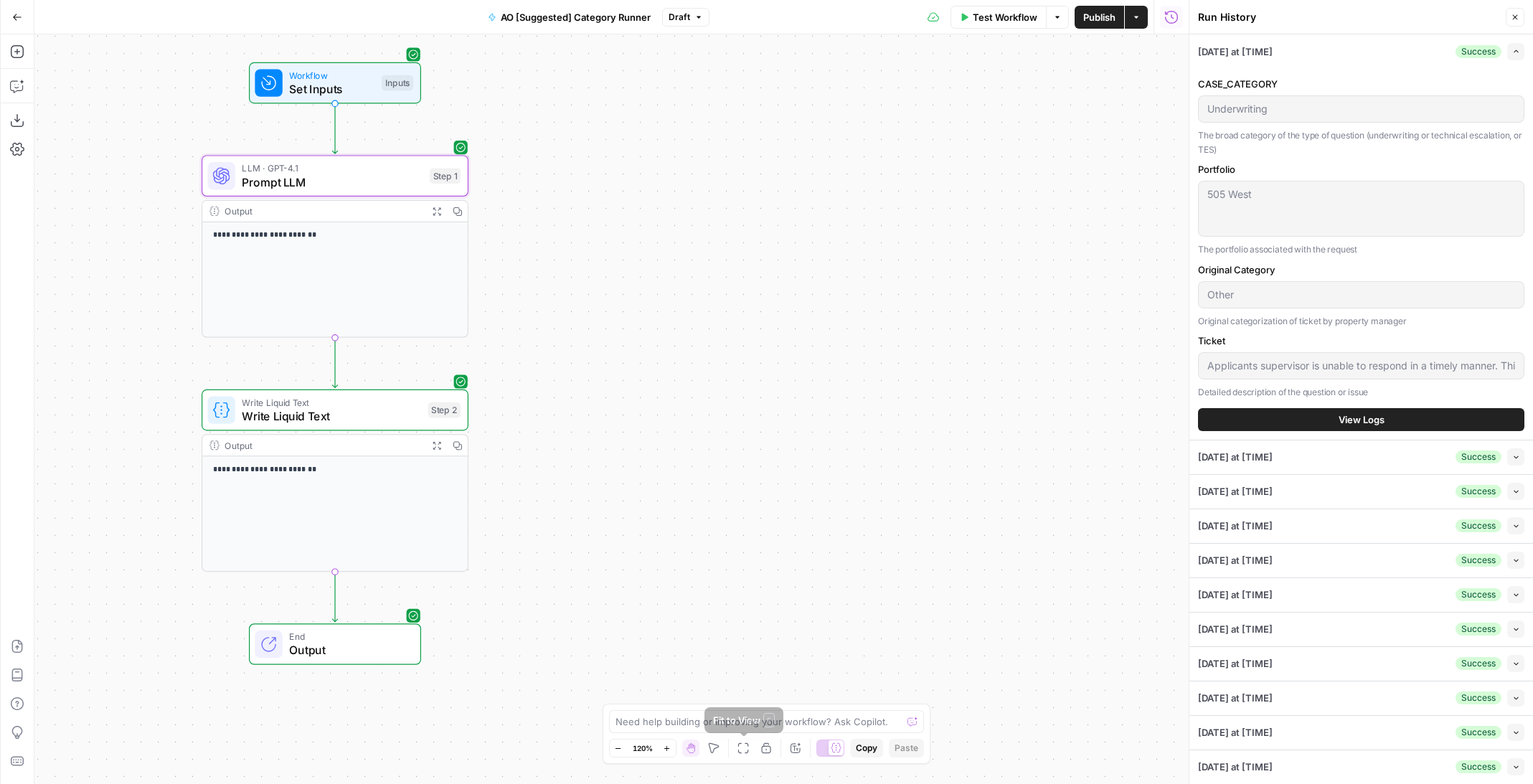 click on "**********" at bounding box center (766, 392) 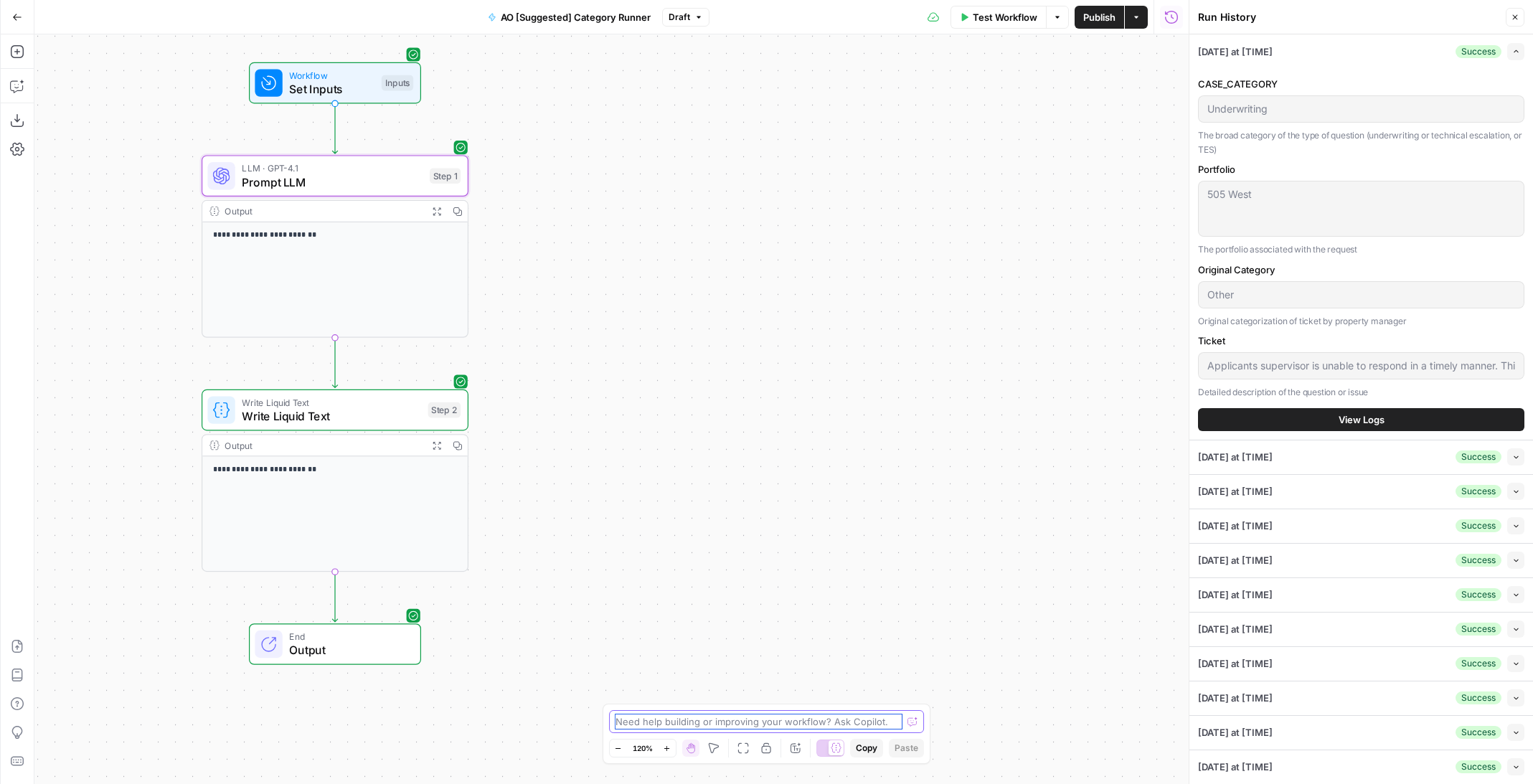 click at bounding box center (759, 722) 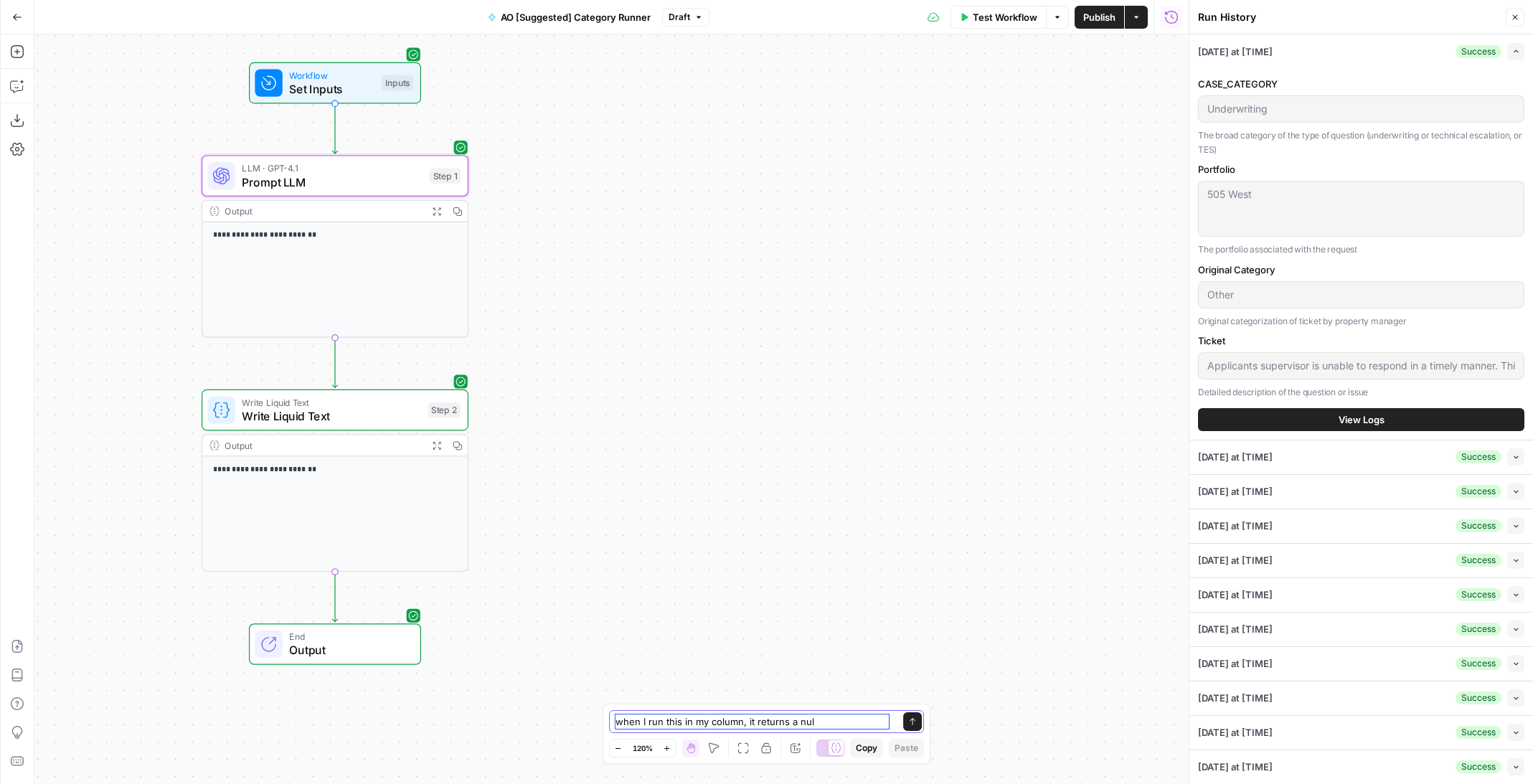 type on "when I run this in my column, it returns a null" 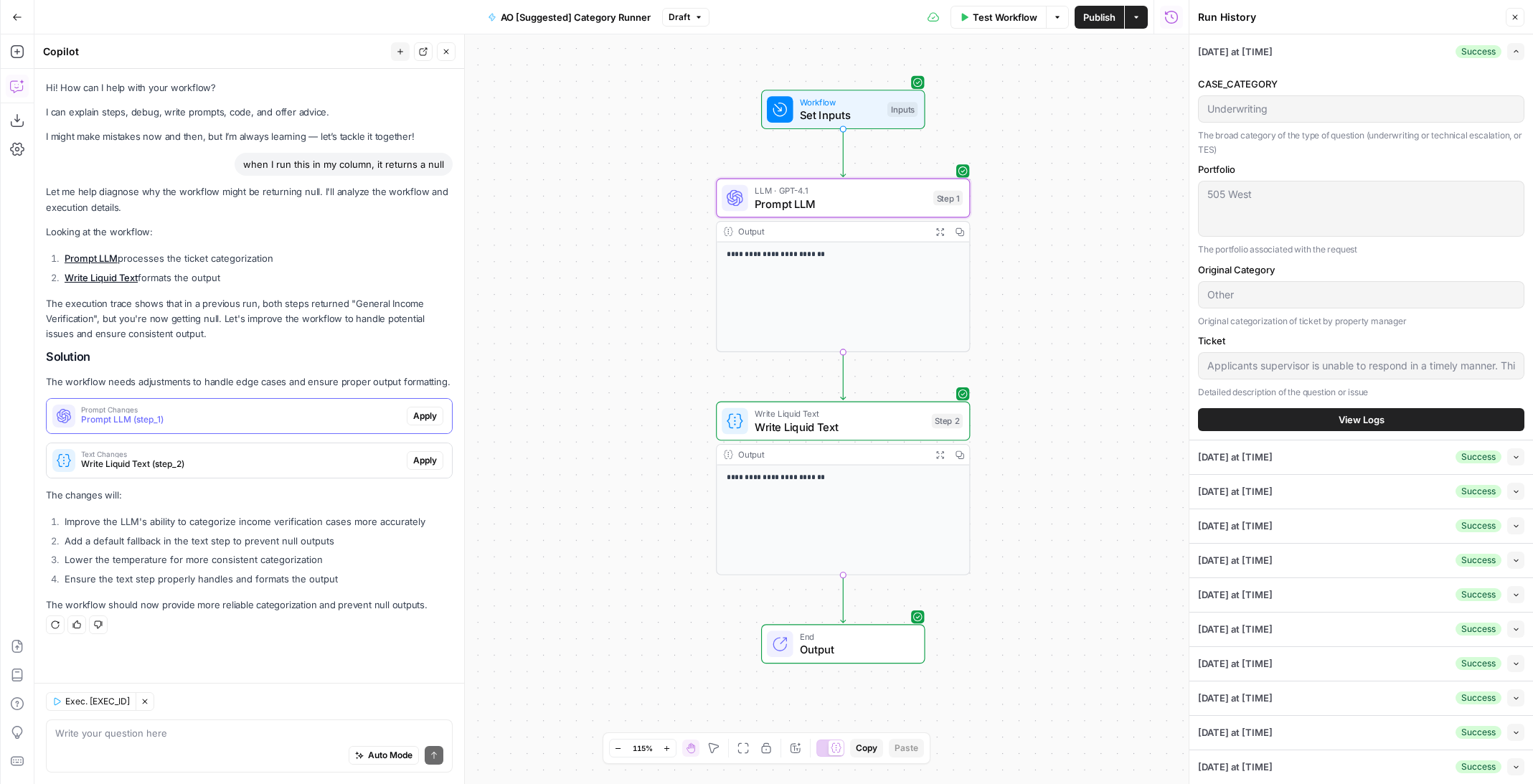 click on "Prompt LLM (step_1)" at bounding box center [241, 420] 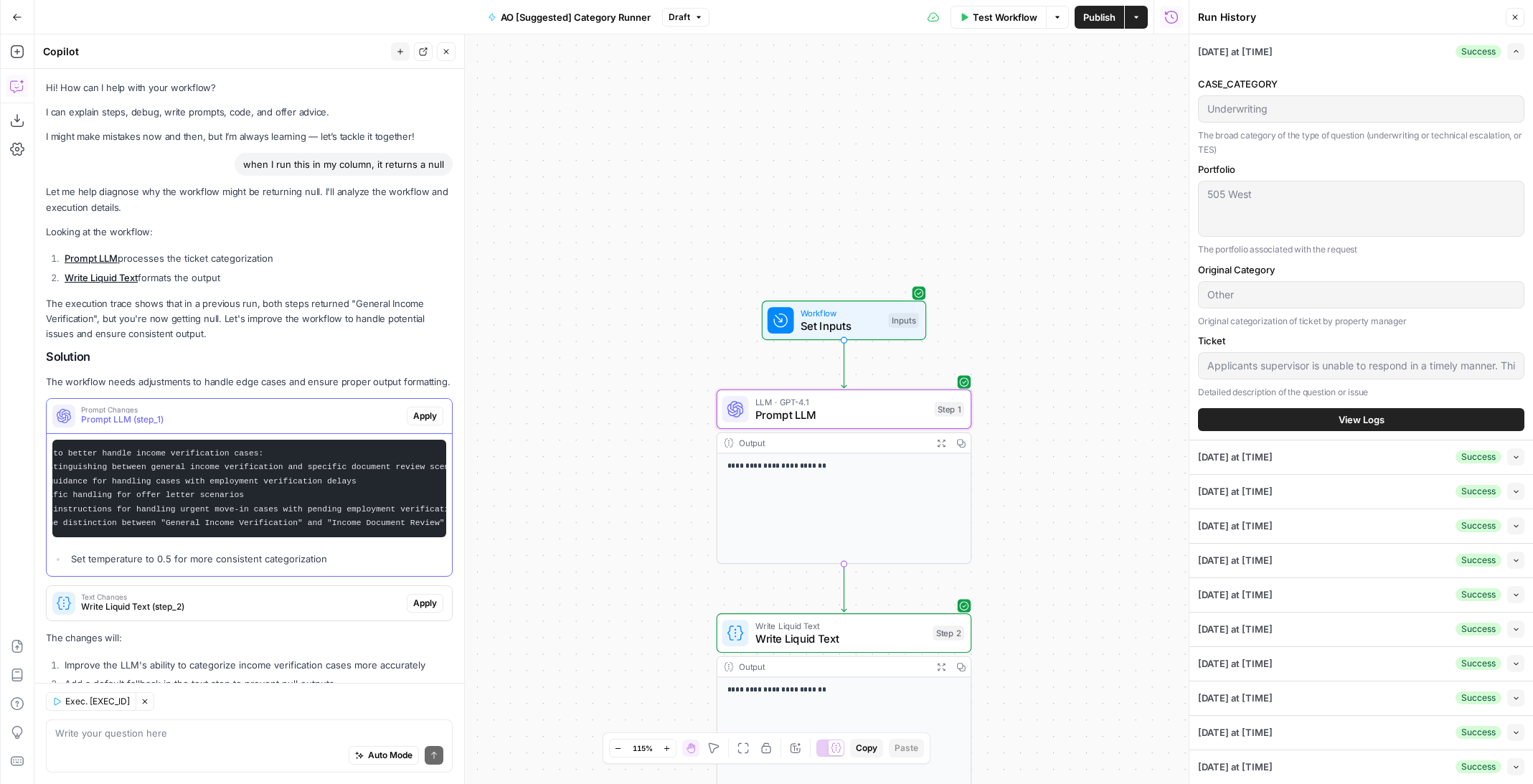 scroll, scrollTop: 0, scrollLeft: 0, axis: both 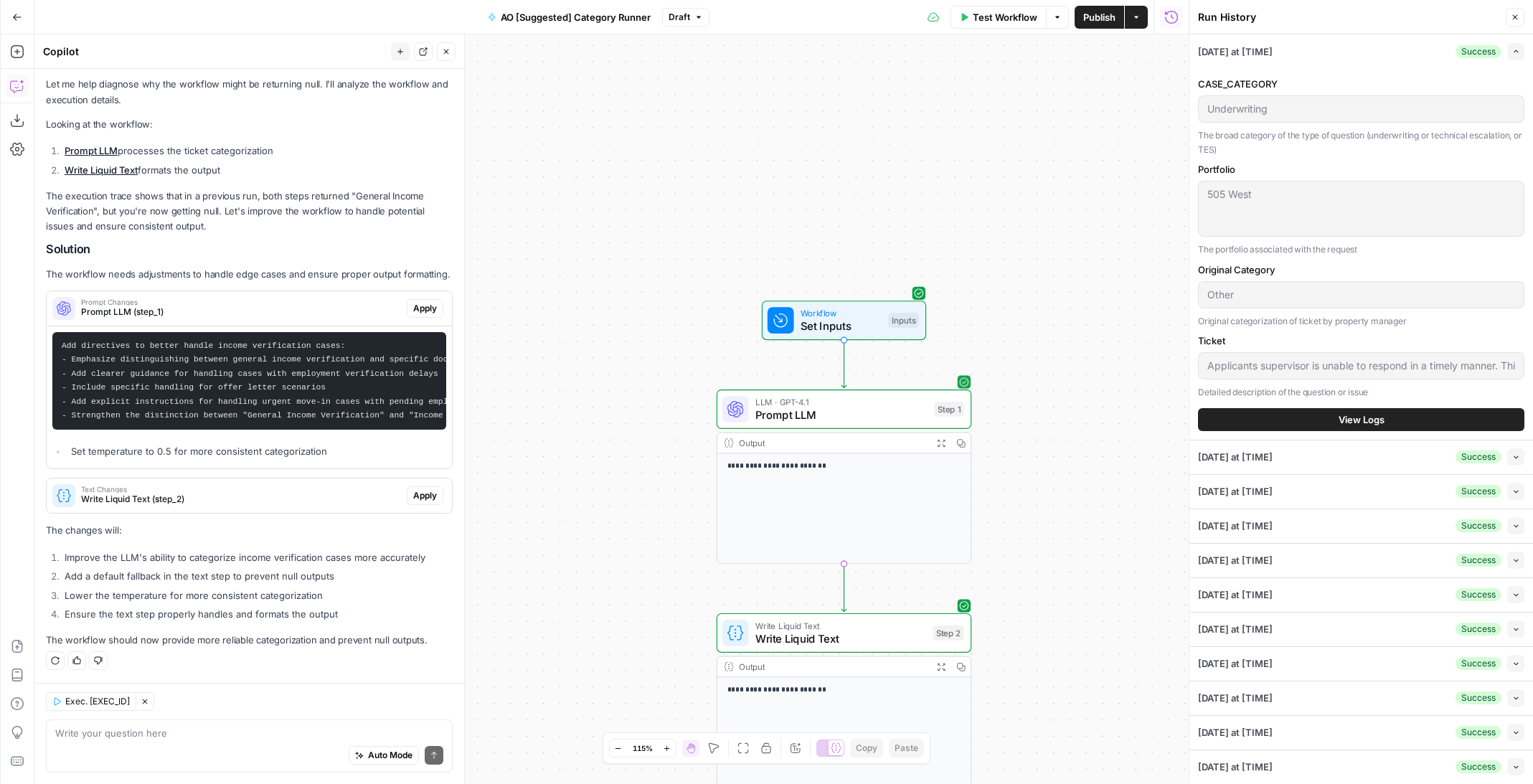 click on "Prompt LLM" at bounding box center (841, 415) 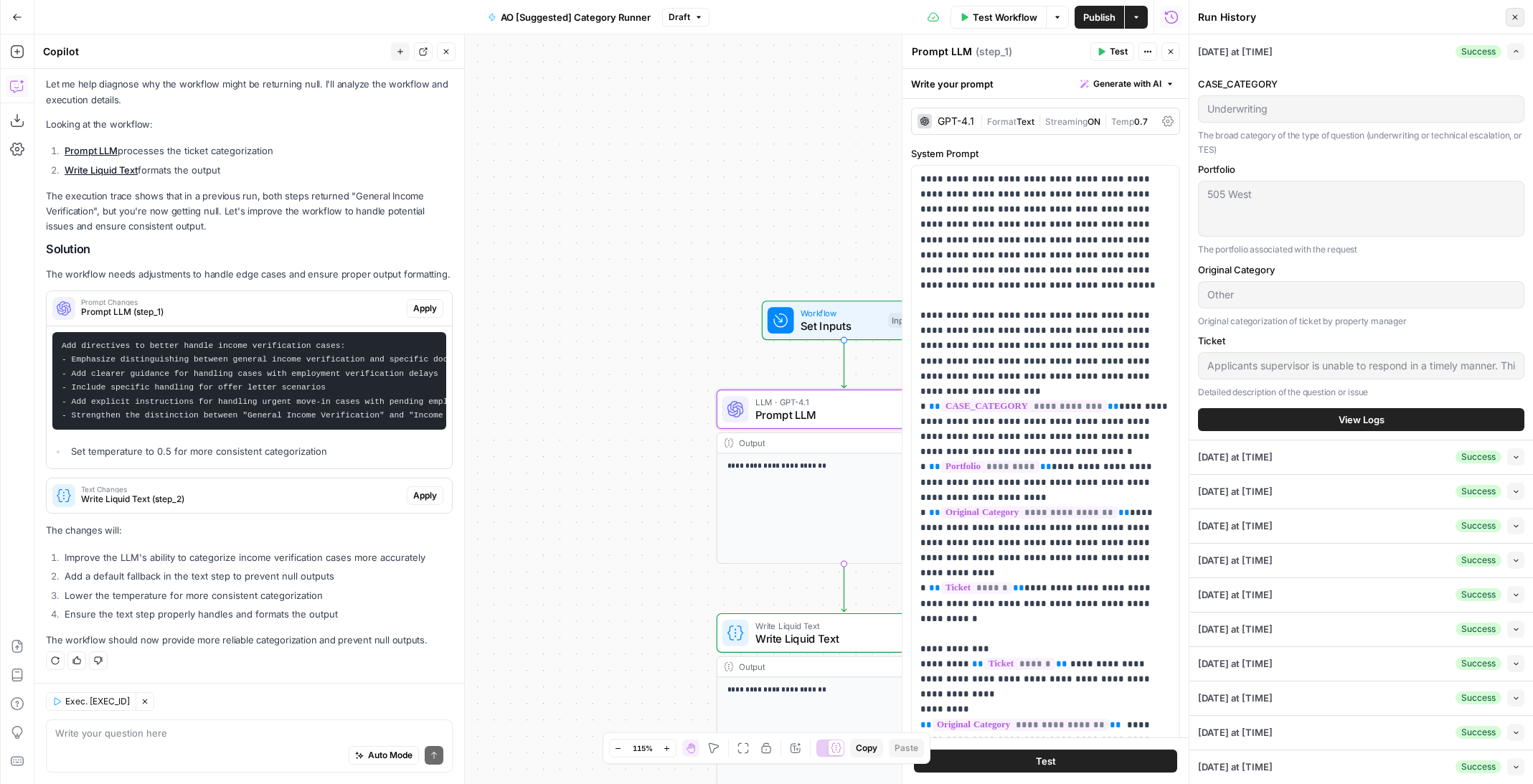 click 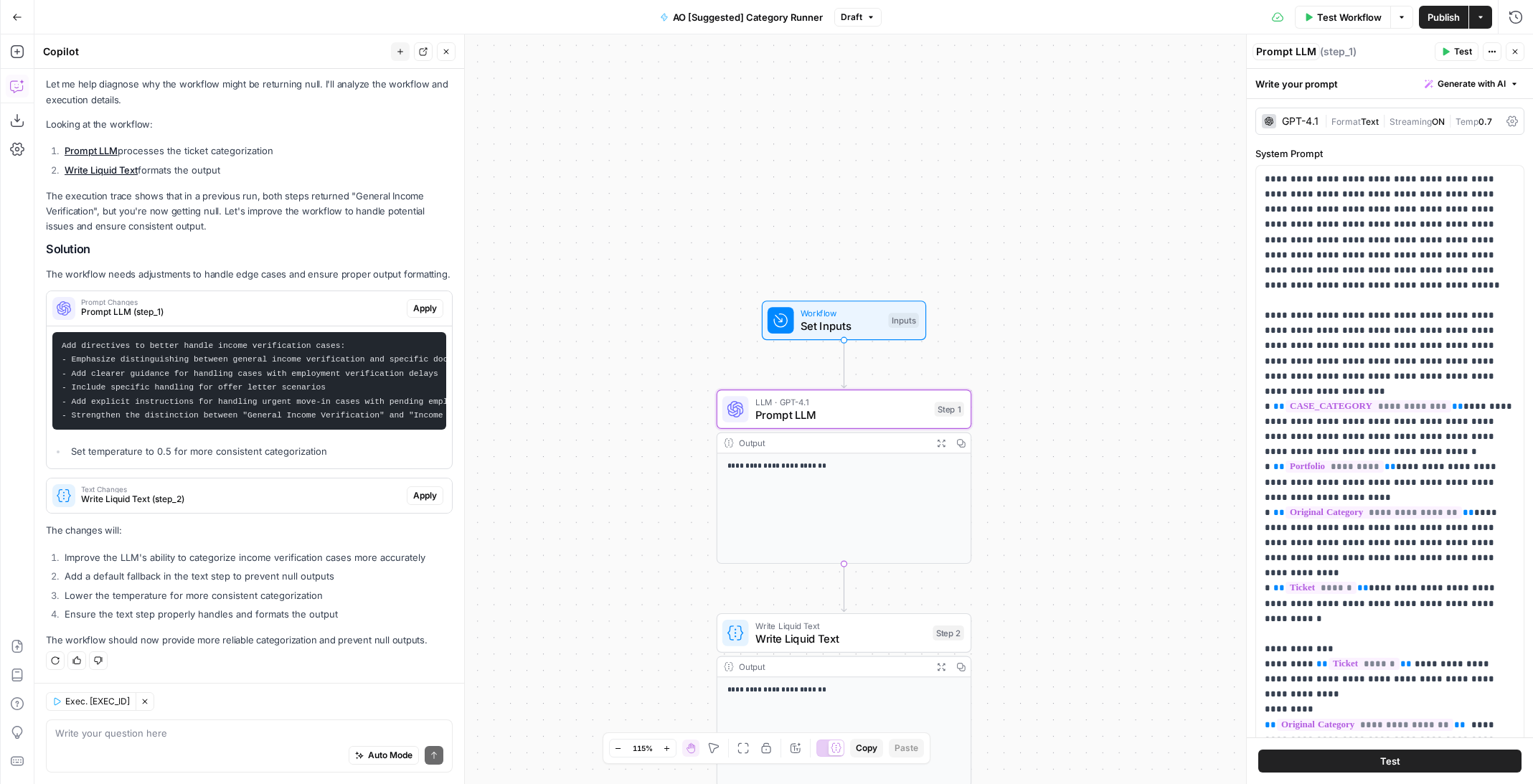 click on "Prompt LLM Prompt LLM" at bounding box center [1286, 52] 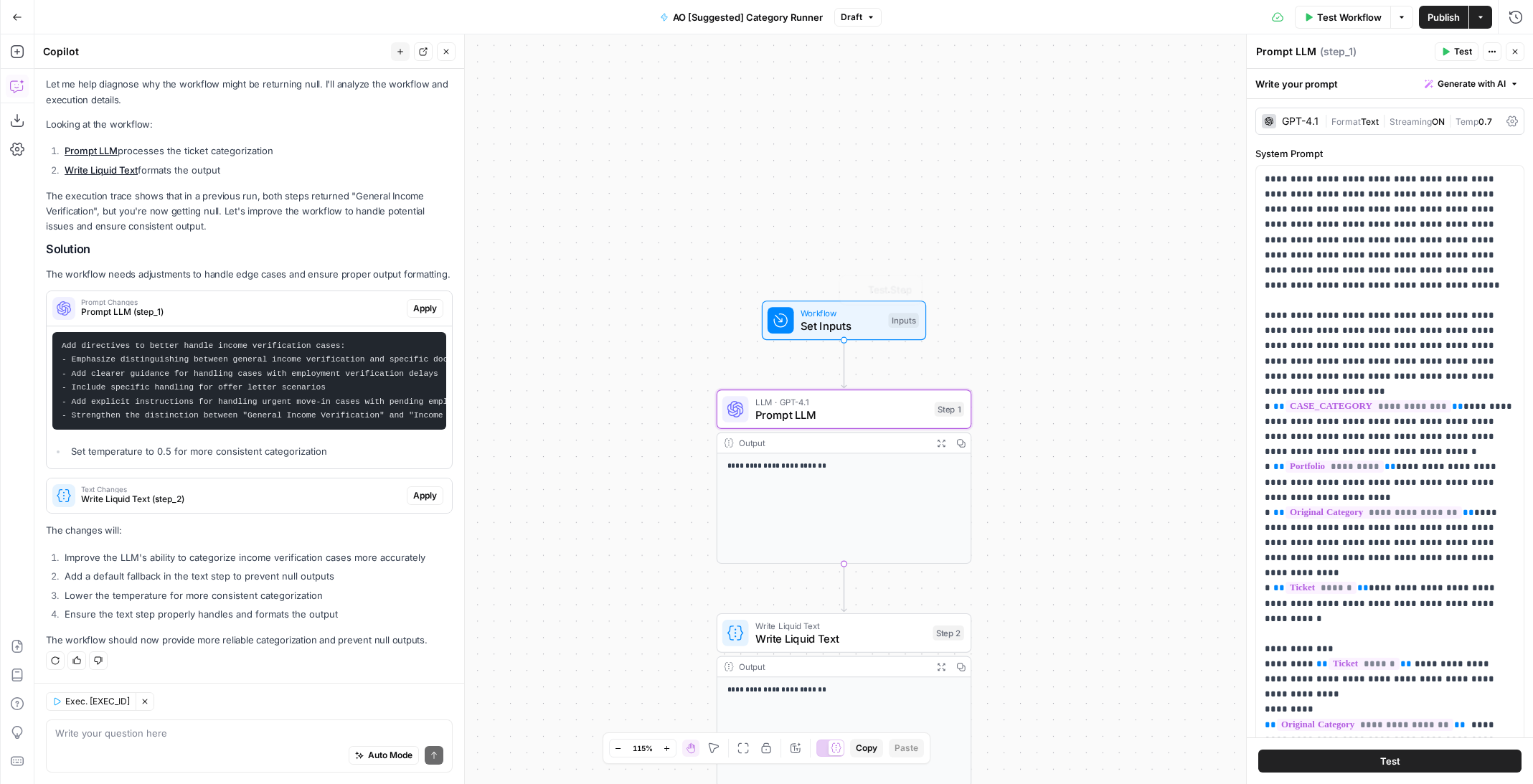 click on "LLM · GPT-4.1" at bounding box center (841, 402) 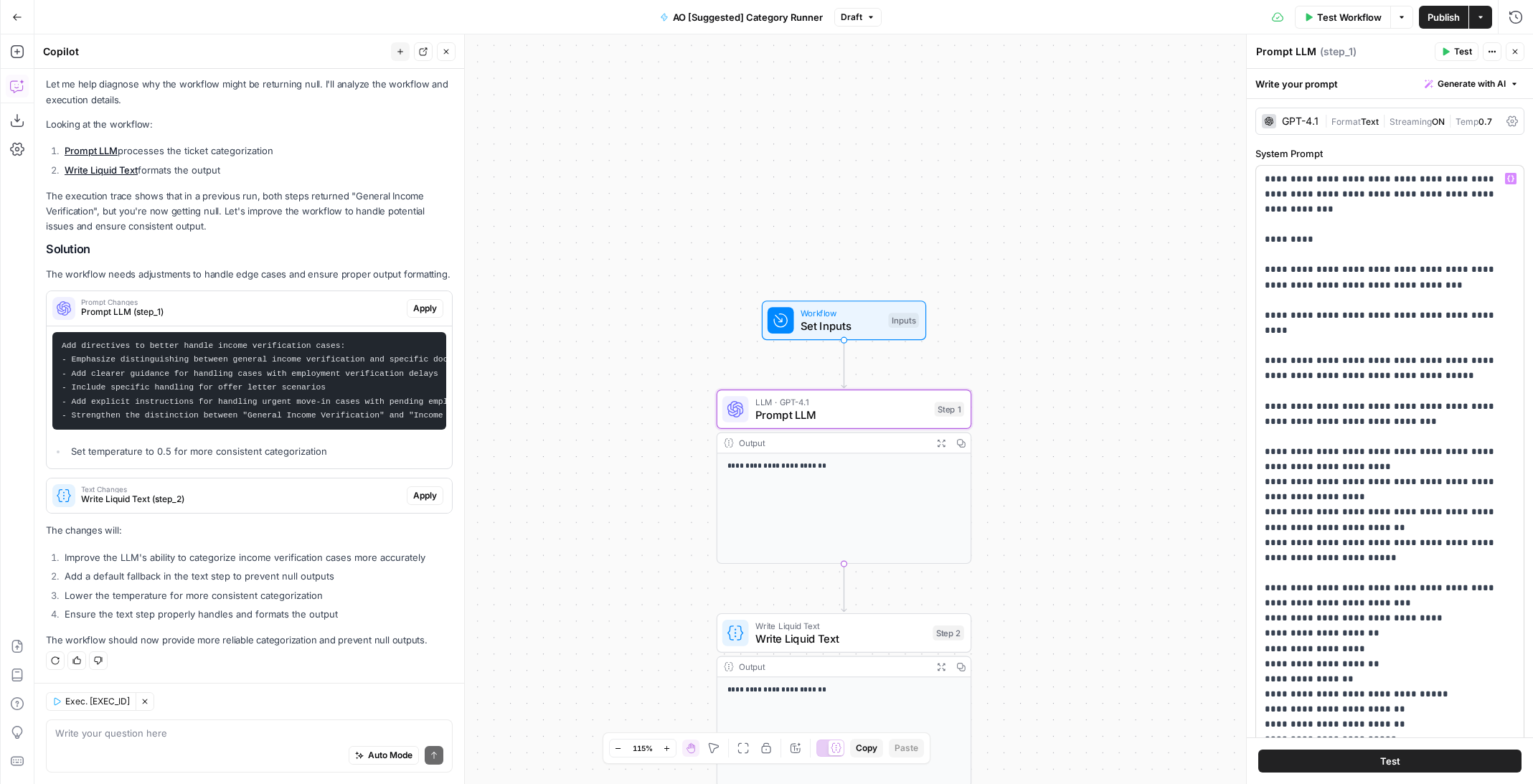 scroll, scrollTop: 2518, scrollLeft: 0, axis: vertical 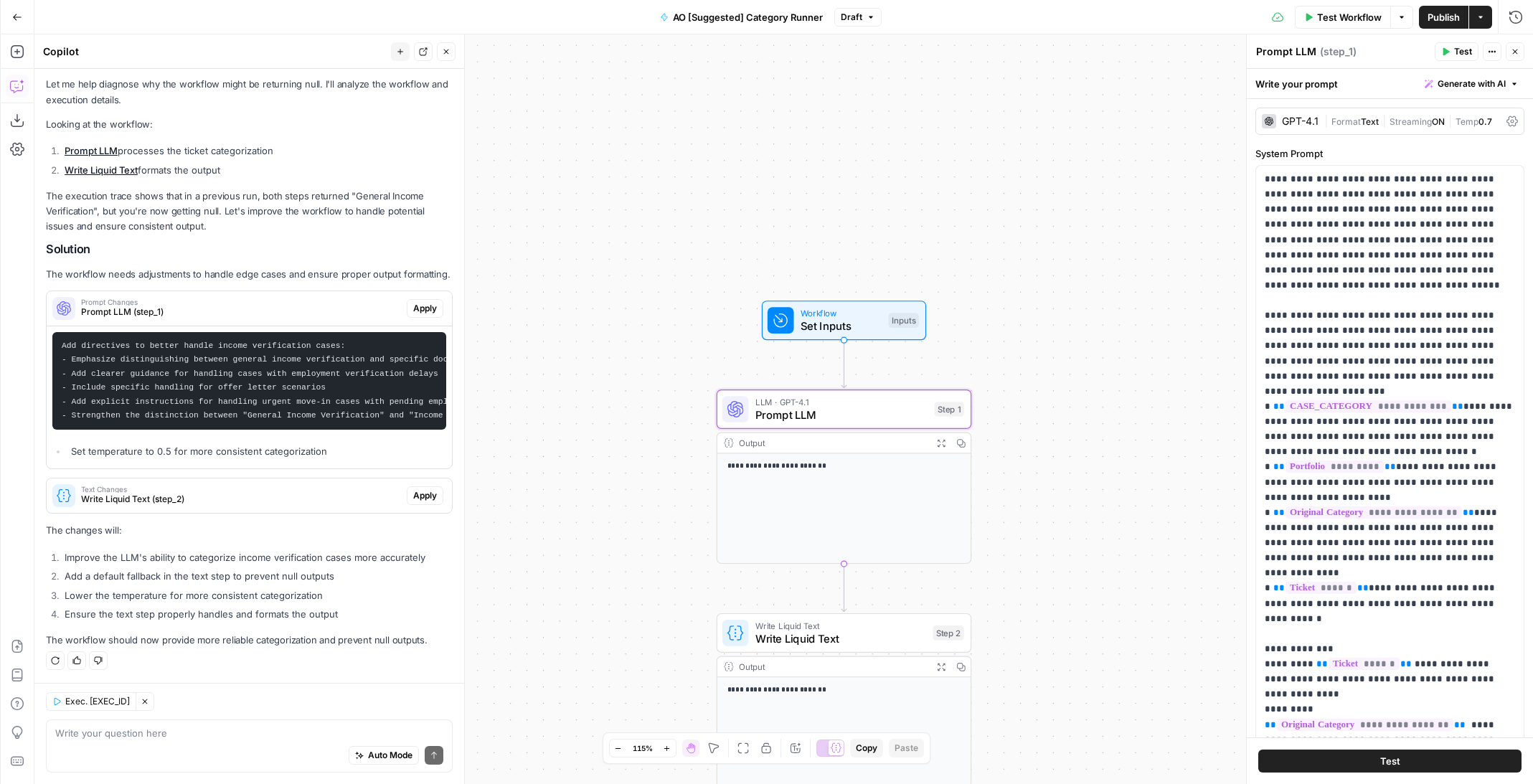 click 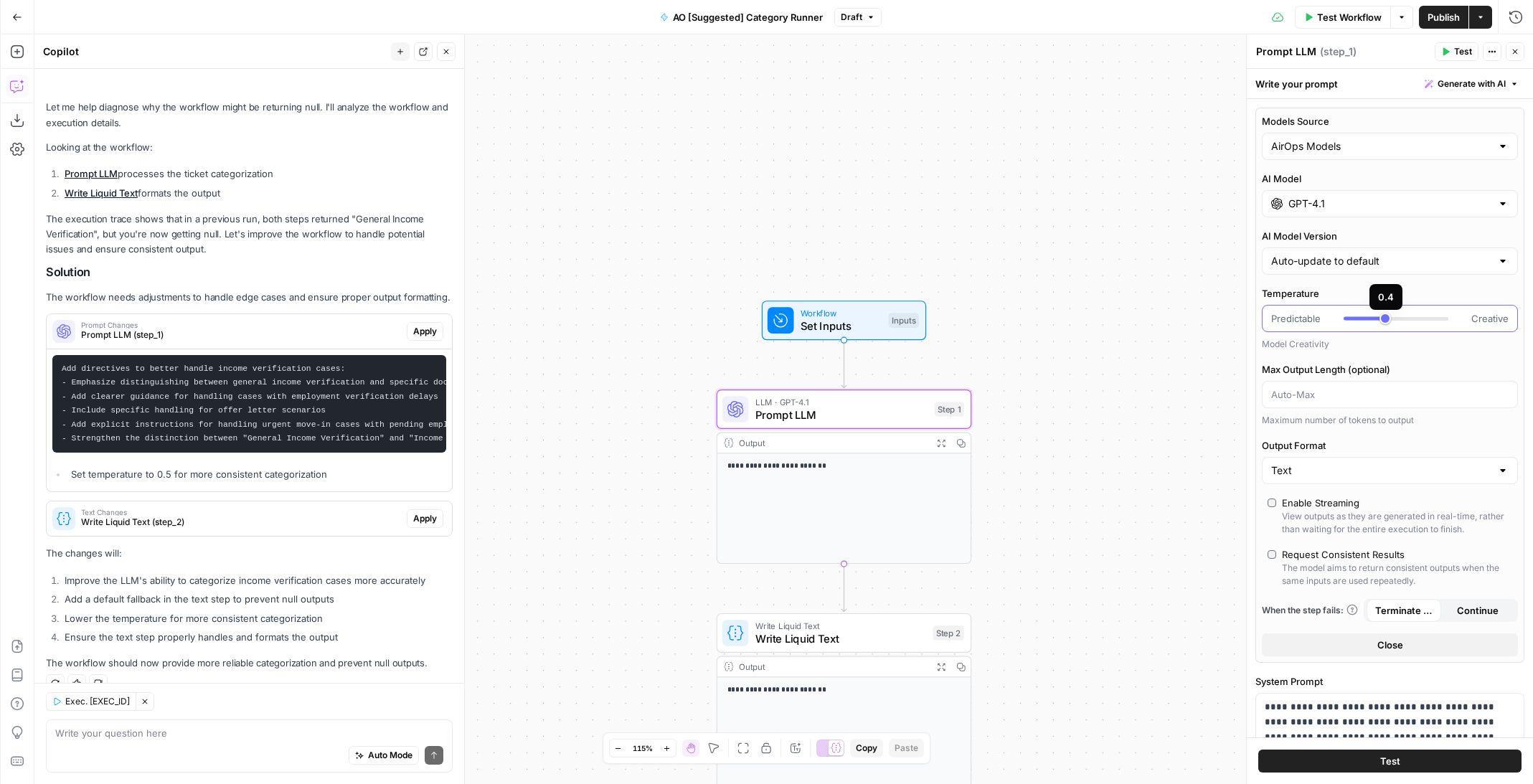 scroll, scrollTop: 131, scrollLeft: 0, axis: vertical 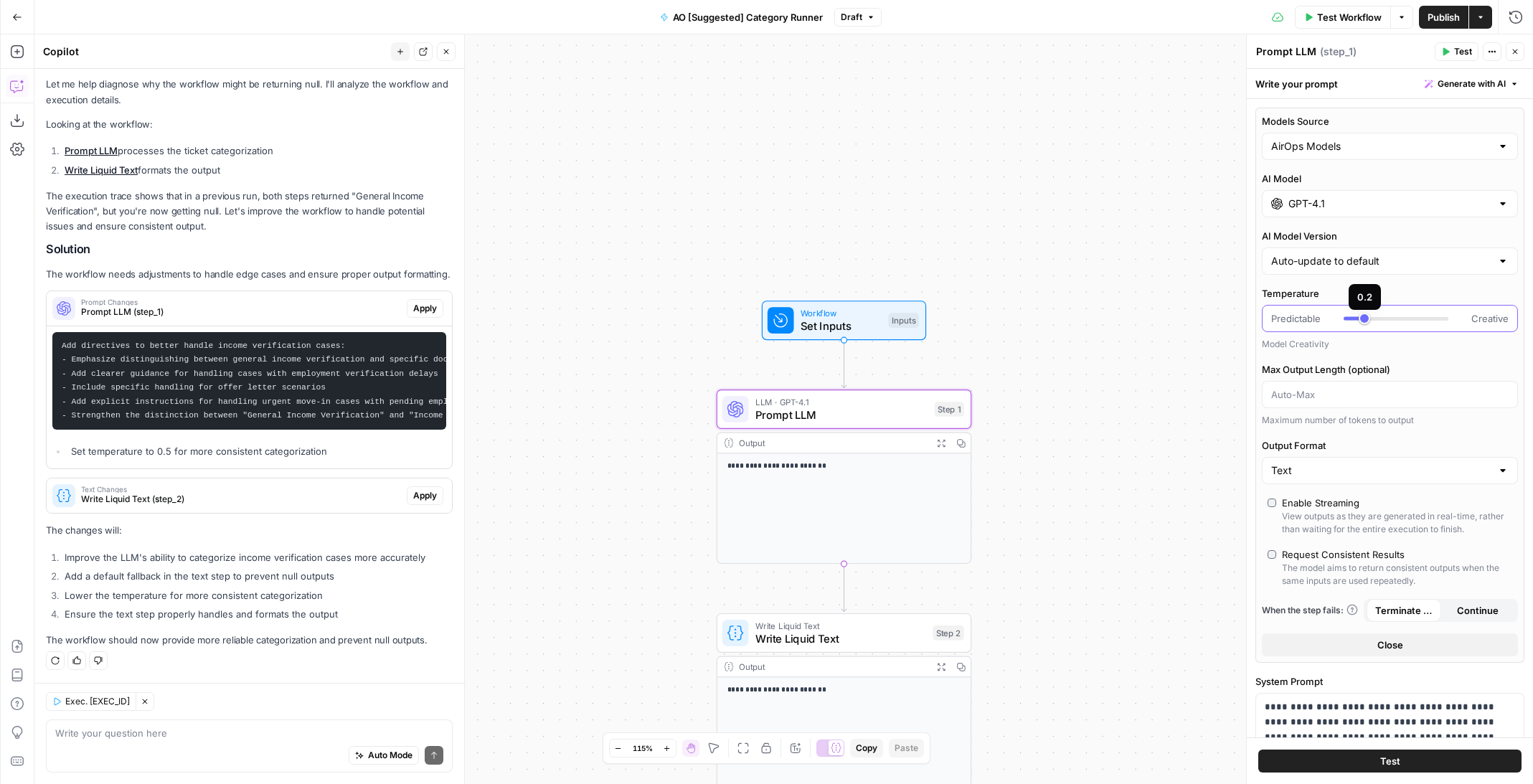 drag, startPoint x: 1414, startPoint y: 321, endPoint x: 1362, endPoint y: 323, distance: 52.038447 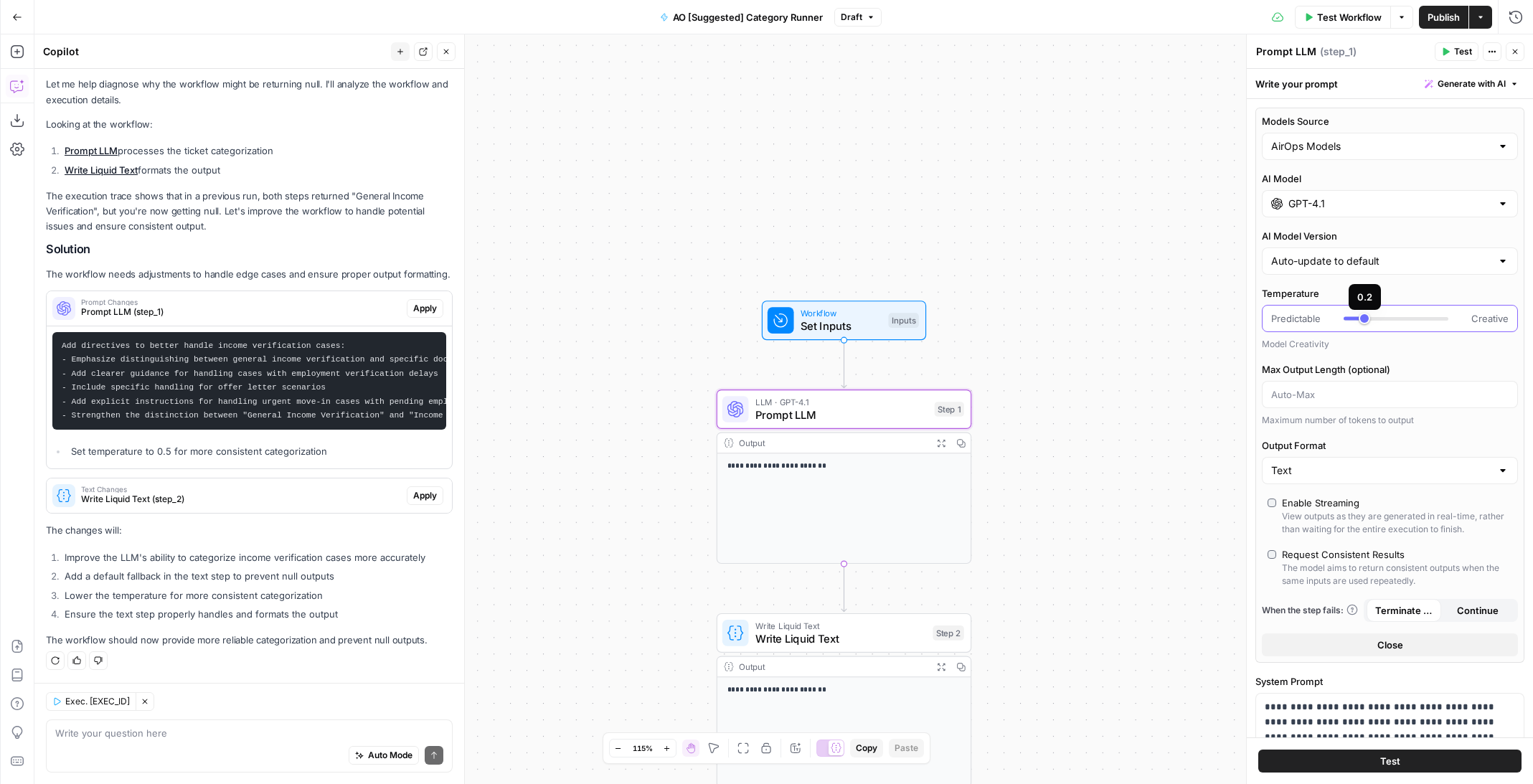 click at bounding box center (1396, 318) 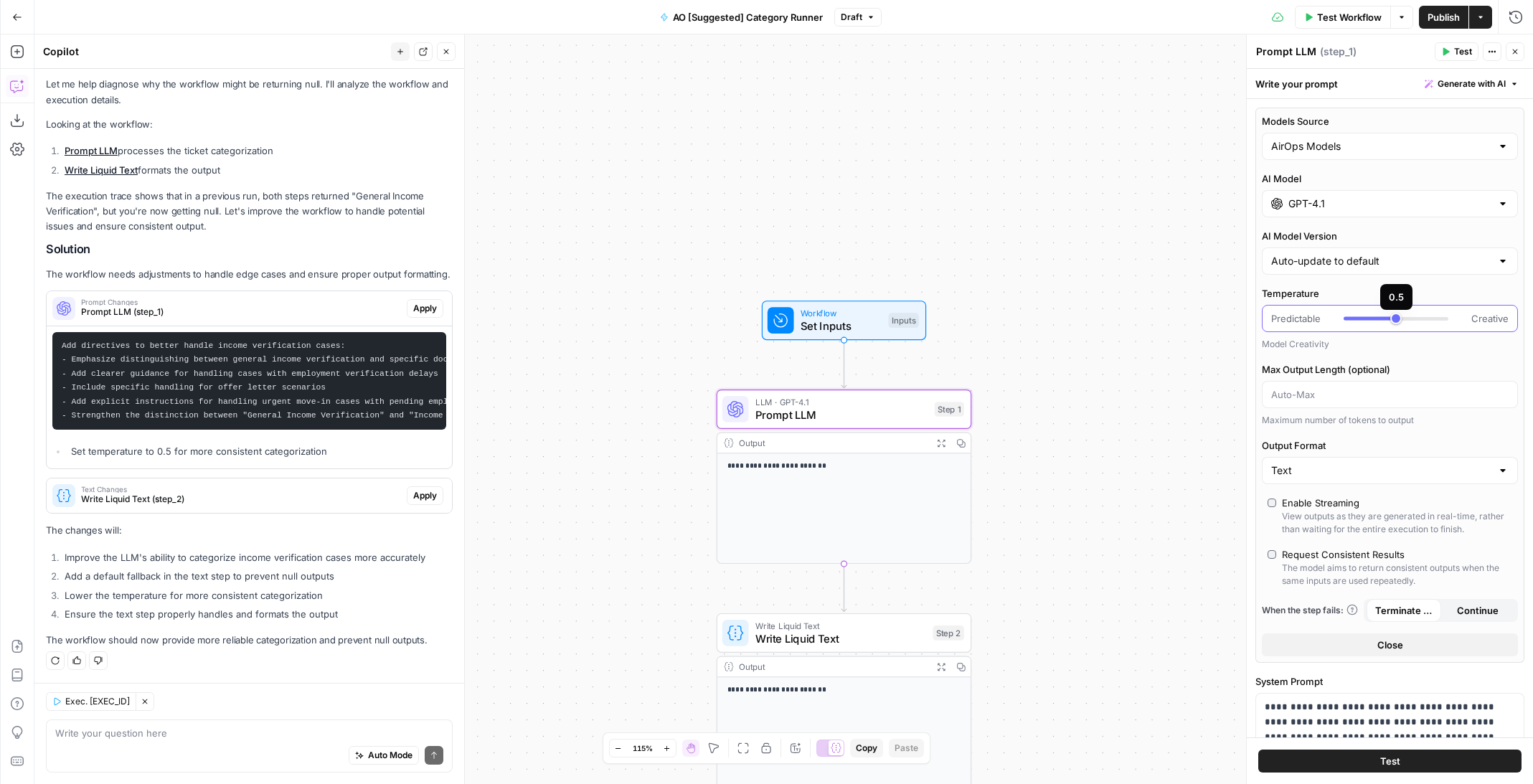 drag, startPoint x: 1362, startPoint y: 323, endPoint x: 1405, endPoint y: 323, distance: 43 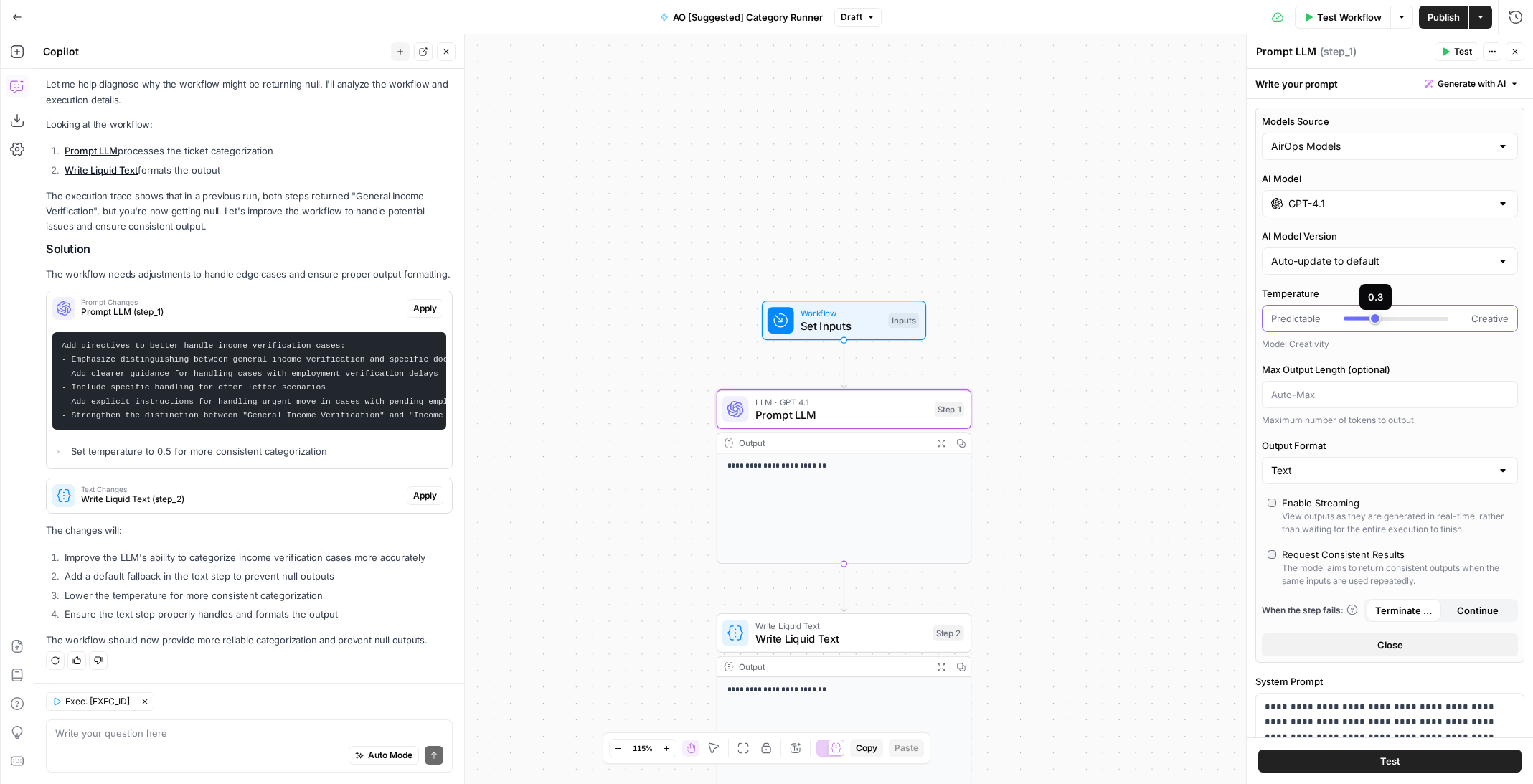 type on "***" 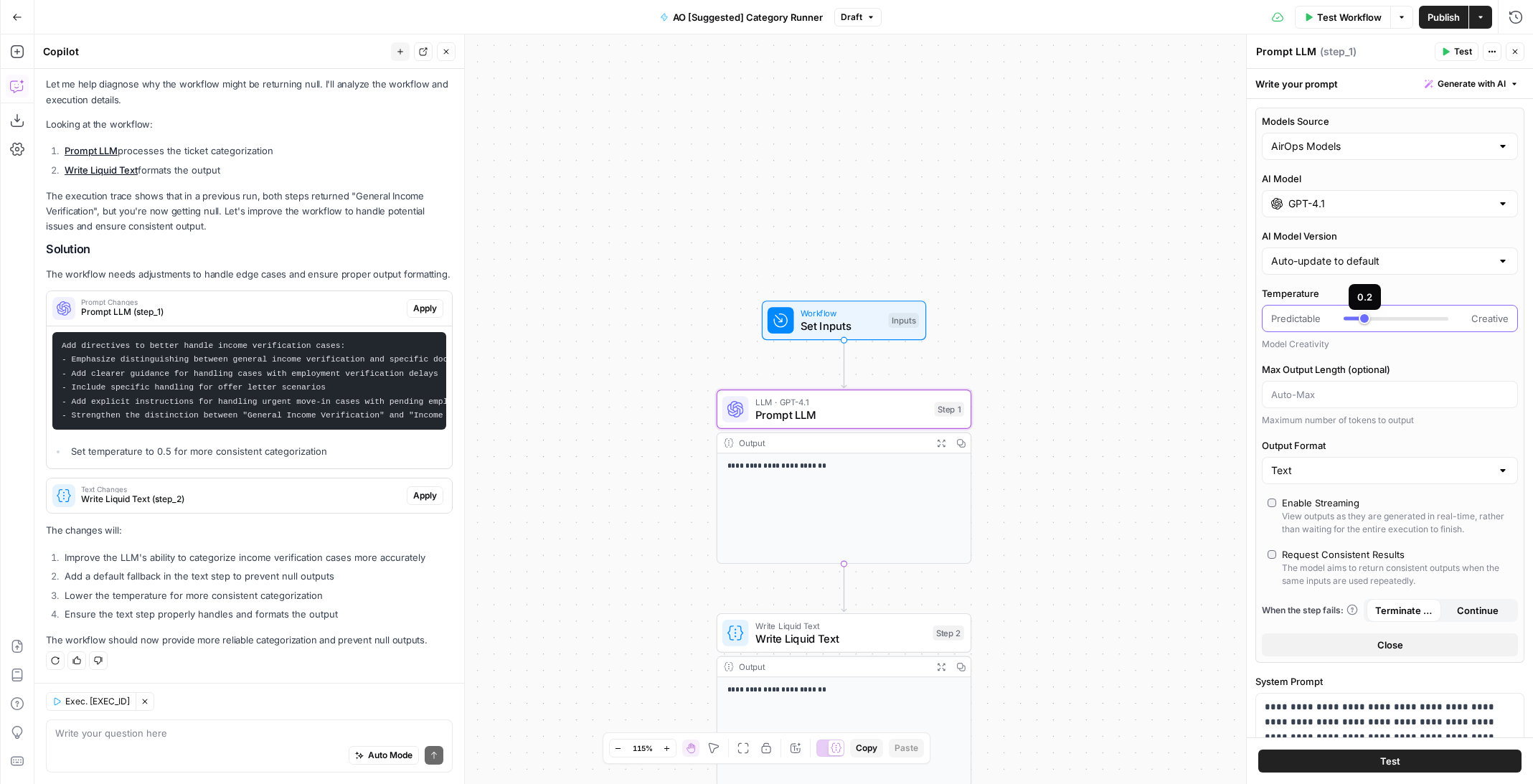 drag, startPoint x: 1405, startPoint y: 323, endPoint x: 1368, endPoint y: 322, distance: 37.013511 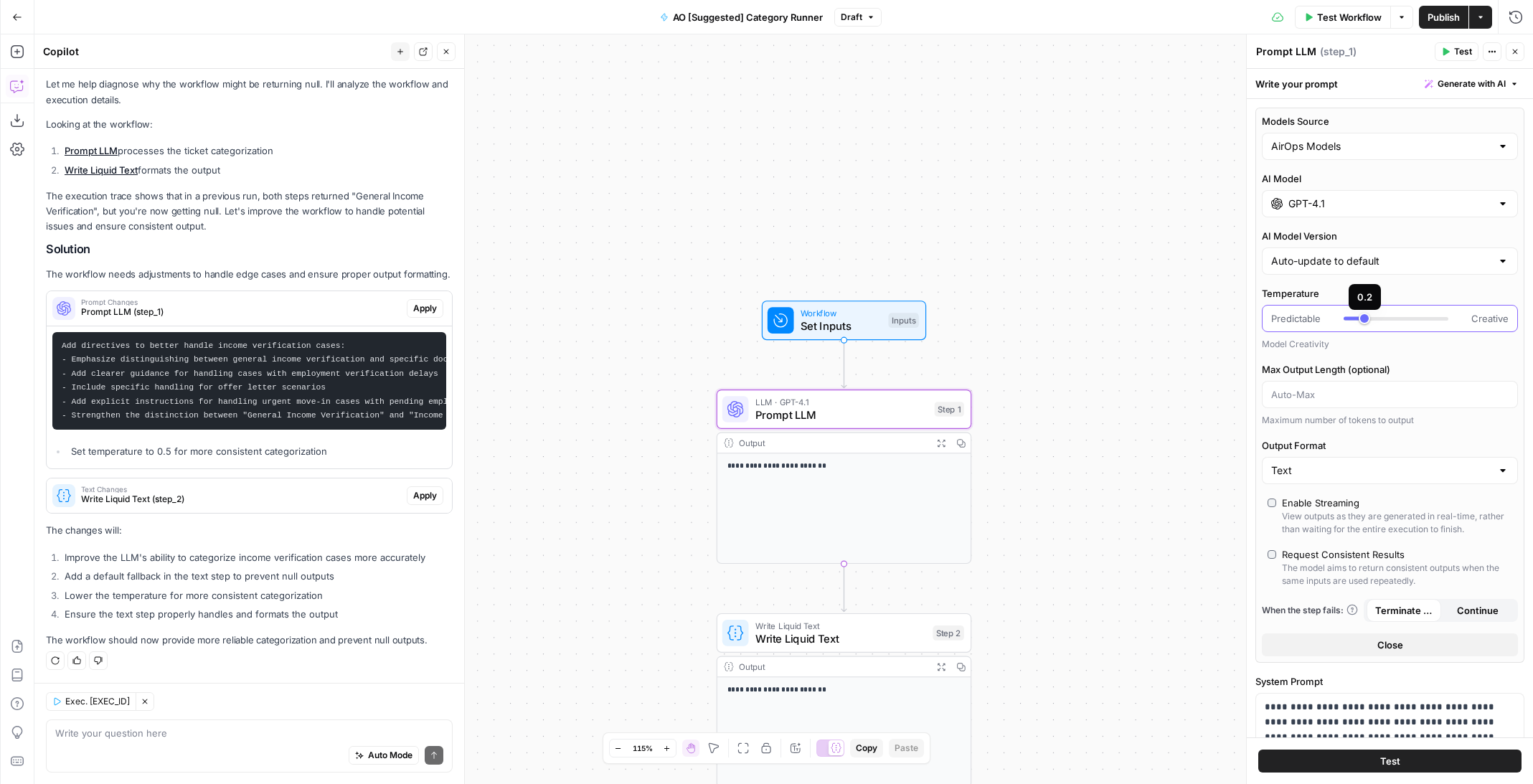 click at bounding box center [1396, 318] 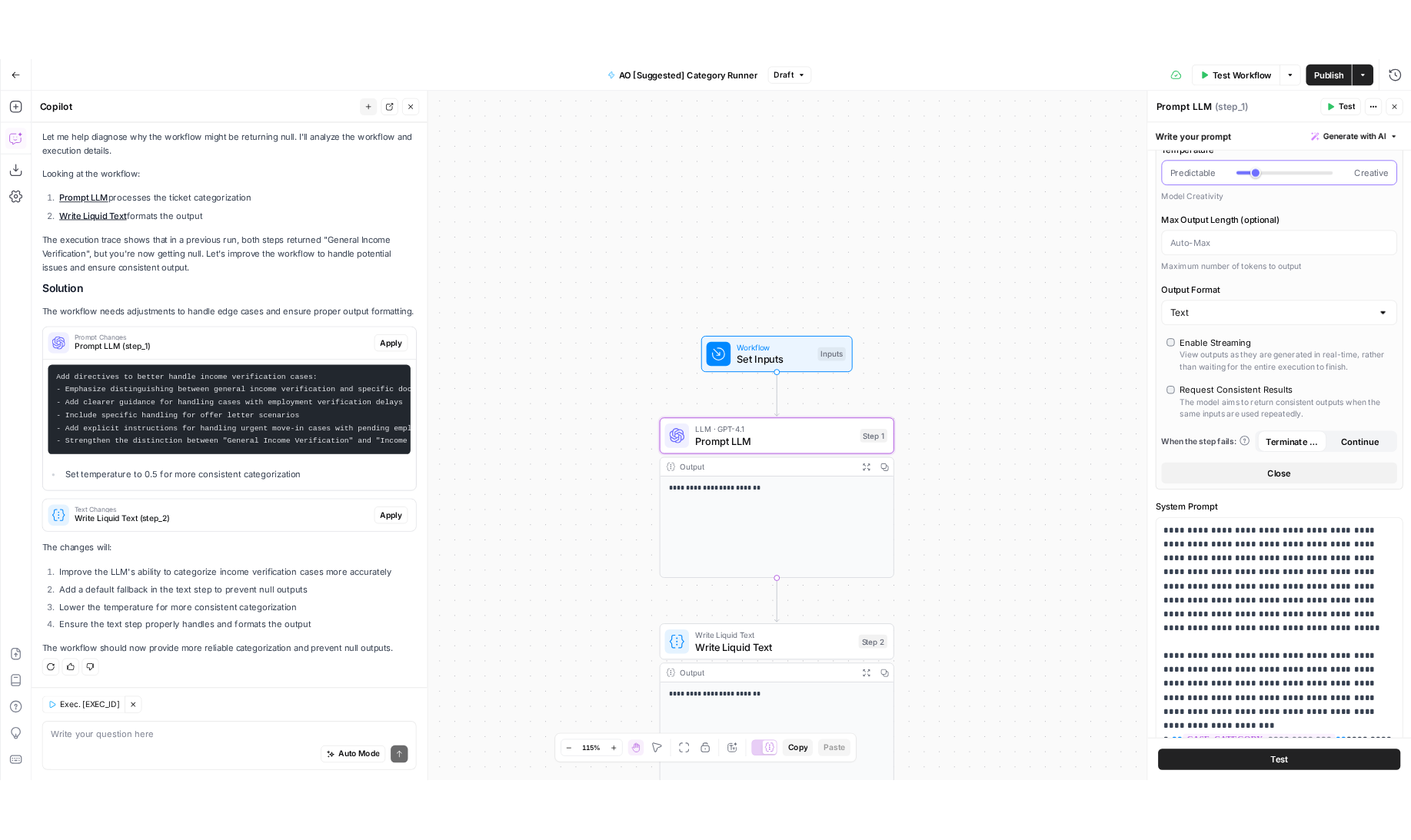 scroll, scrollTop: 433, scrollLeft: 0, axis: vertical 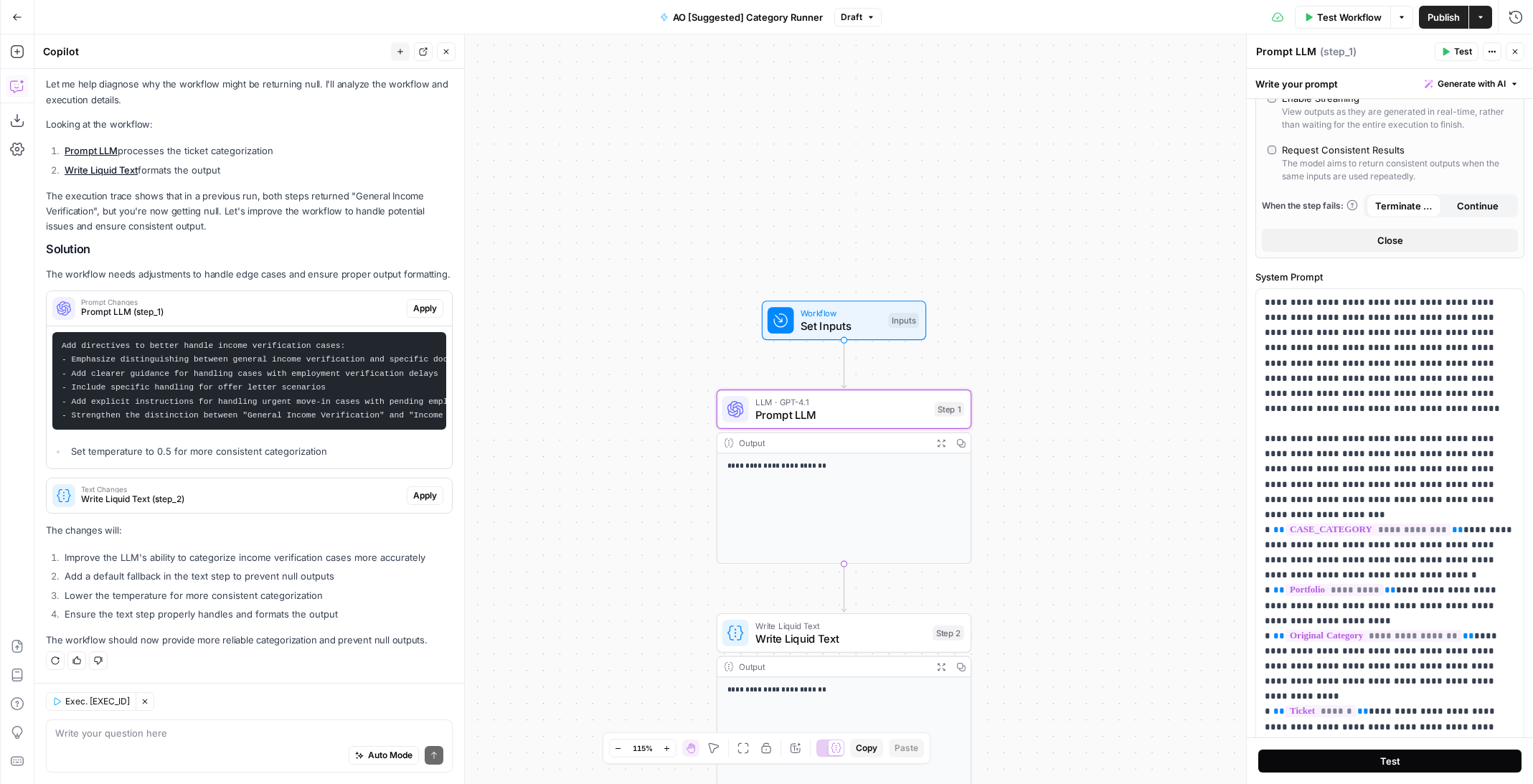click on "Test" at bounding box center [1390, 761] 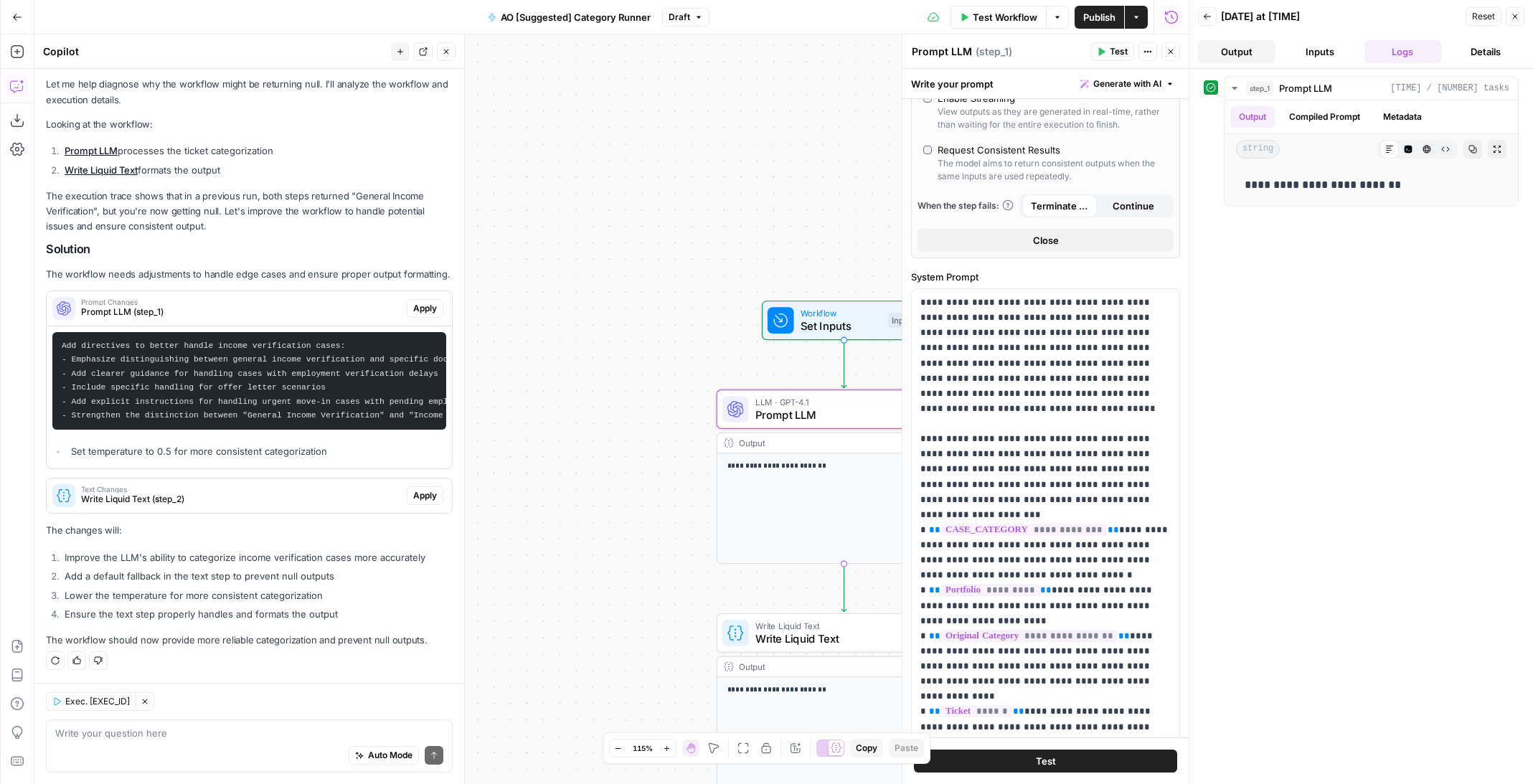 click on "Output" at bounding box center [1237, 52] 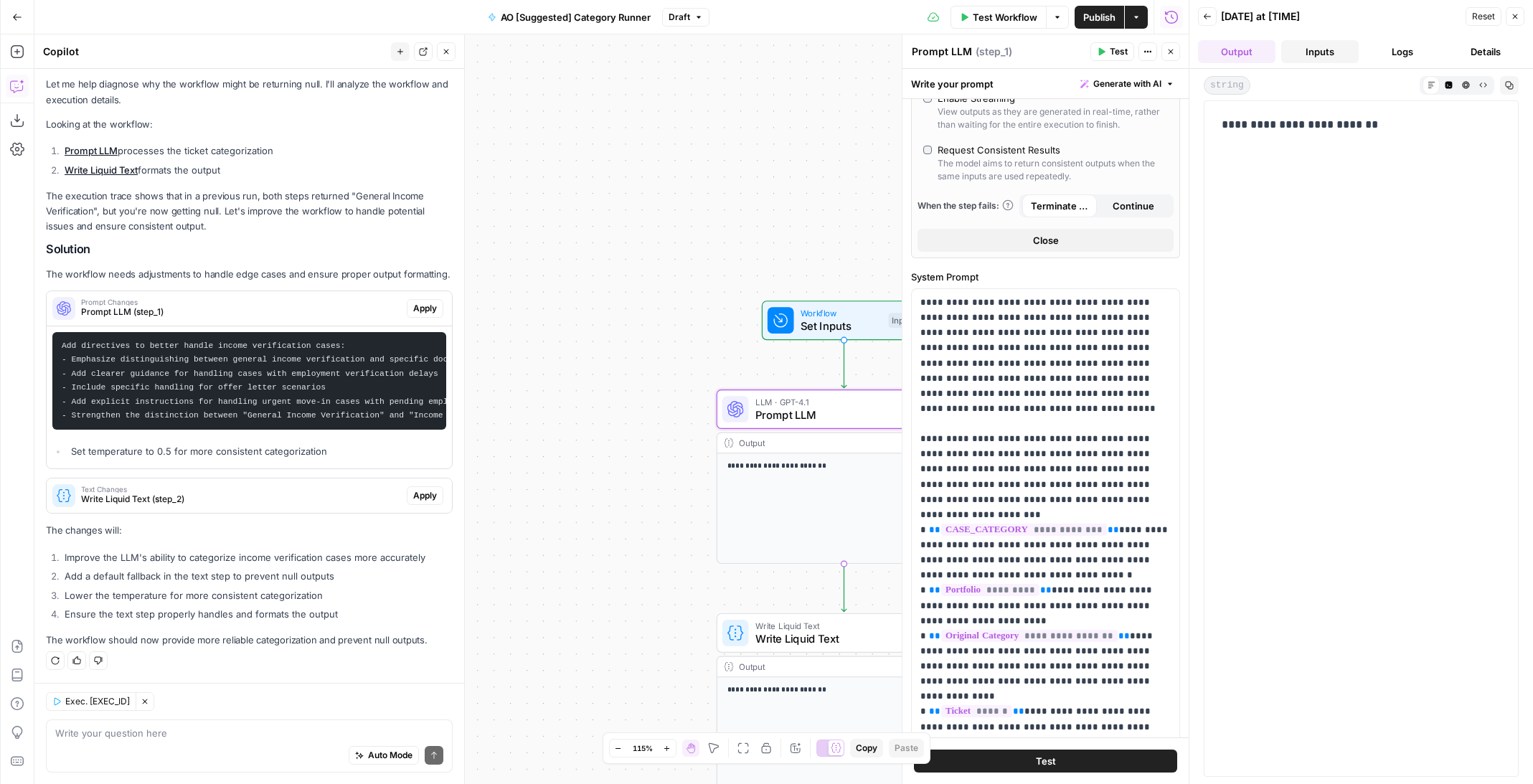 click on "Inputs" at bounding box center [1320, 52] 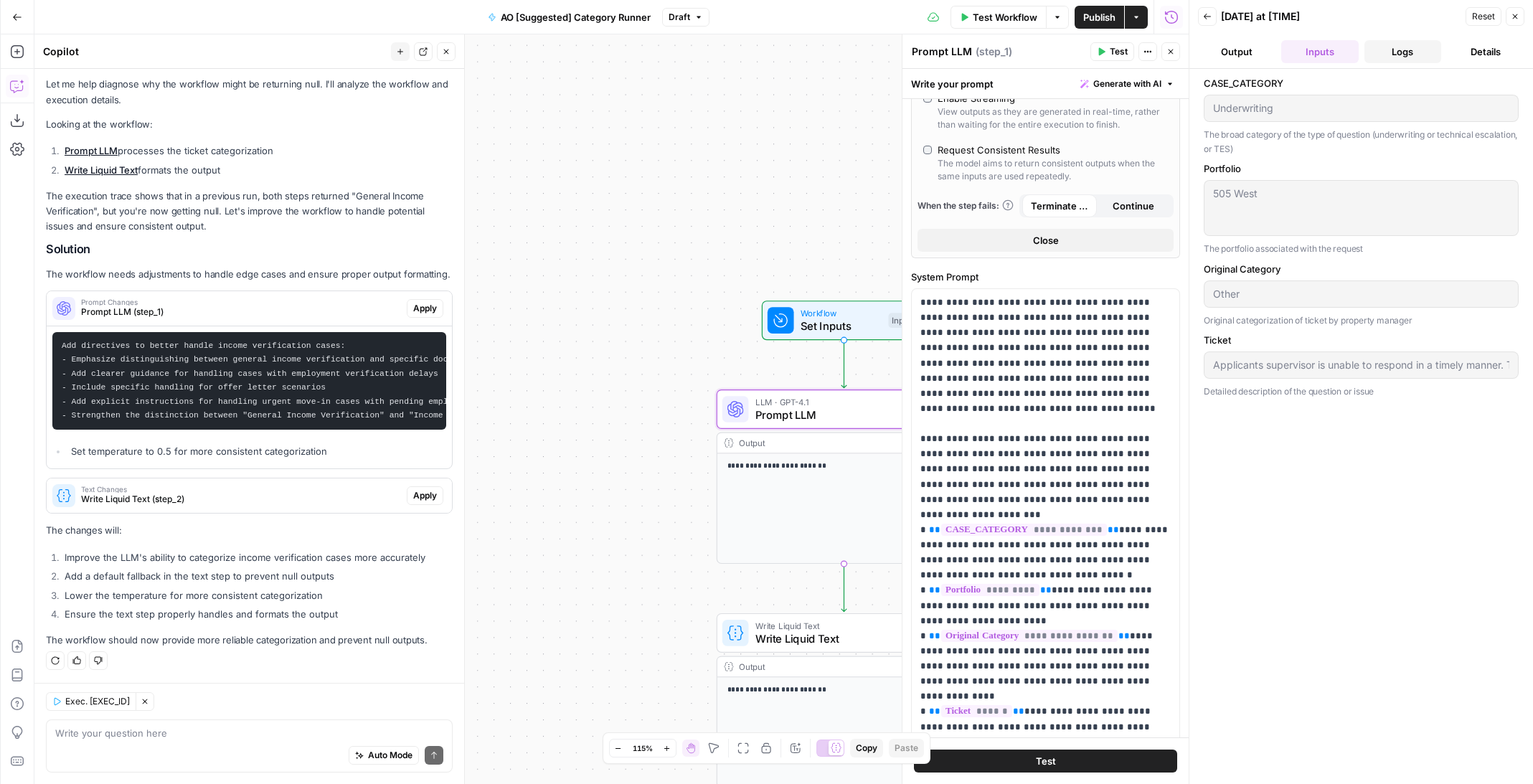 click on "Logs" at bounding box center [1403, 52] 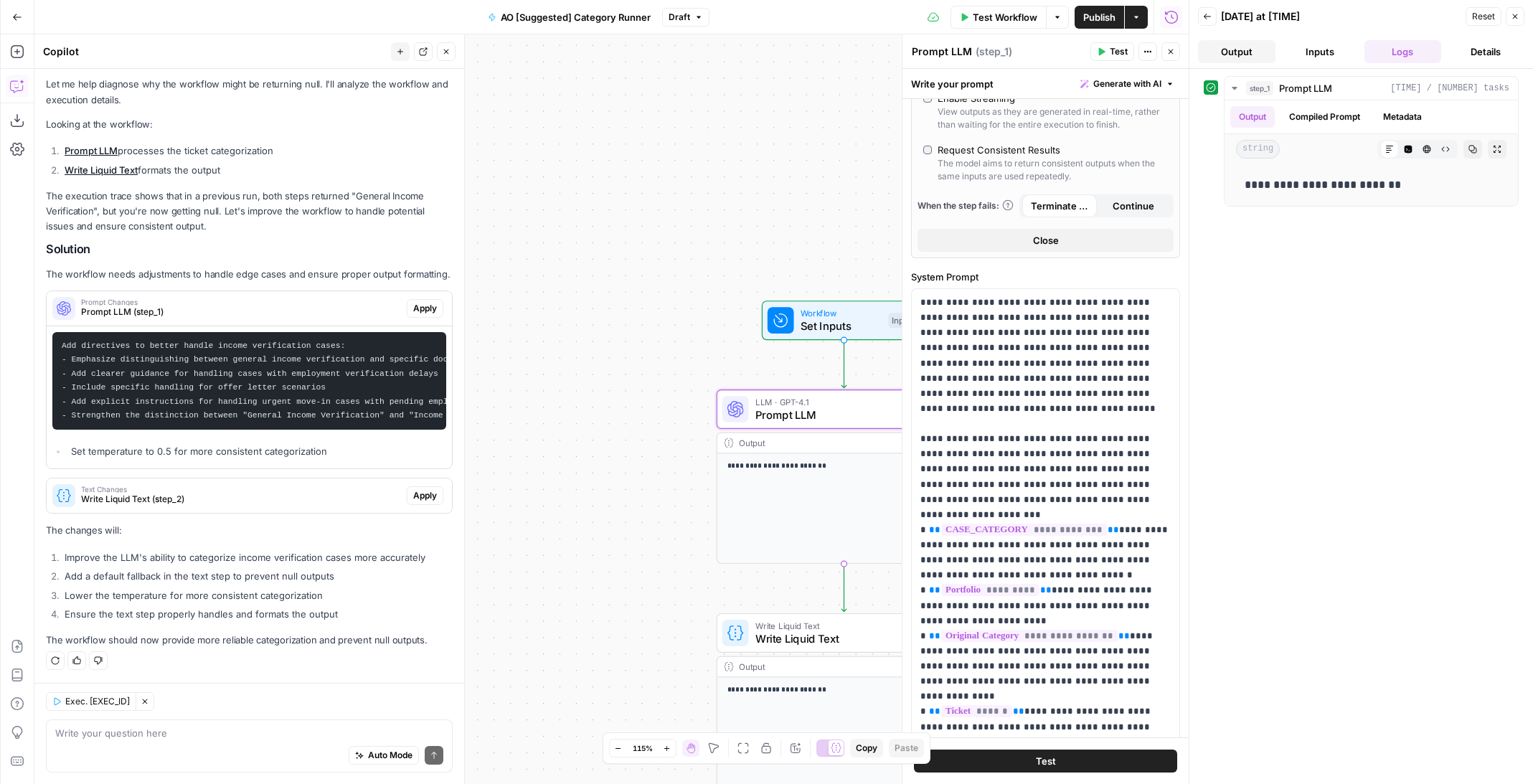 click on "Output" at bounding box center [1237, 52] 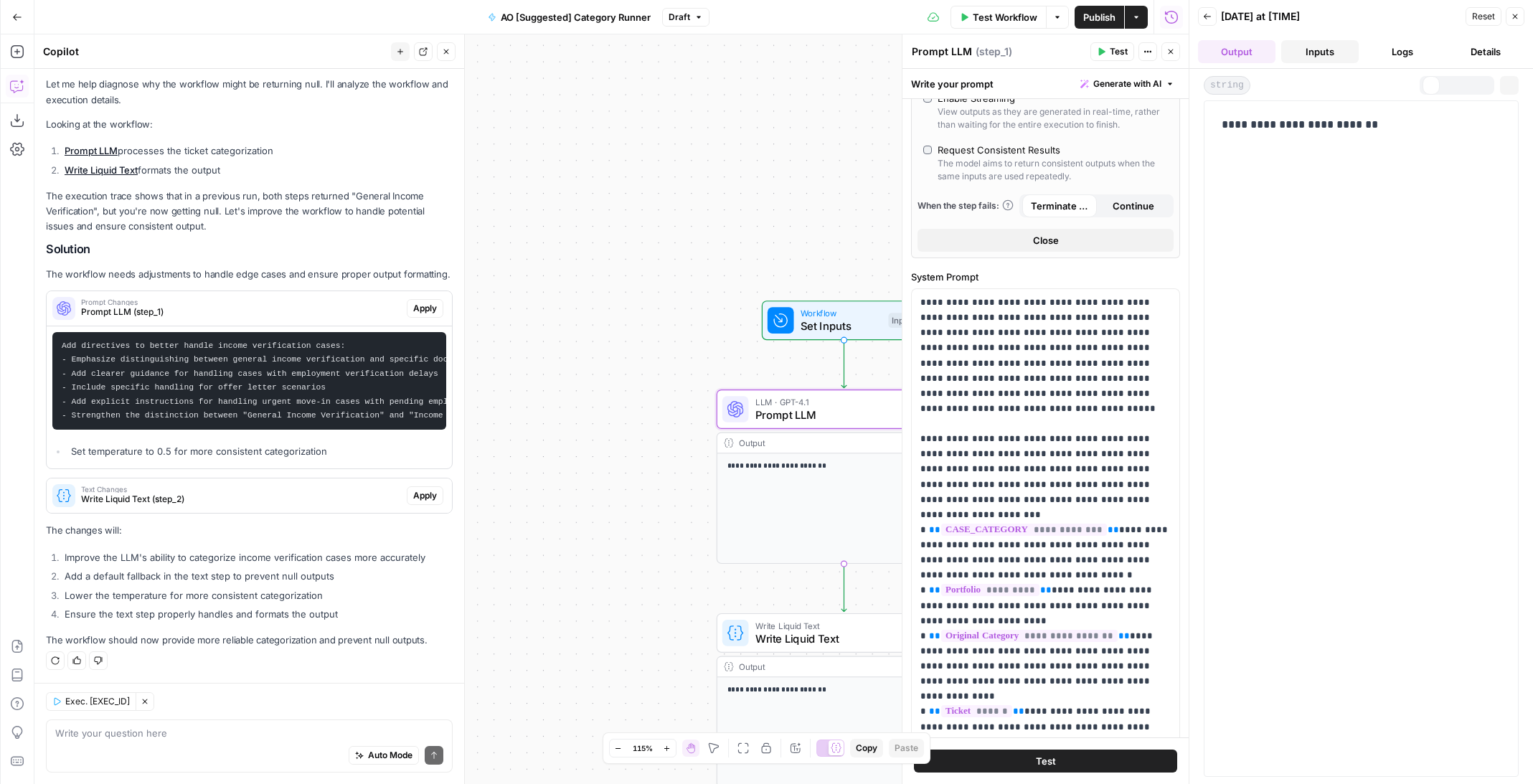 click on "Inputs" at bounding box center [1320, 52] 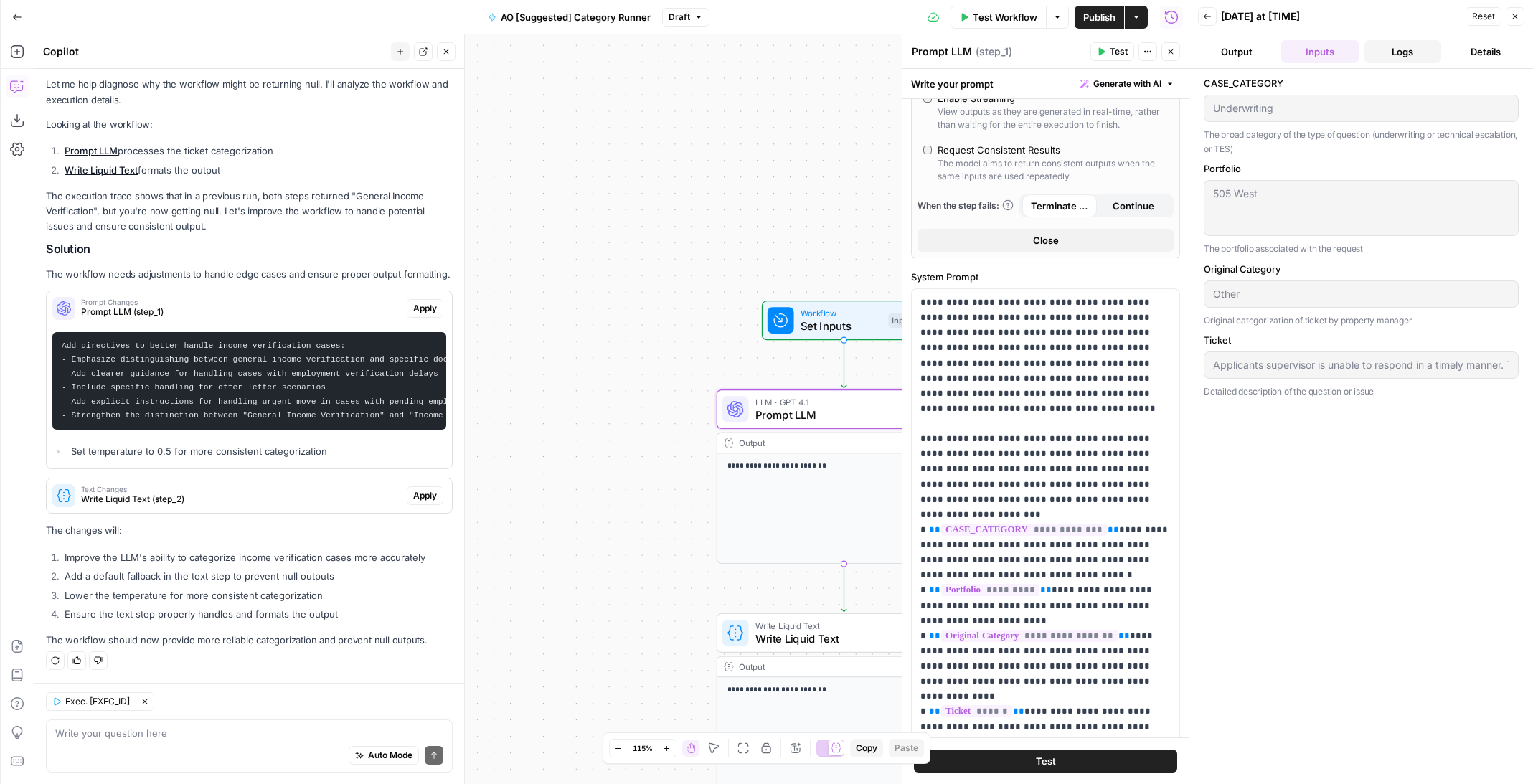 click on "Logs" at bounding box center (1403, 52) 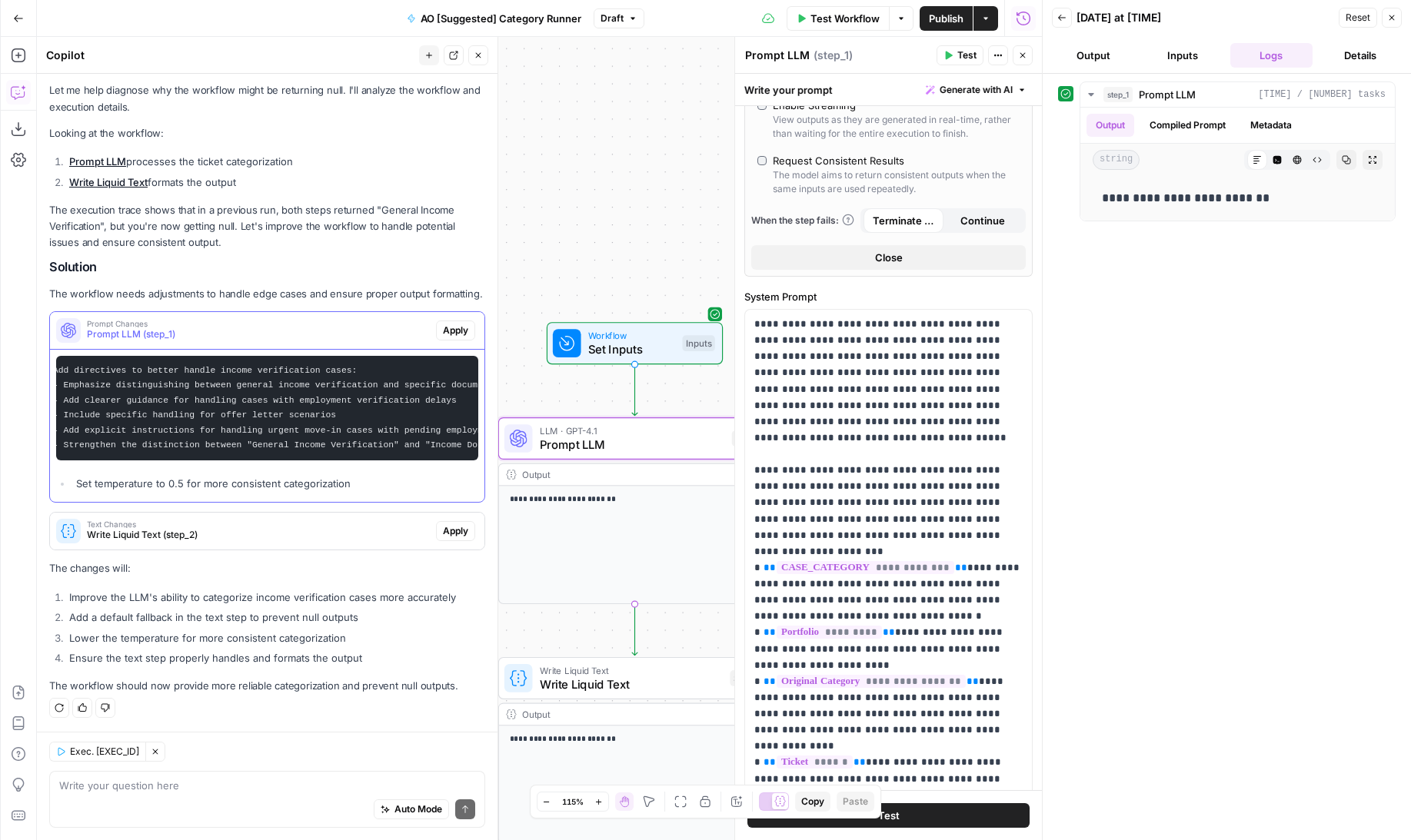 scroll, scrollTop: 0, scrollLeft: 0, axis: both 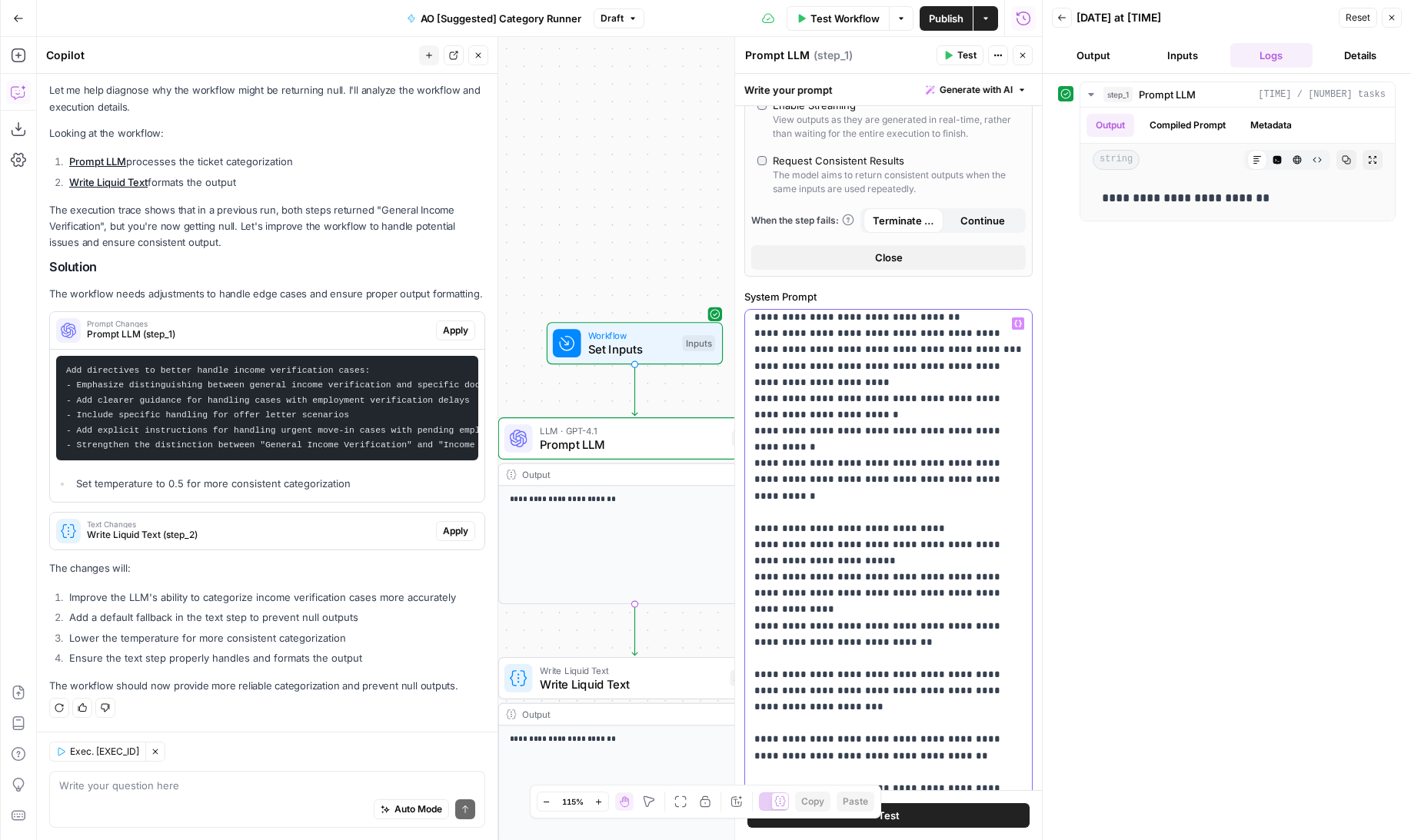 click on "**********" at bounding box center [888, 1170] 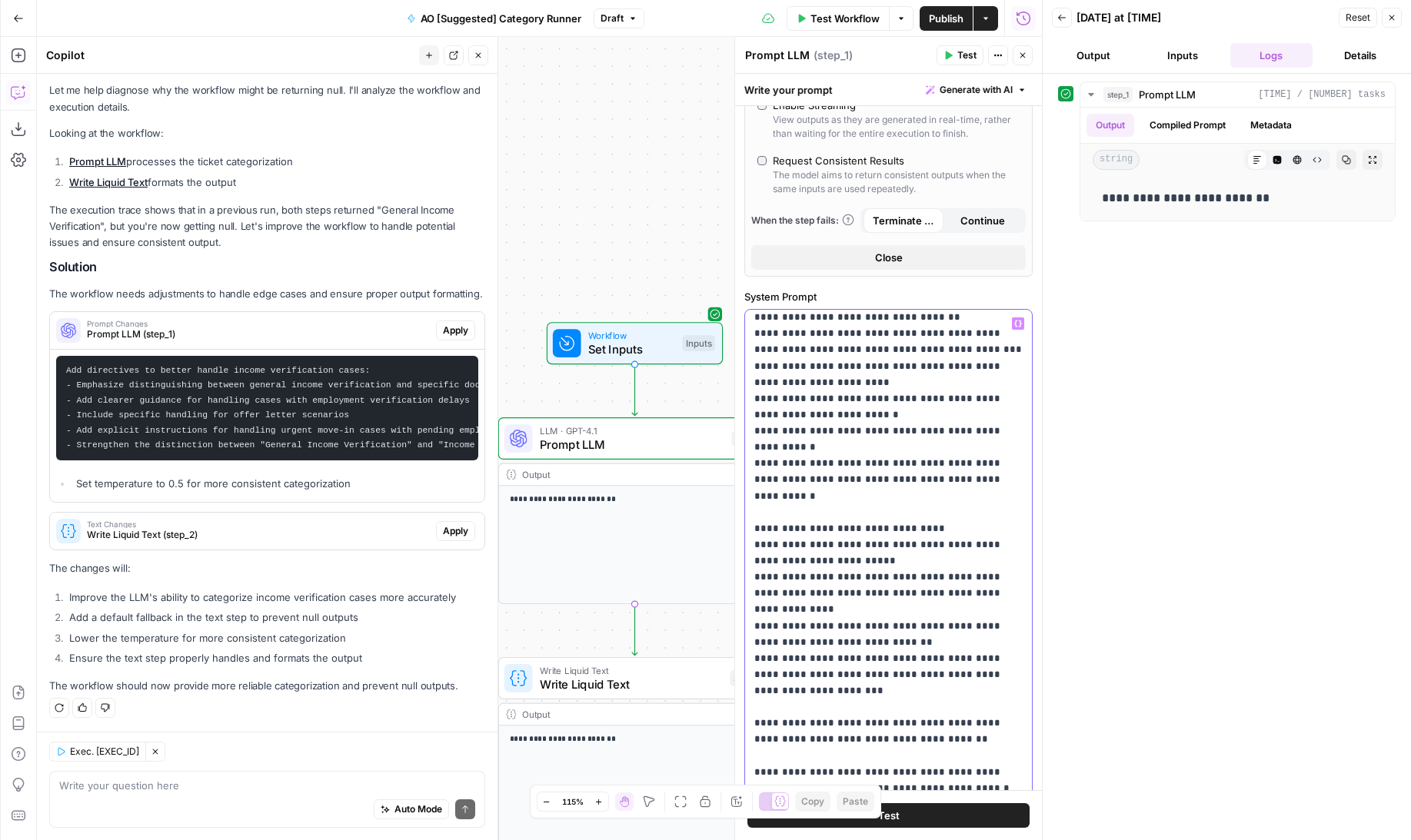 type 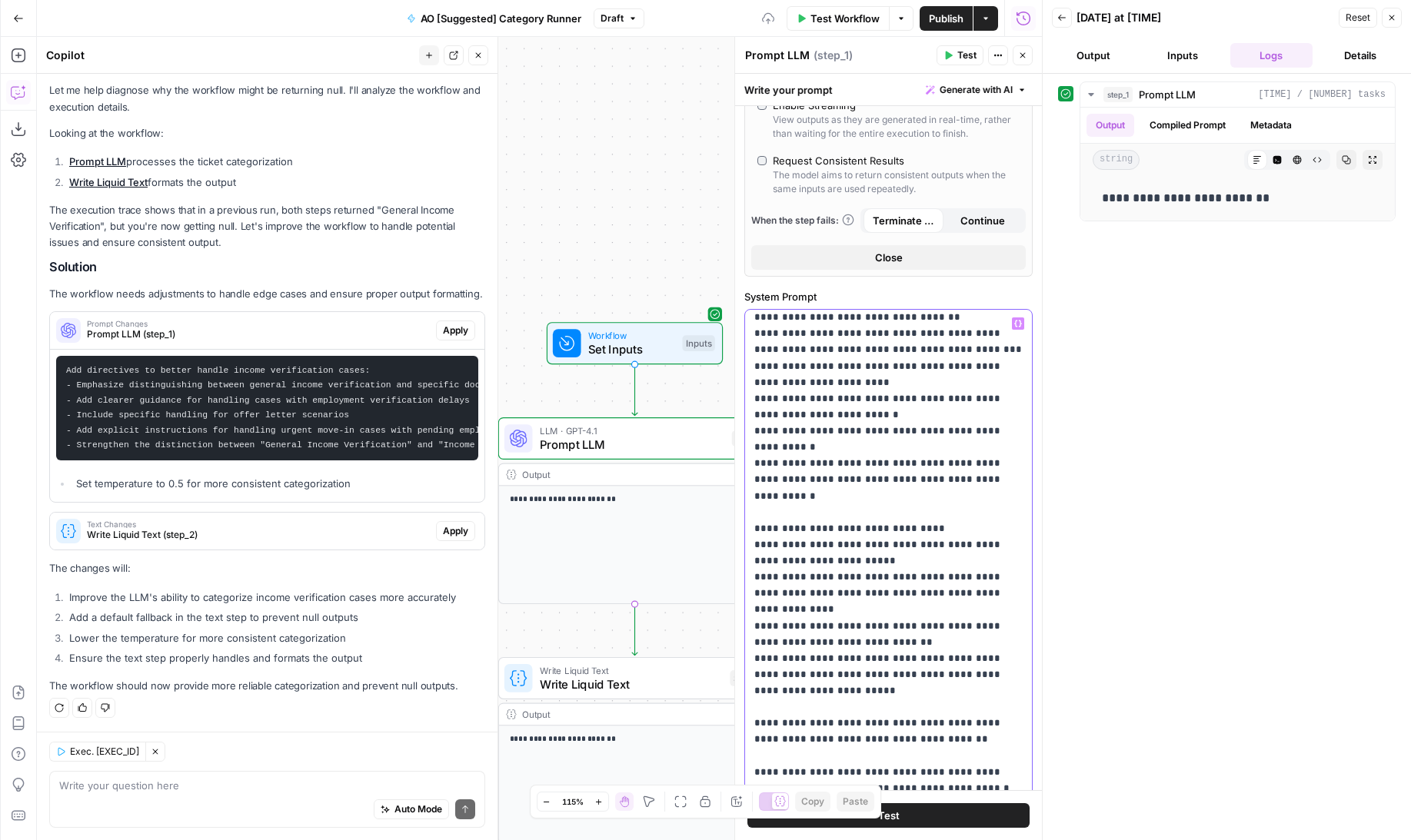click on "**********" at bounding box center [888, 1161] 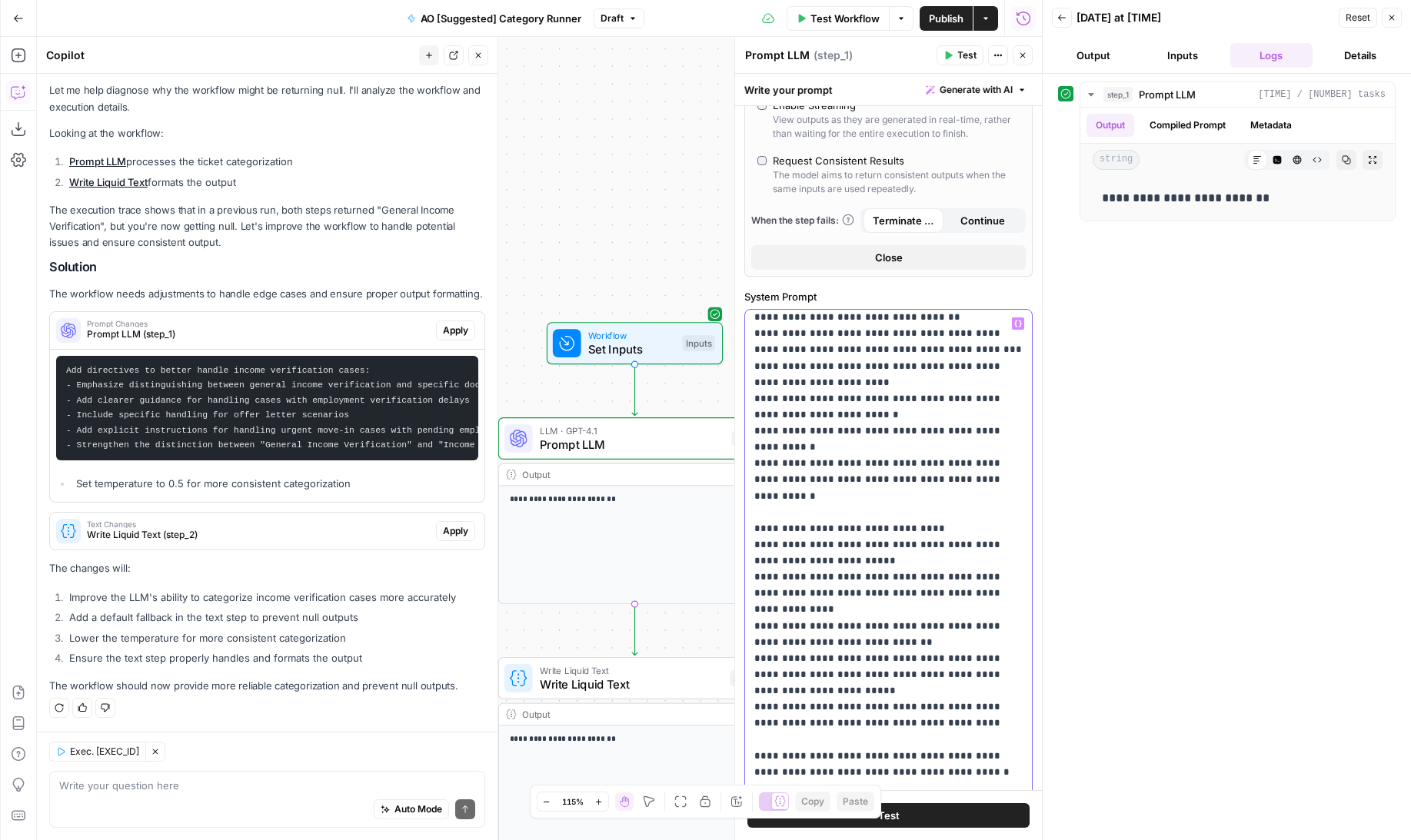 click on "**********" at bounding box center (888, 1153) 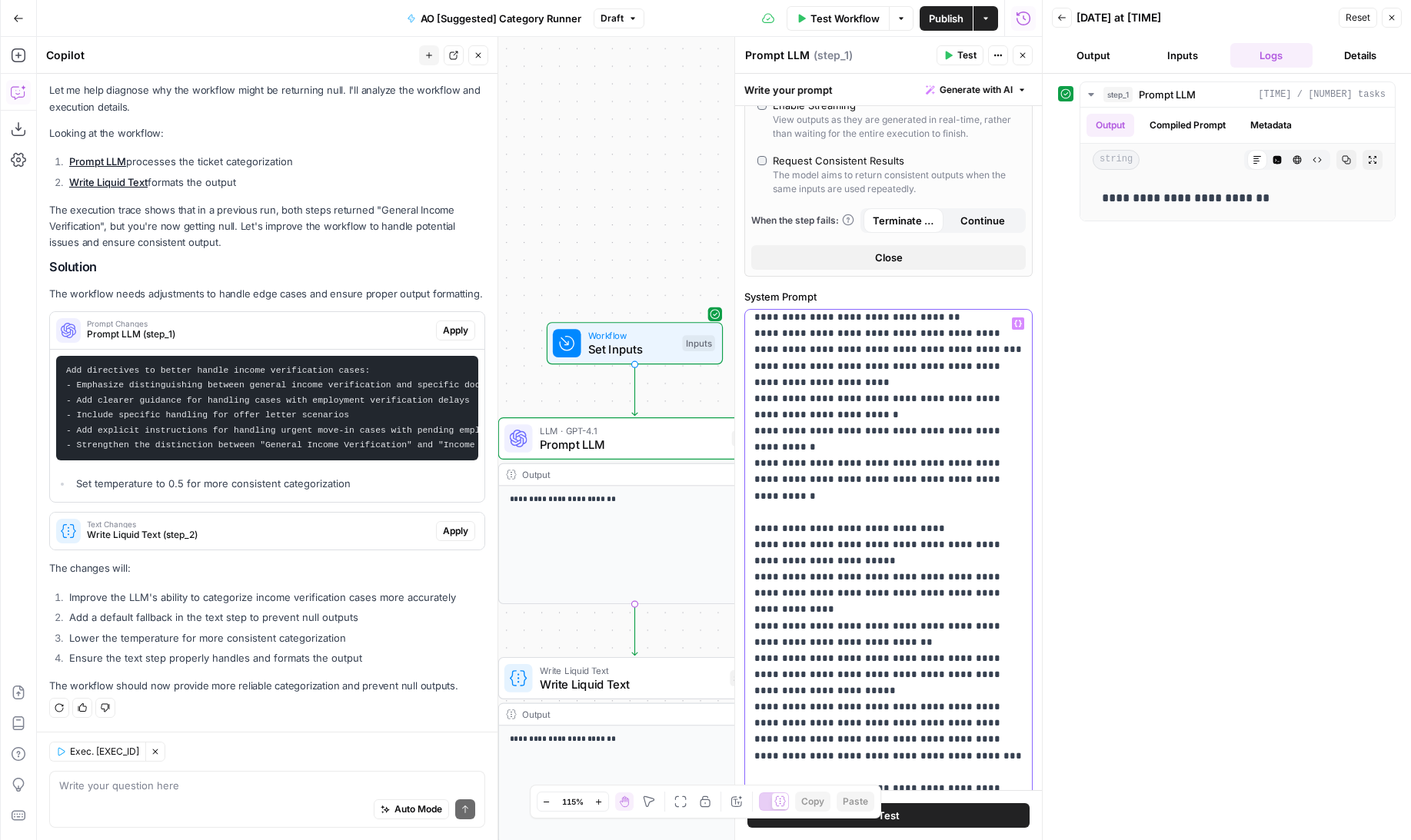 click on "**********" at bounding box center (888, 1145) 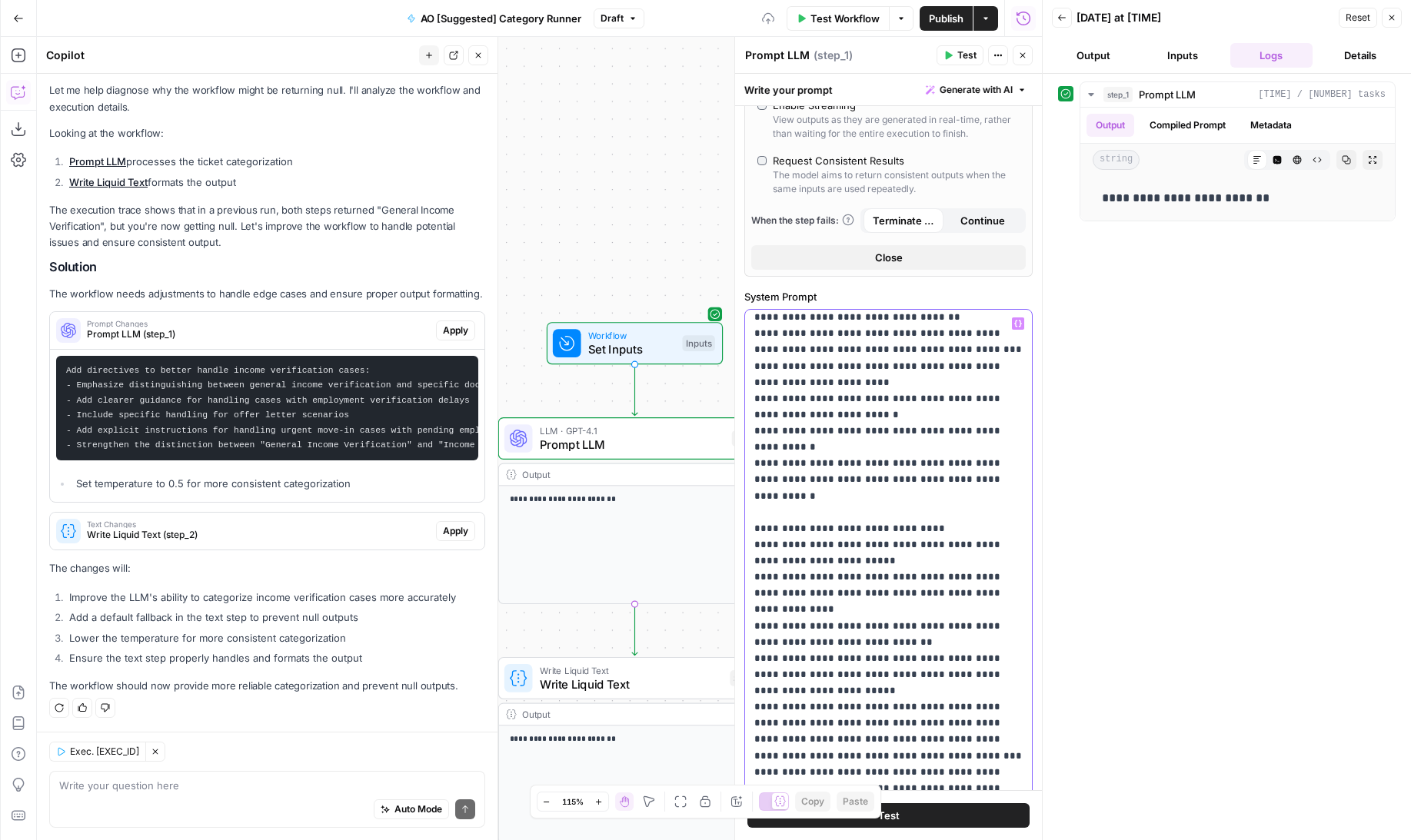 click on "**********" at bounding box center [888, 1137] 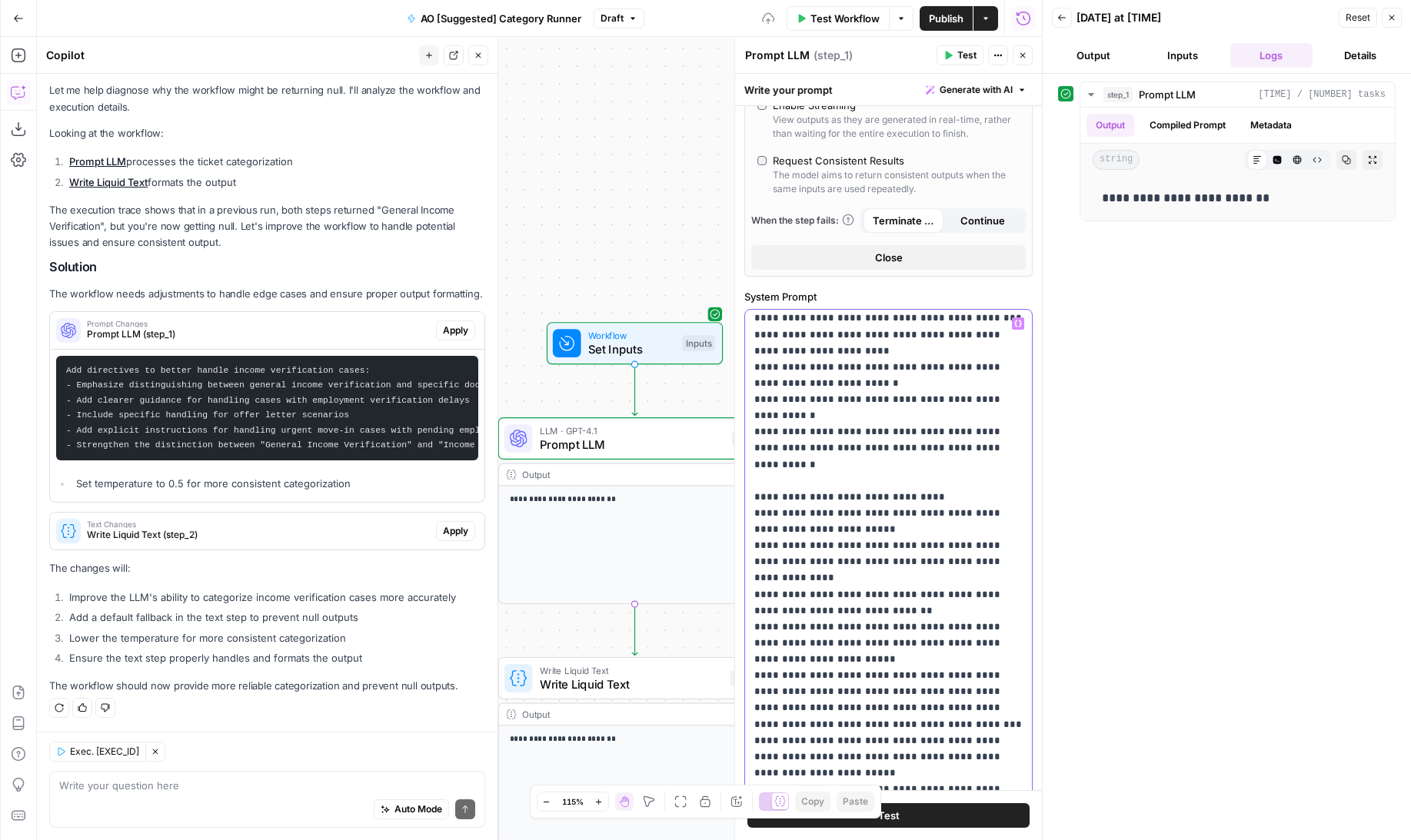 scroll, scrollTop: 850, scrollLeft: 0, axis: vertical 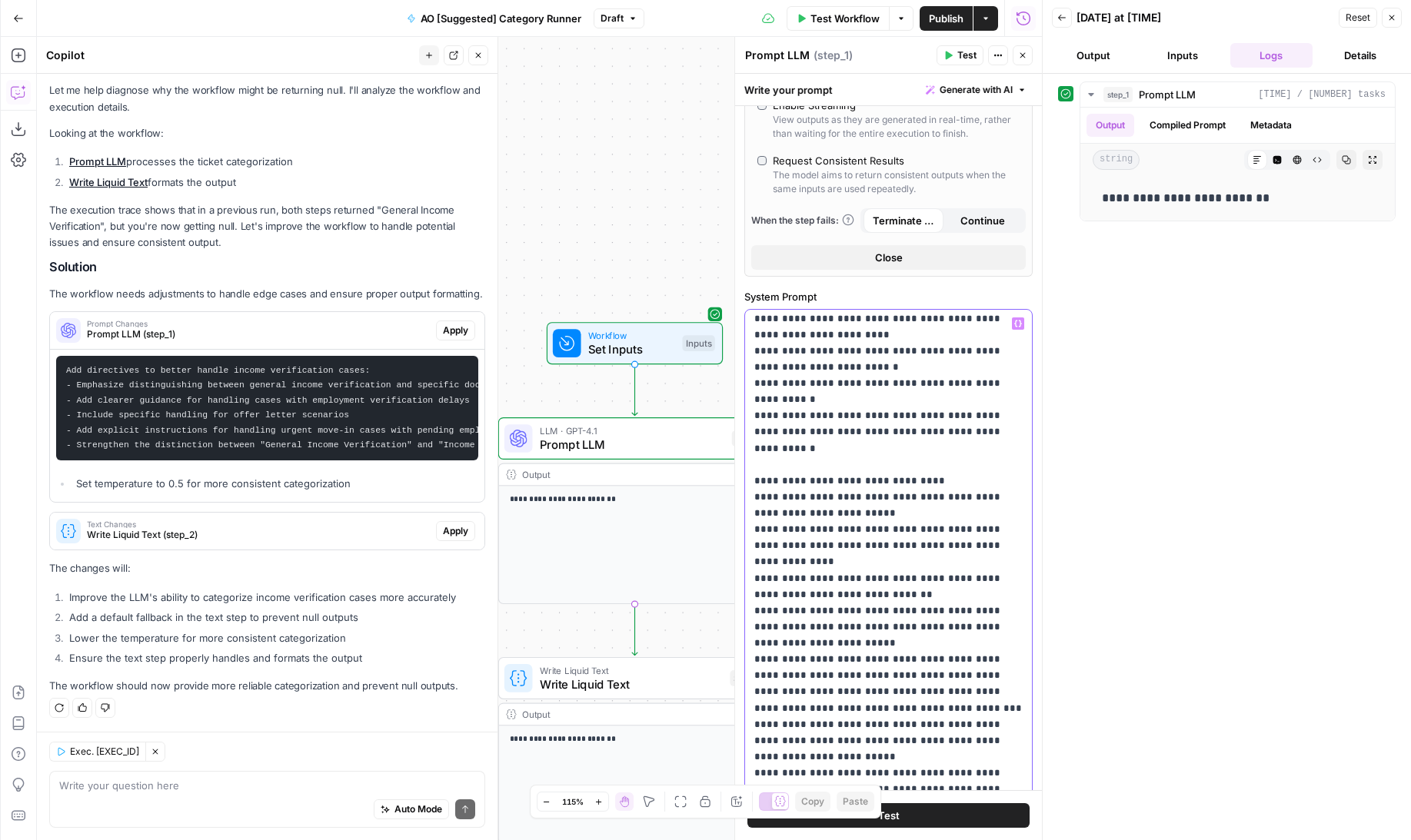 click on "**********" at bounding box center (888, 1081) 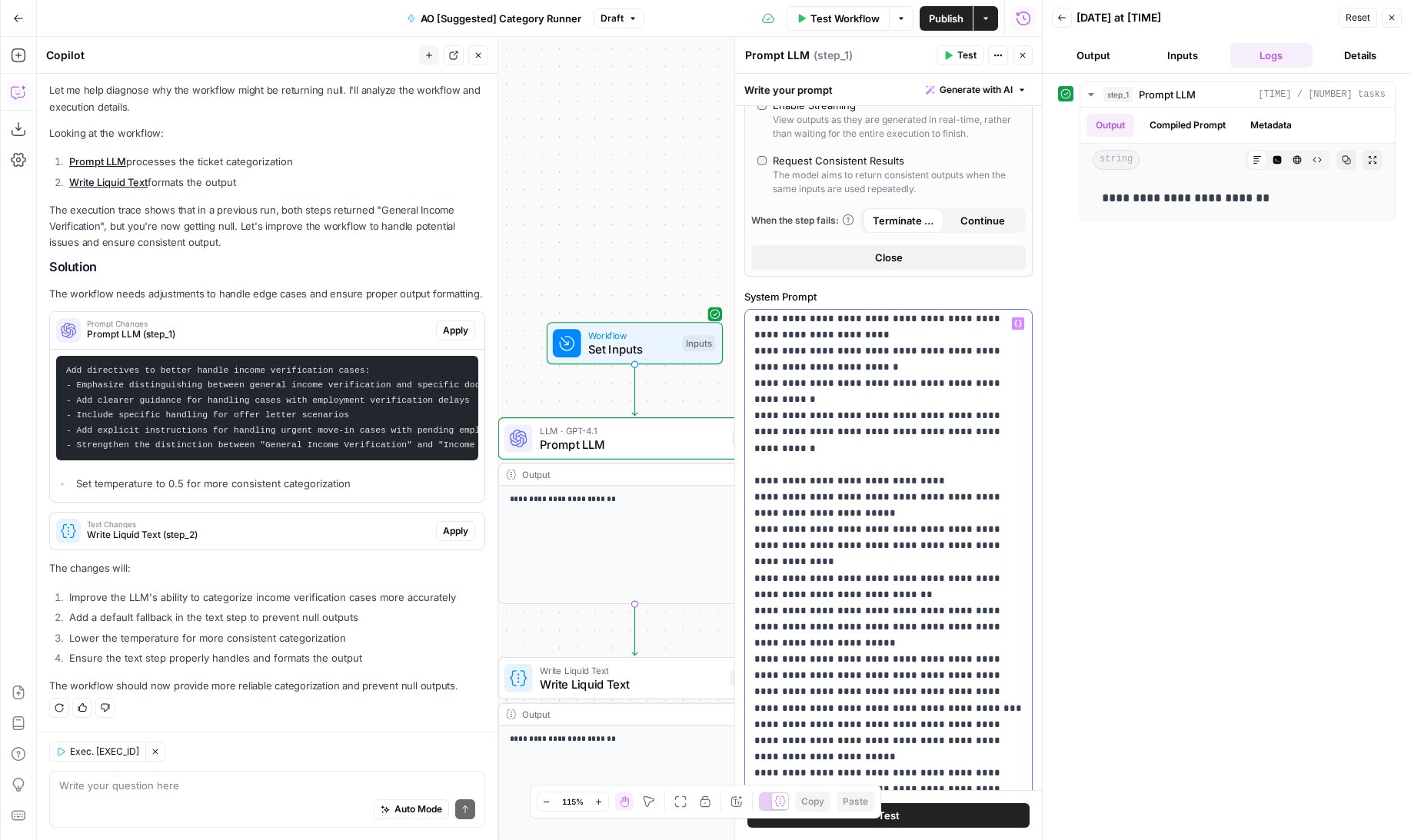 click on "**********" at bounding box center (888, 1081) 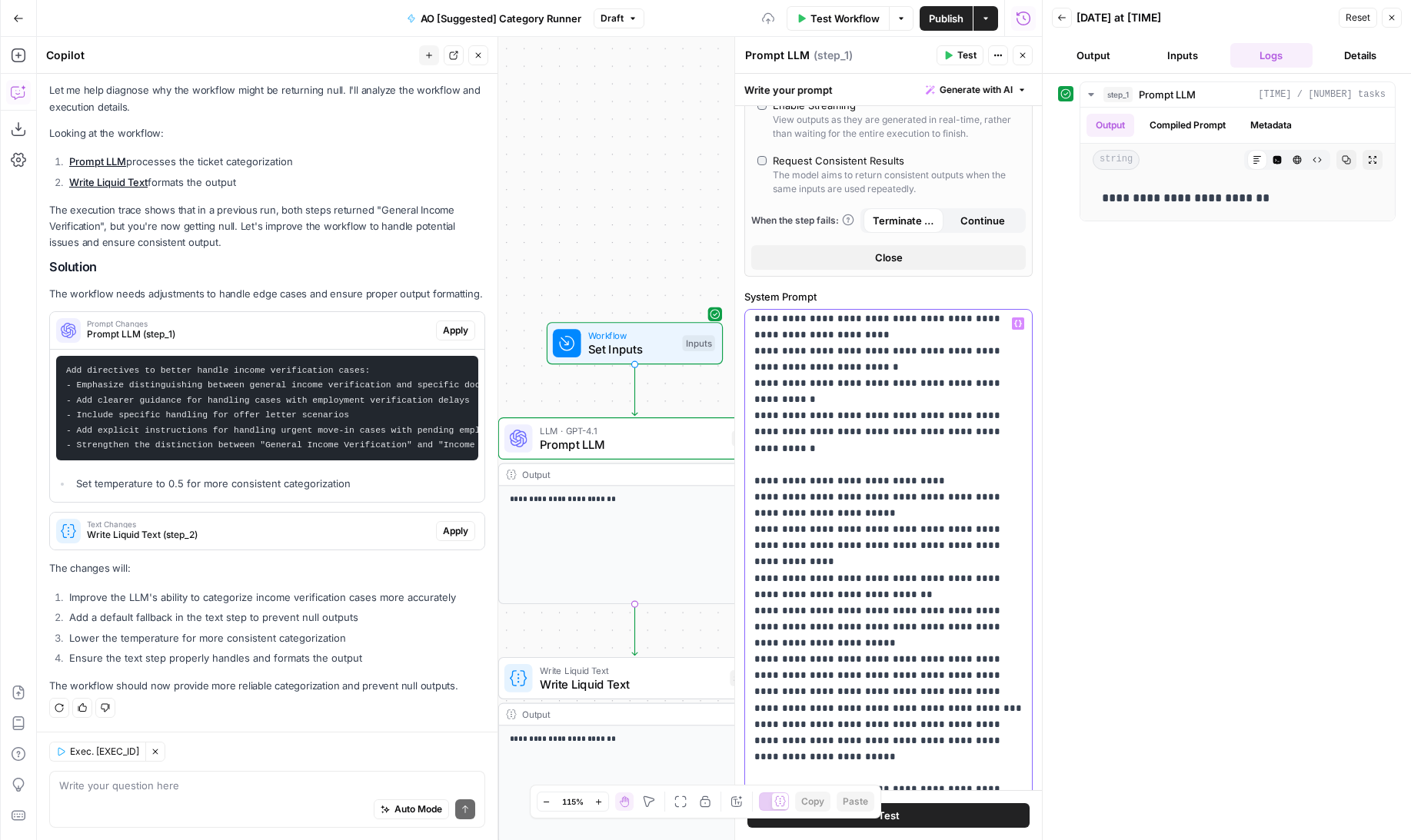 click on "**********" at bounding box center [888, 1089] 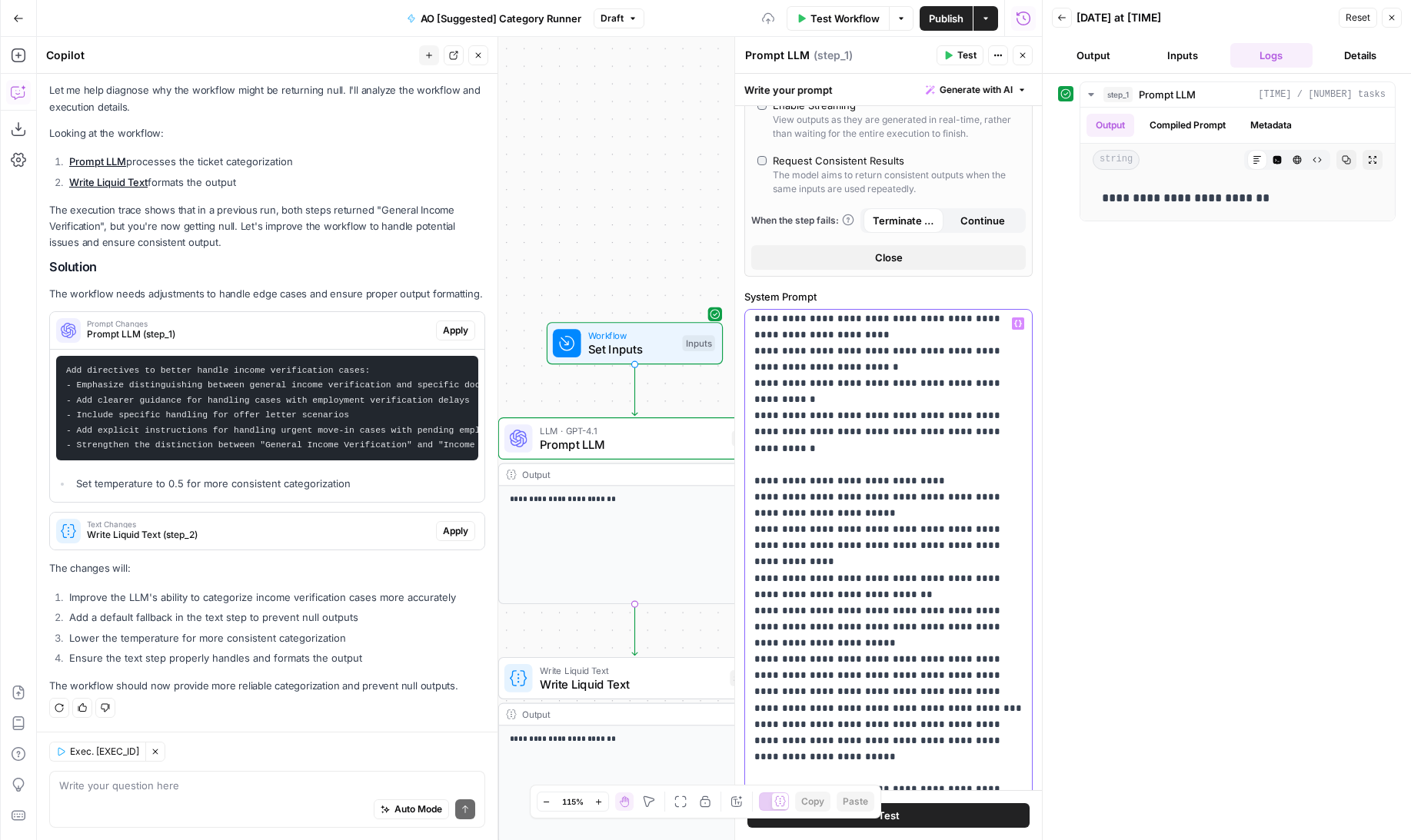 click on "**********" at bounding box center (888, 1081) 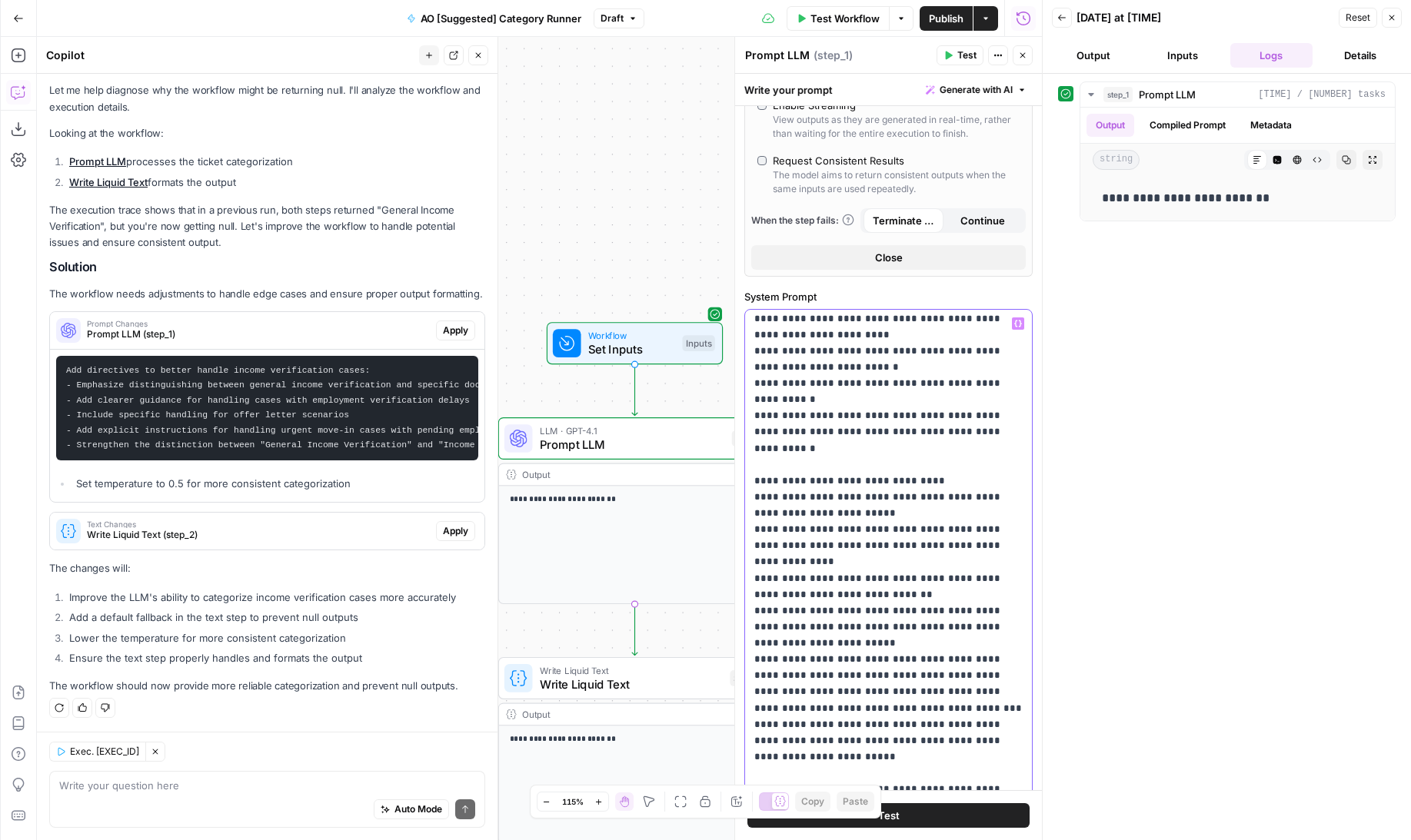 click on "**********" at bounding box center (888, 1073) 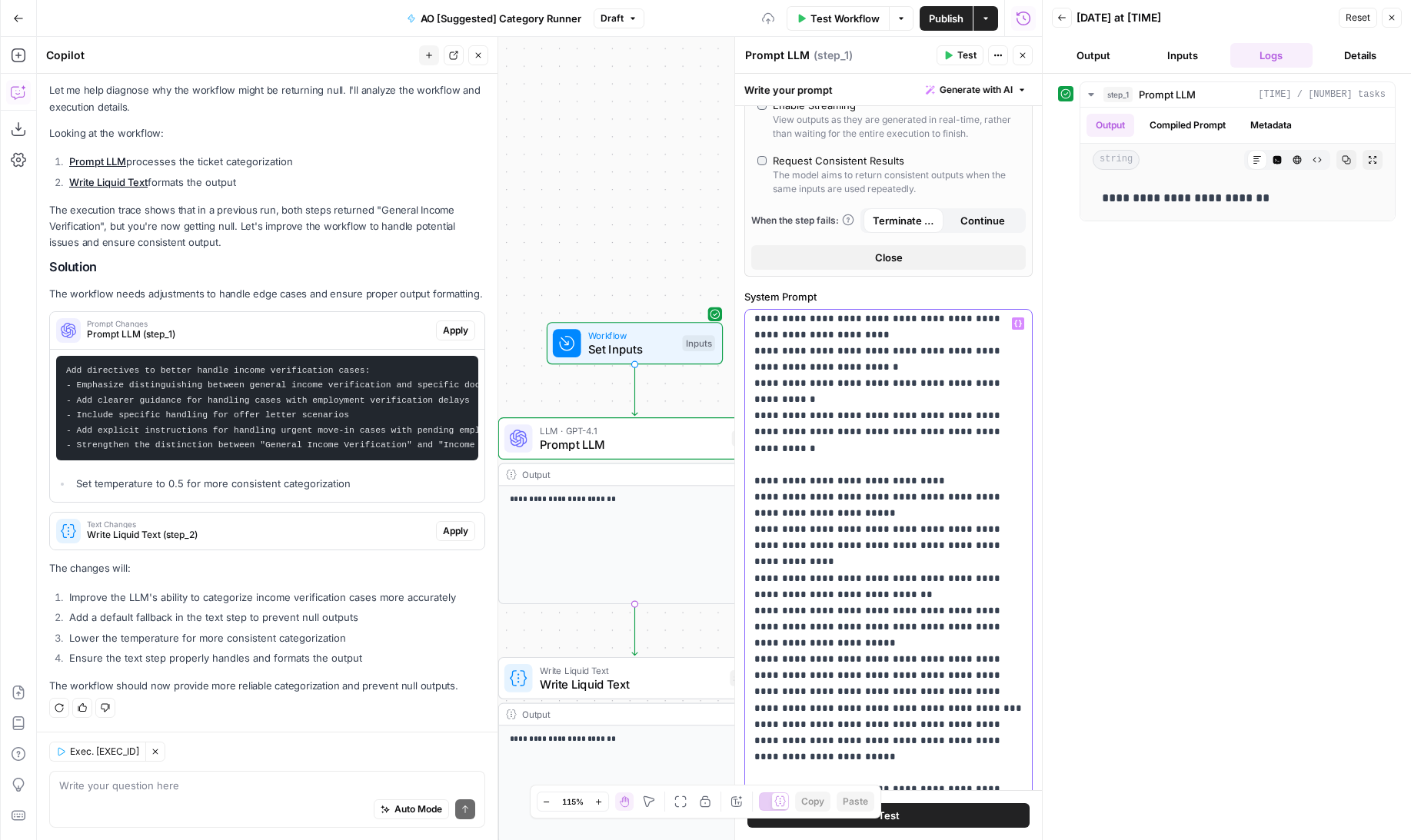 click on "**********" at bounding box center (888, 1065) 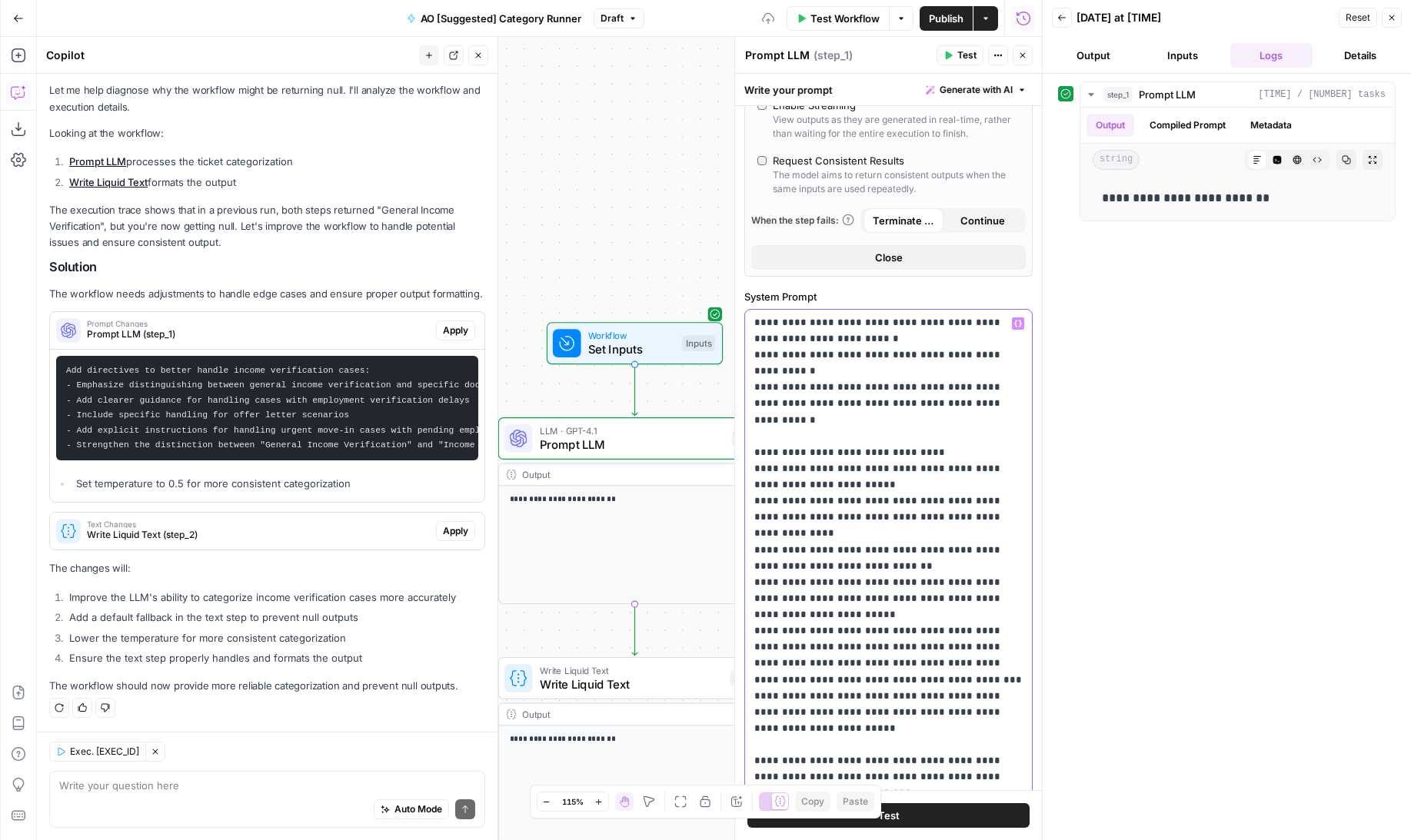 scroll, scrollTop: 901, scrollLeft: 0, axis: vertical 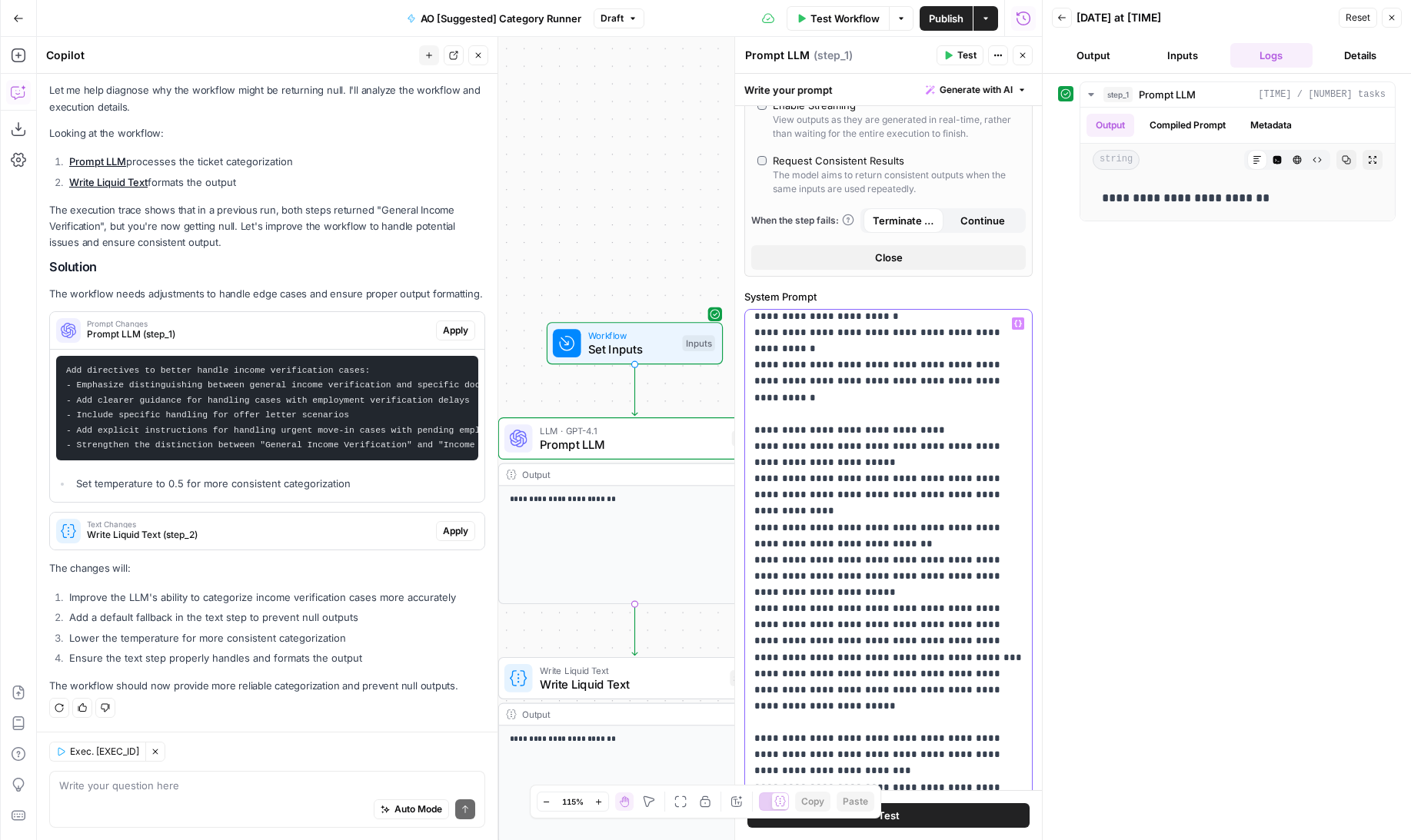 click on "**********" at bounding box center [888, 1006] 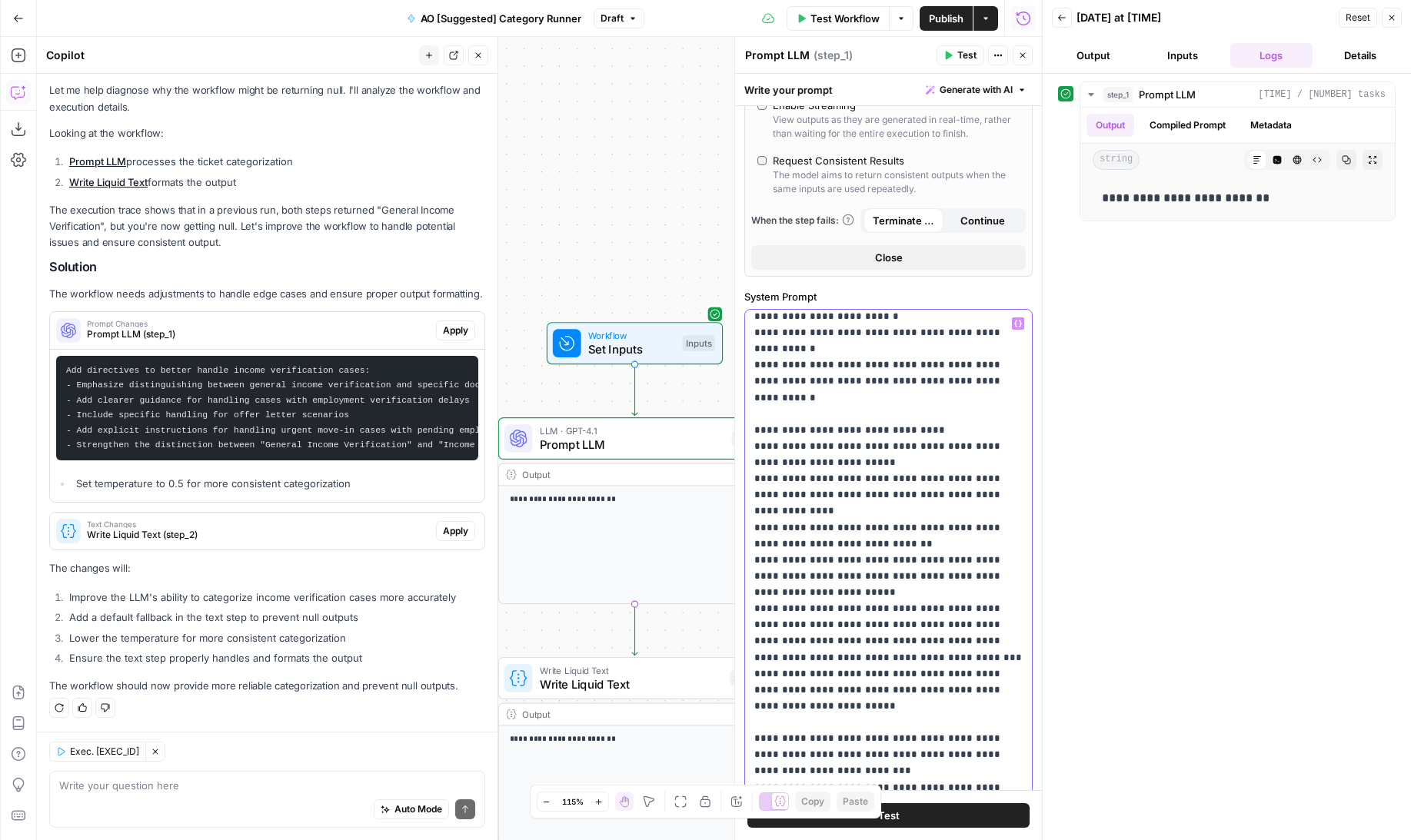 click on "**********" at bounding box center [888, 998] 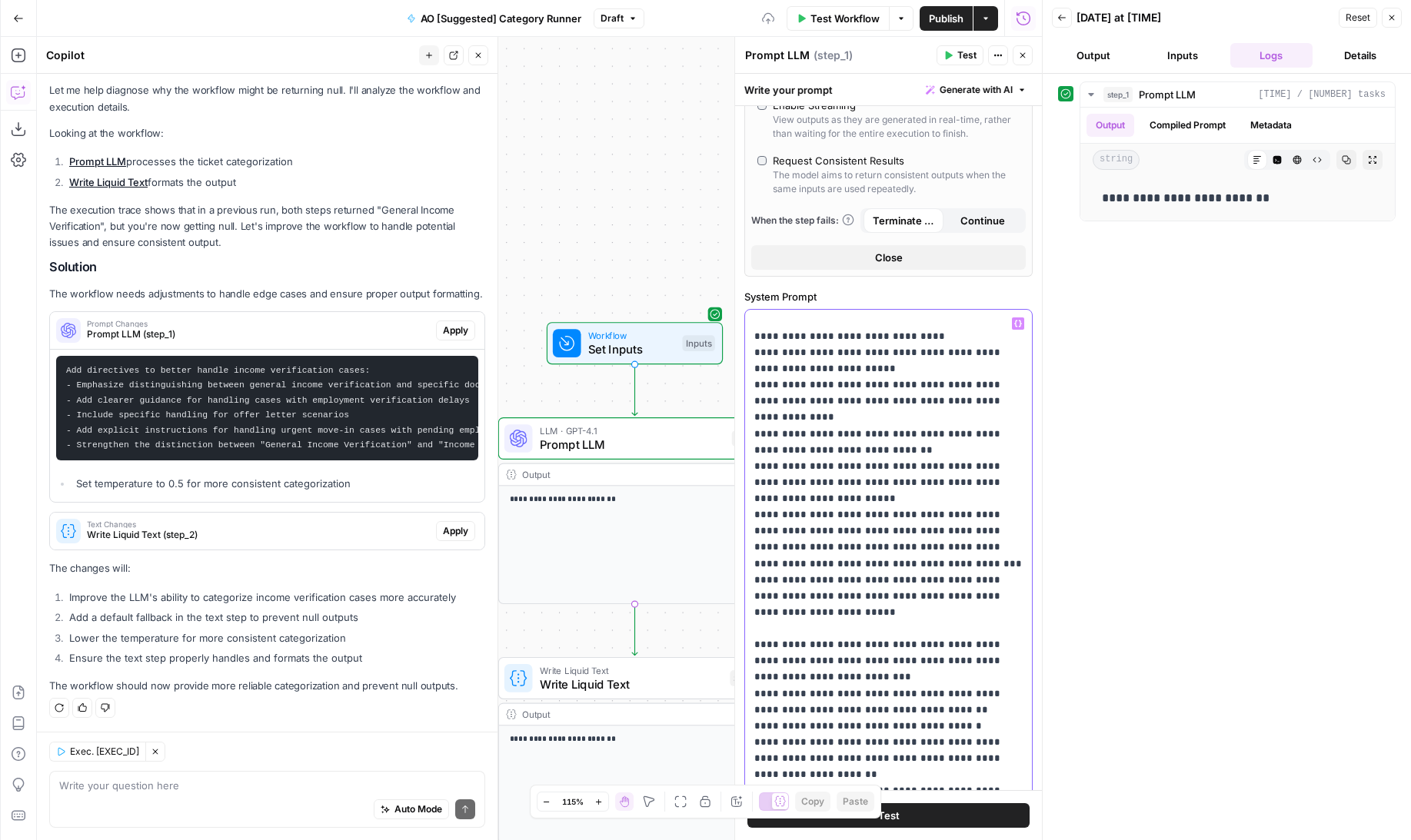 scroll, scrollTop: 1009, scrollLeft: 0, axis: vertical 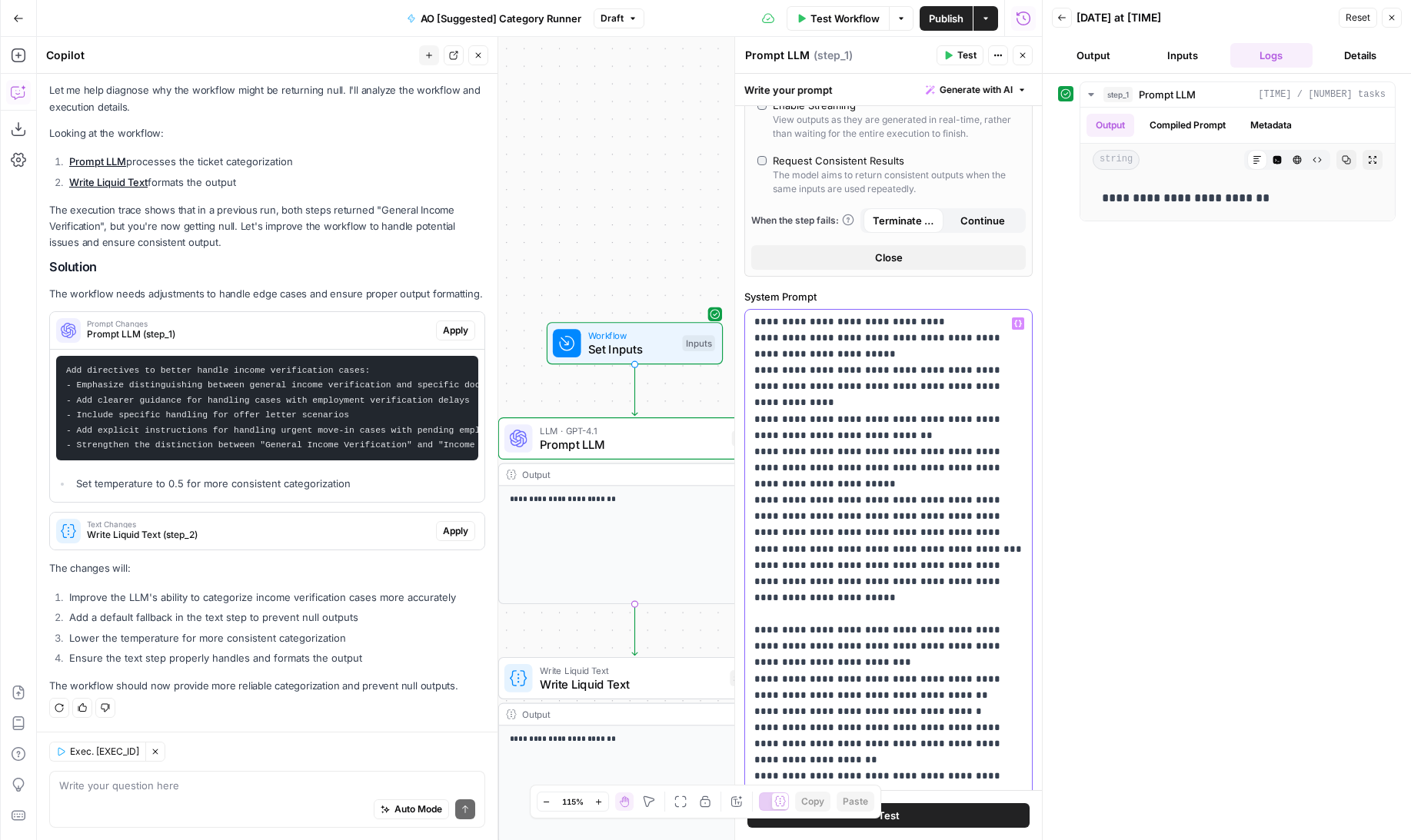 click on "**********" at bounding box center (888, 882) 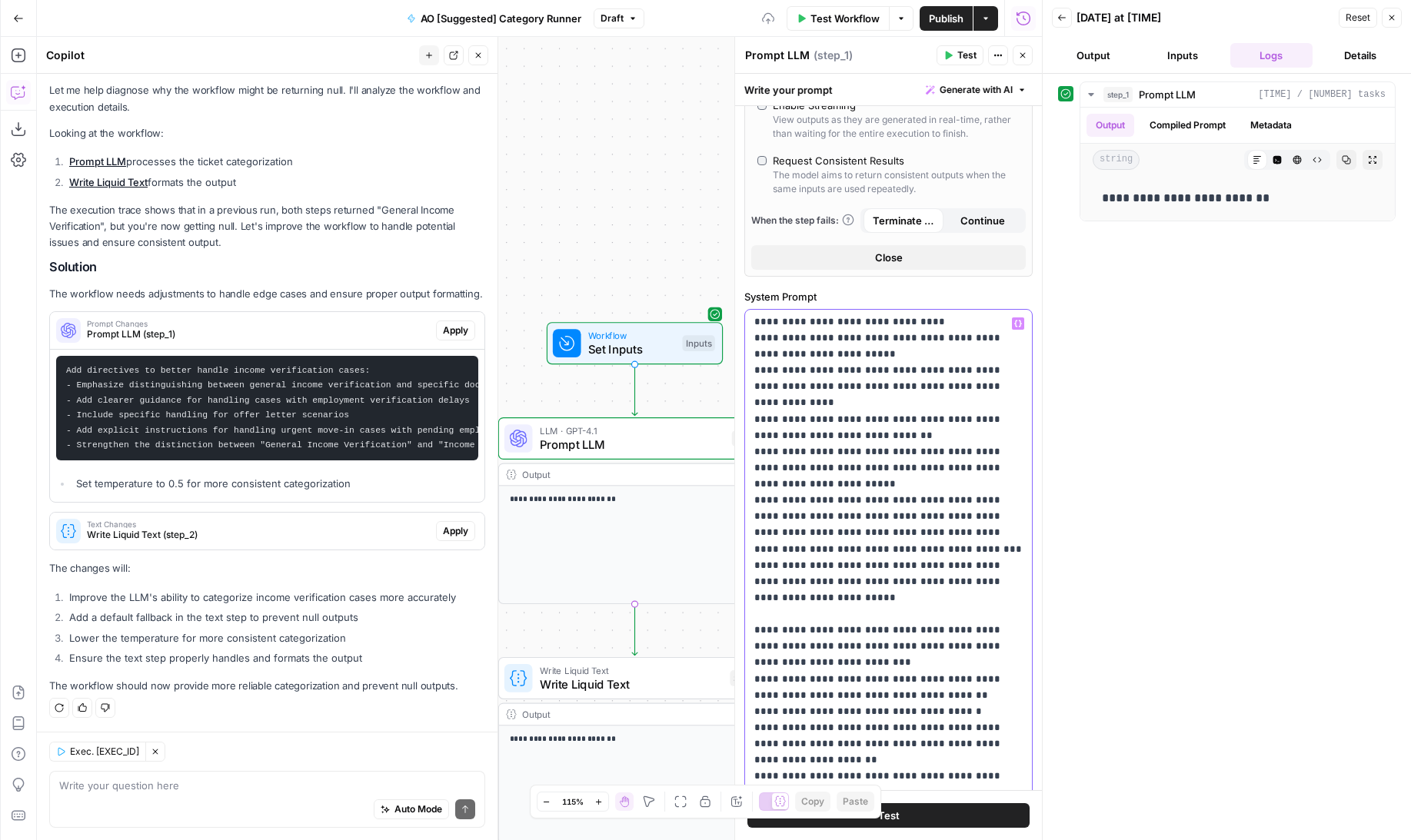 click on "**********" at bounding box center [888, 873] 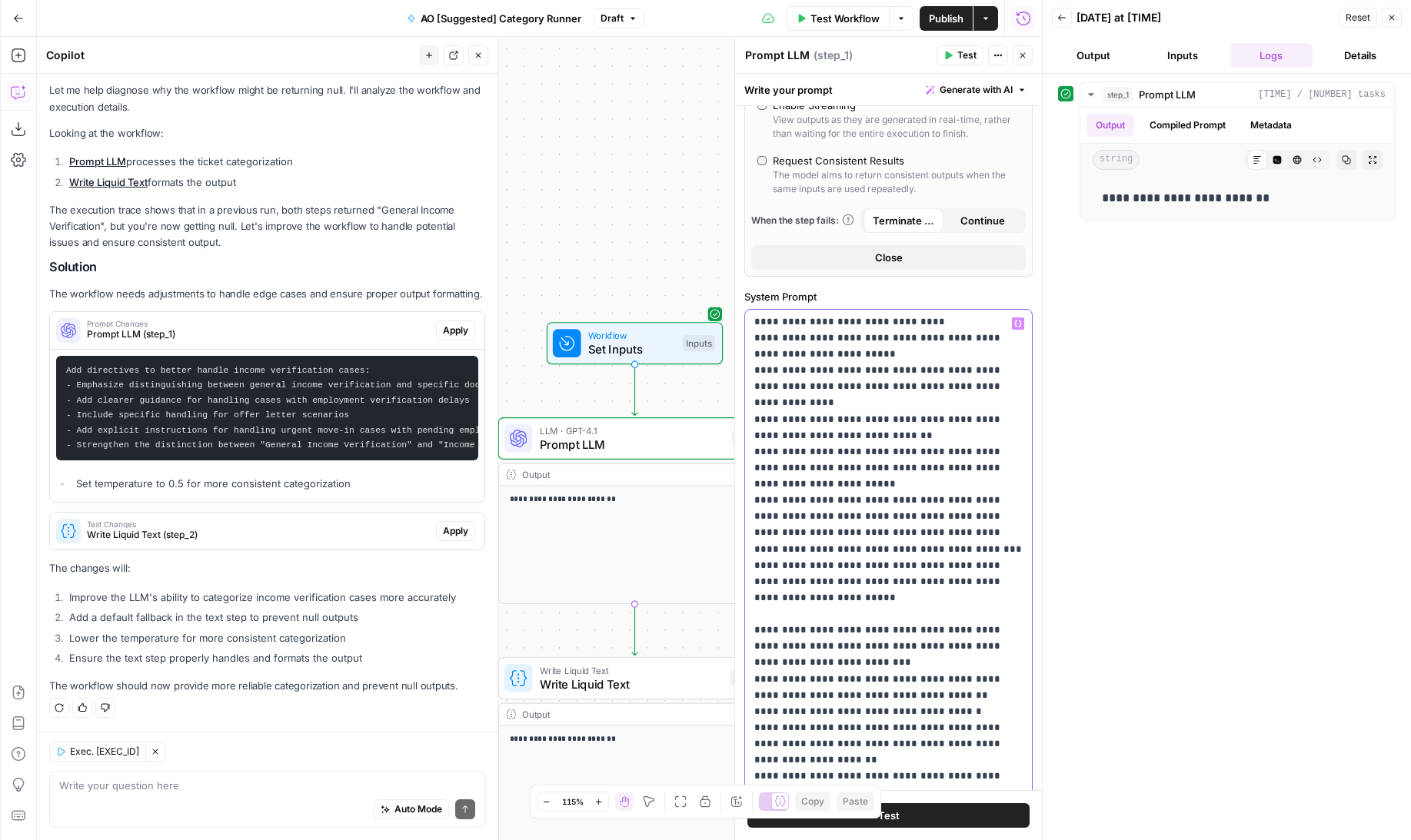click on "**********" at bounding box center (888, 873) 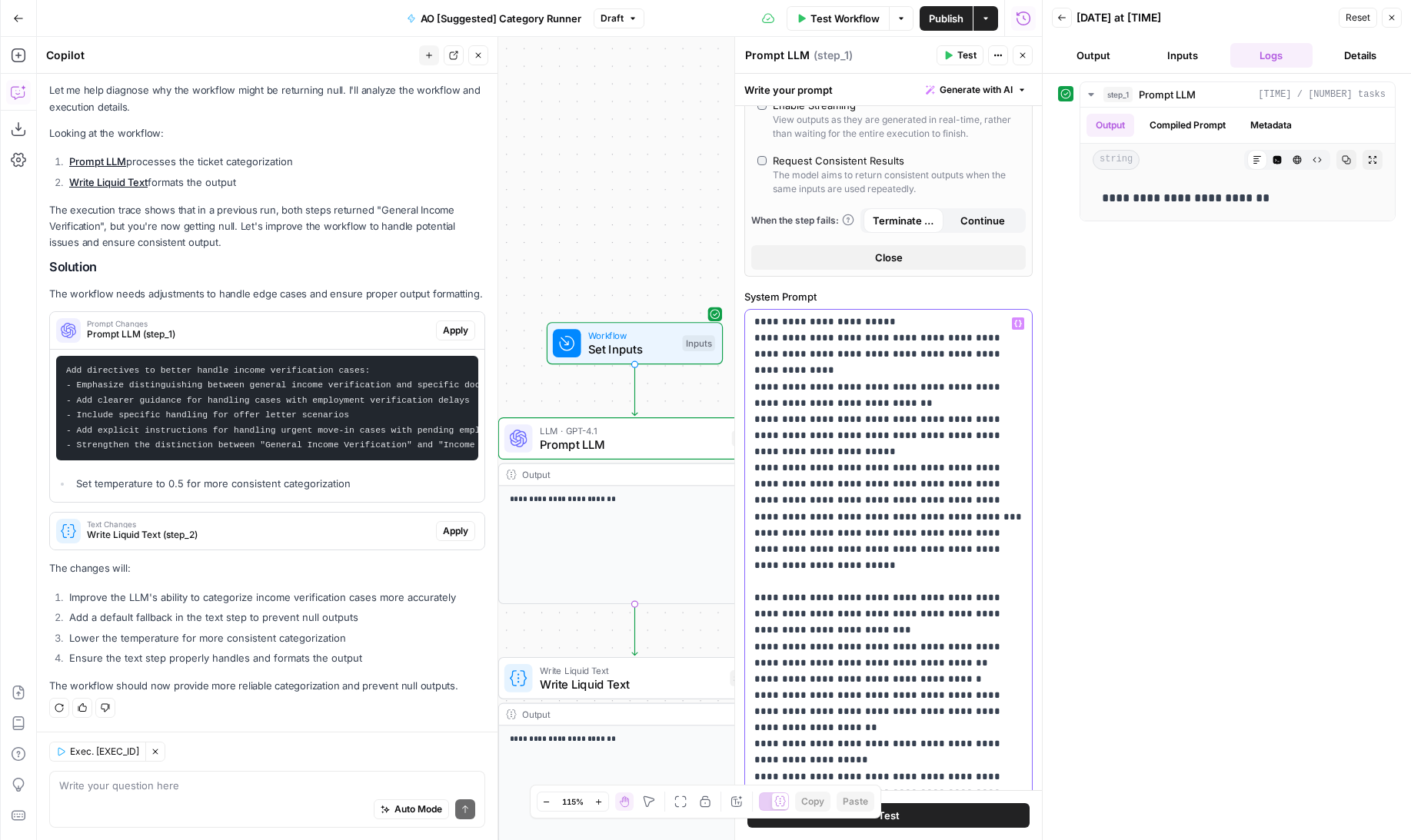 click on "**********" at bounding box center [888, 833] 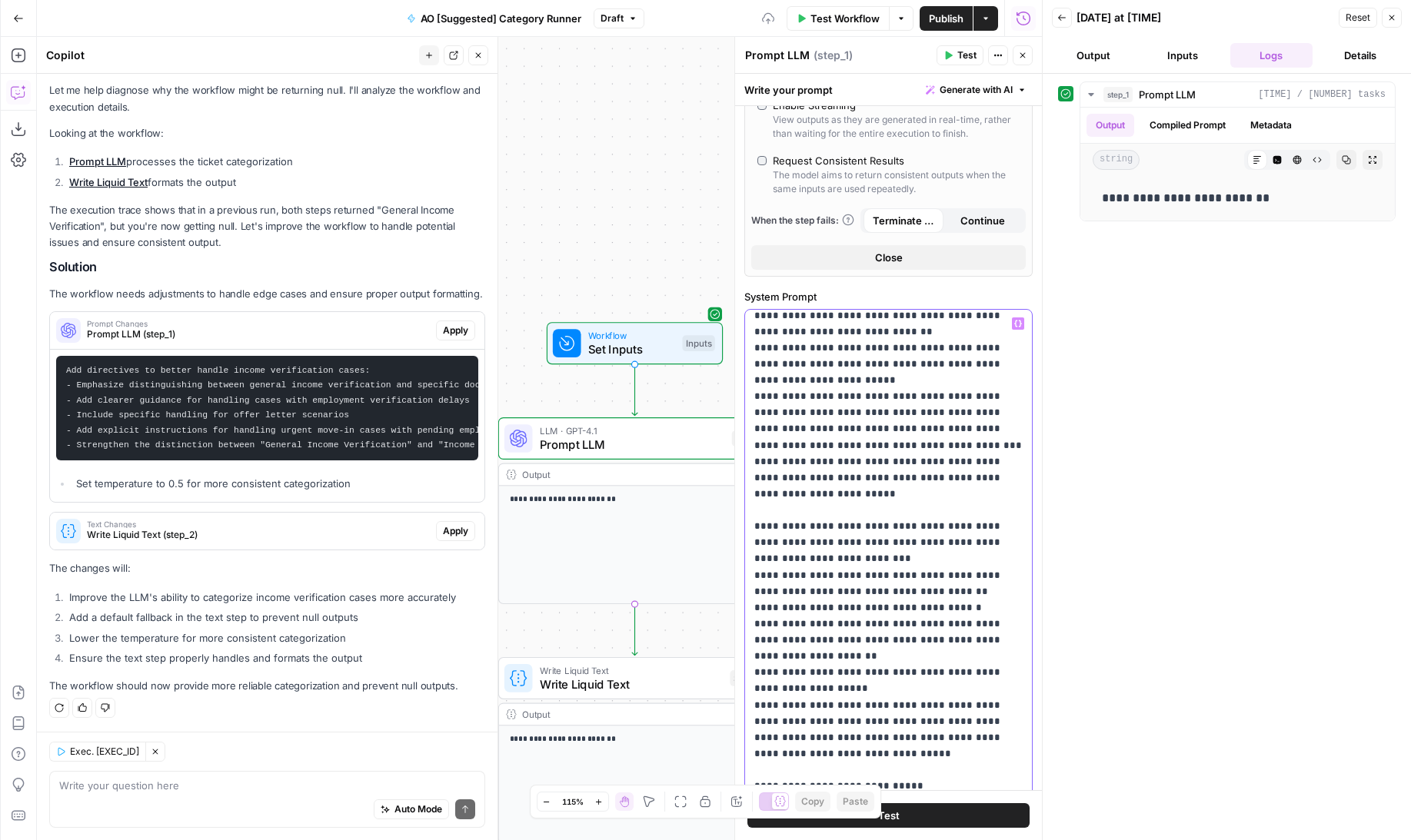 scroll, scrollTop: 1114, scrollLeft: 0, axis: vertical 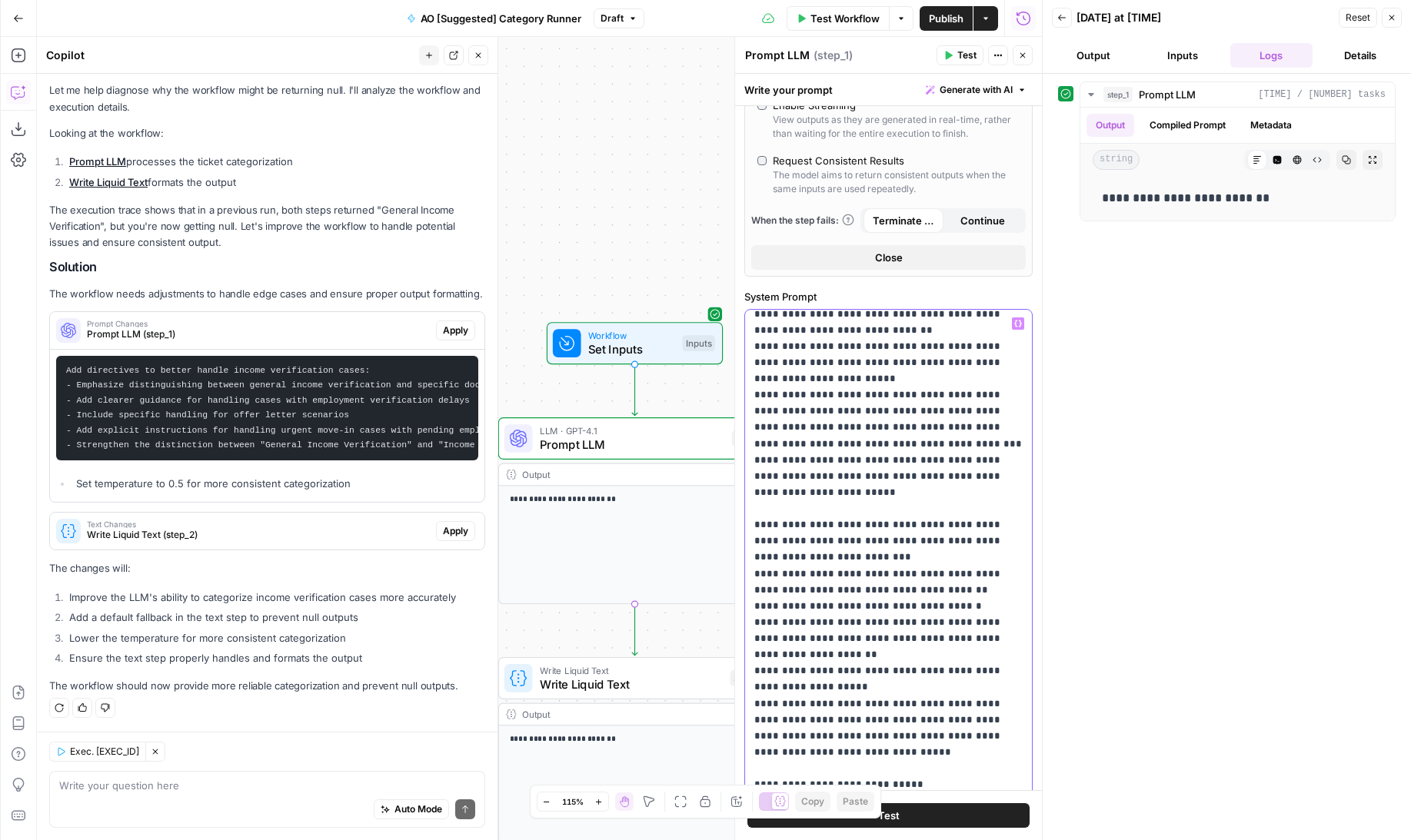 click on "**********" at bounding box center [888, 752] 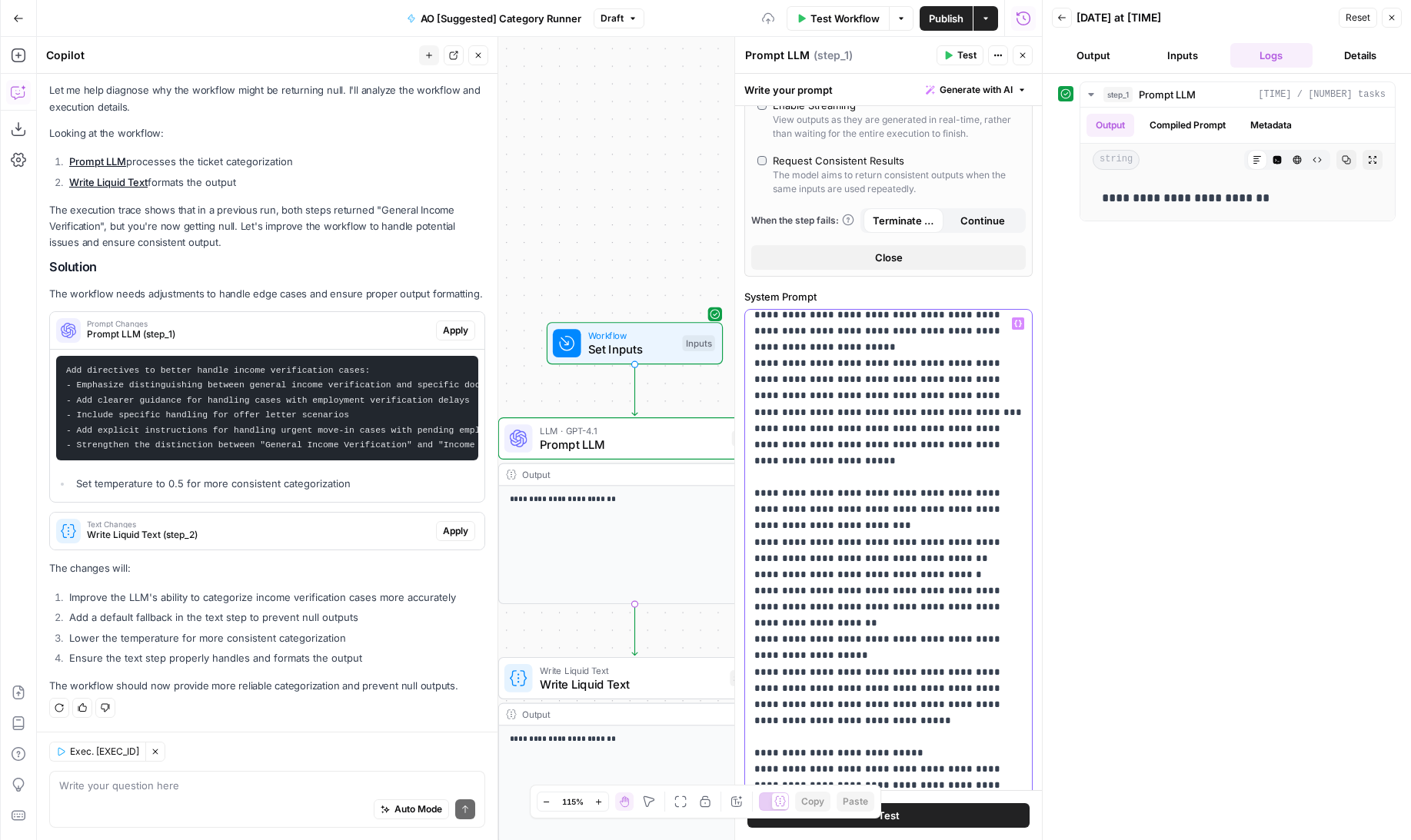 click on "**********" at bounding box center (888, 704) 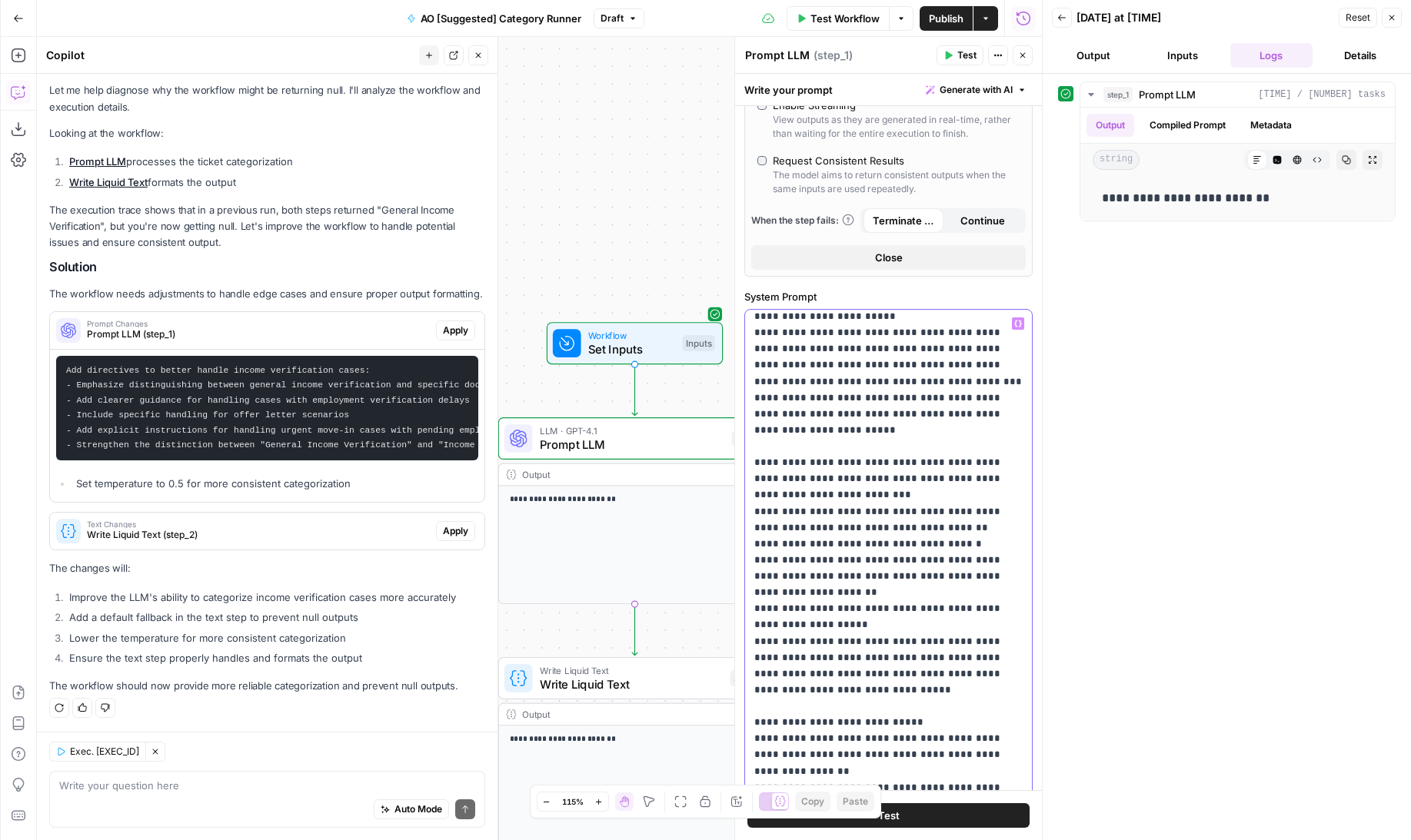 scroll, scrollTop: 1180, scrollLeft: 0, axis: vertical 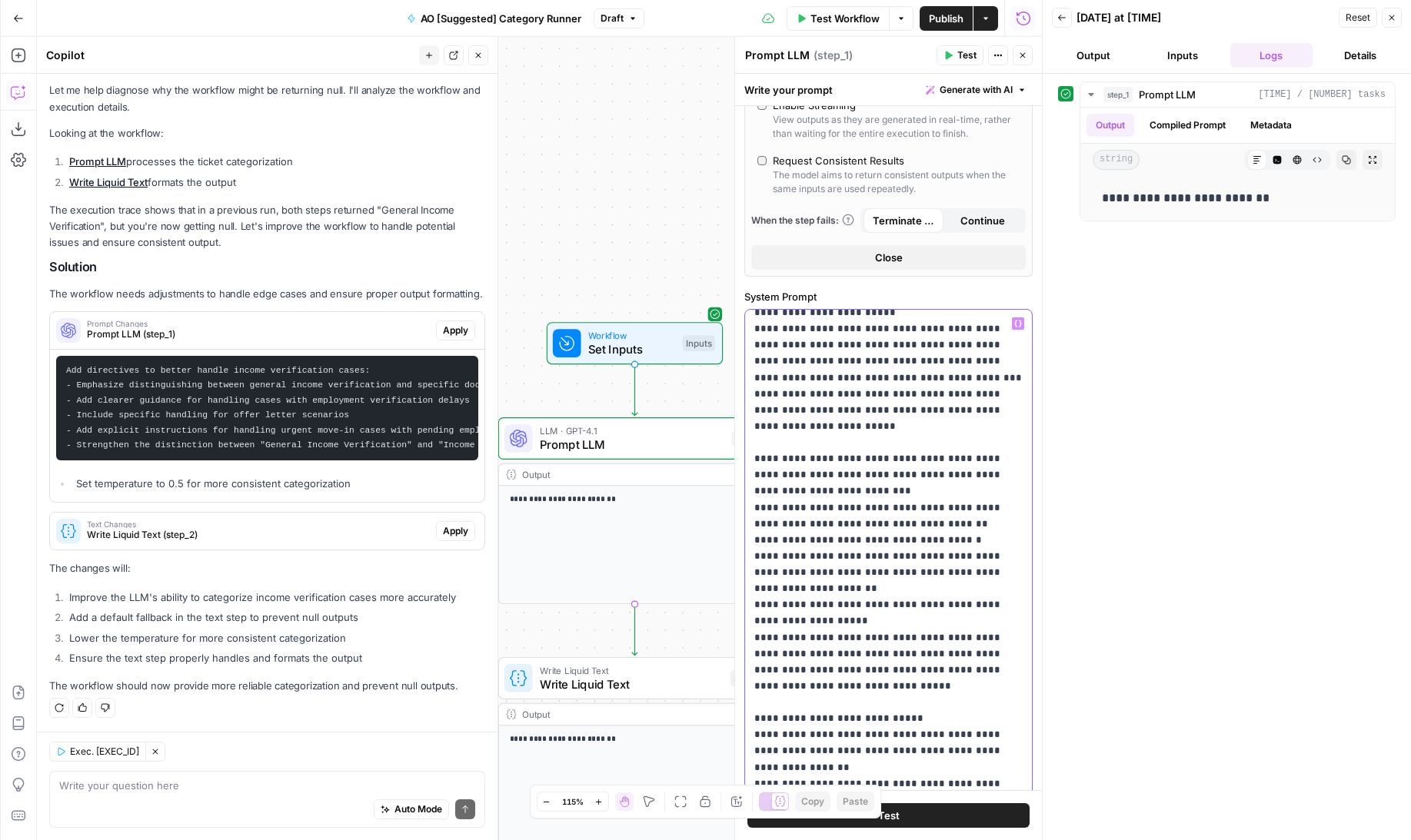 click on "**********" at bounding box center (888, 662) 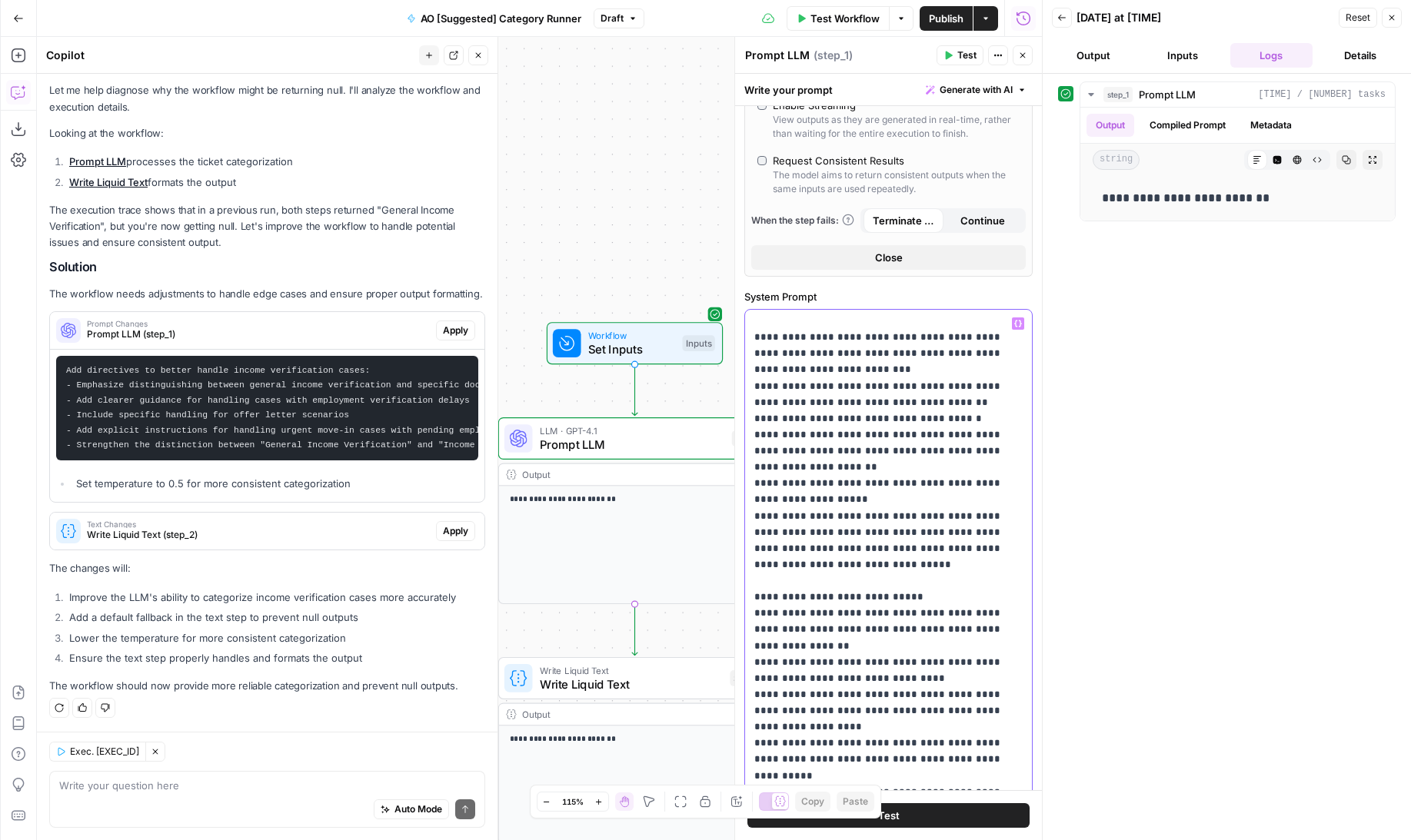 scroll, scrollTop: 1303, scrollLeft: 0, axis: vertical 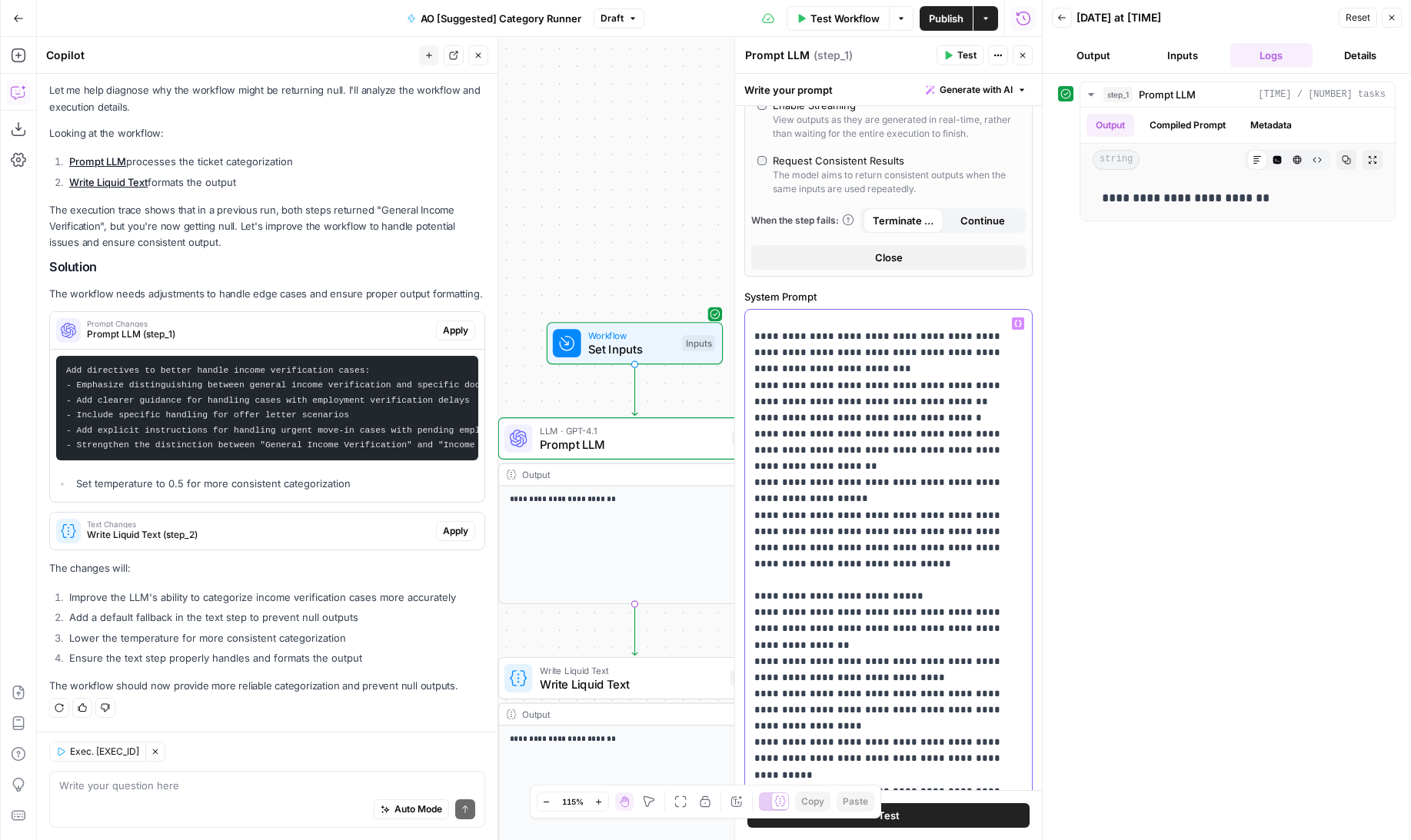 click on "**********" at bounding box center [888, 531] 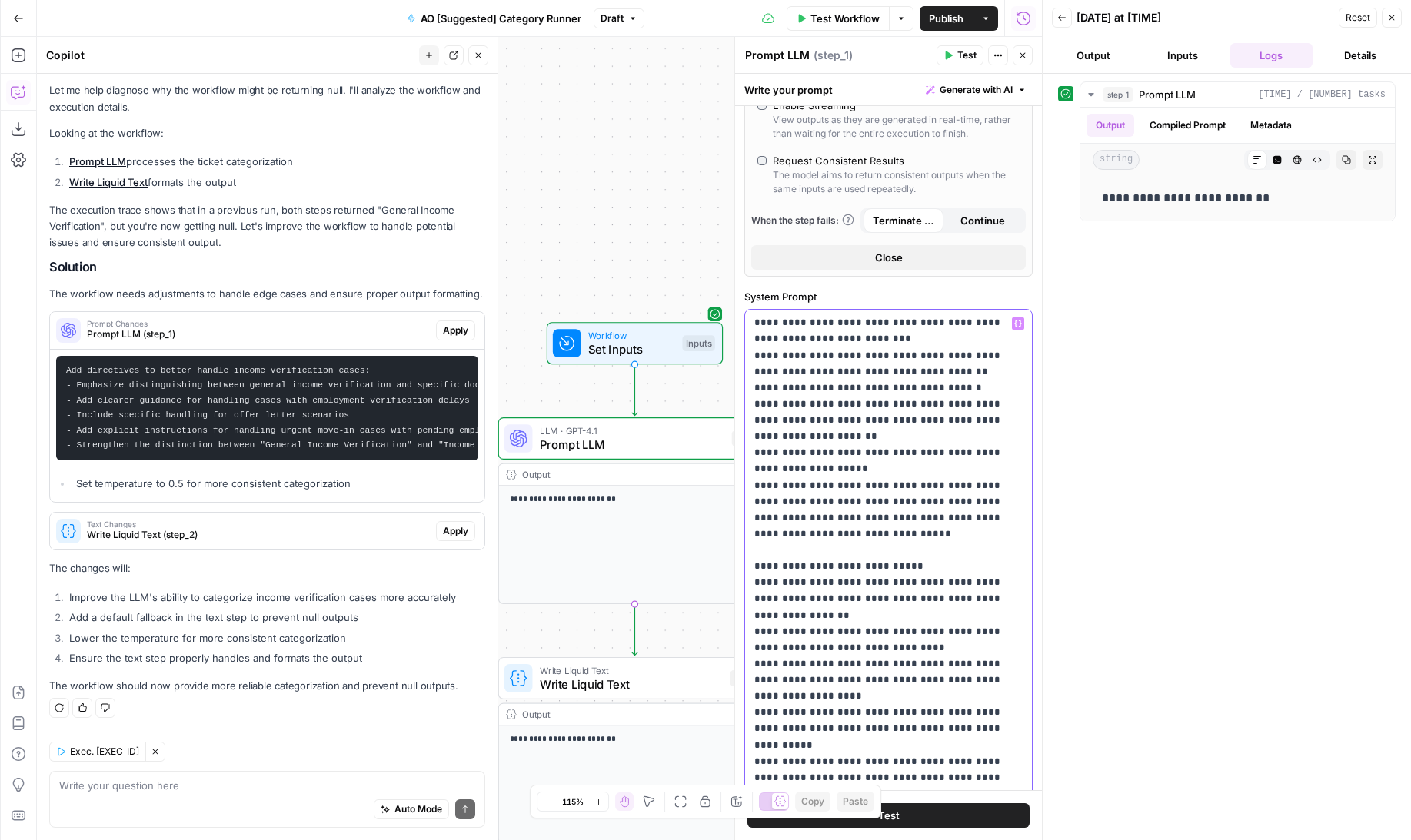 click on "**********" at bounding box center [888, 485] 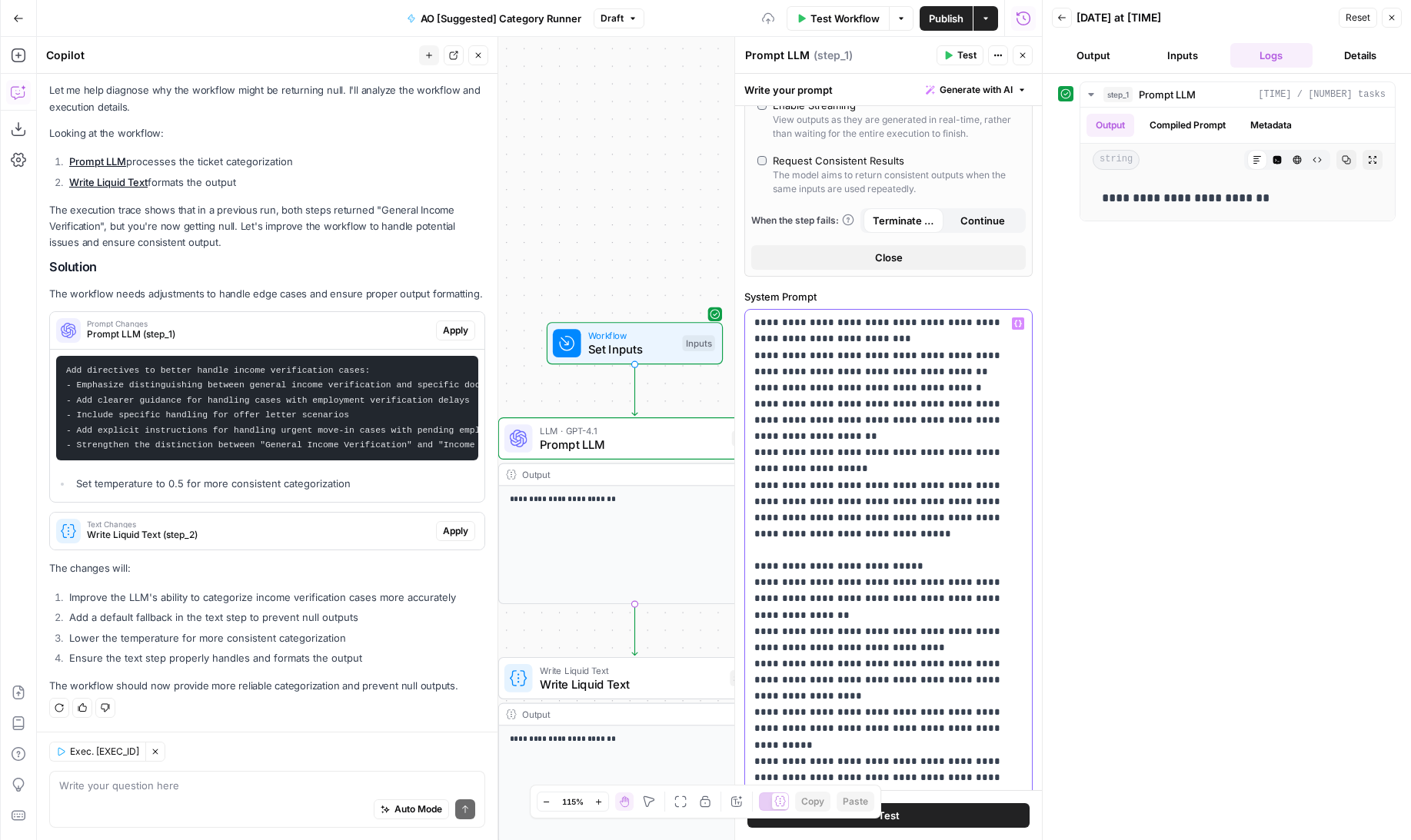 click on "**********" at bounding box center (888, 476) 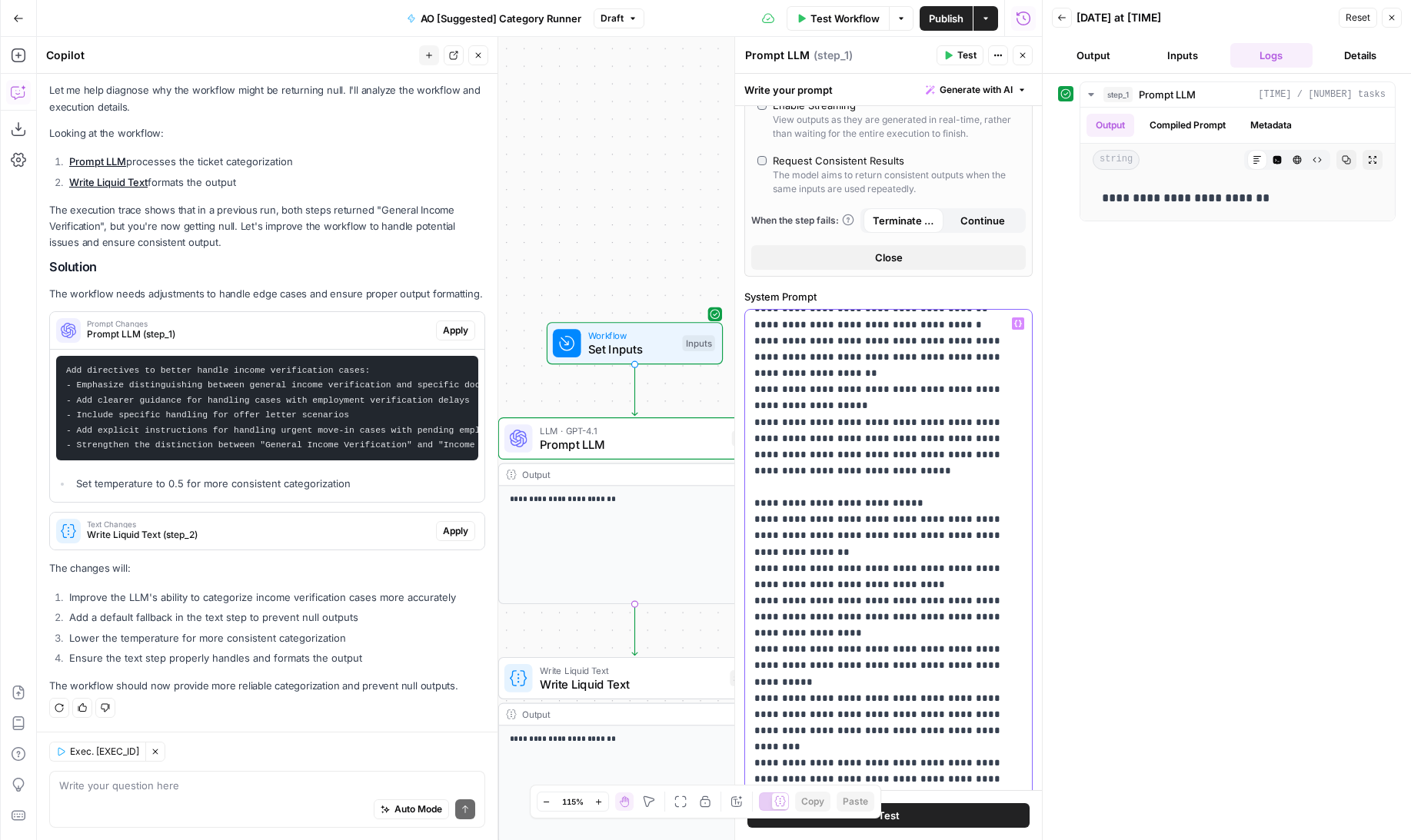 scroll, scrollTop: 1408, scrollLeft: 0, axis: vertical 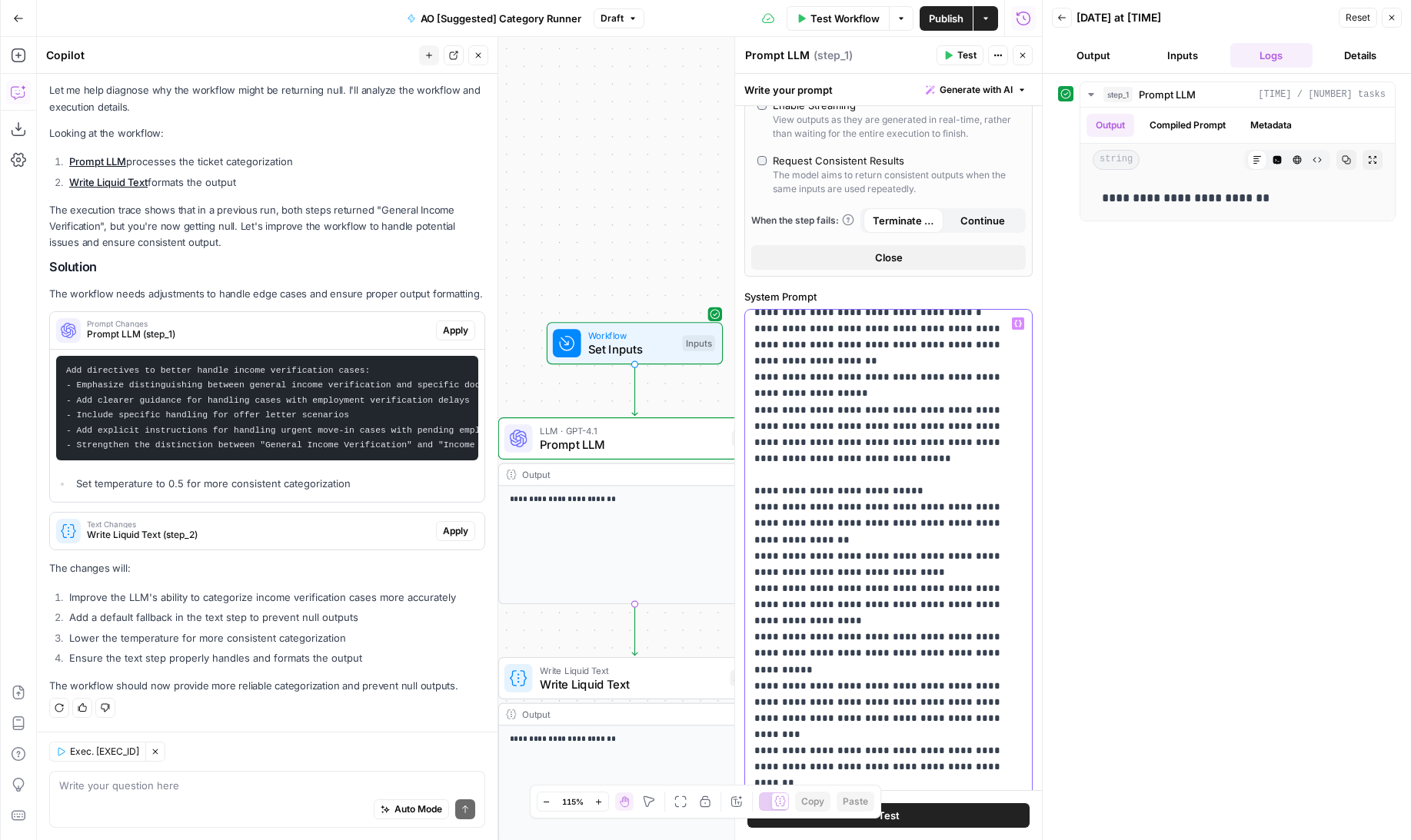 click on "**********" at bounding box center [888, 393] 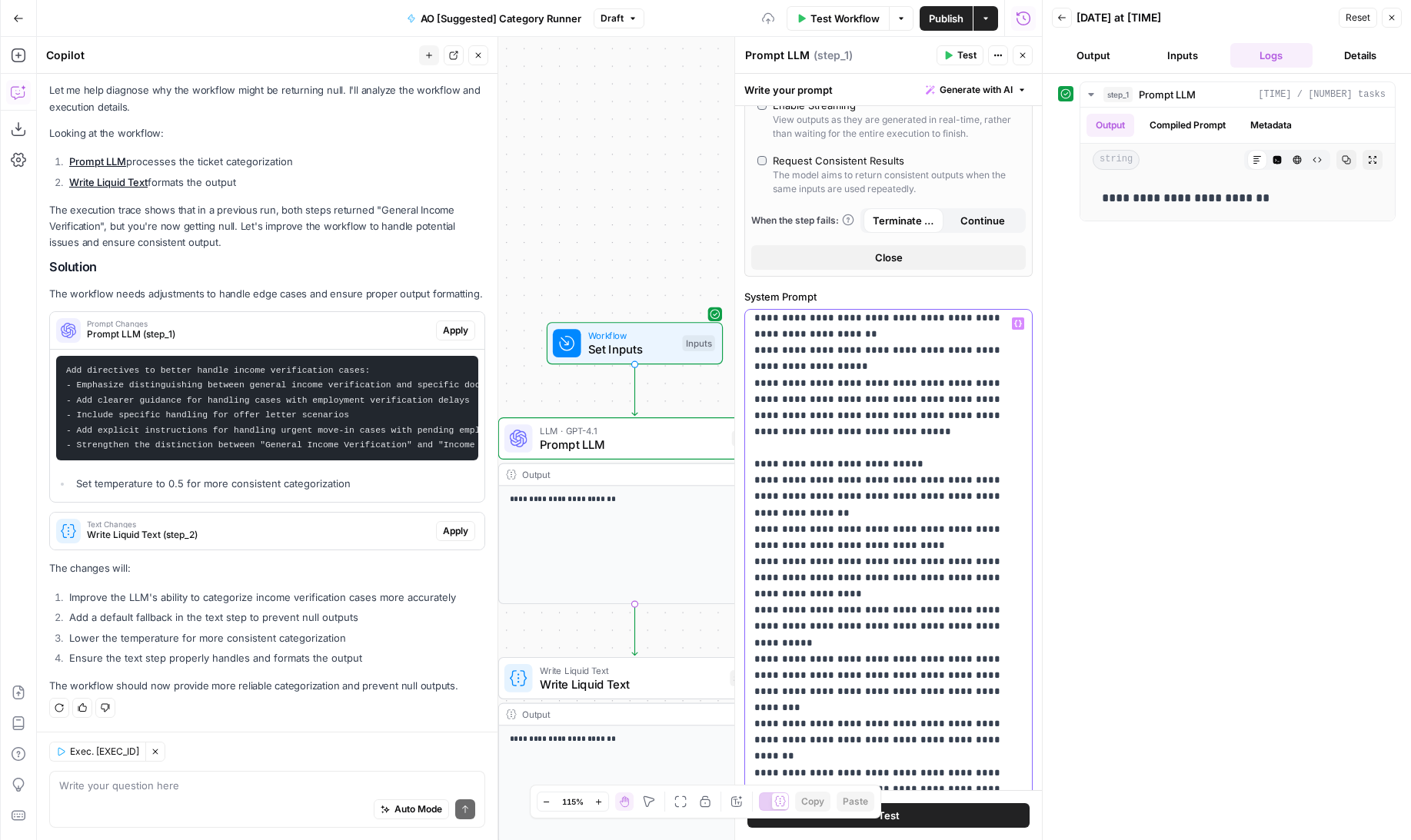 scroll, scrollTop: 1437, scrollLeft: 0, axis: vertical 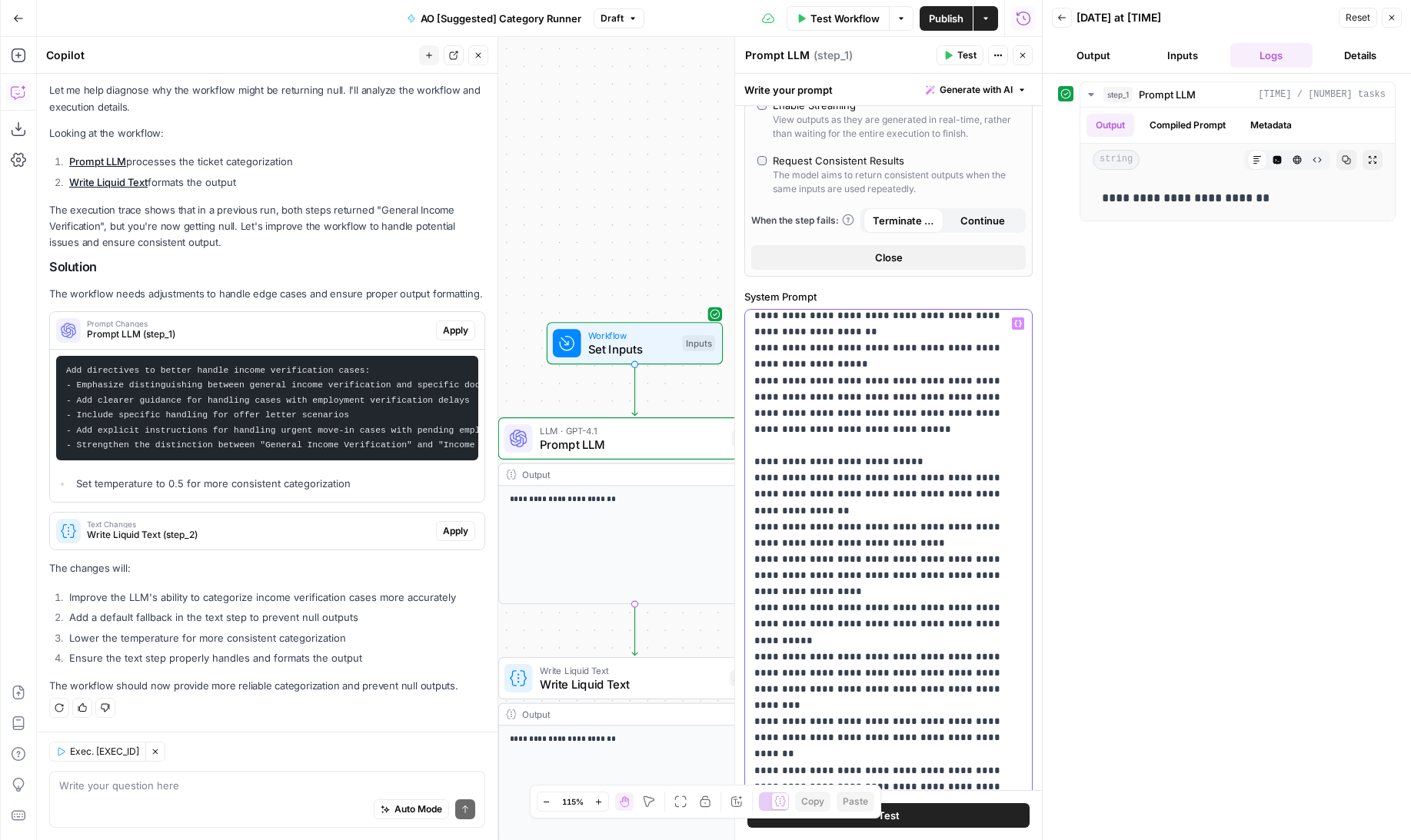 click on "**********" at bounding box center (888, 356) 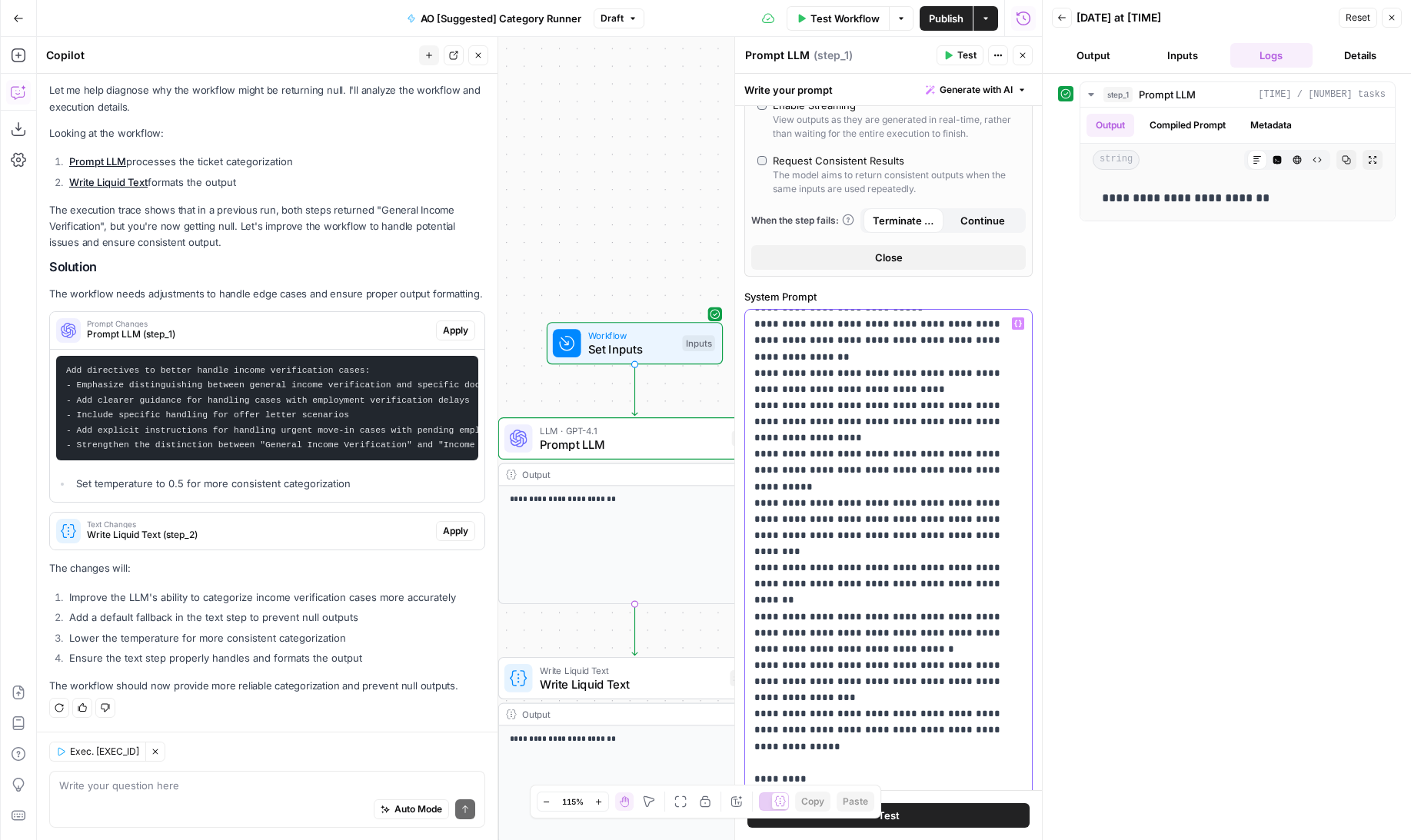 scroll, scrollTop: 1592, scrollLeft: 0, axis: vertical 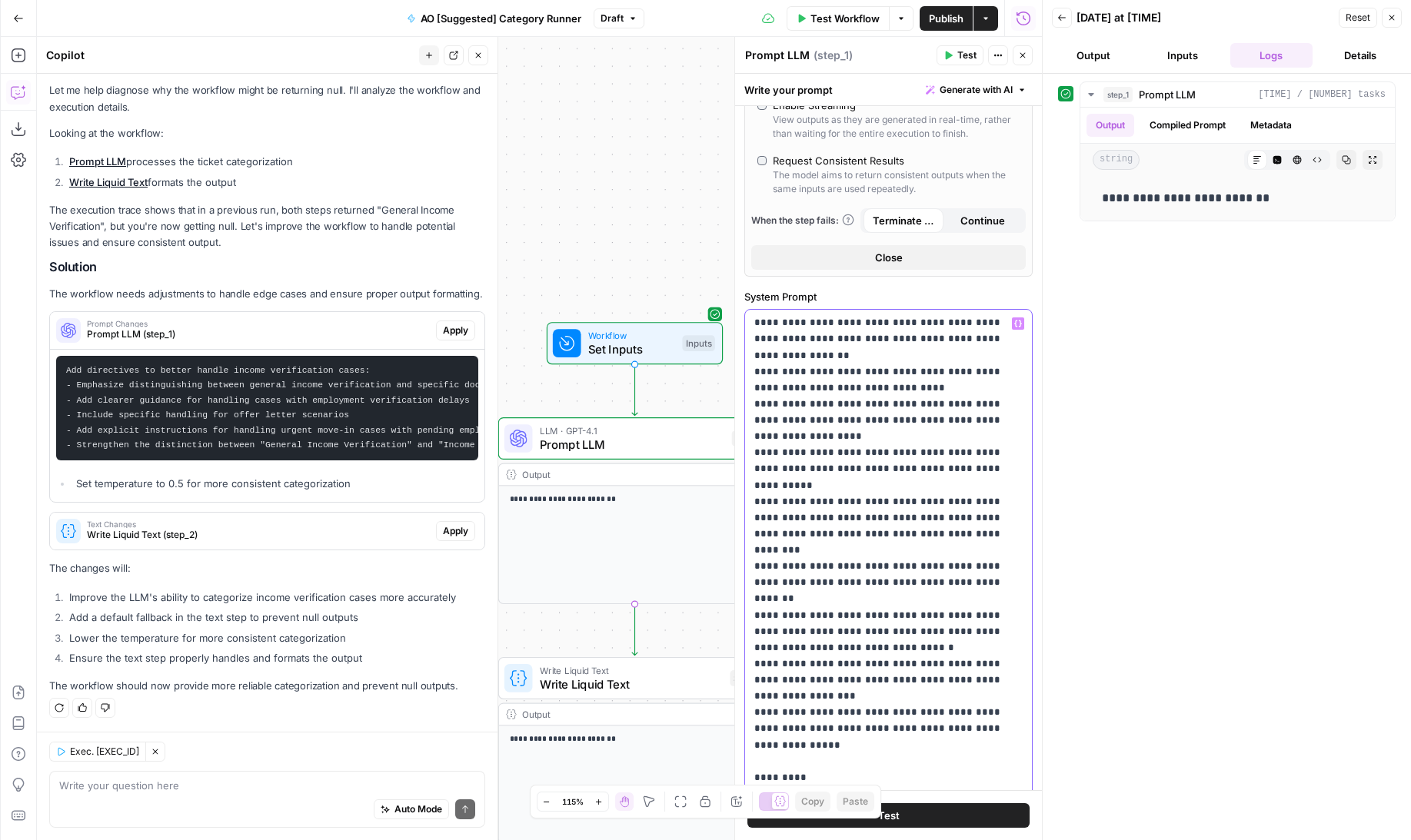 drag, startPoint x: 767, startPoint y: 548, endPoint x: 872, endPoint y: 548, distance: 105 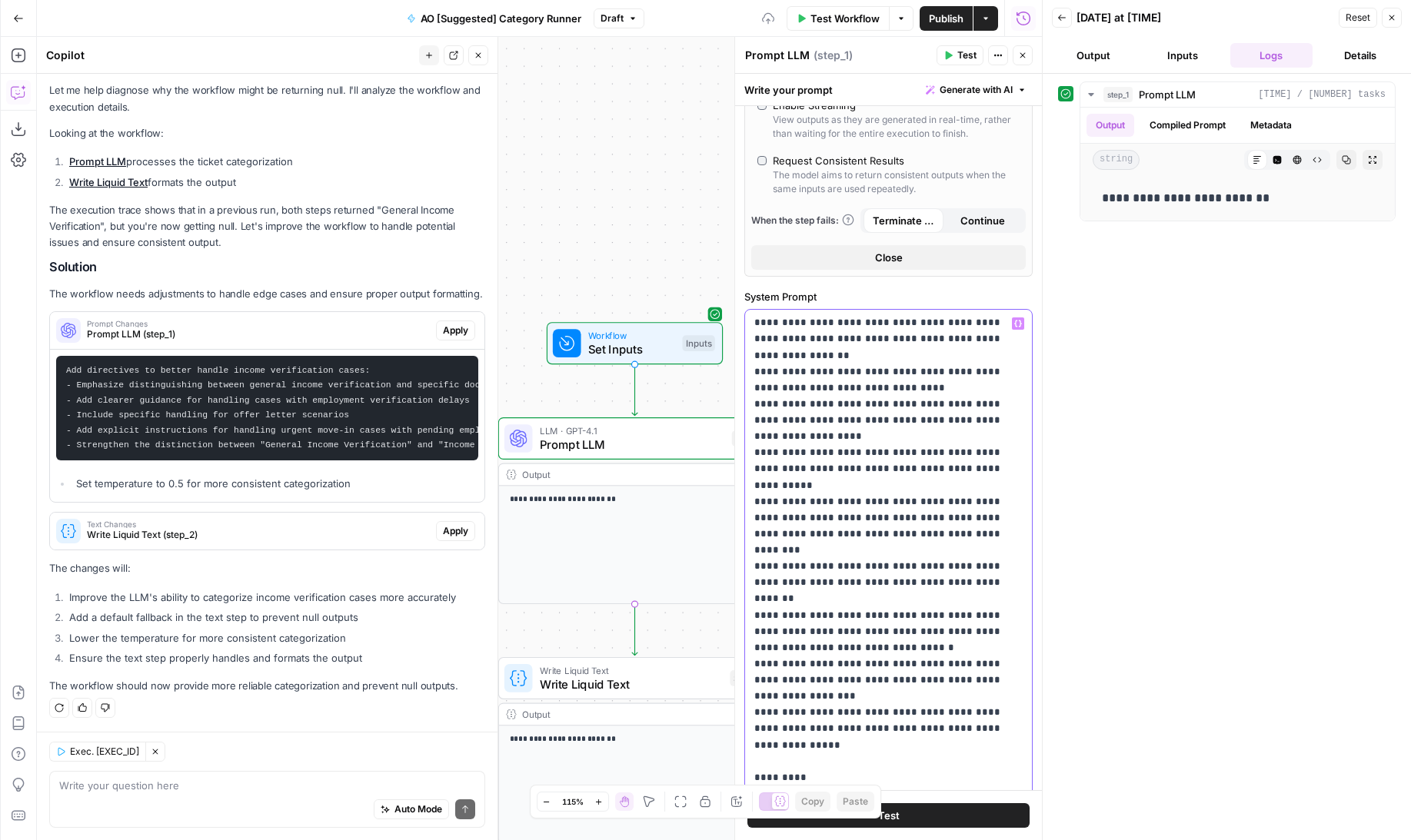 drag, startPoint x: 850, startPoint y: 549, endPoint x: 830, endPoint y: 549, distance: 20 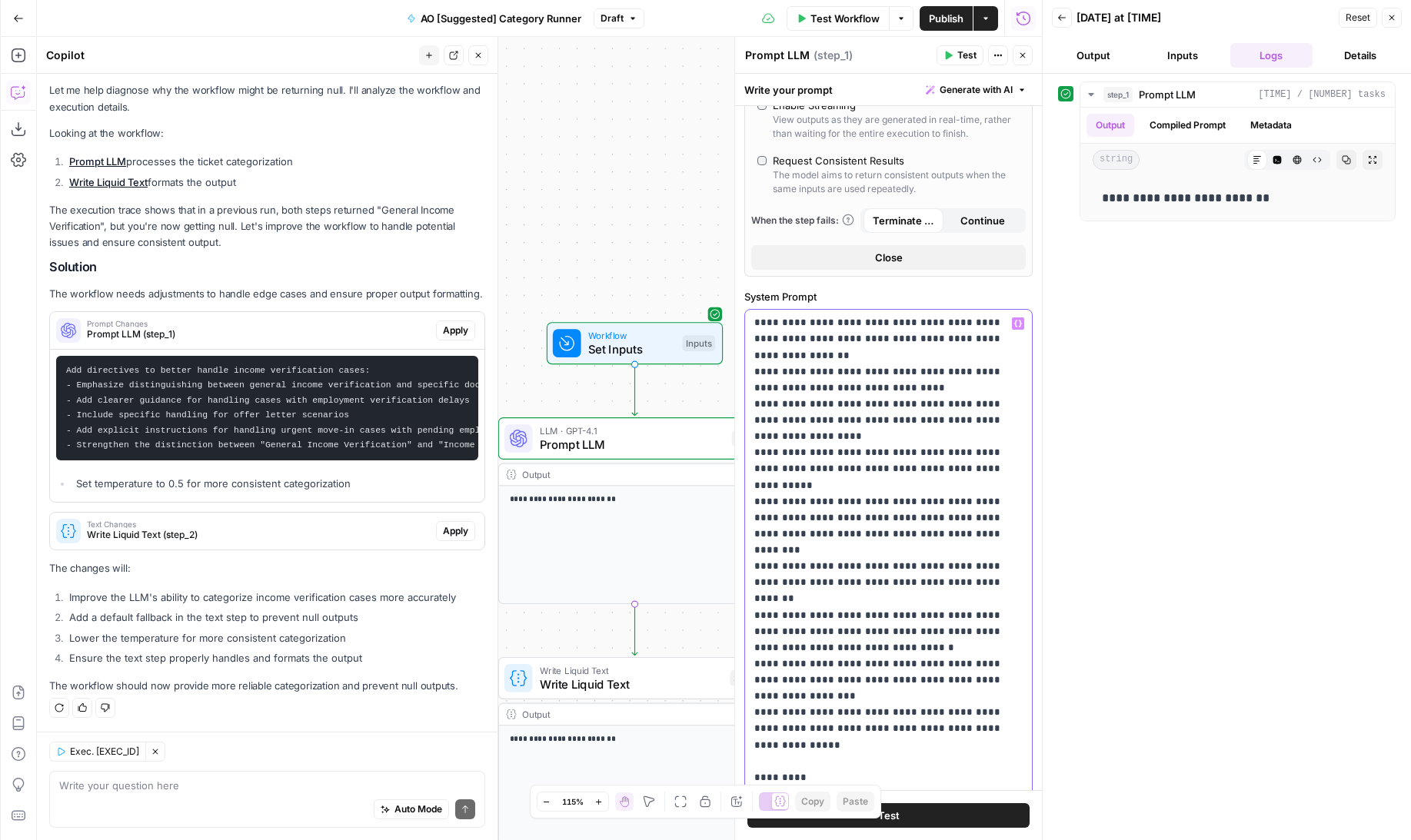 click on "**********" at bounding box center (888, 184) 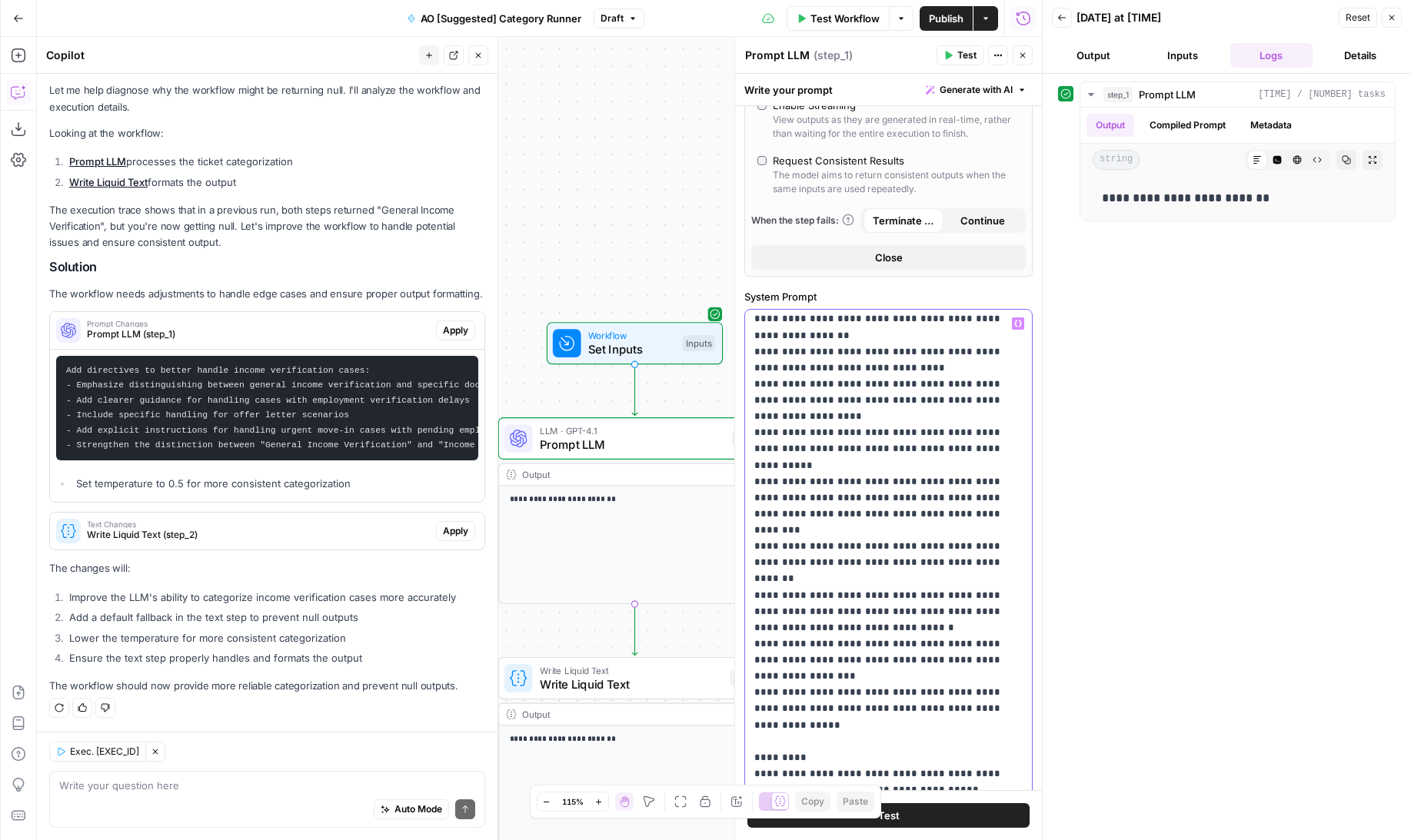 scroll, scrollTop: 1615, scrollLeft: 0, axis: vertical 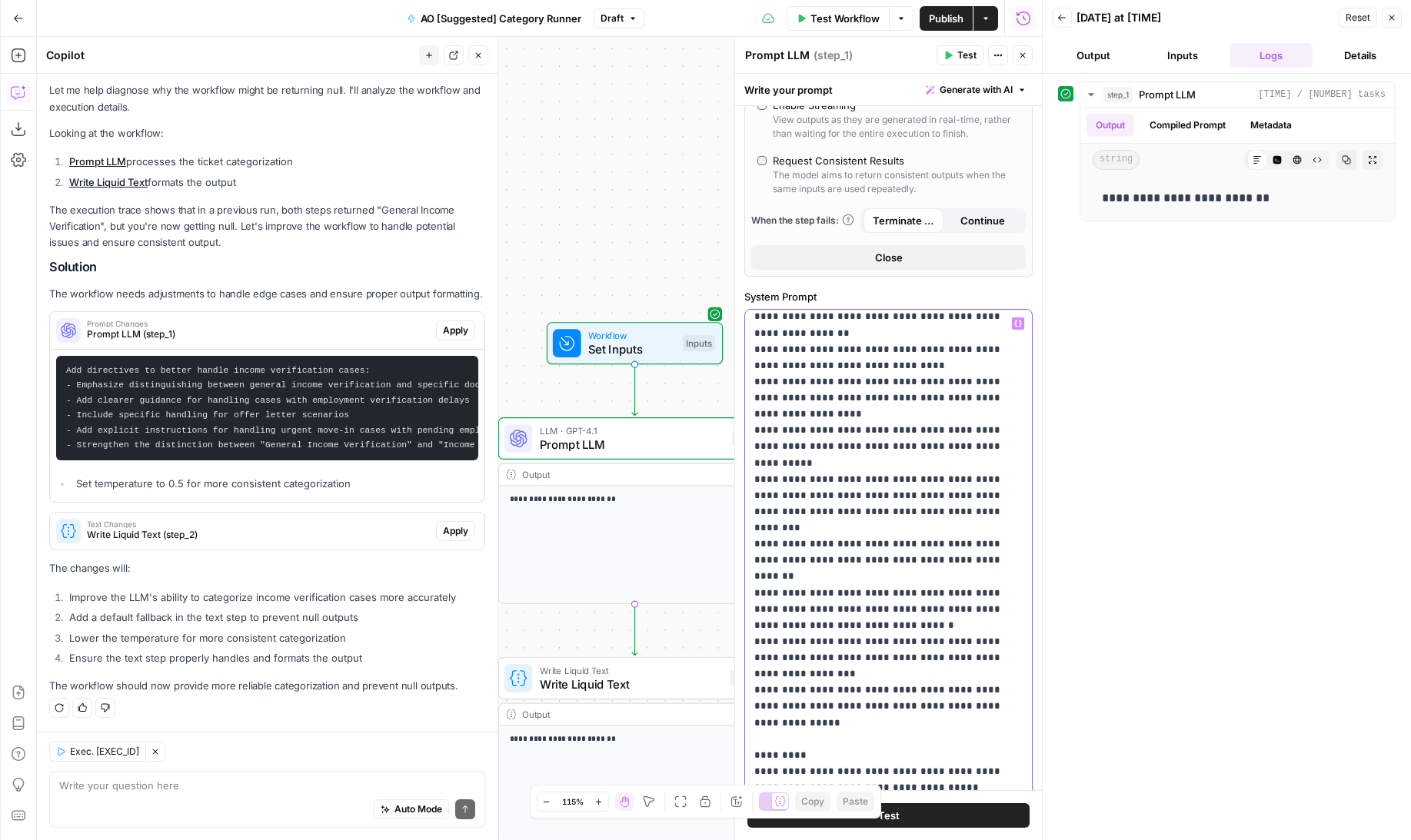 click on "**********" at bounding box center [888, 162] 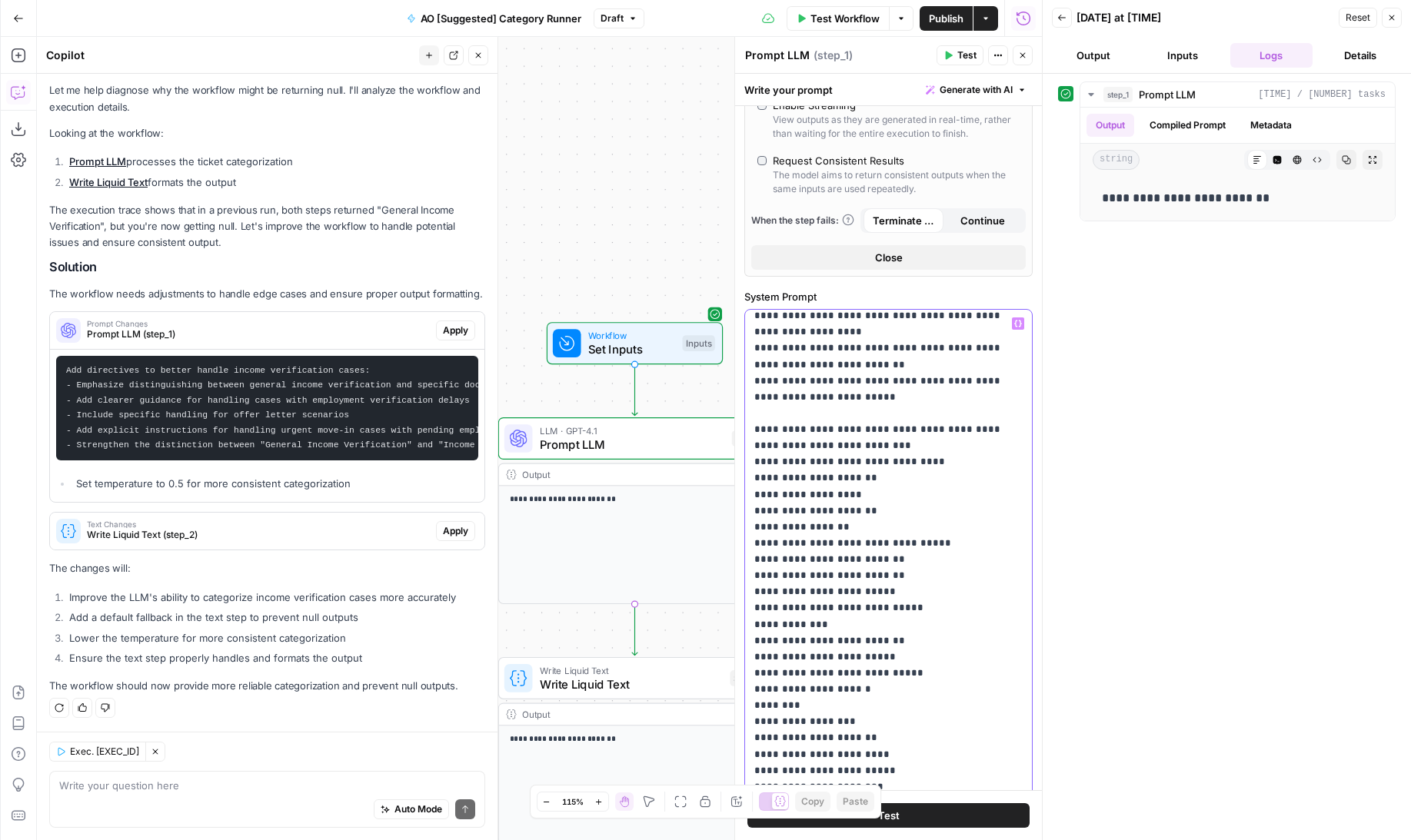scroll, scrollTop: 2309, scrollLeft: 0, axis: vertical 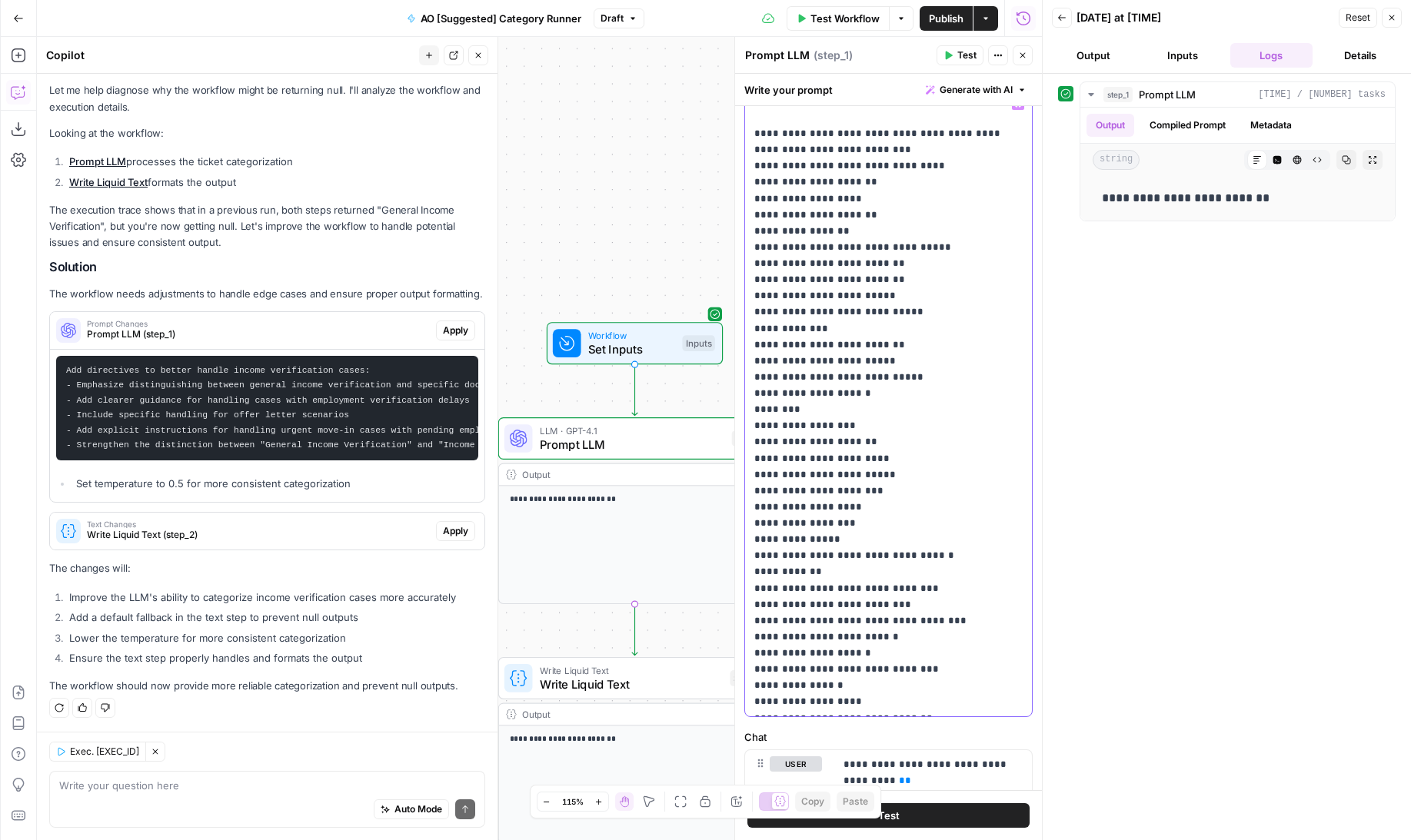 click on "**********" at bounding box center [888, -752] 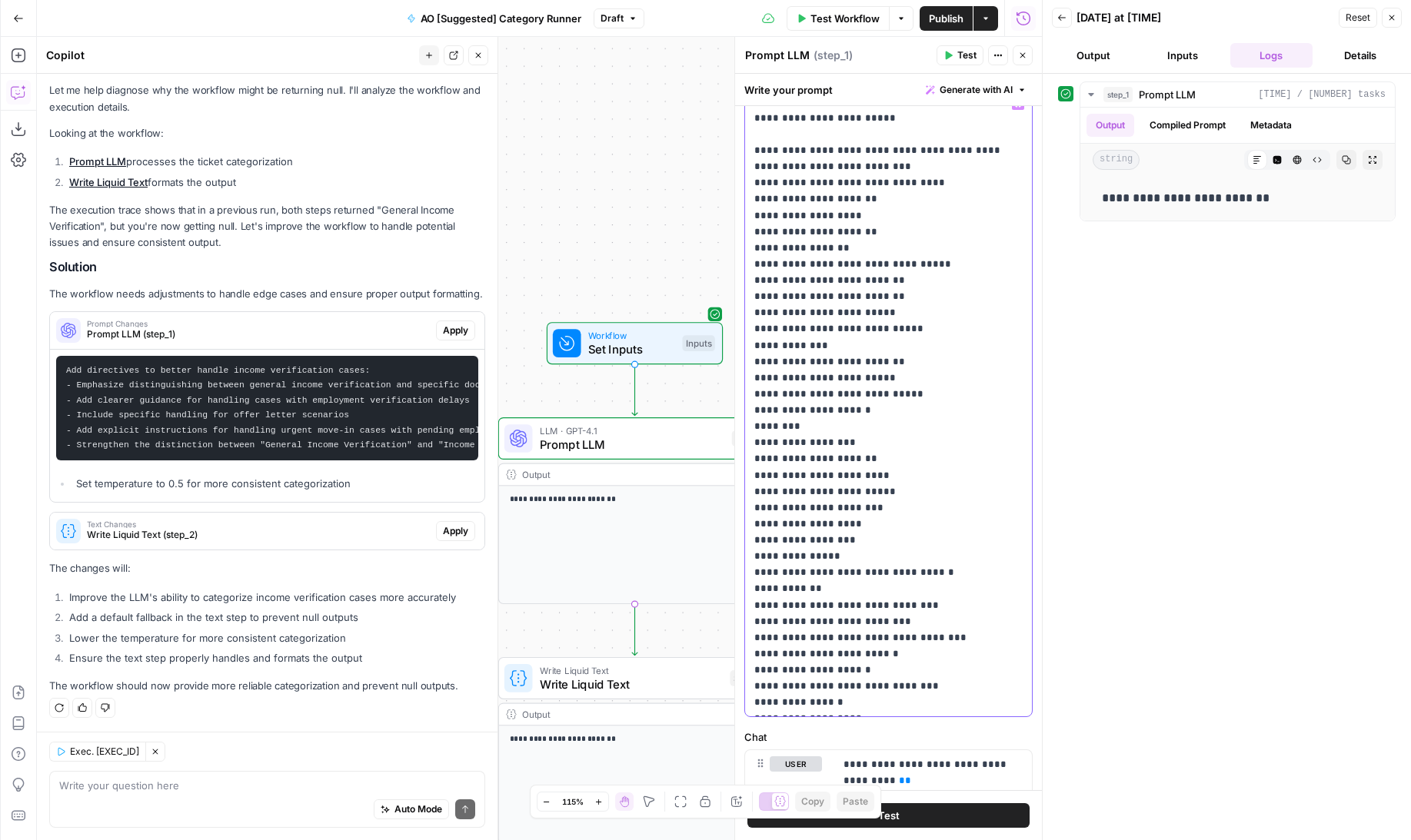 click on "**********" at bounding box center [888, -743] 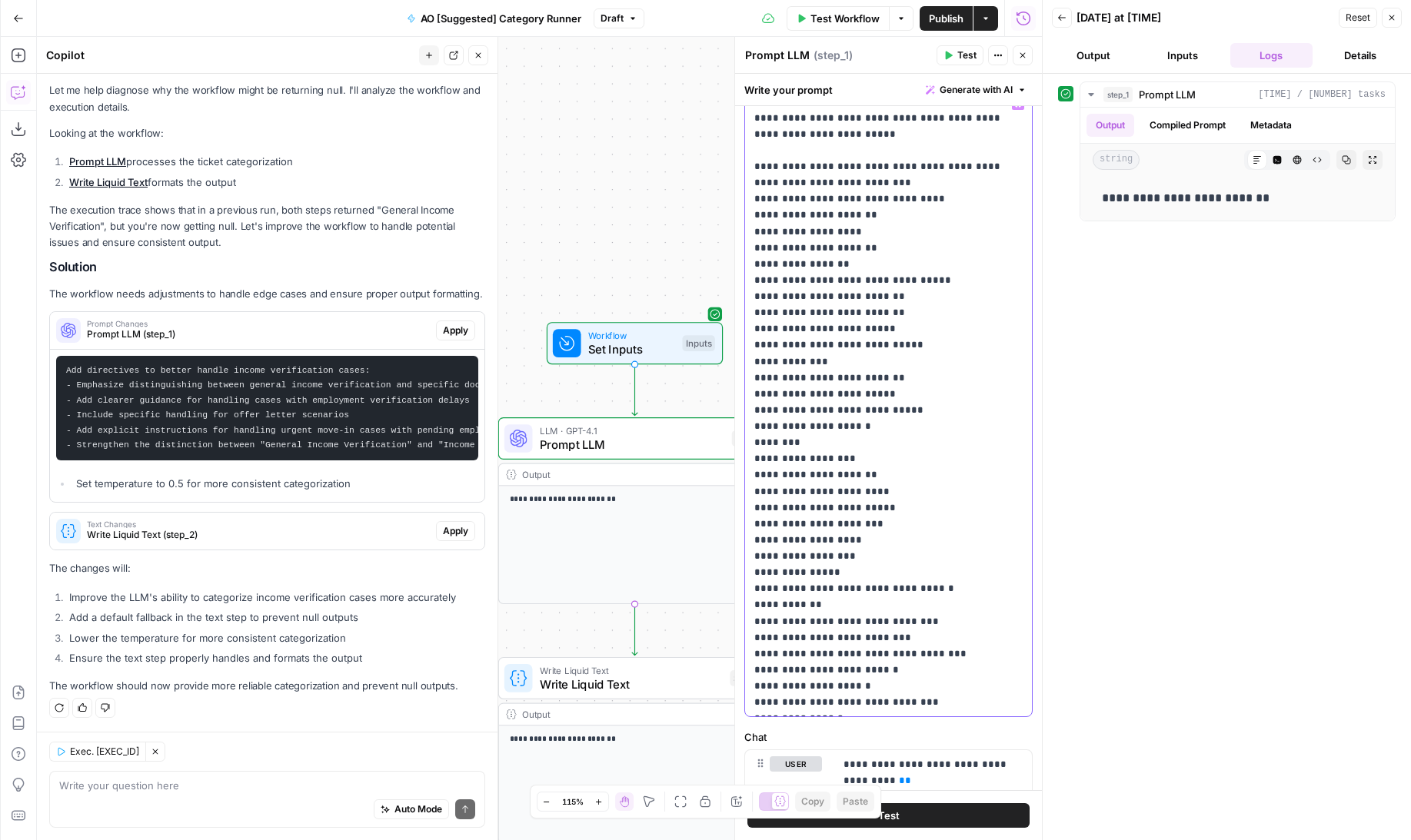 drag, startPoint x: 756, startPoint y: 651, endPoint x: 767, endPoint y: 664, distance: 17.029386 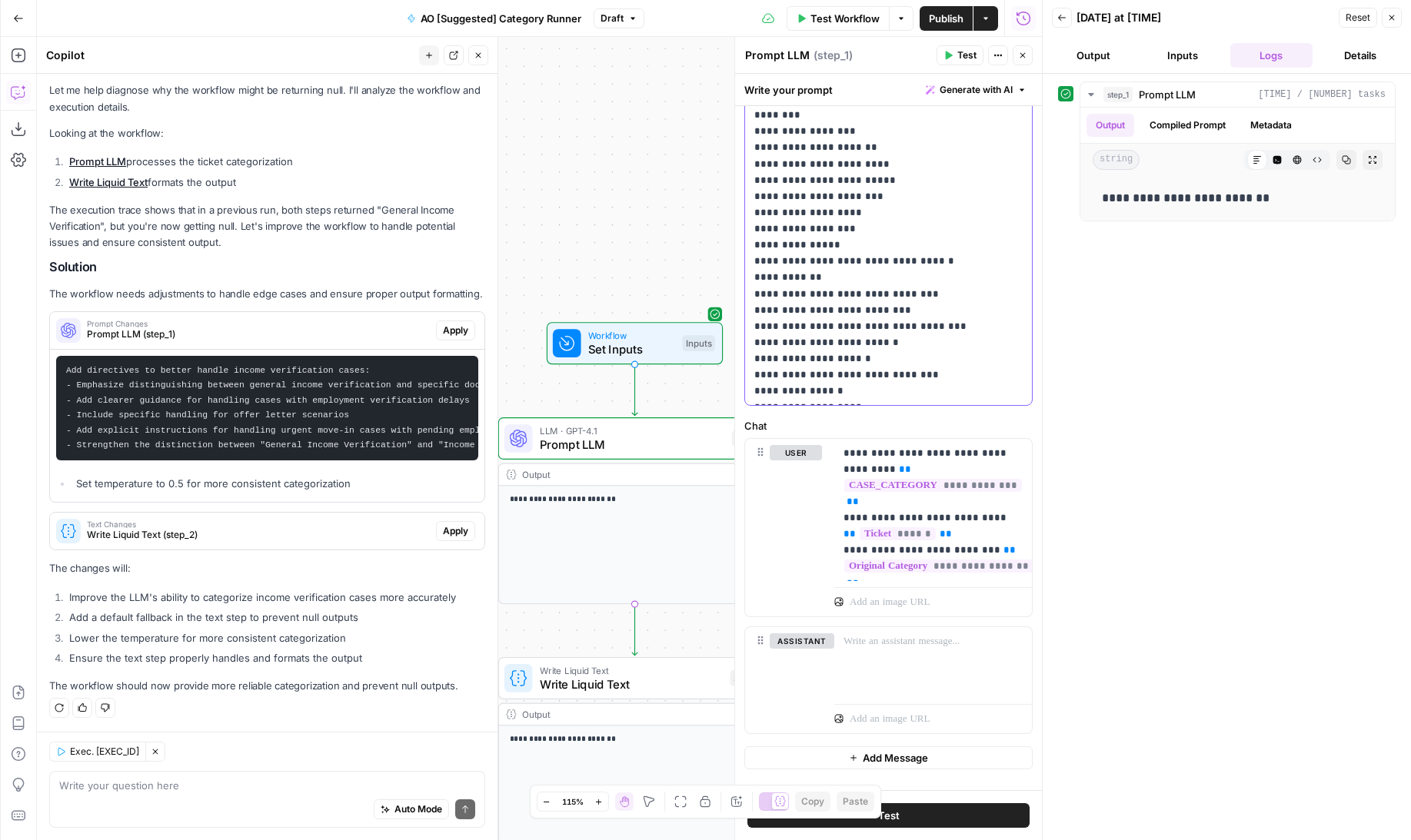 scroll, scrollTop: 1014, scrollLeft: 0, axis: vertical 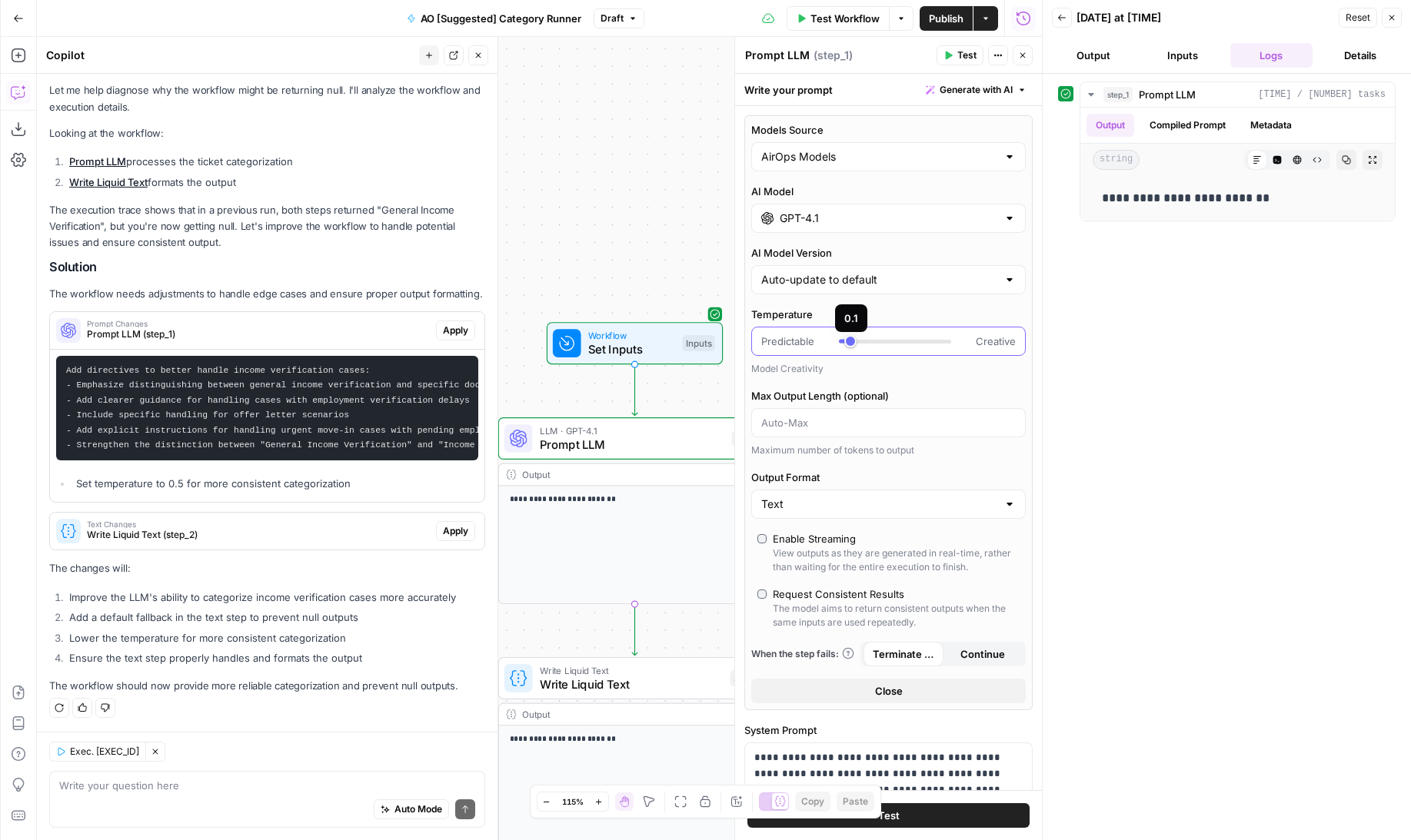 type on "***" 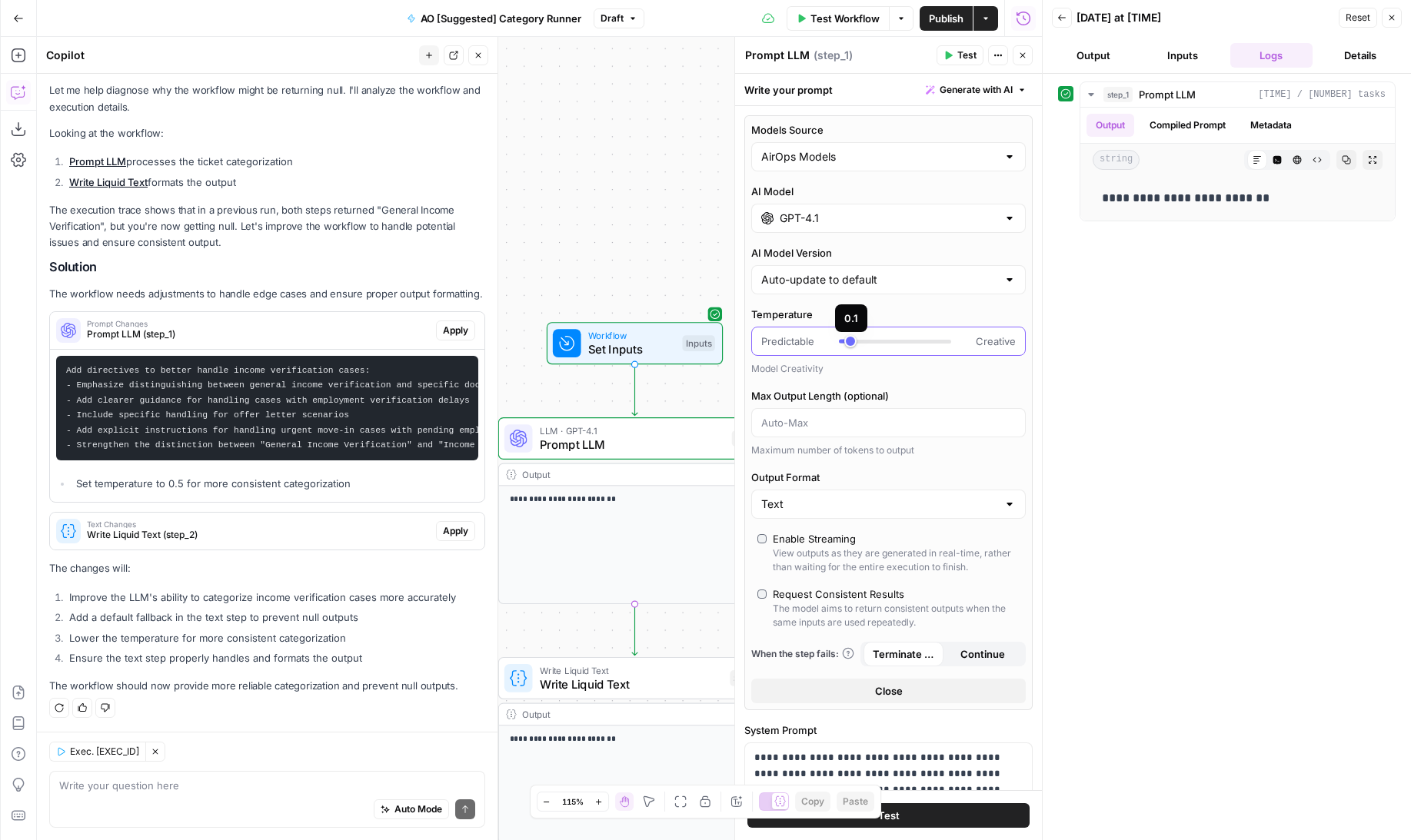 click at bounding box center [895, 341] 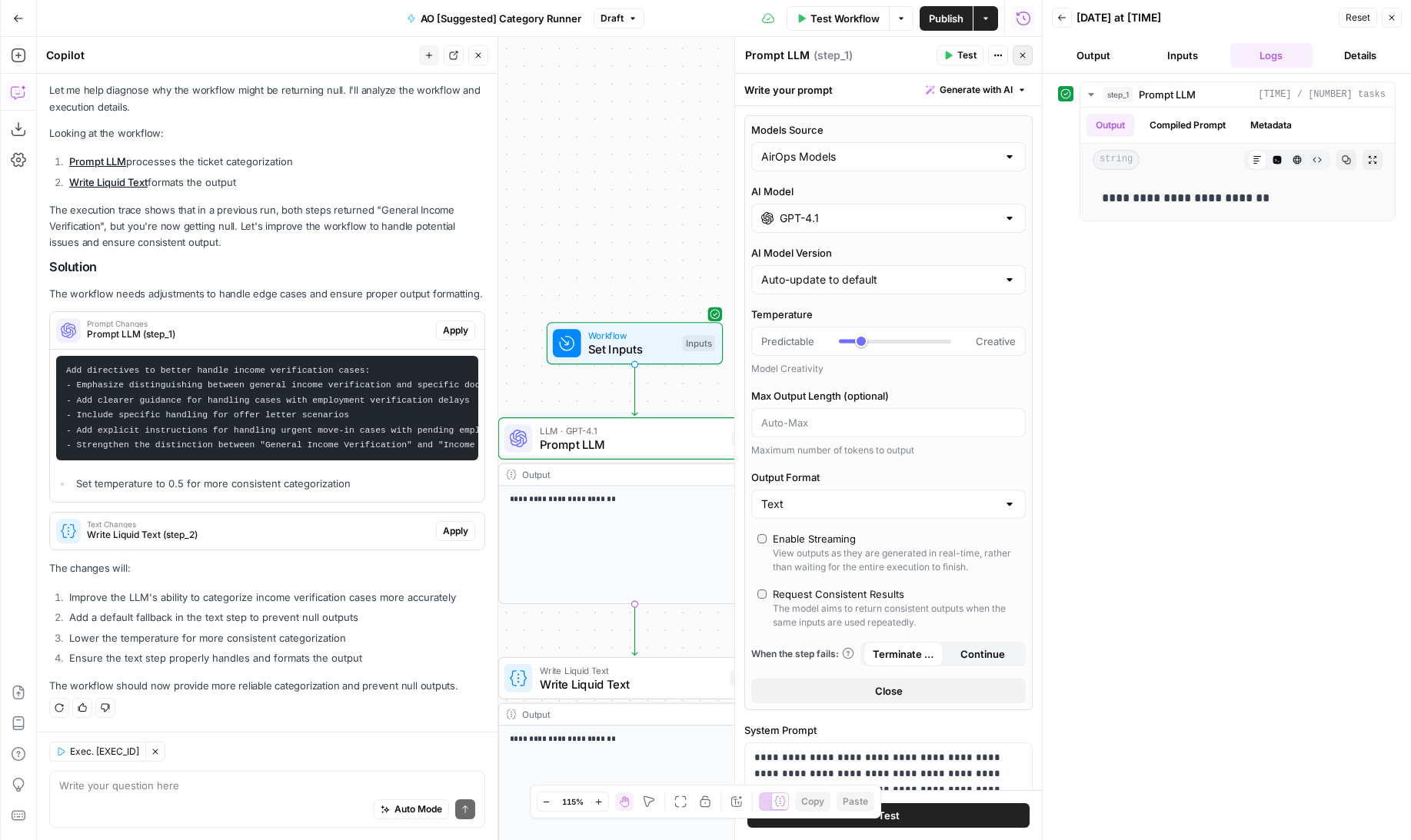 click on "Close" at bounding box center (1023, 55) 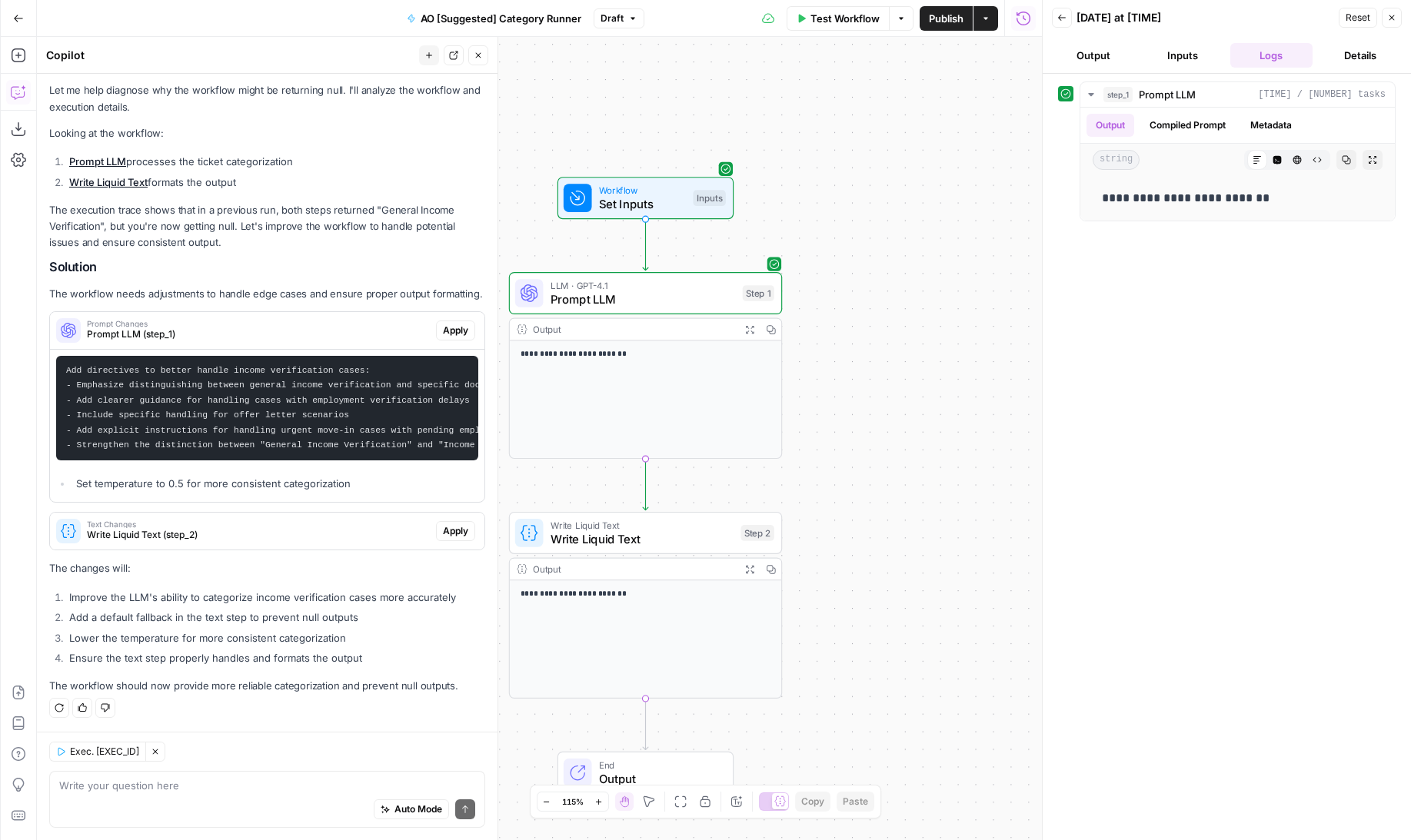 drag, startPoint x: 876, startPoint y: 598, endPoint x: 897, endPoint y: 403, distance: 196.1275 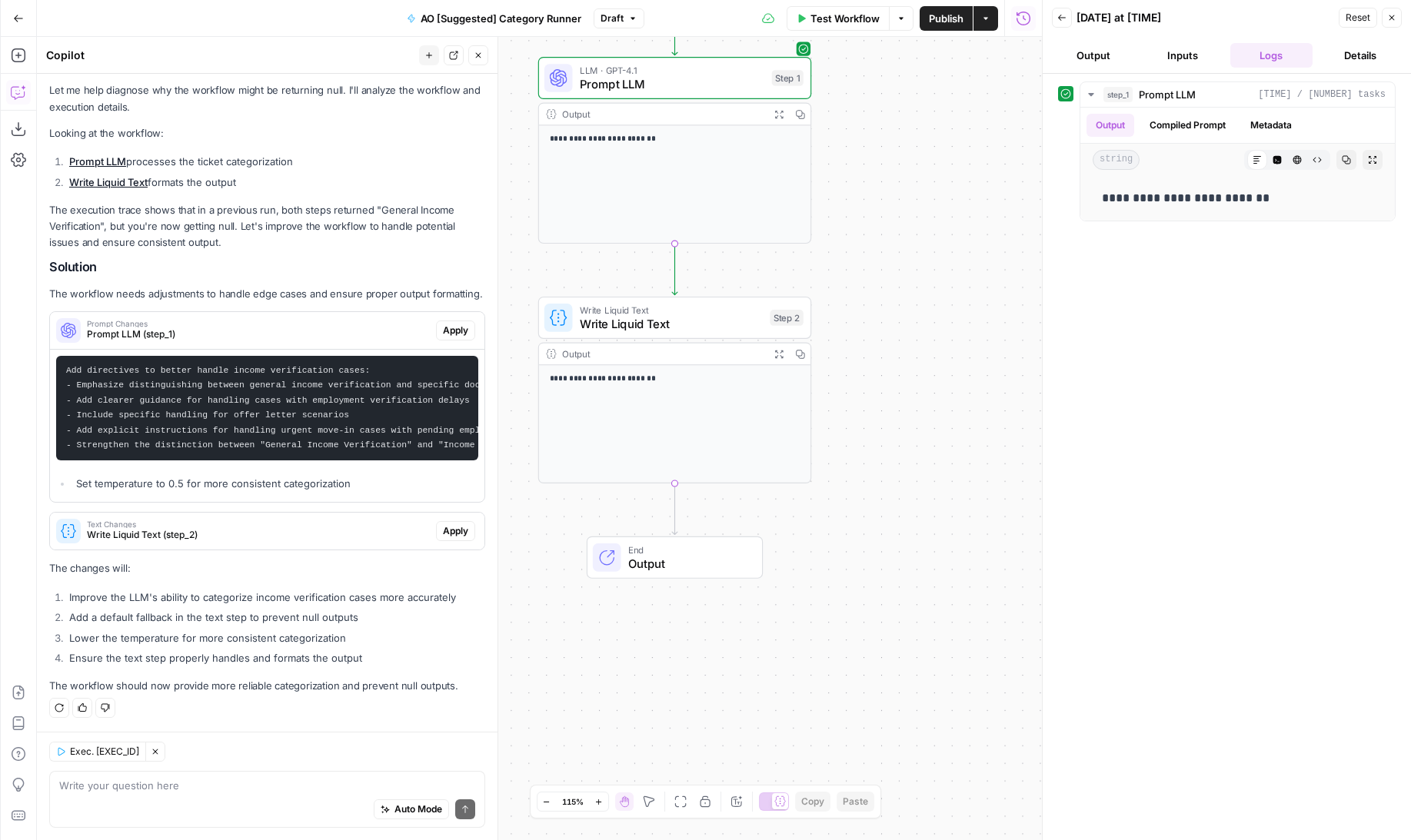 drag, startPoint x: 875, startPoint y: 556, endPoint x: 884, endPoint y: 459, distance: 97.41663 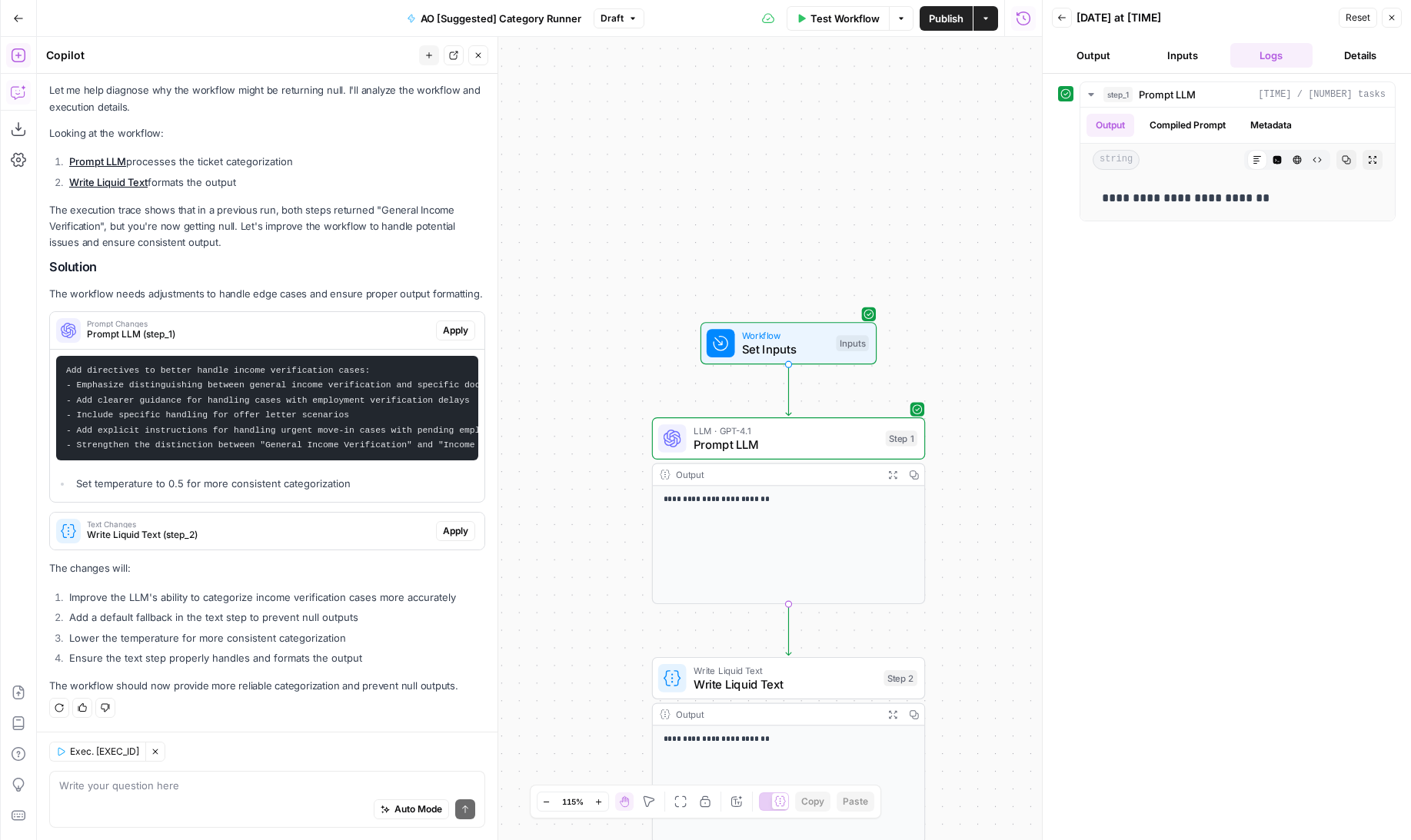 click 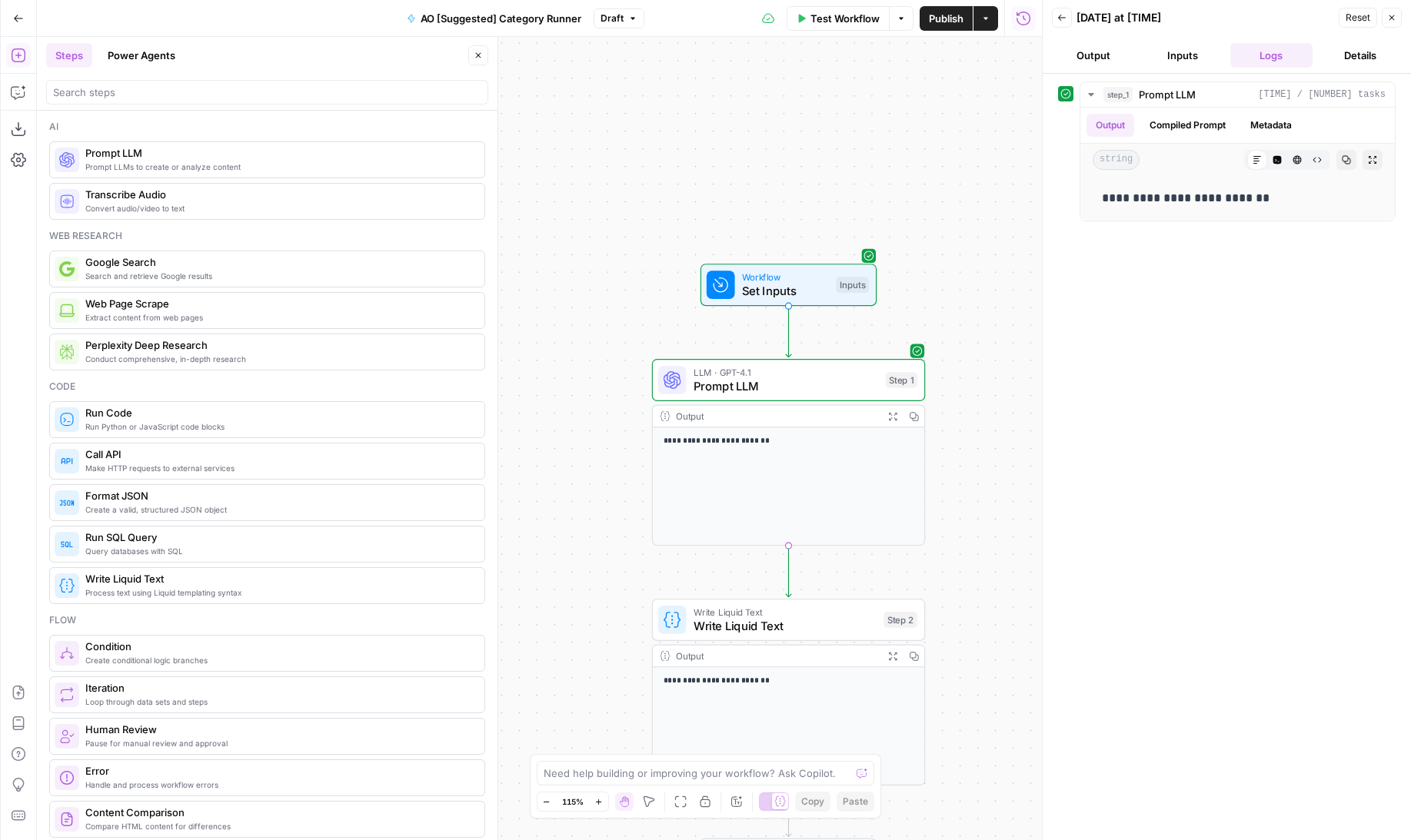 drag, startPoint x: 928, startPoint y: 284, endPoint x: 927, endPoint y: 224, distance: 60.008333 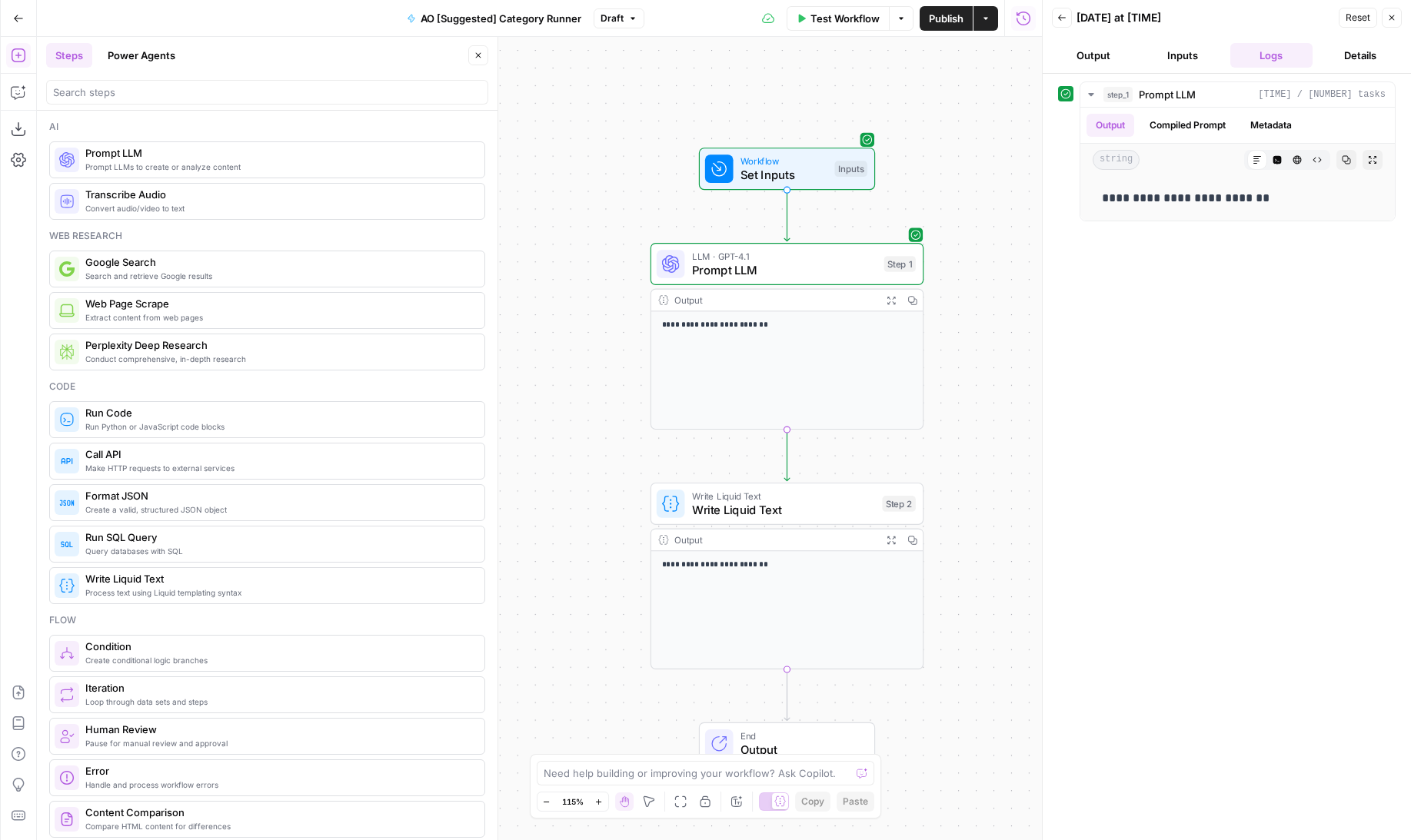 drag, startPoint x: 952, startPoint y: 284, endPoint x: 952, endPoint y: 170, distance: 114 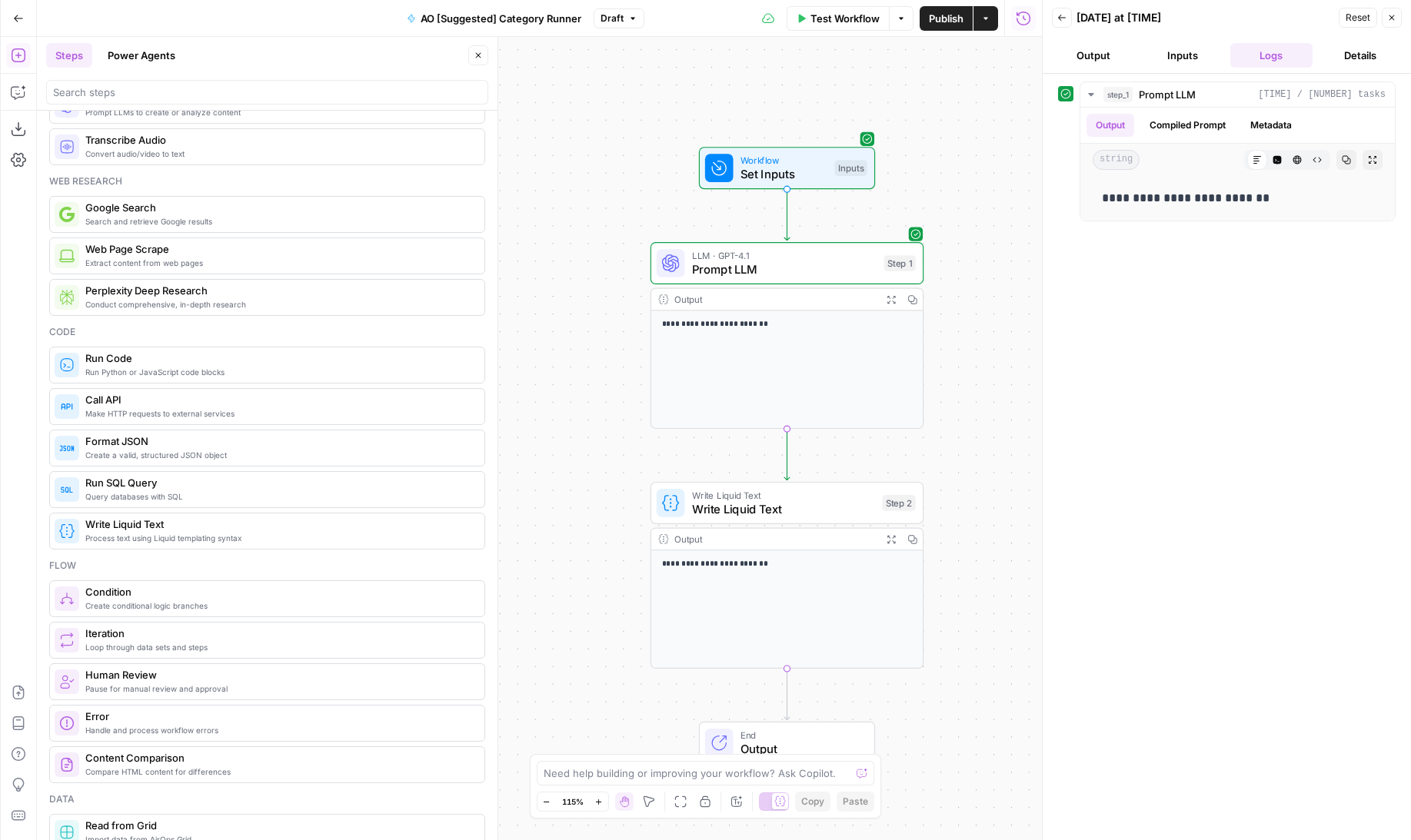 scroll, scrollTop: 55, scrollLeft: 0, axis: vertical 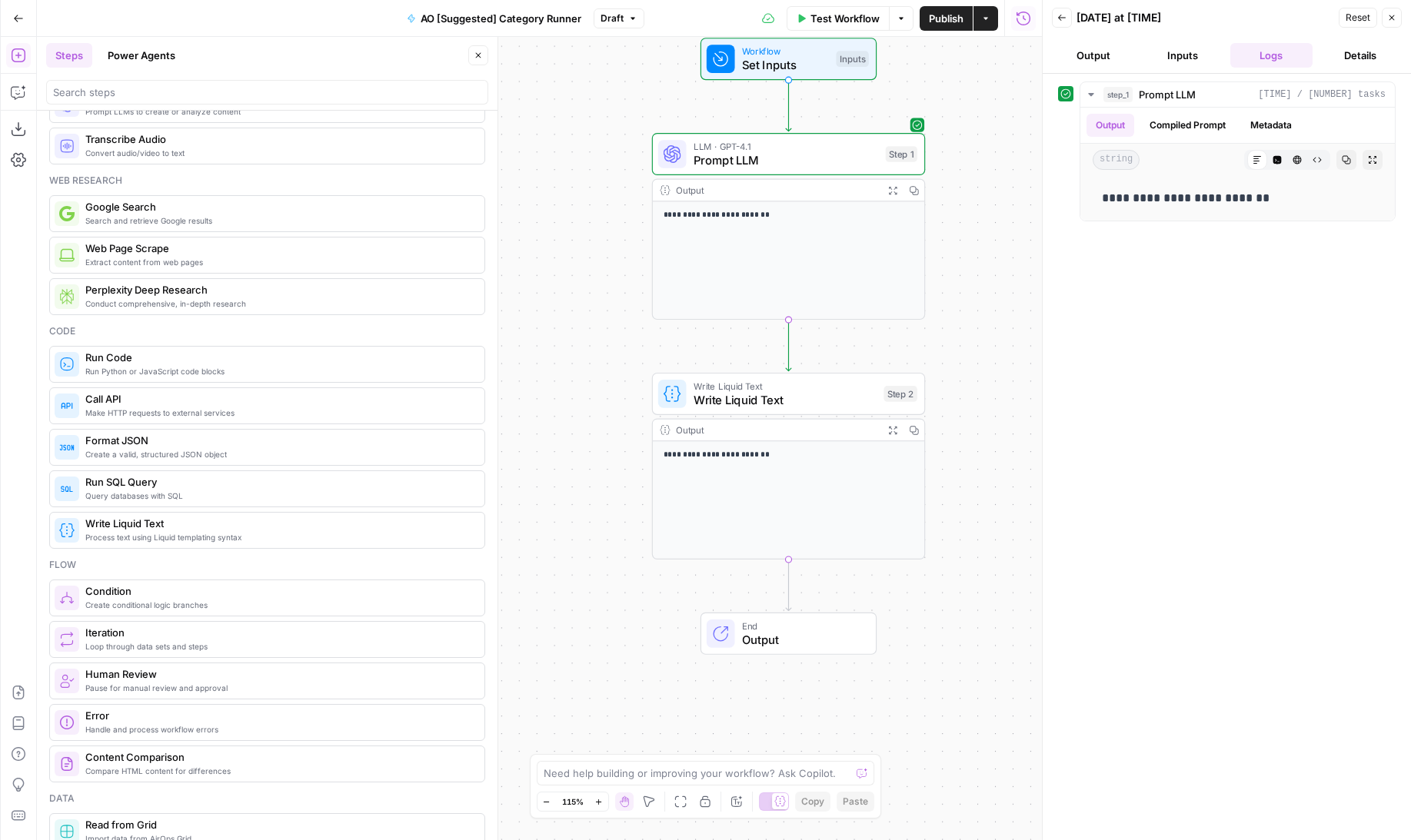 drag, startPoint x: 591, startPoint y: 457, endPoint x: 591, endPoint y: 348, distance: 109 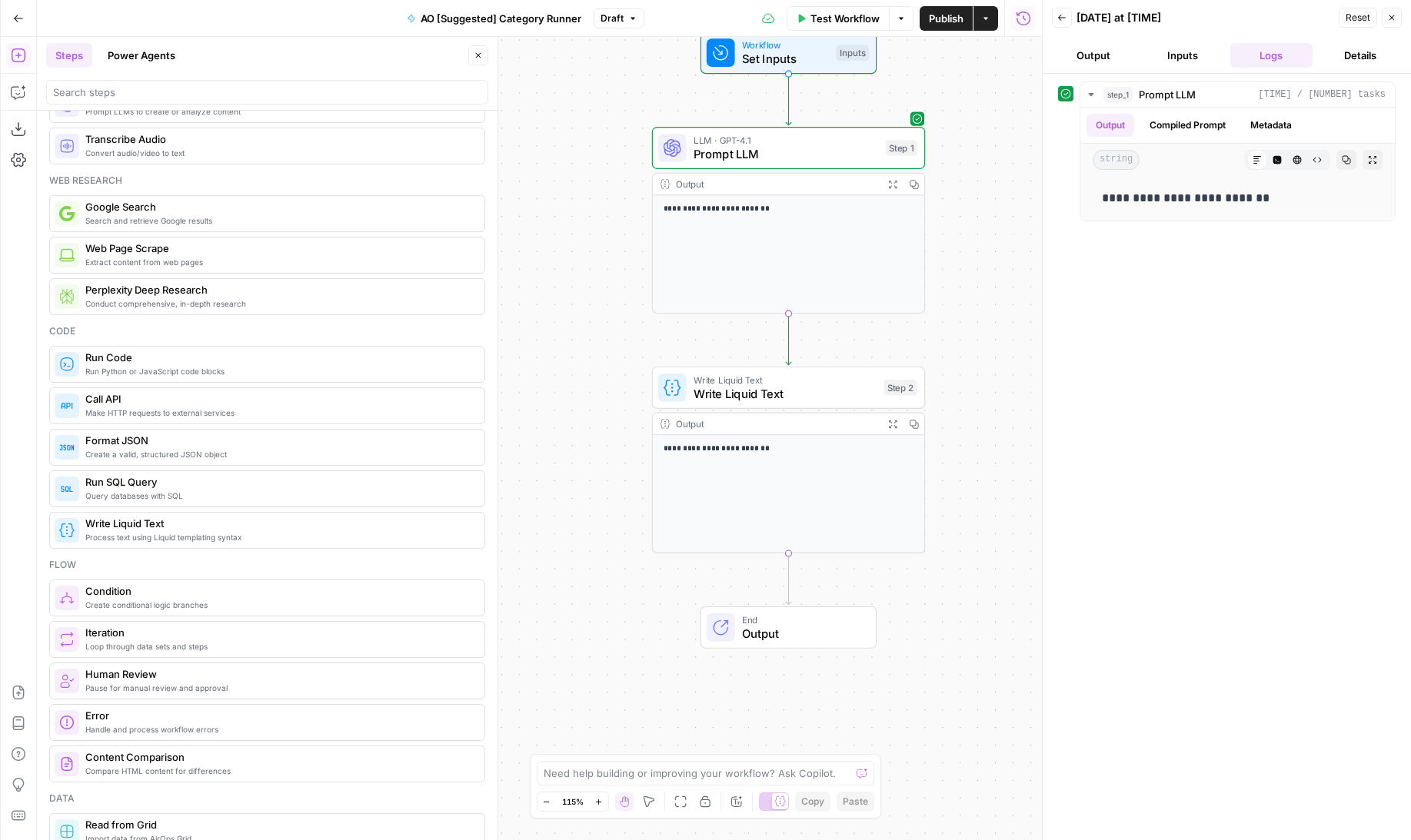 drag, startPoint x: 600, startPoint y: 314, endPoint x: 600, endPoint y: 297, distance: 17 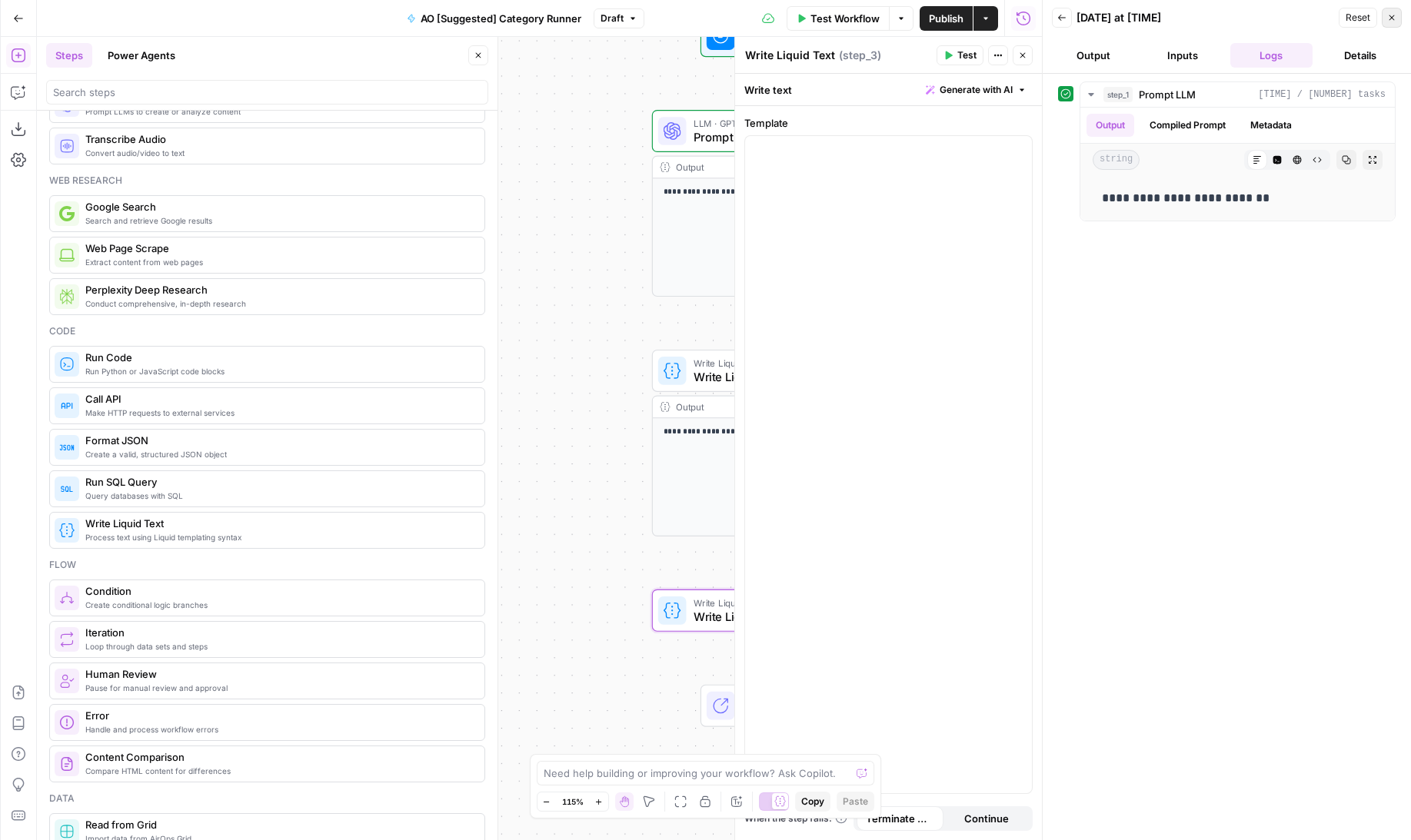 click 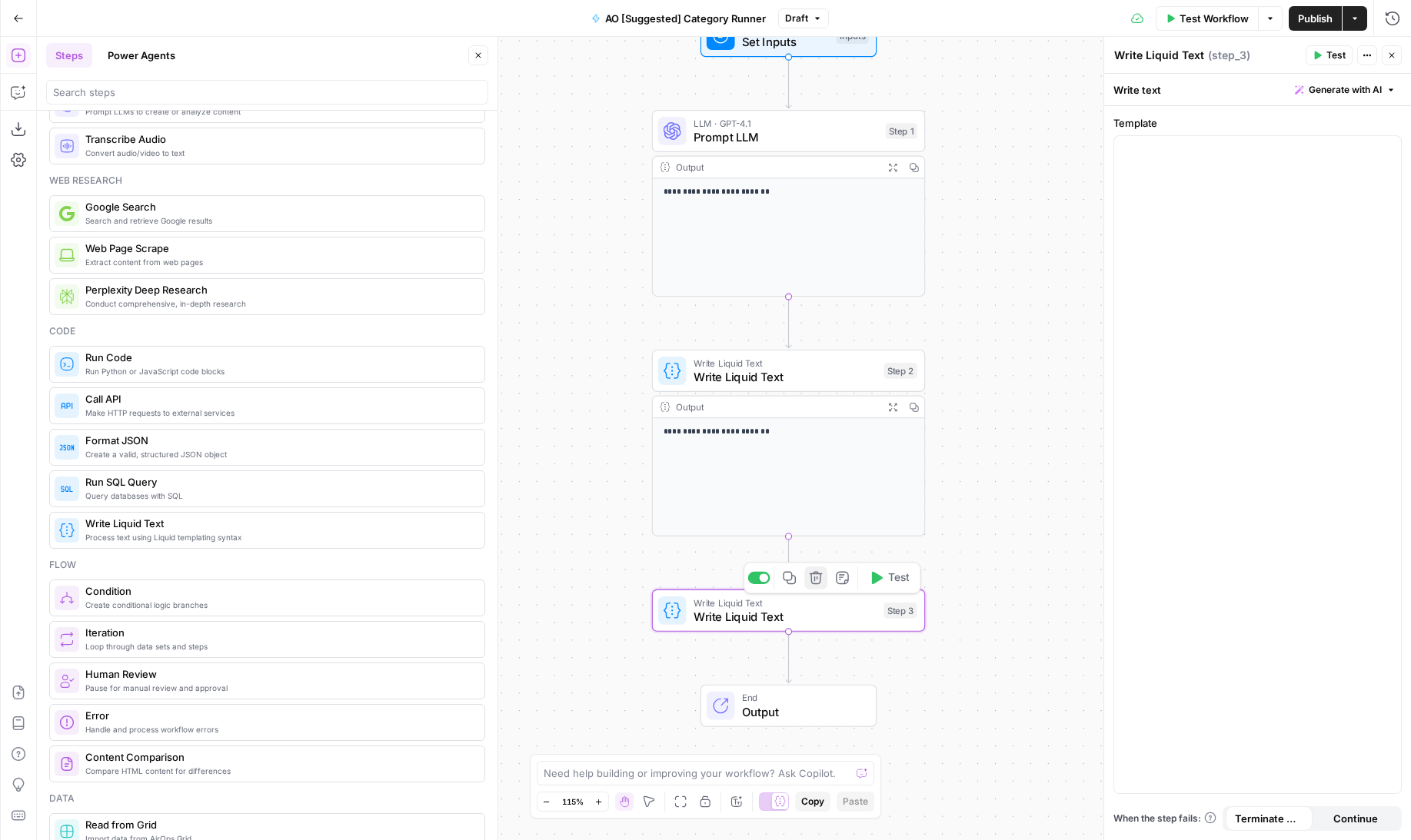 click 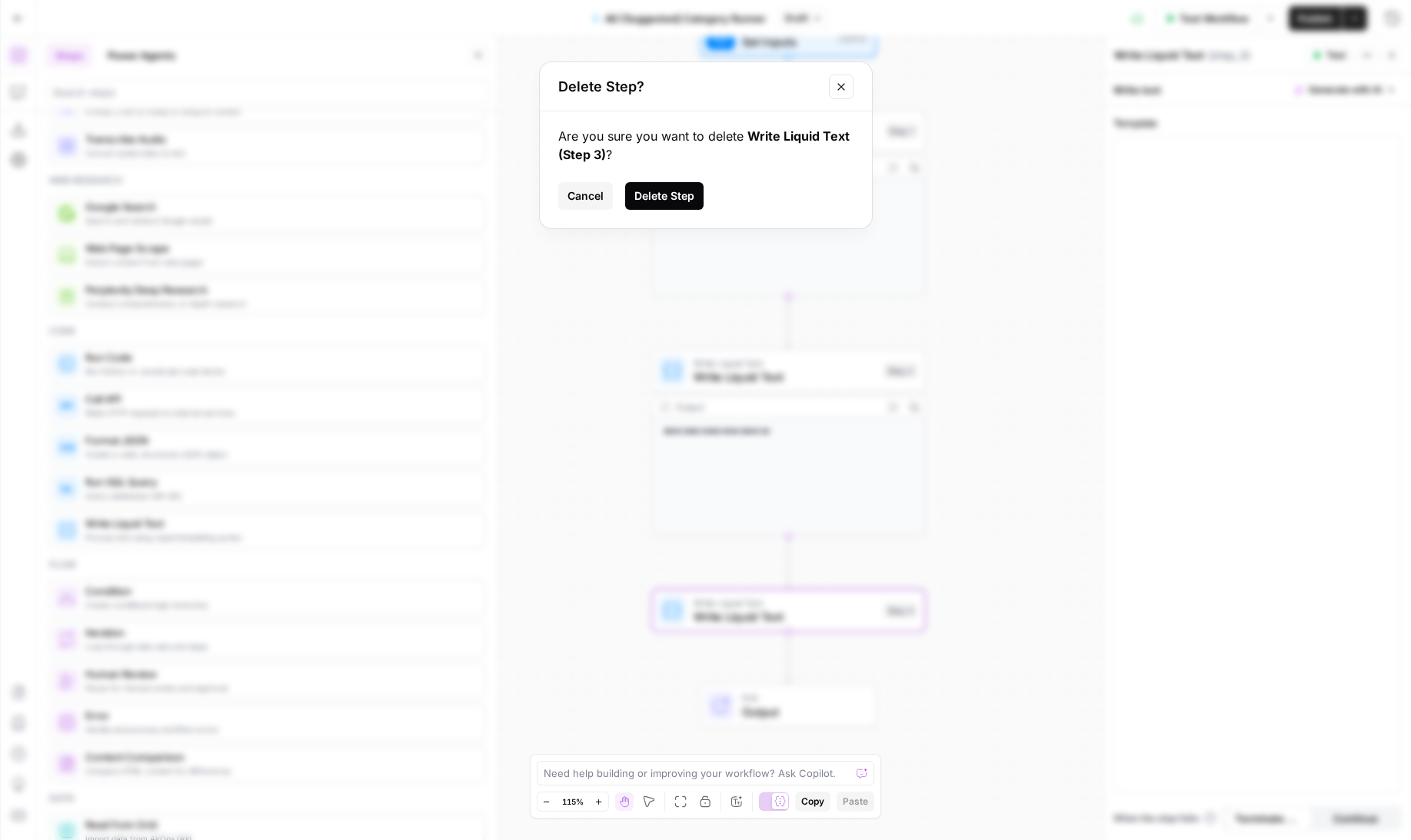 click on "Delete Step" at bounding box center (664, 196) 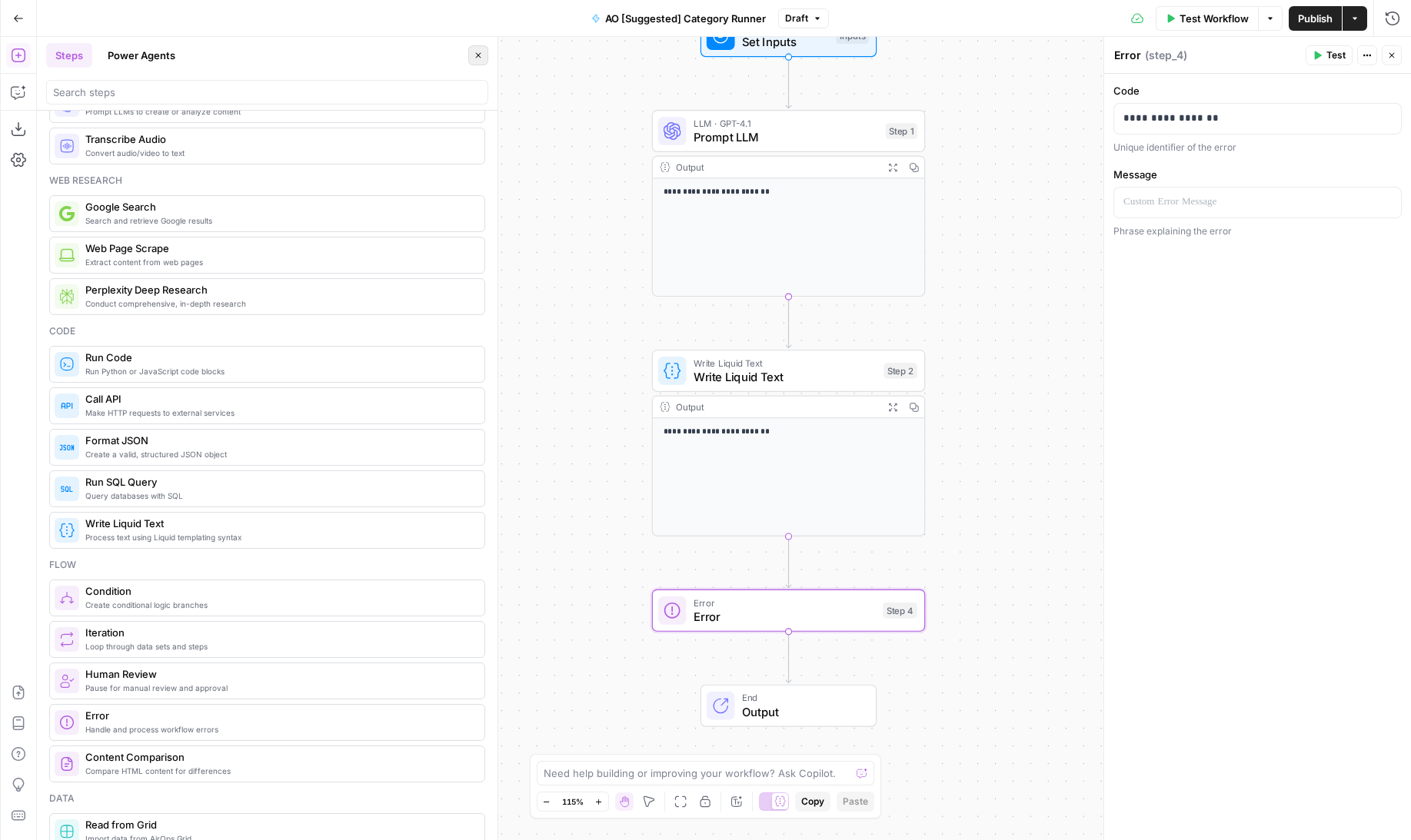 click on "Close" at bounding box center [478, 55] 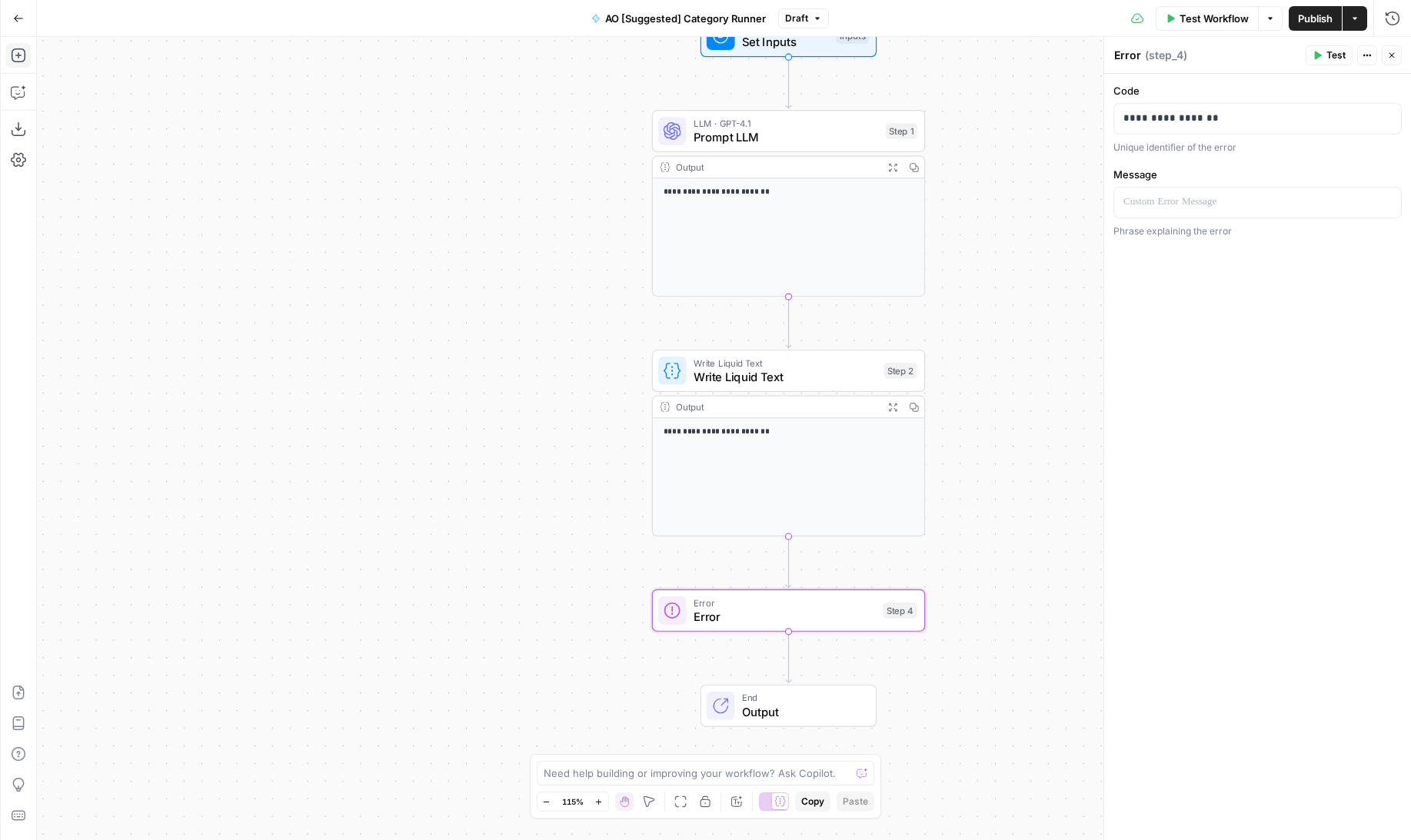 click on "Error" at bounding box center [784, 603] 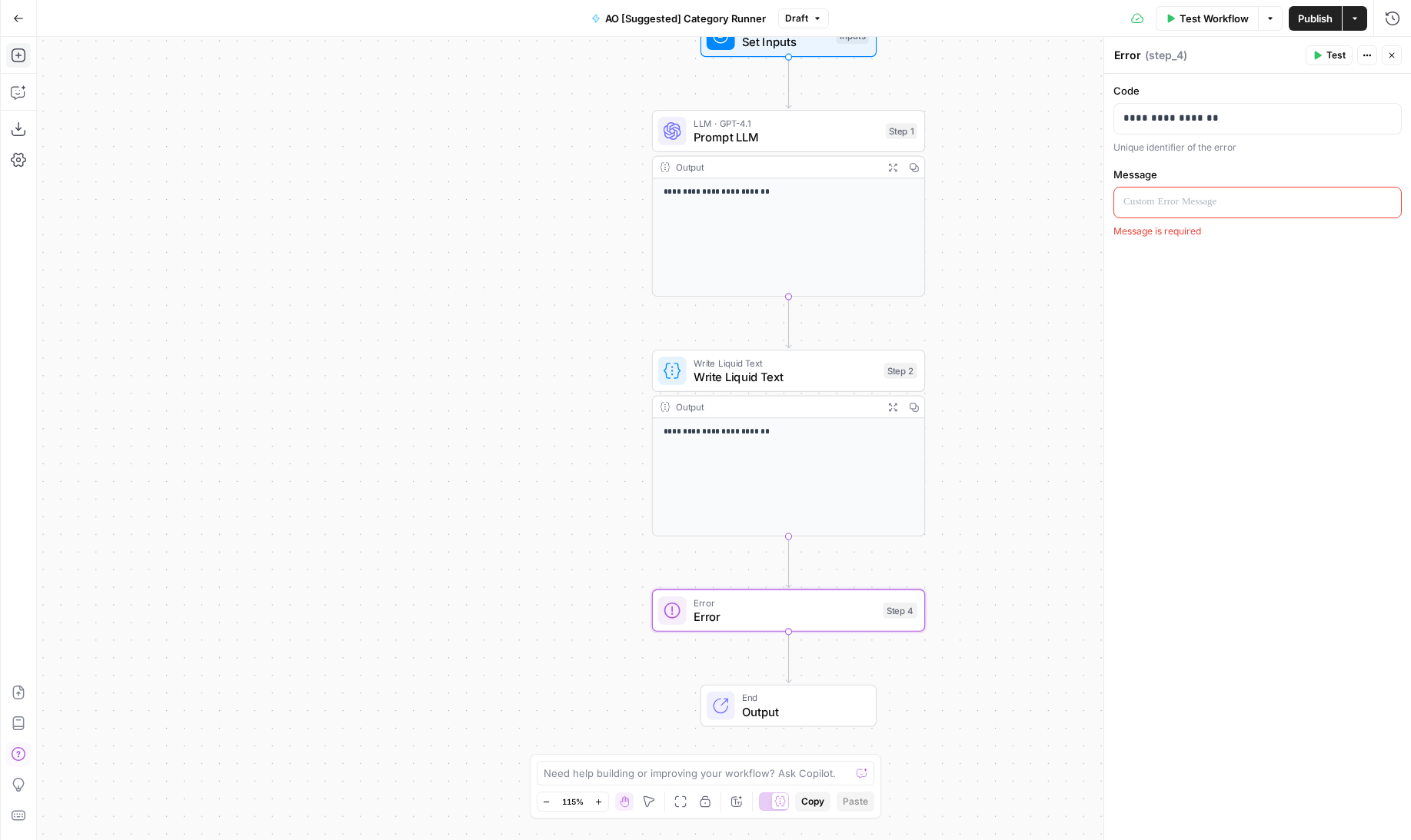 click on "Error Error Step 4 Copy step Delete step Add Note Test" at bounding box center (788, 610) 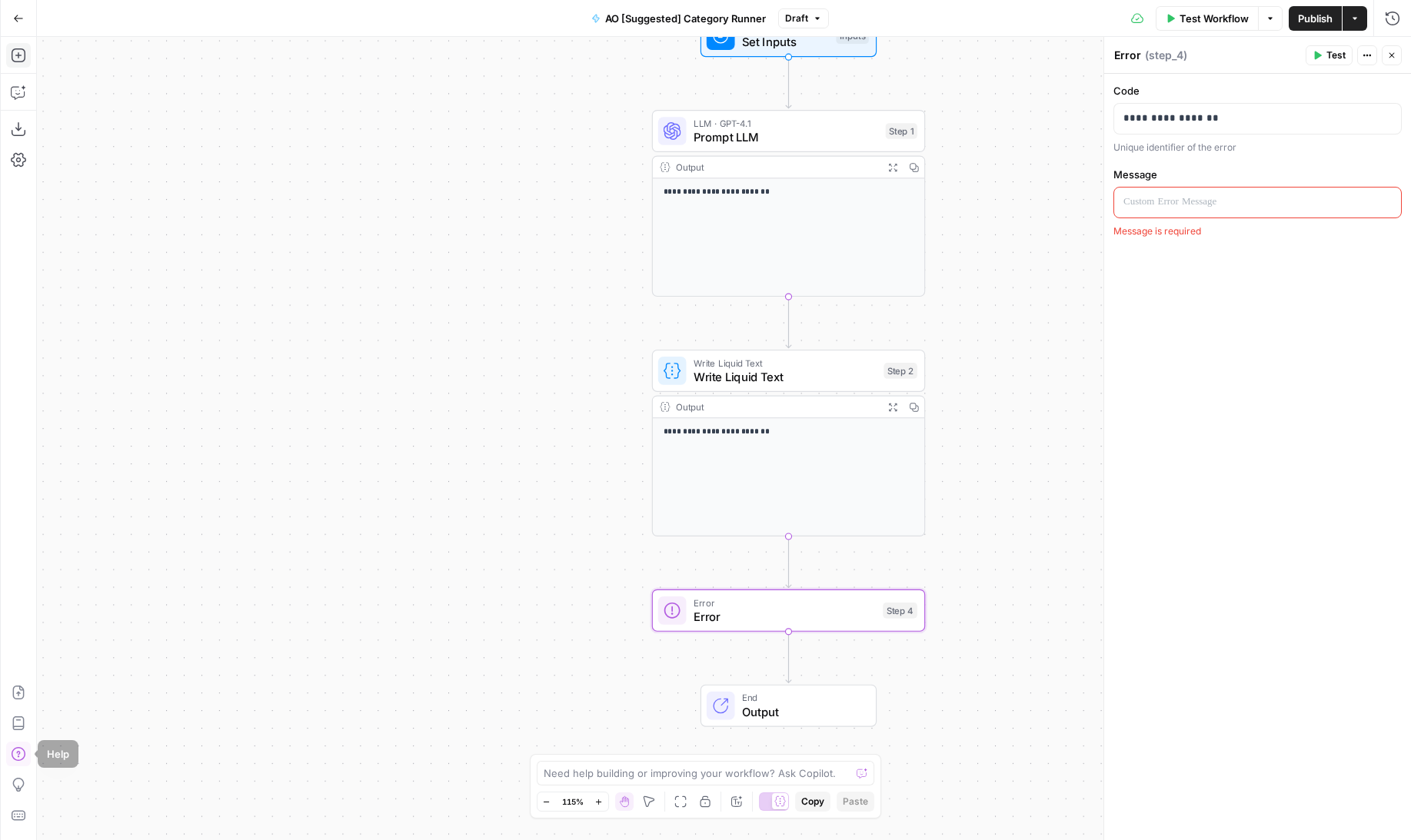 click 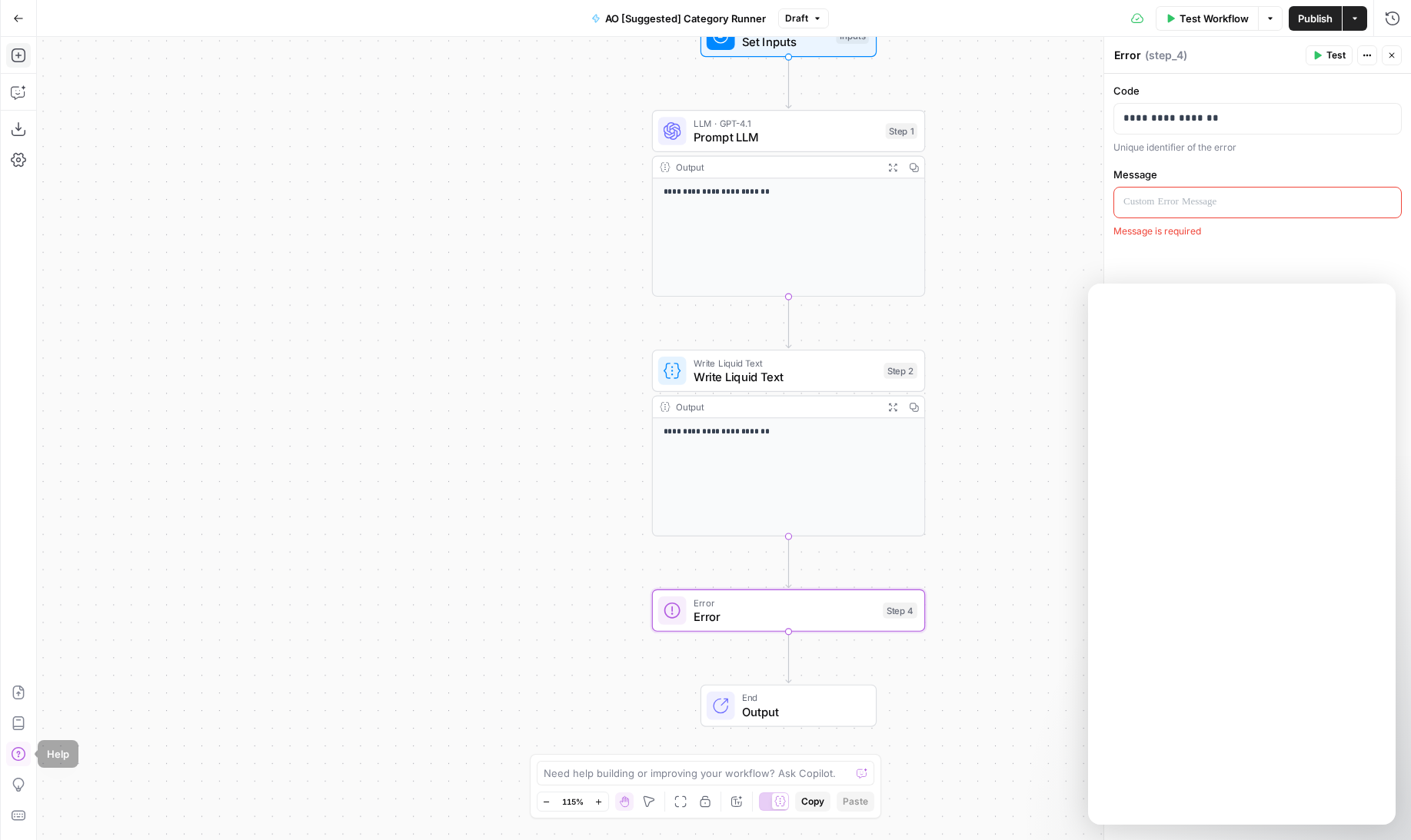 scroll, scrollTop: 0, scrollLeft: 0, axis: both 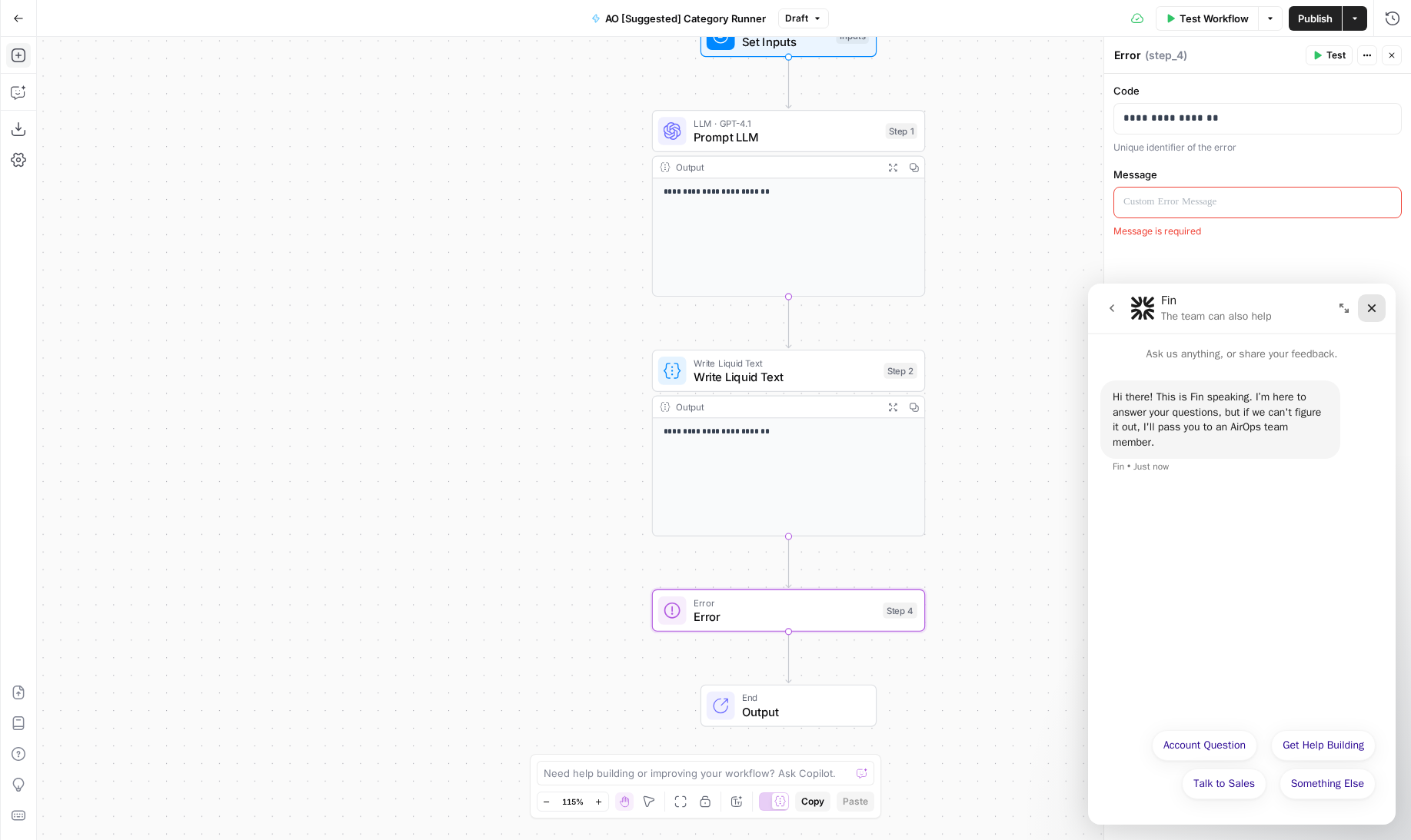 click 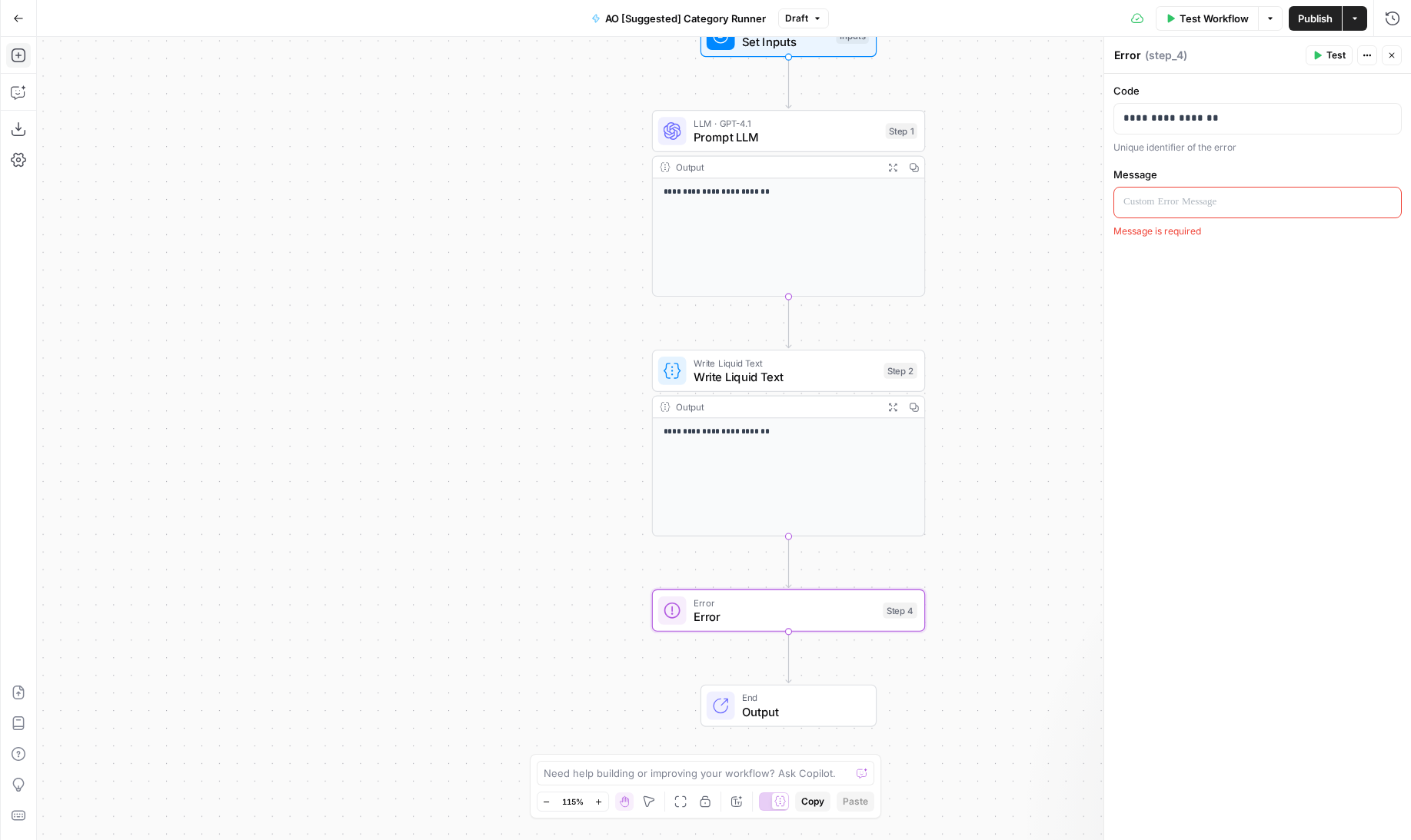 scroll, scrollTop: 0, scrollLeft: 0, axis: both 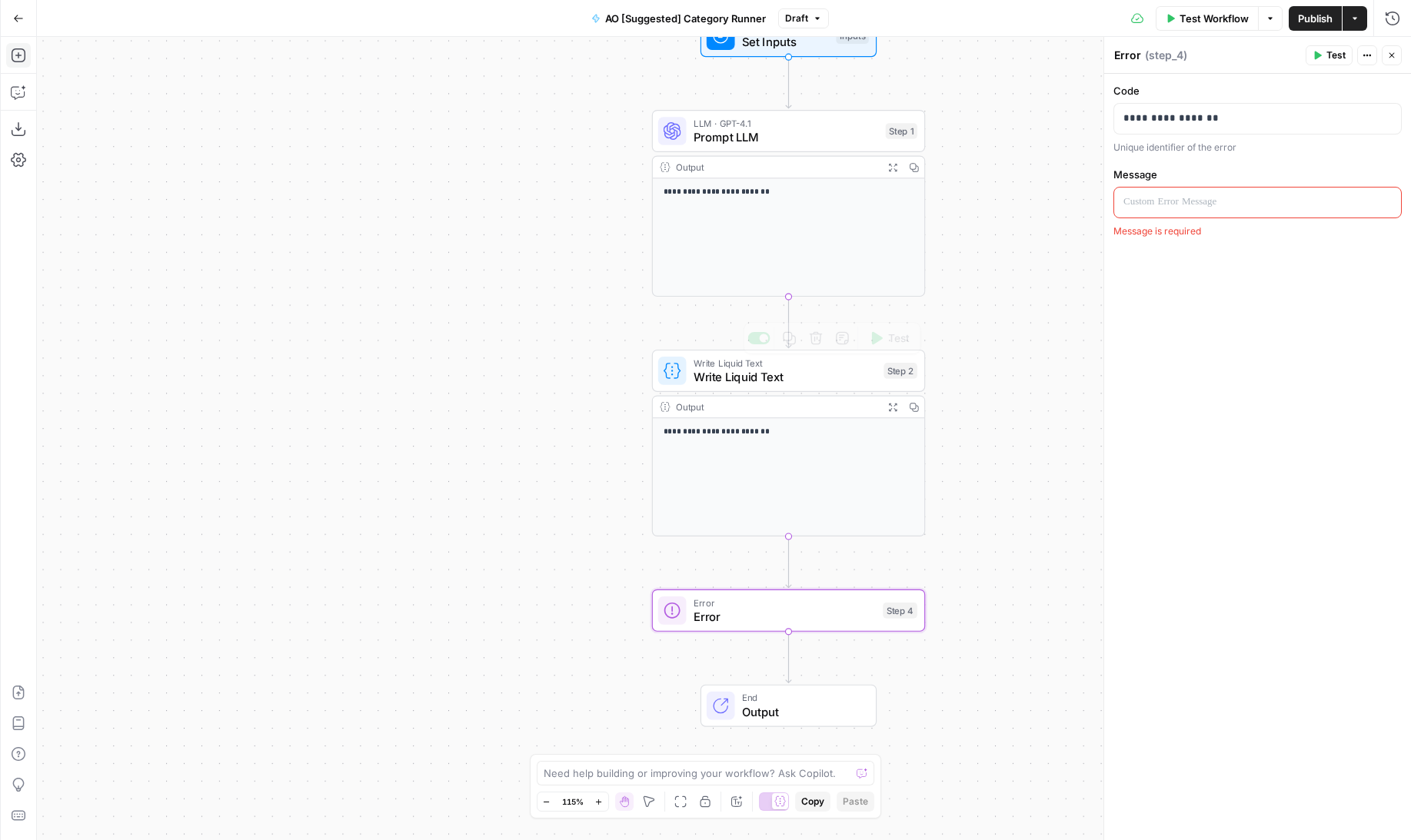 click on "**********" at bounding box center [788, 476] 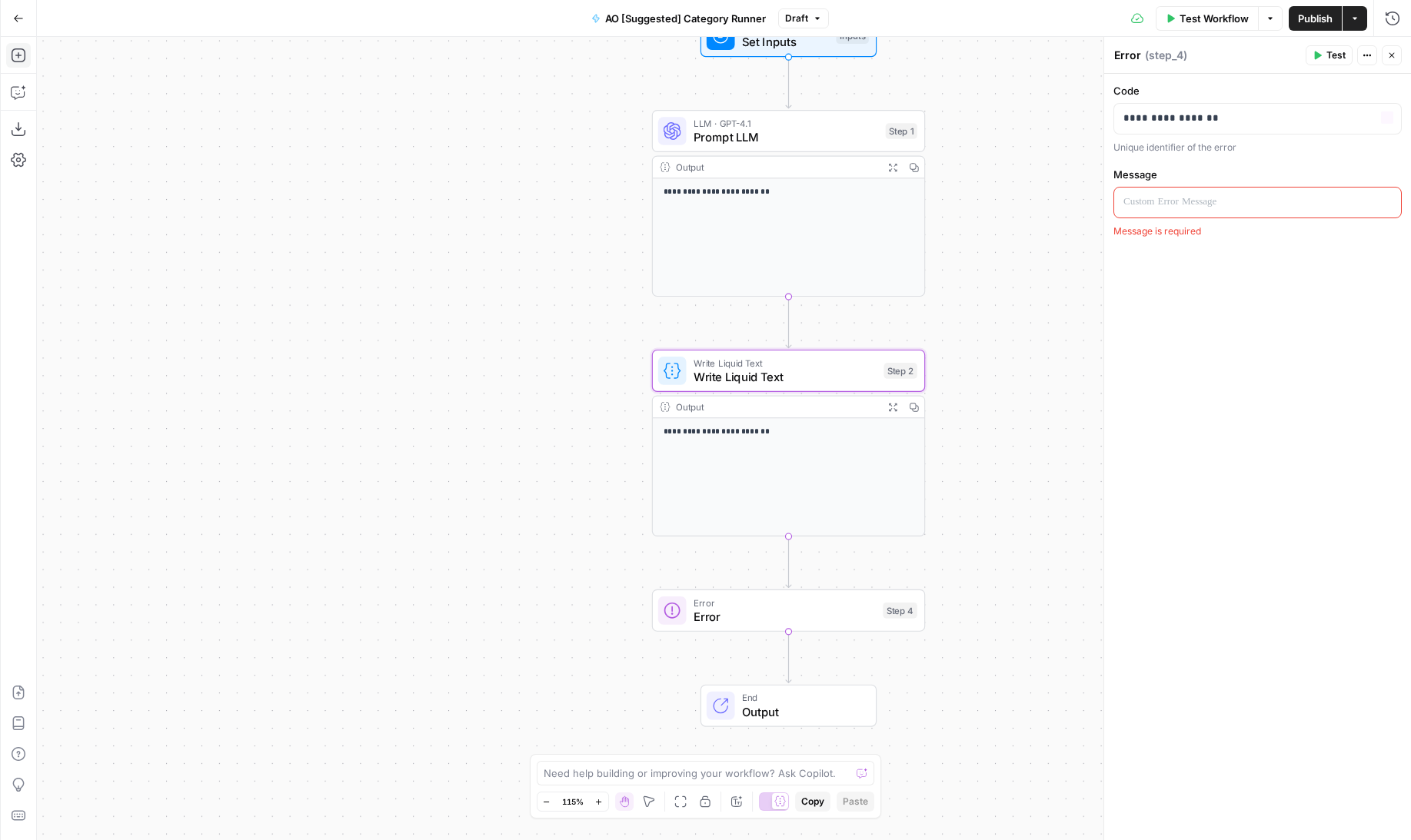 click on "**********" at bounding box center (724, 438) 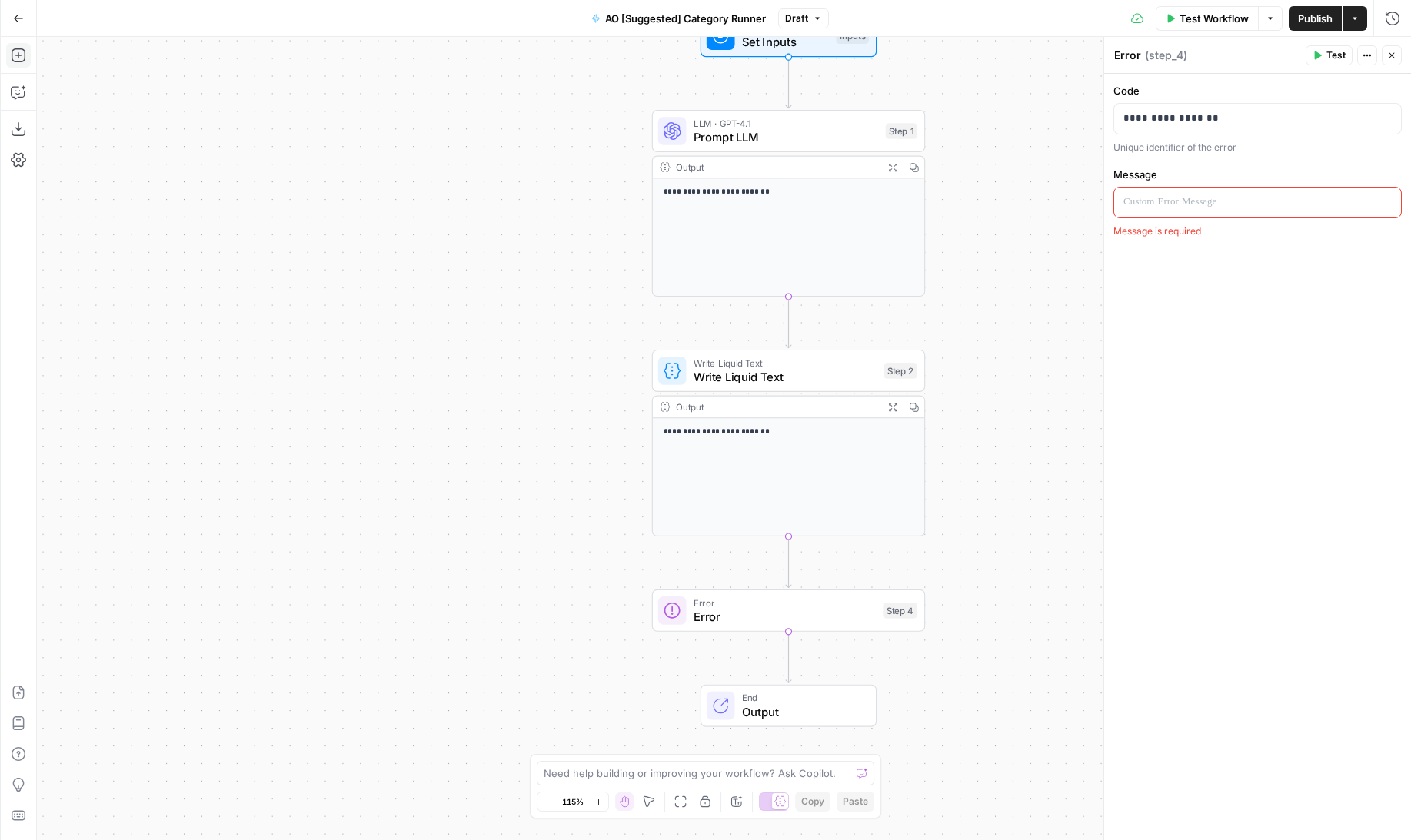 click at bounding box center (1257, 201) 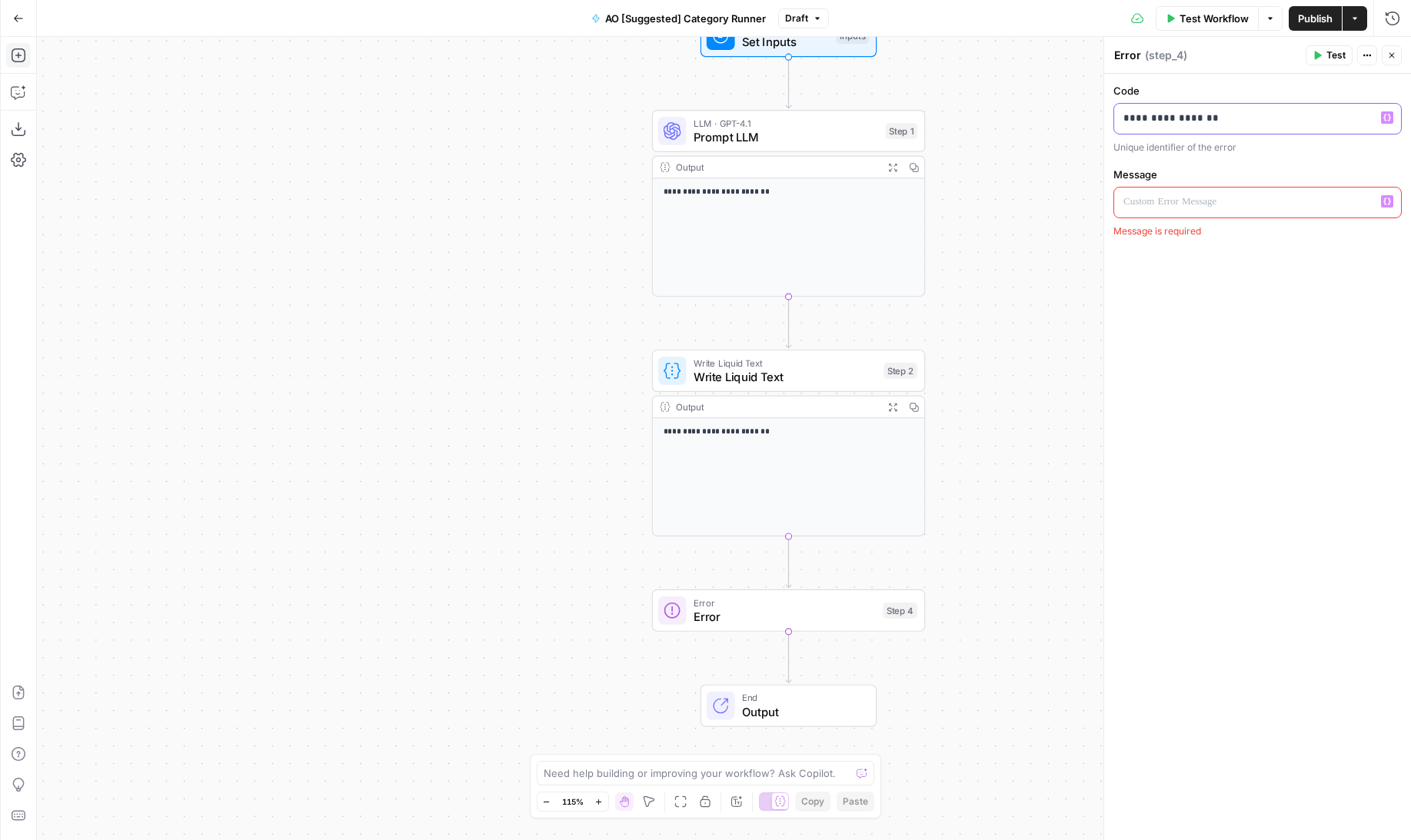 click on "**********" at bounding box center (1257, 118) 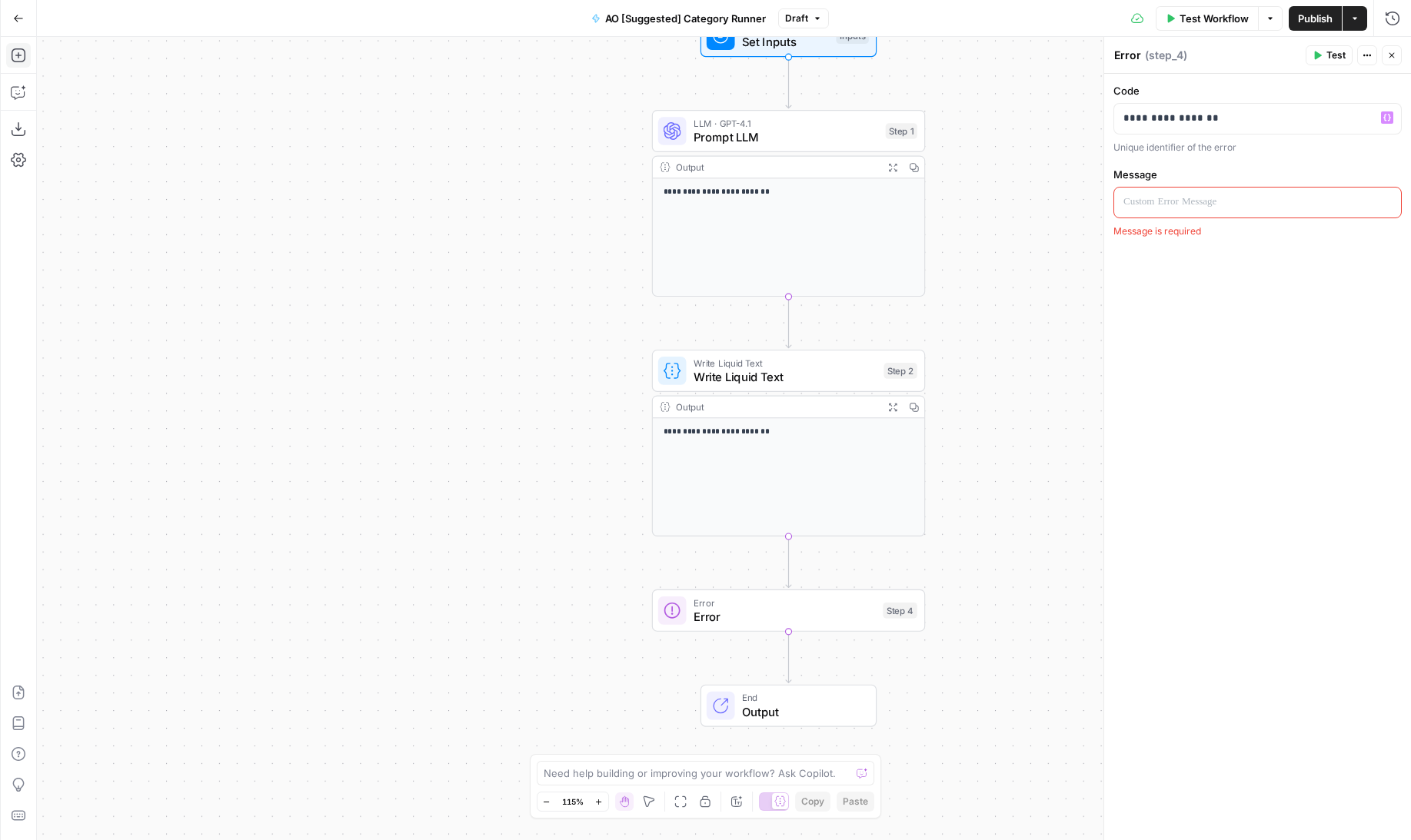 click at bounding box center (1257, 202) 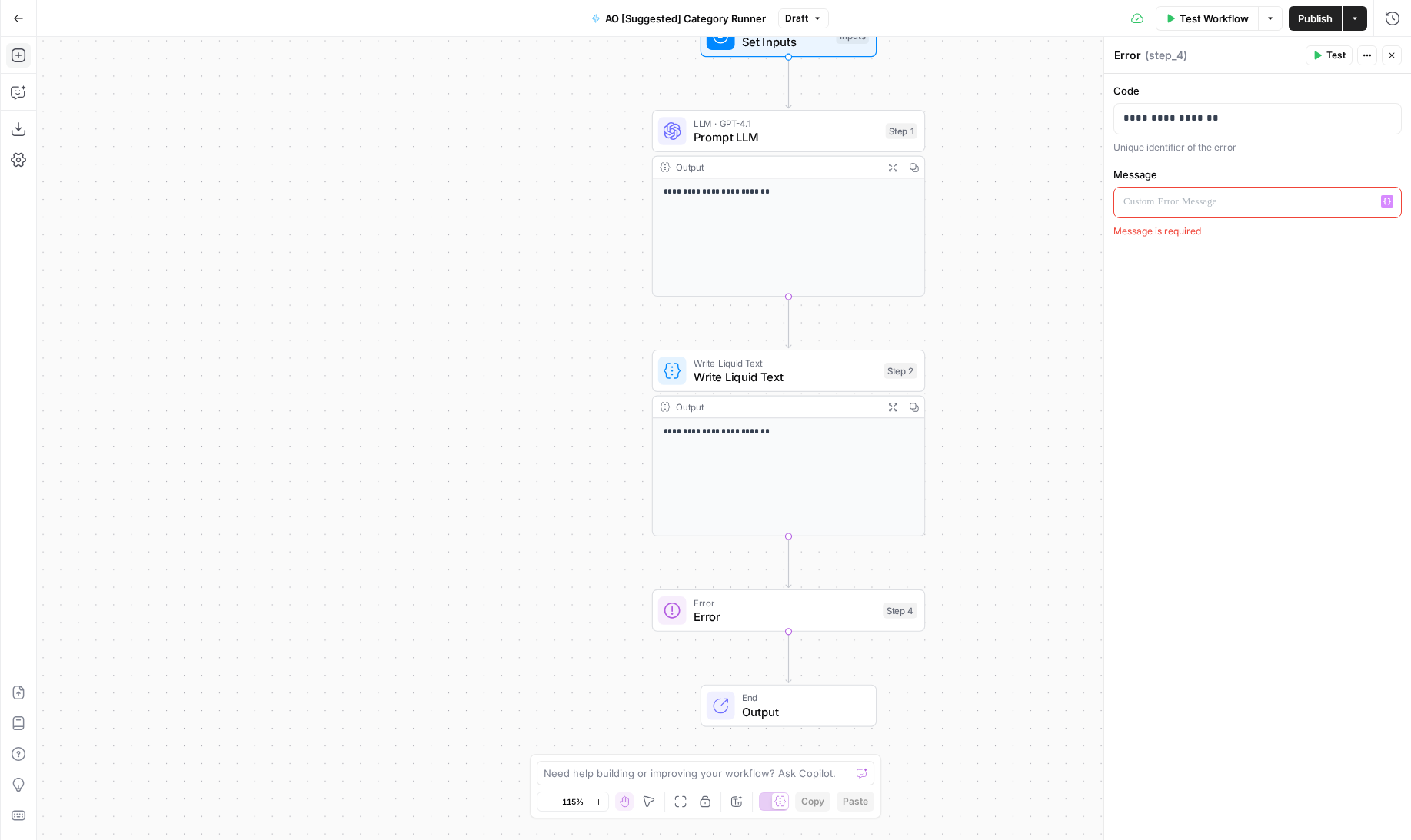 type 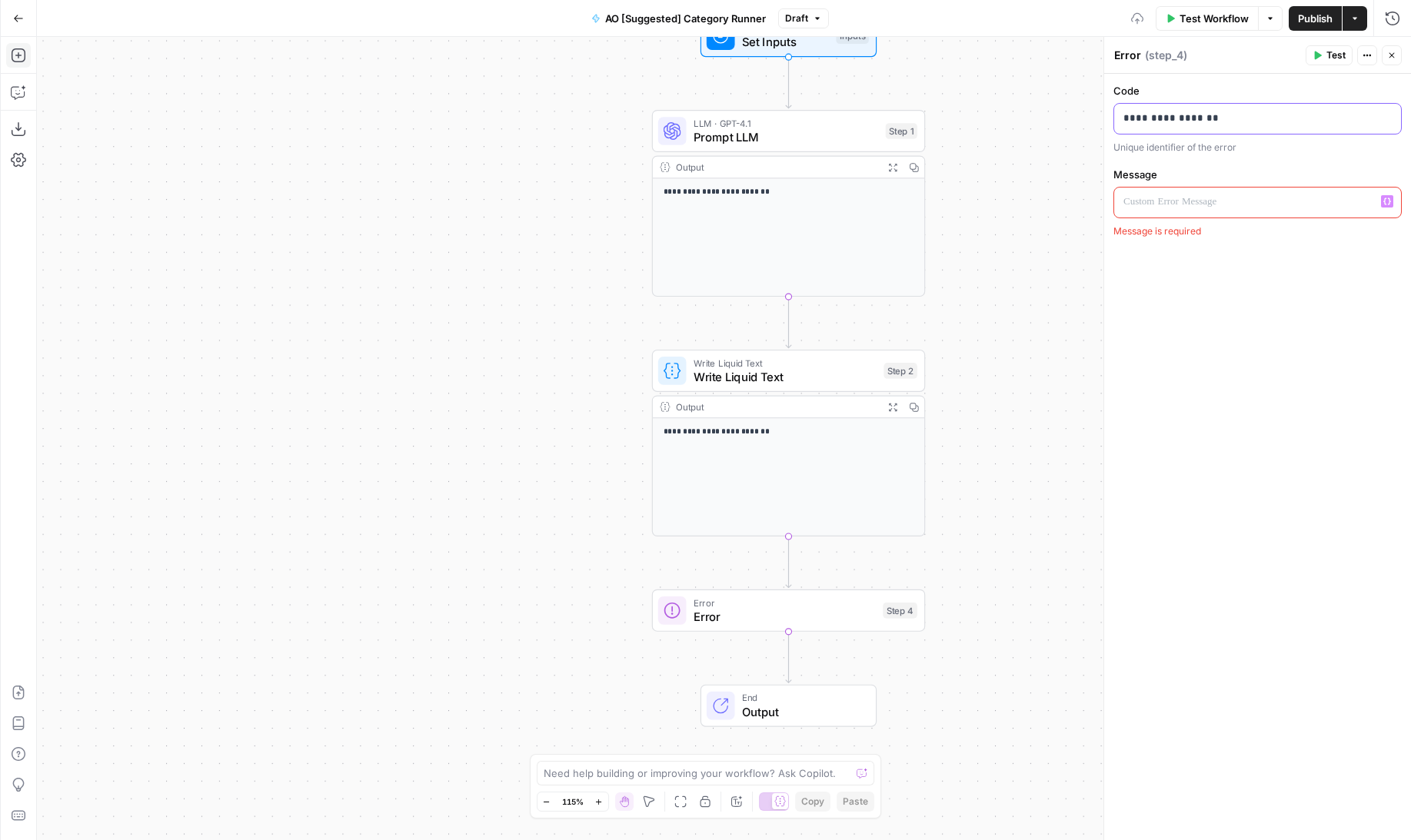 click on "**********" at bounding box center (1257, 118) 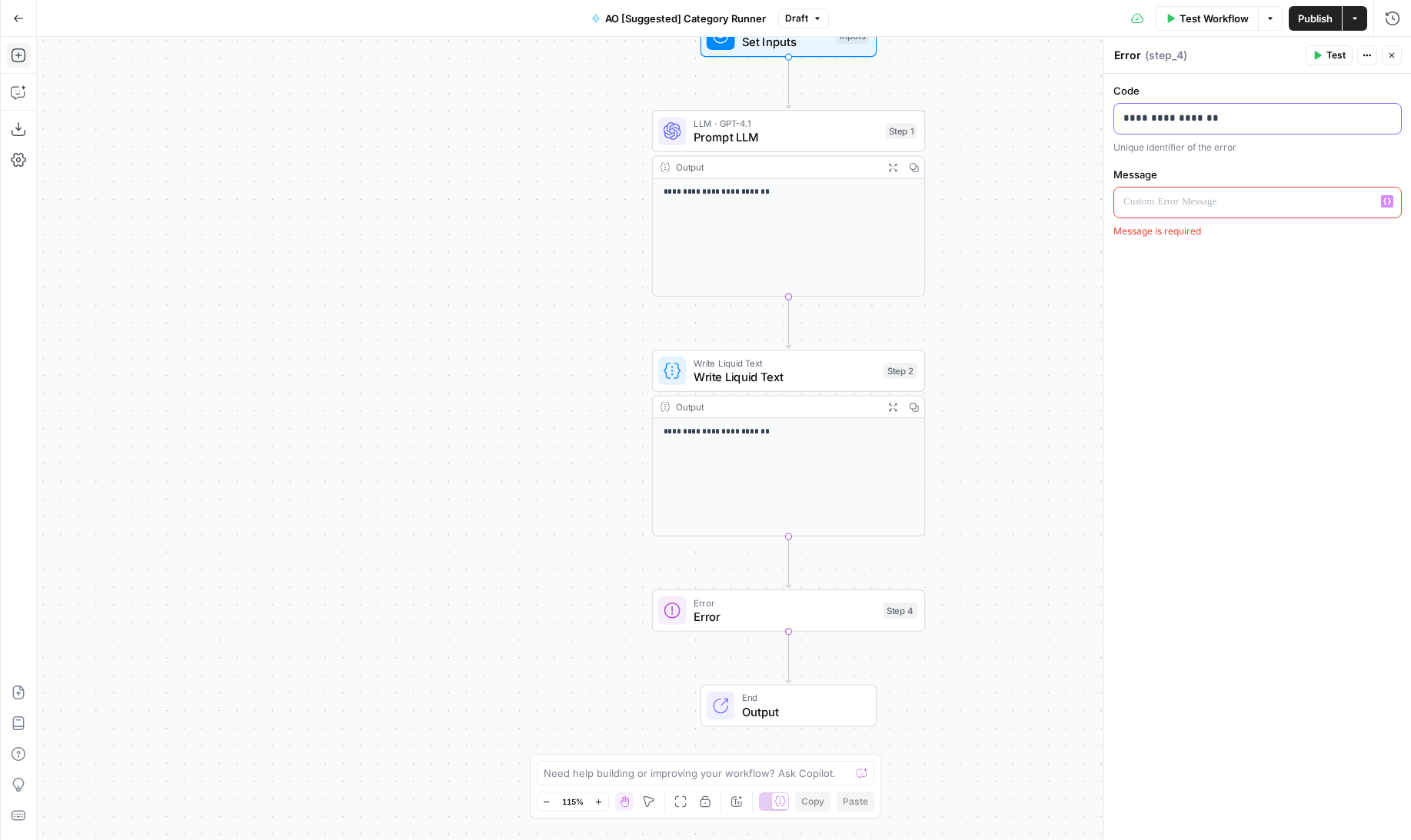 click on "**********" at bounding box center (1257, 118) 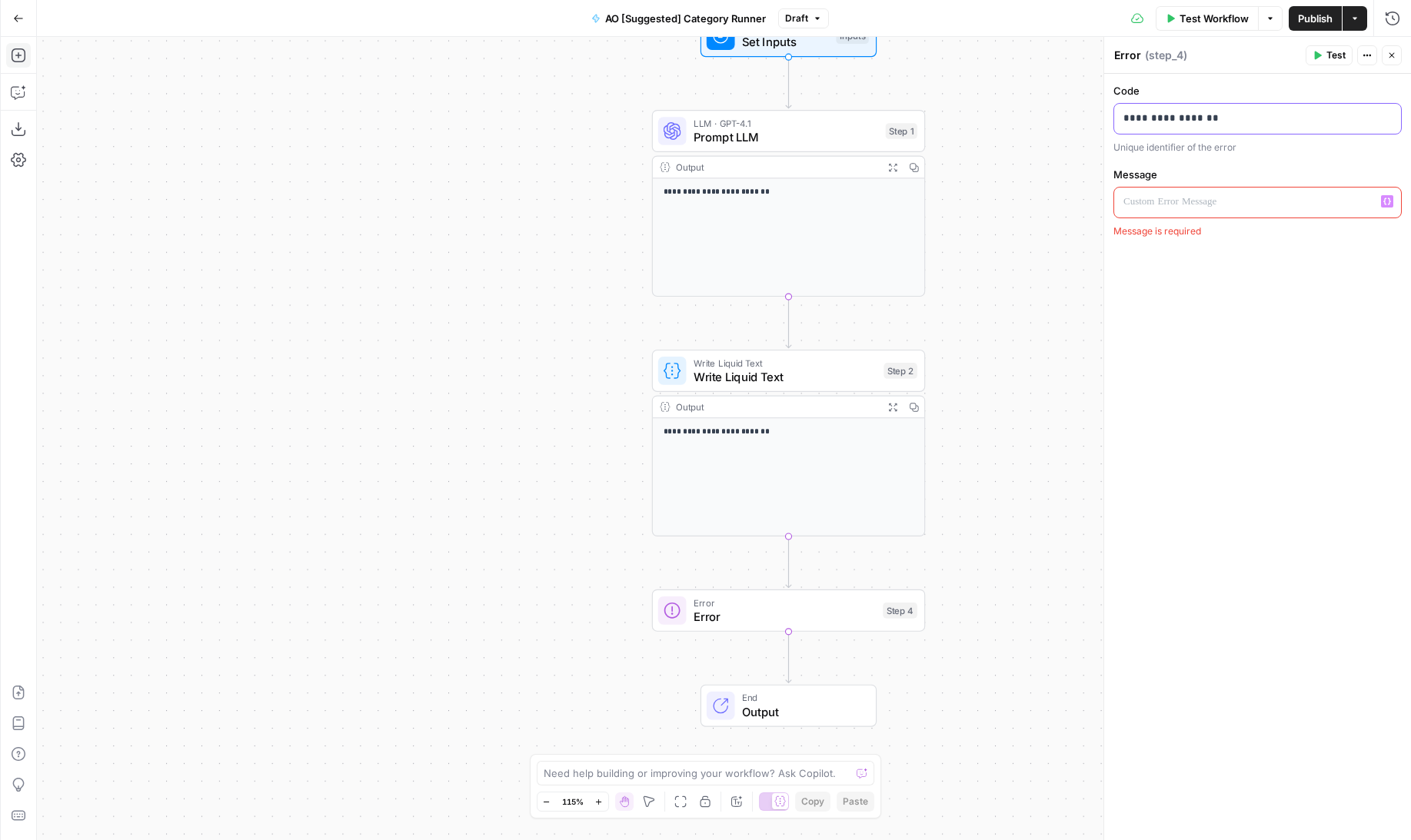 click on "**********" at bounding box center [1257, 118] 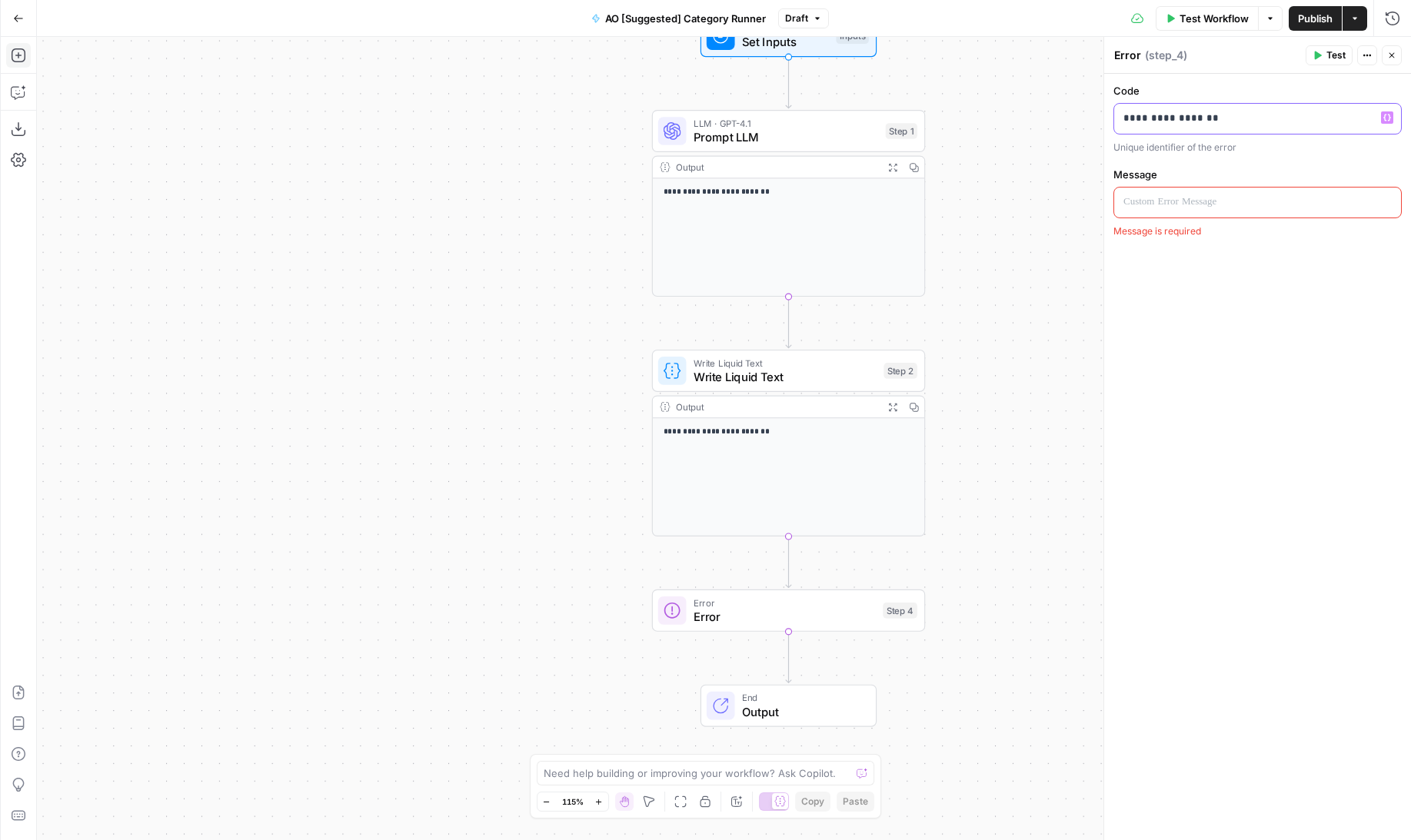 type 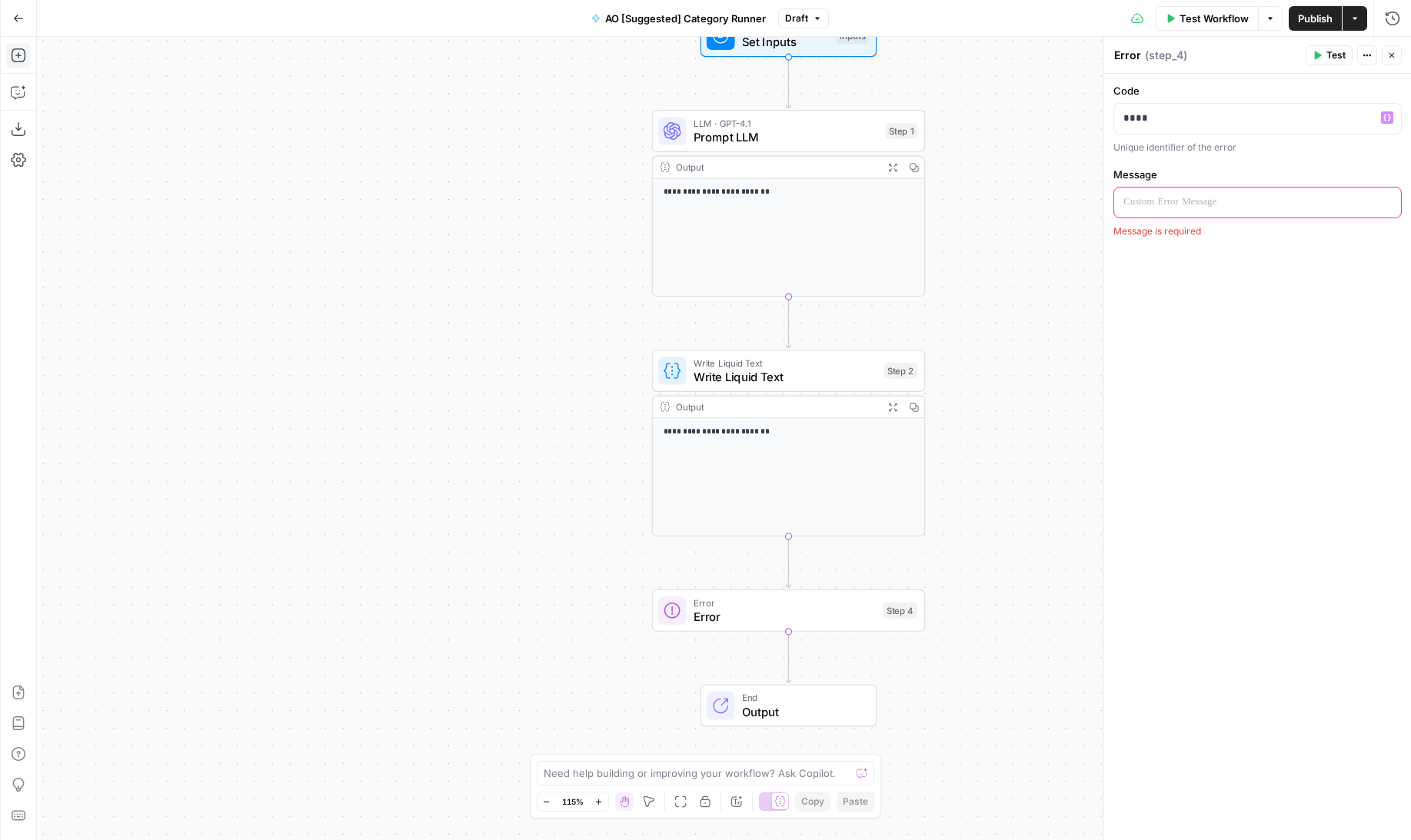 click at bounding box center (1257, 201) 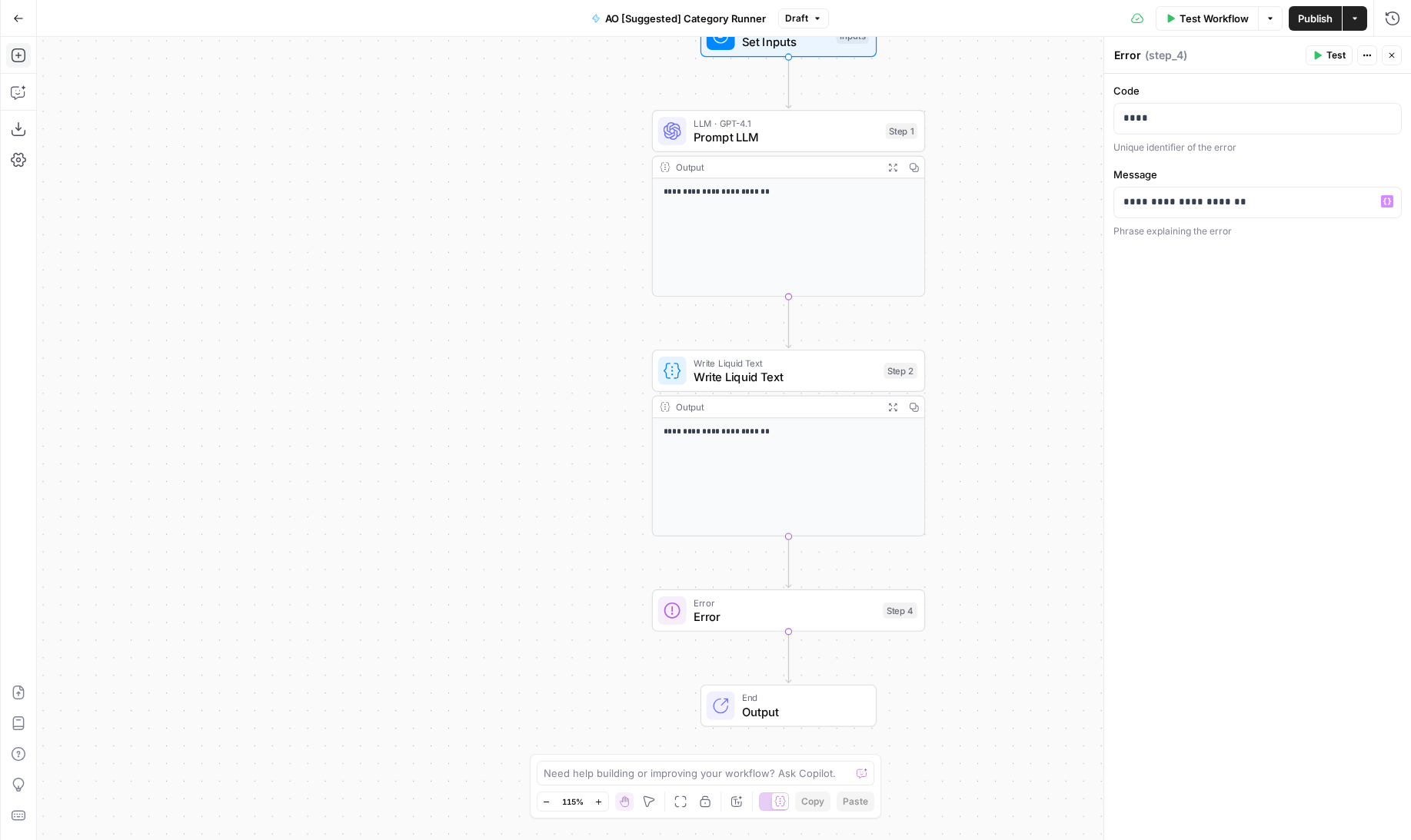 click on "**********" at bounding box center [724, 438] 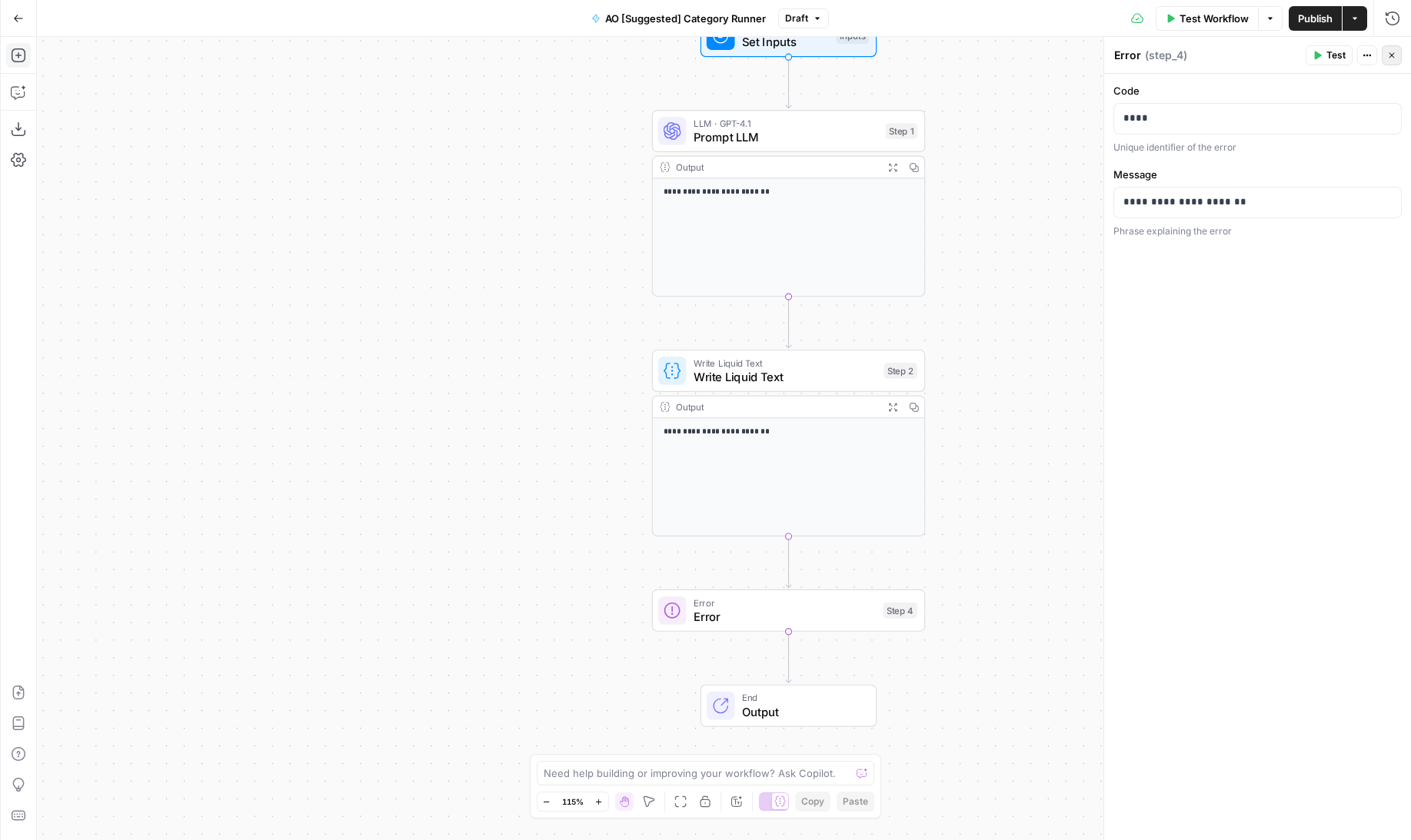 click 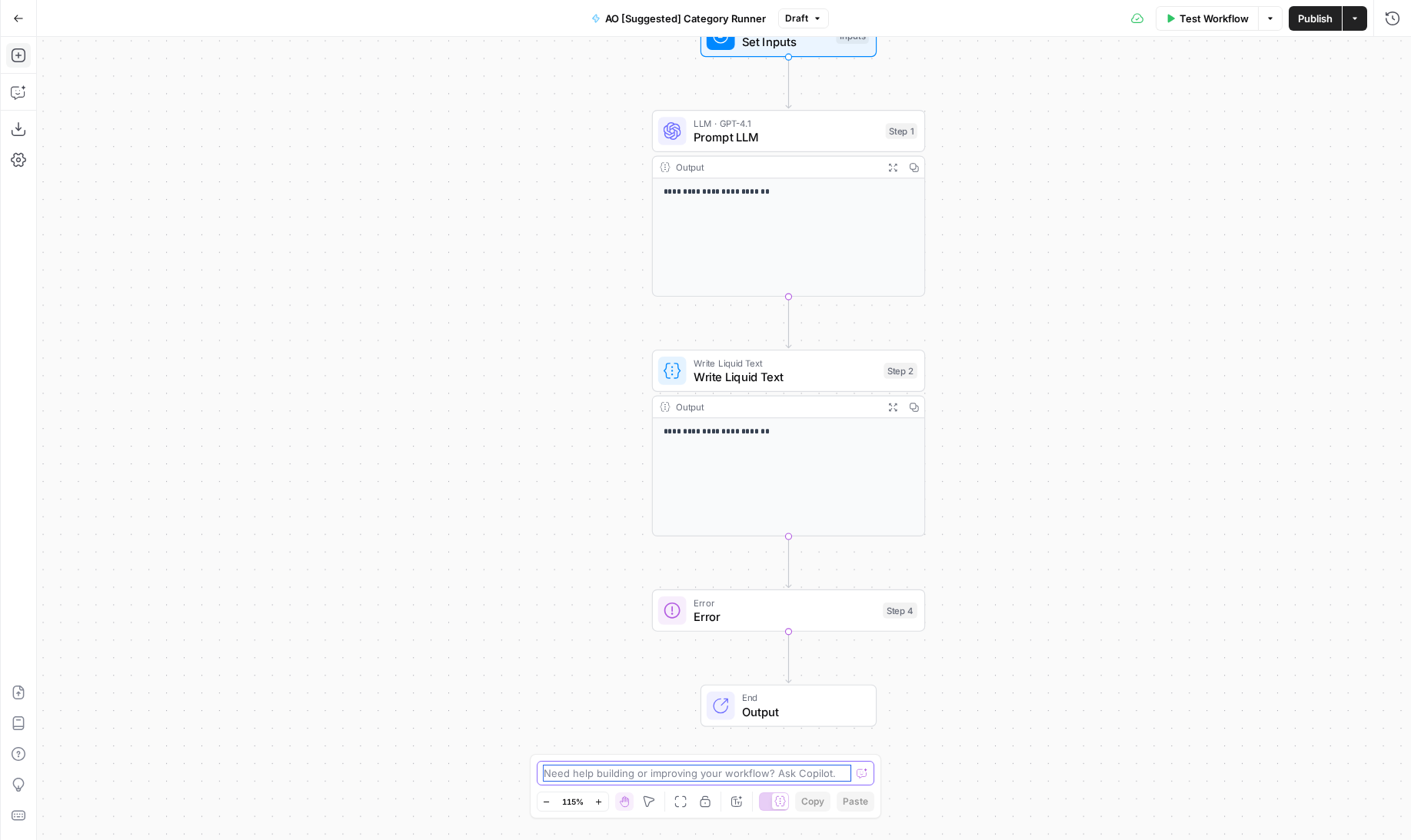 click at bounding box center (697, 773) 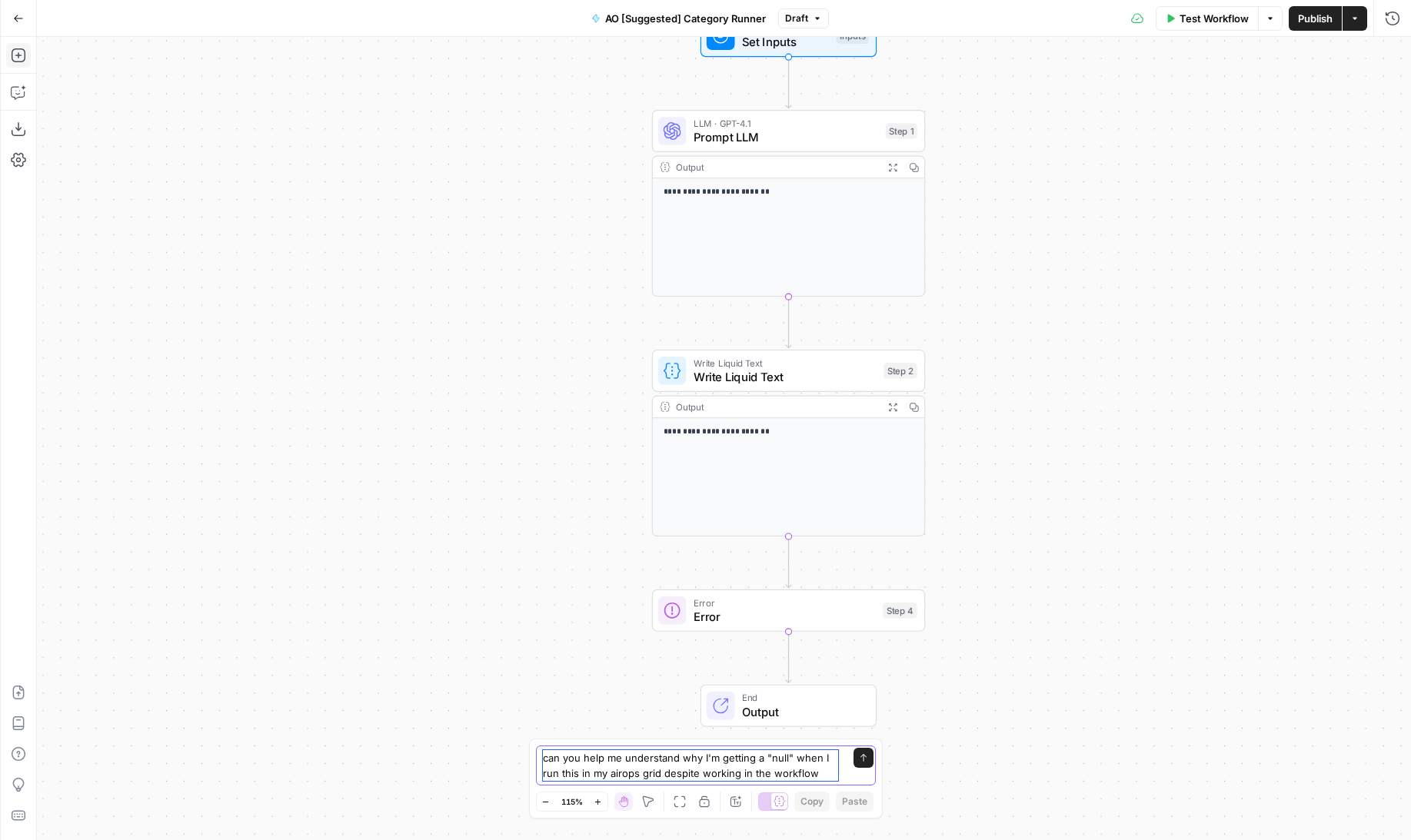type on "can you help me understand why I'm getting a "null" when I run this in my airops grid despite working in the workflow?" 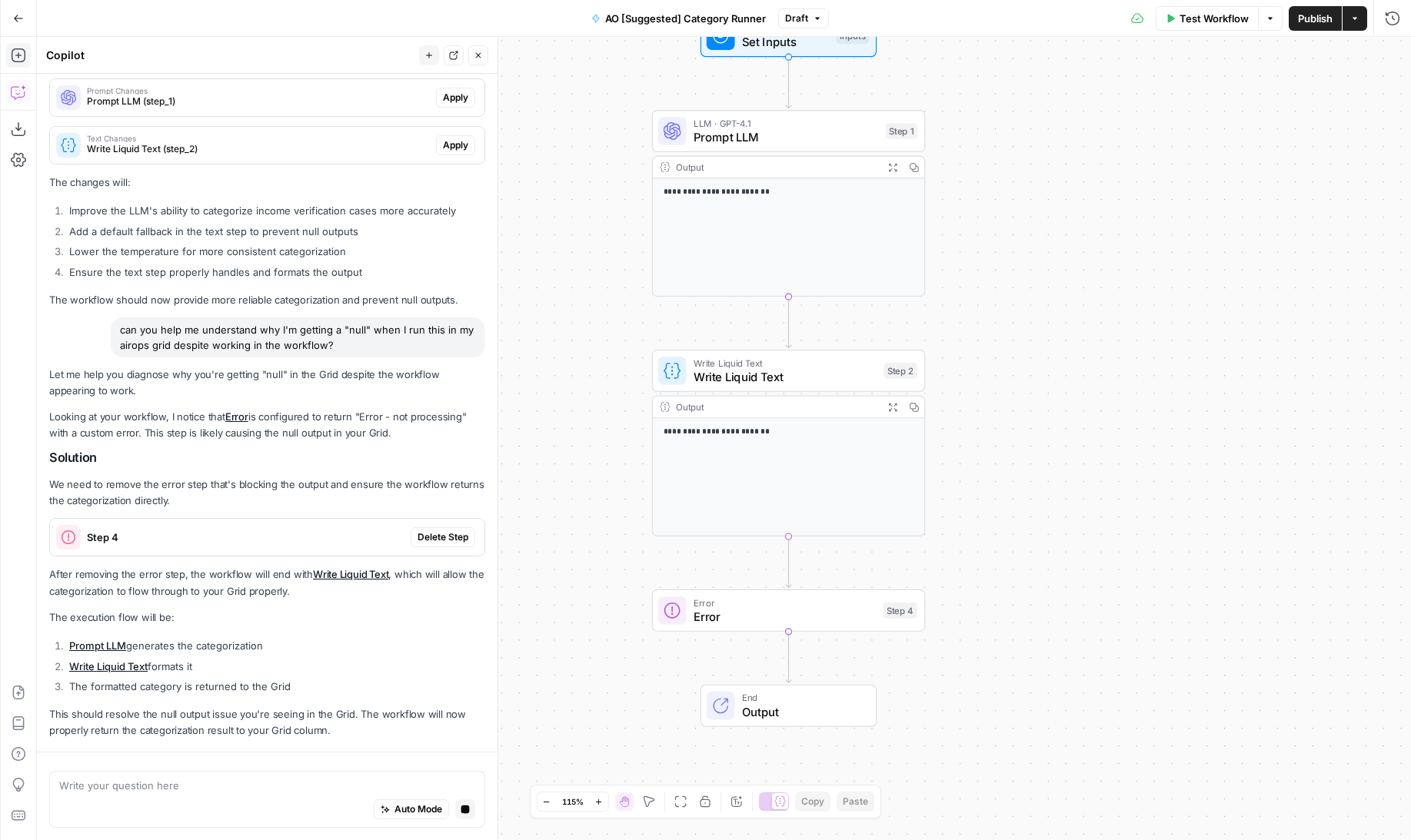 scroll, scrollTop: 417, scrollLeft: 0, axis: vertical 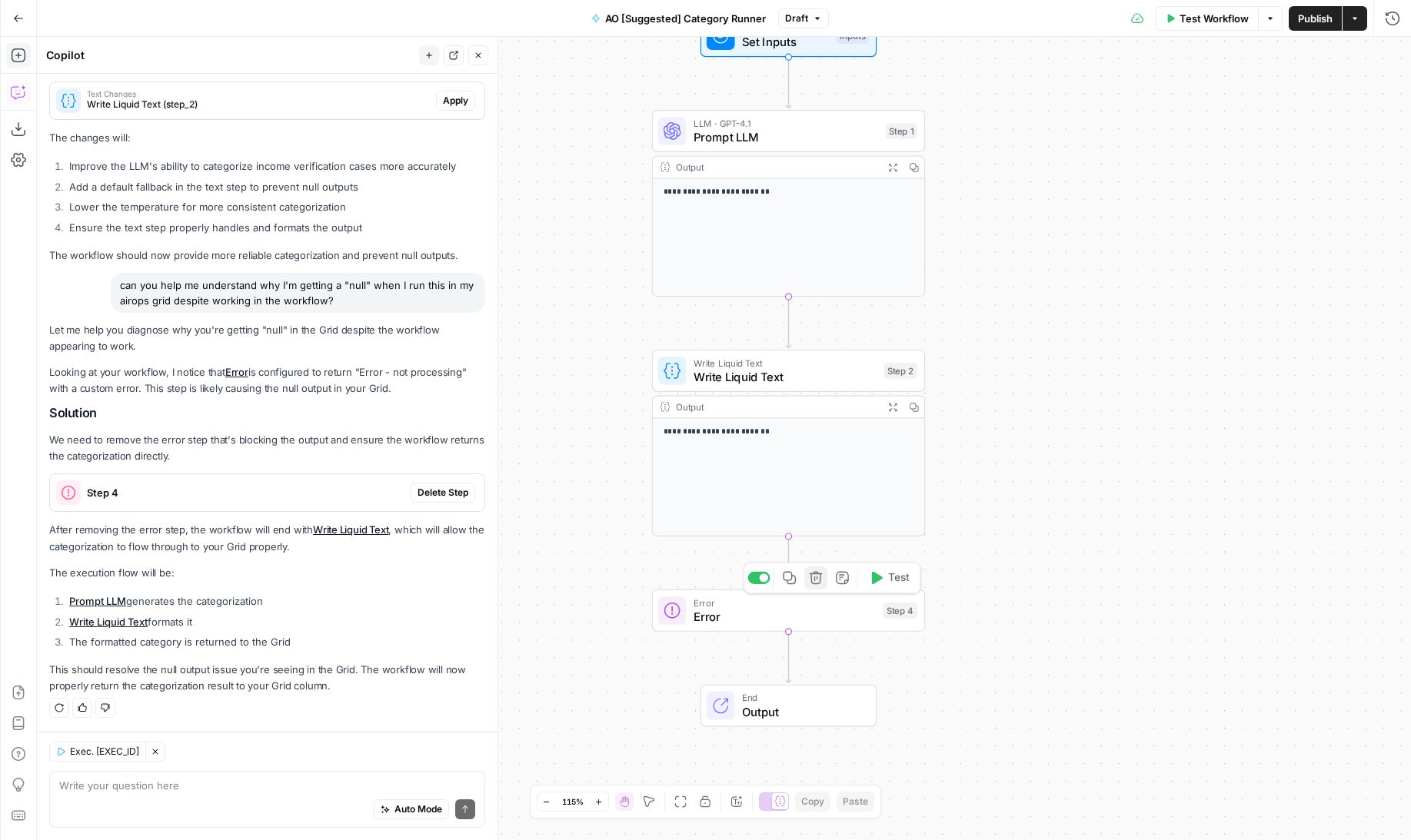 click 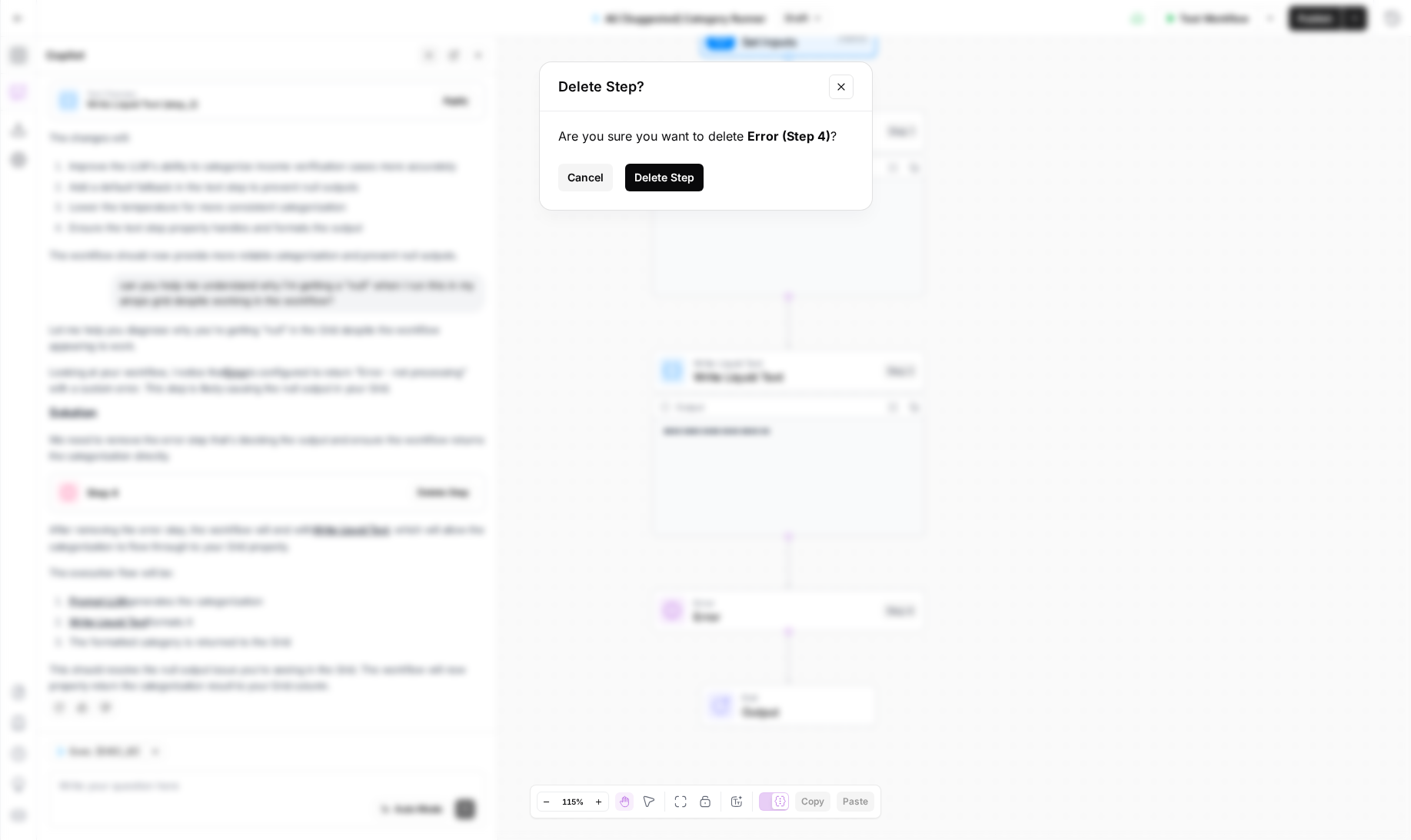 click on "Delete Step" at bounding box center (664, 178) 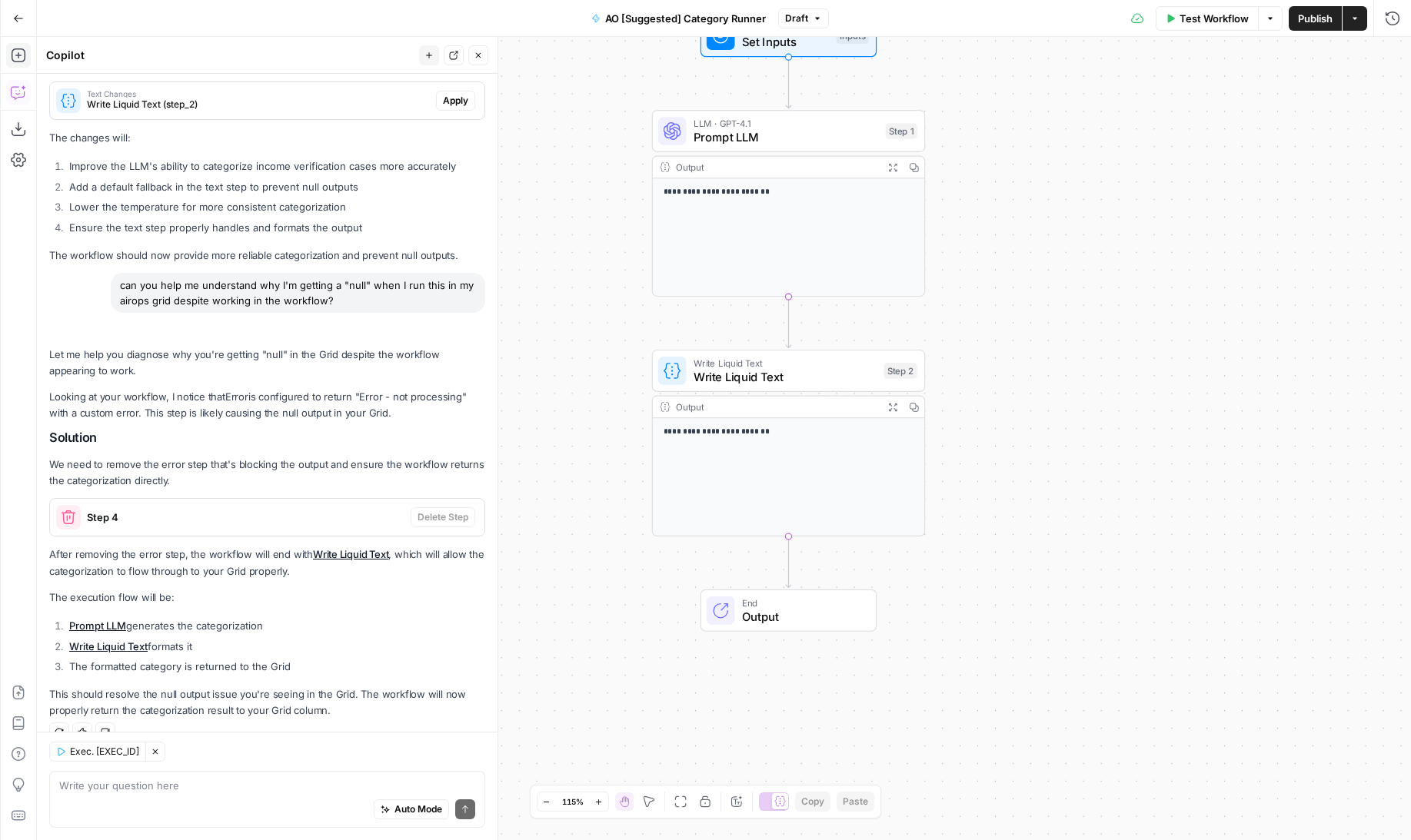 scroll, scrollTop: 442, scrollLeft: 0, axis: vertical 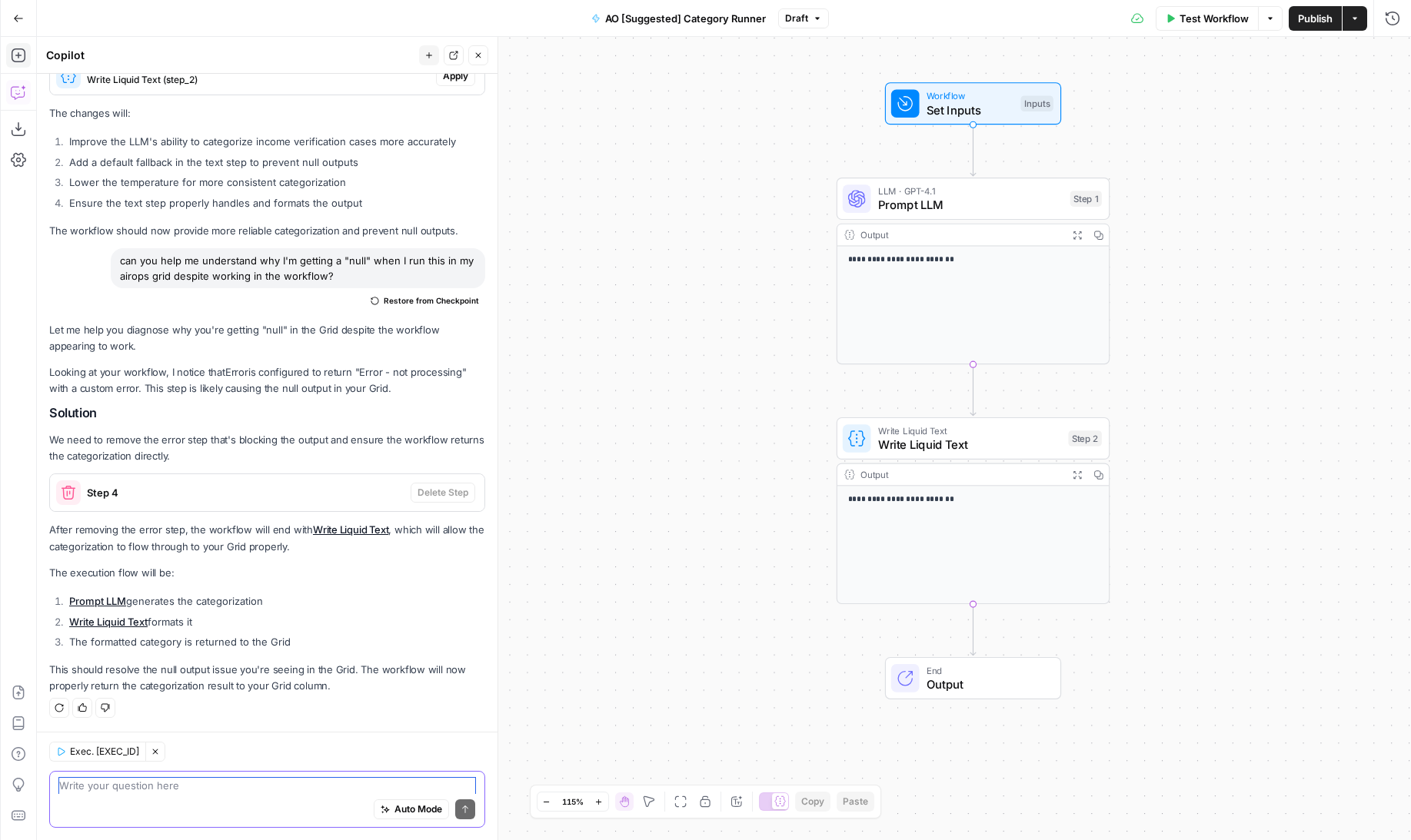 click at bounding box center (267, 785) 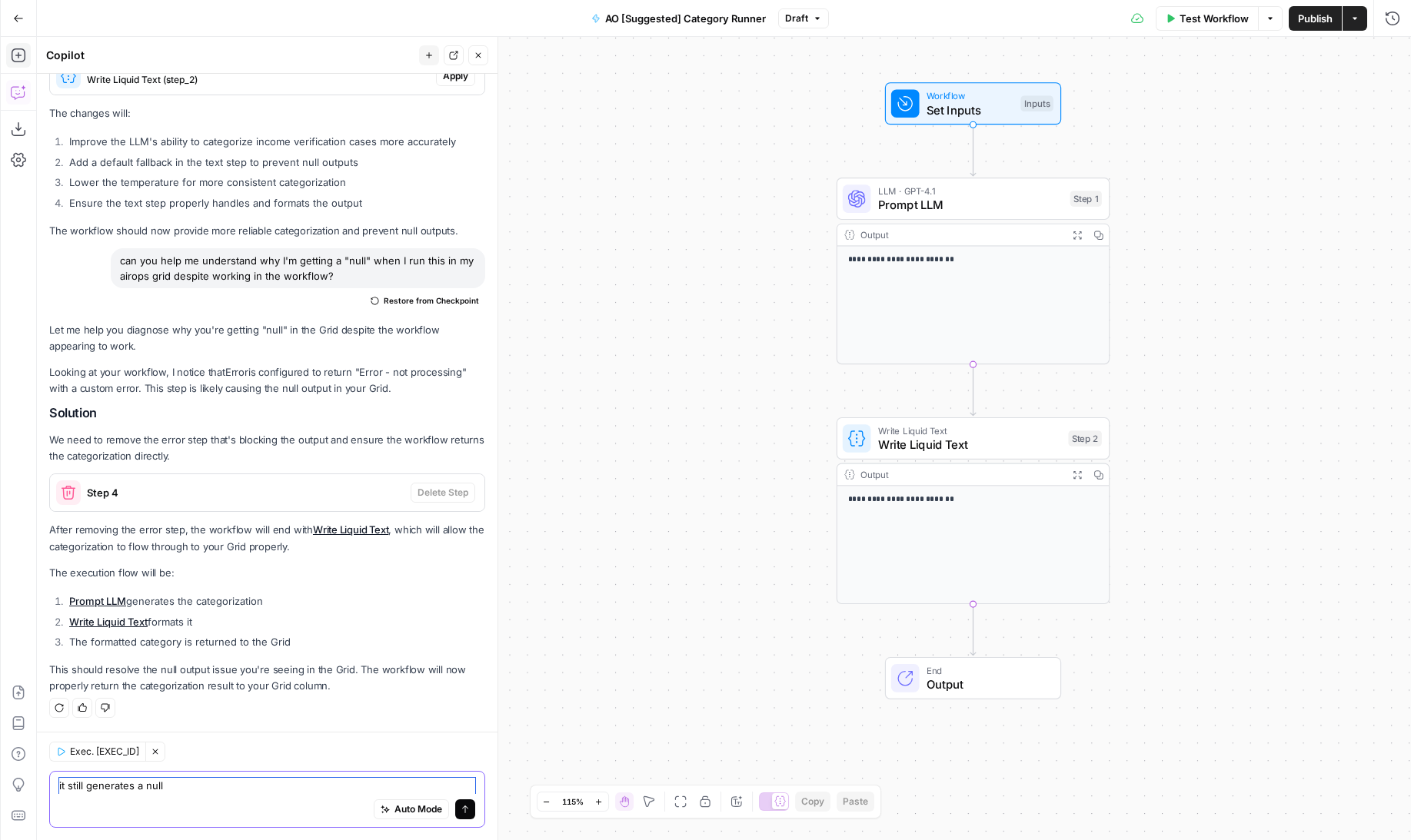 type on "it still generates a null" 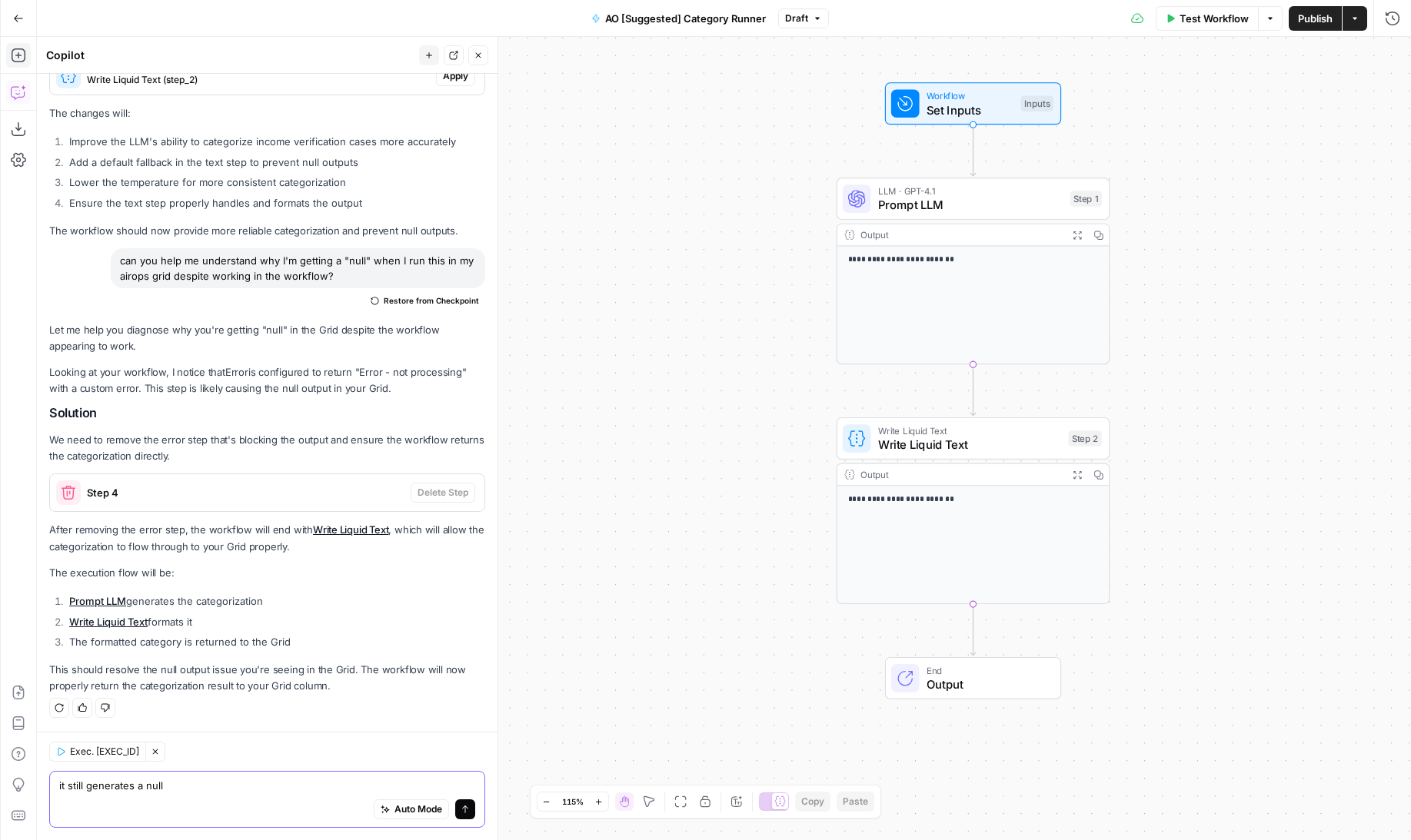 click 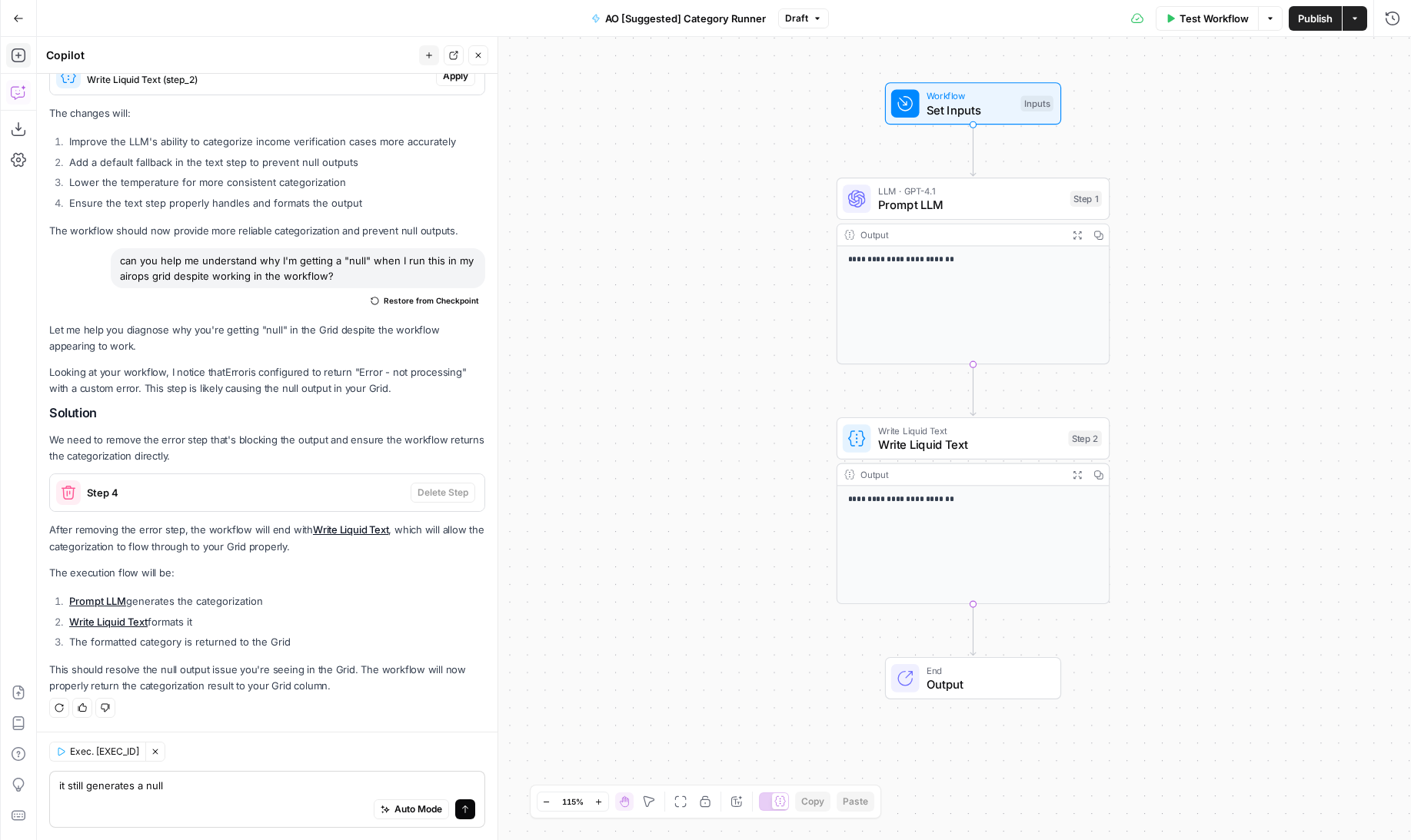 type 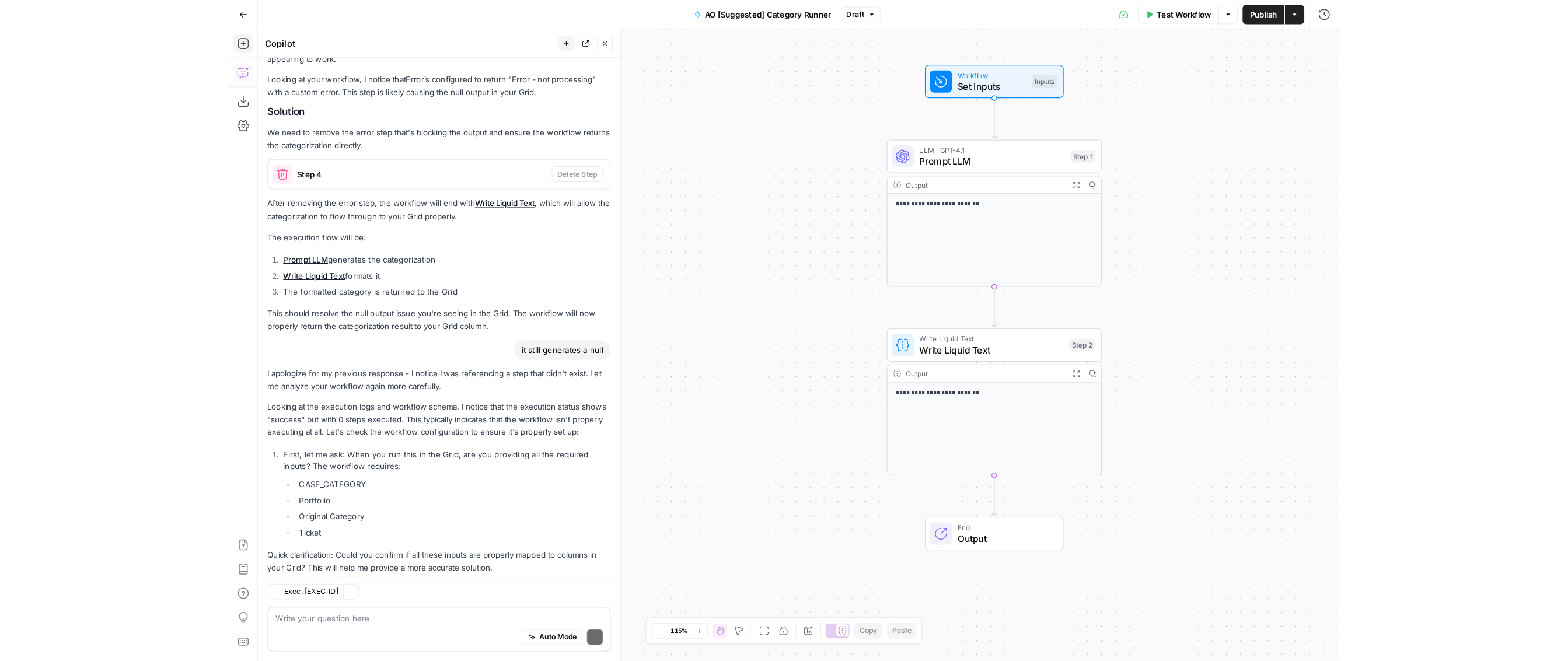 scroll, scrollTop: 613, scrollLeft: 0, axis: vertical 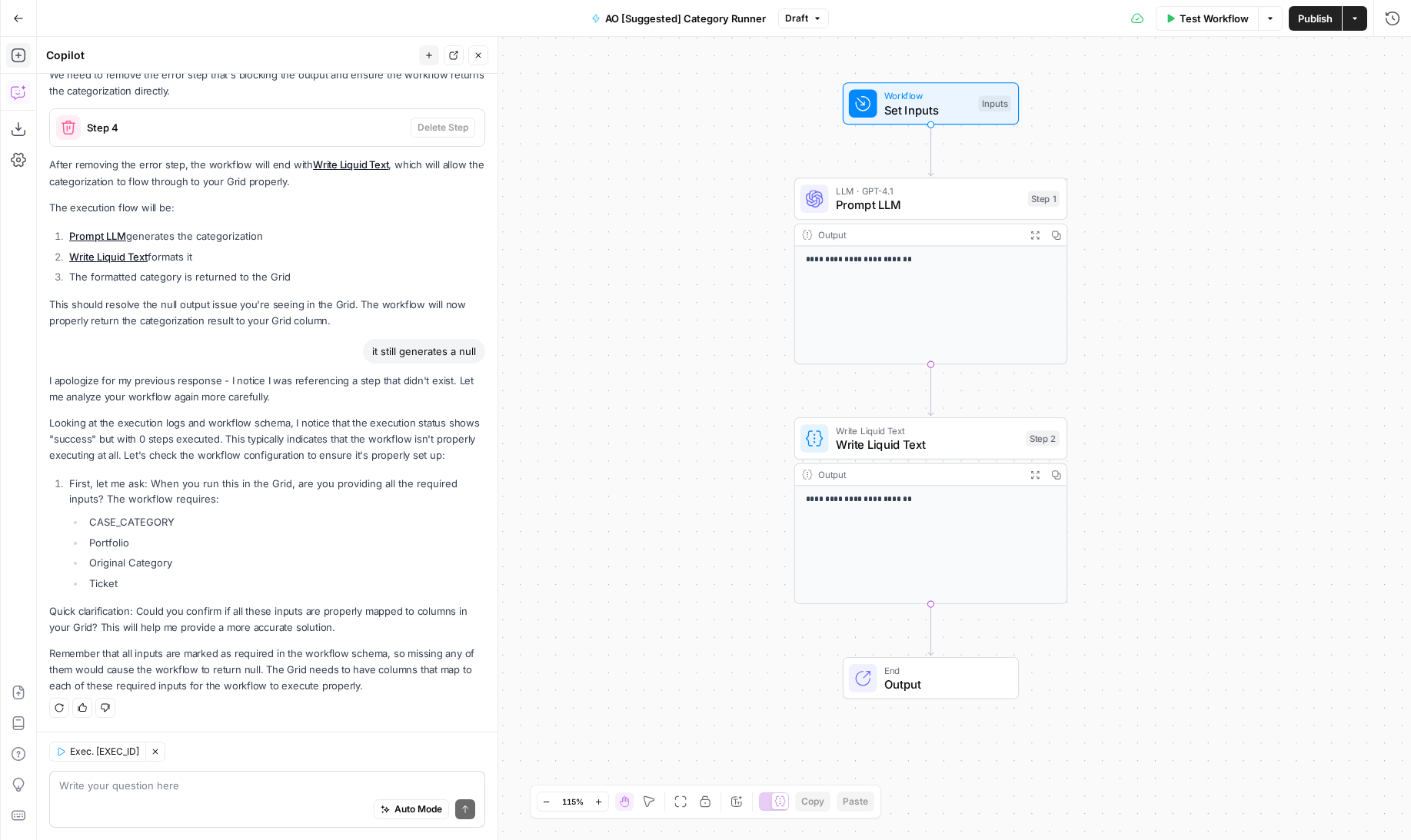 drag, startPoint x: 815, startPoint y: 130, endPoint x: 777, endPoint y: 130, distance: 38 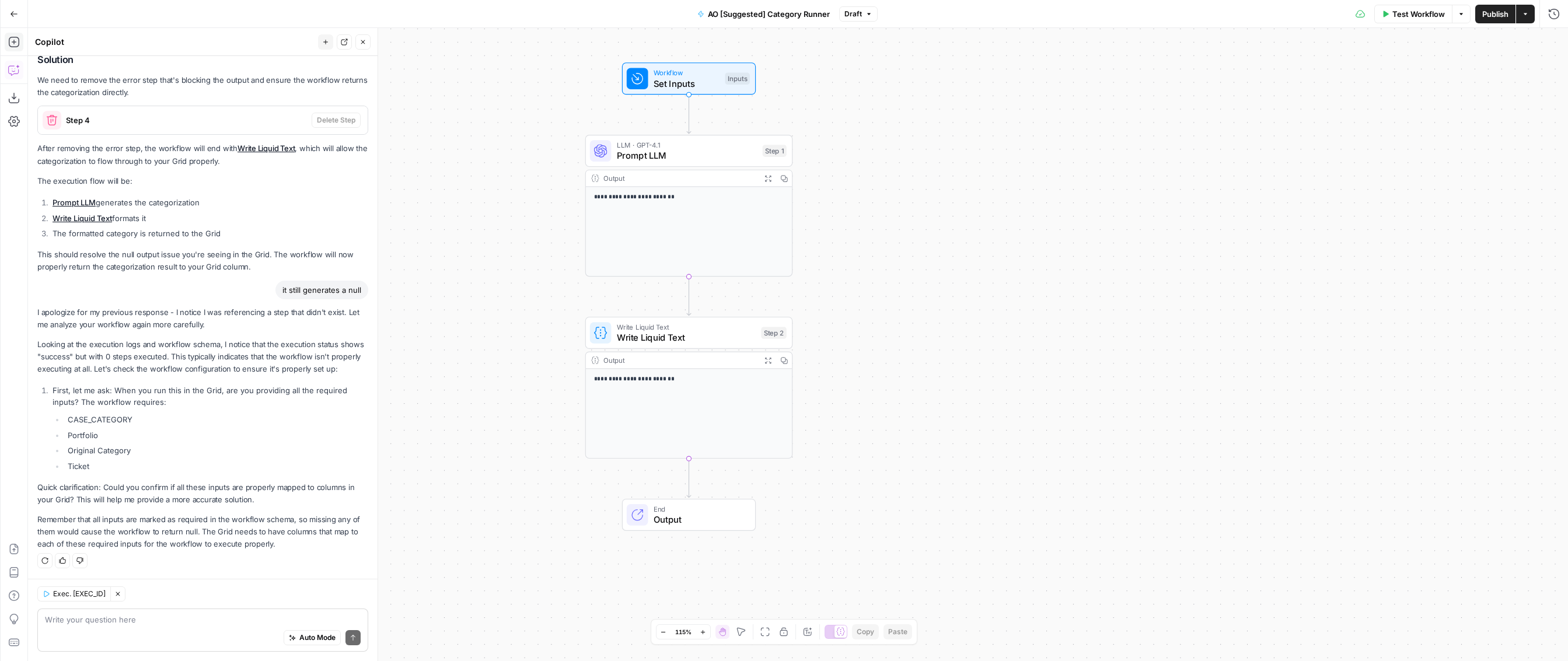 scroll, scrollTop: 589, scrollLeft: 0, axis: vertical 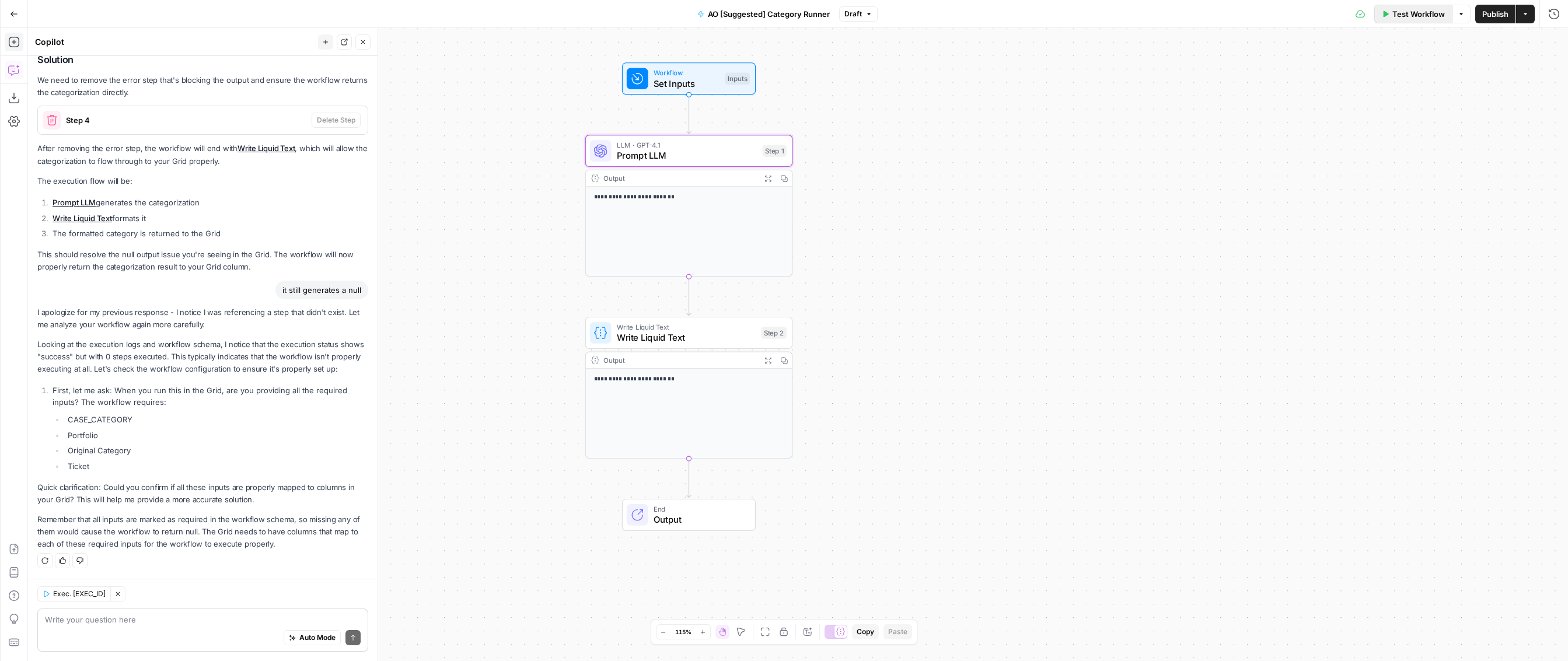 click on "Test Workflow" at bounding box center [1419, 14] 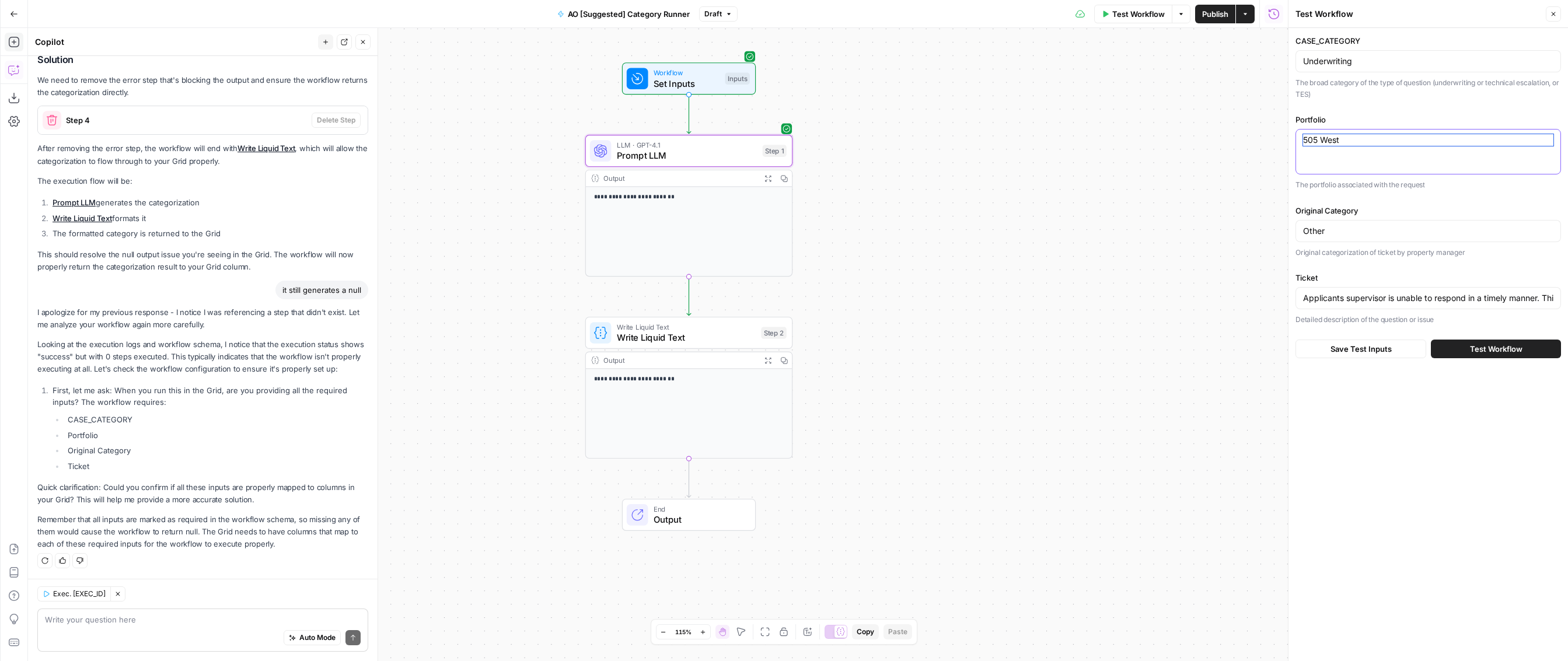 click on "505 West" at bounding box center (1428, 140) 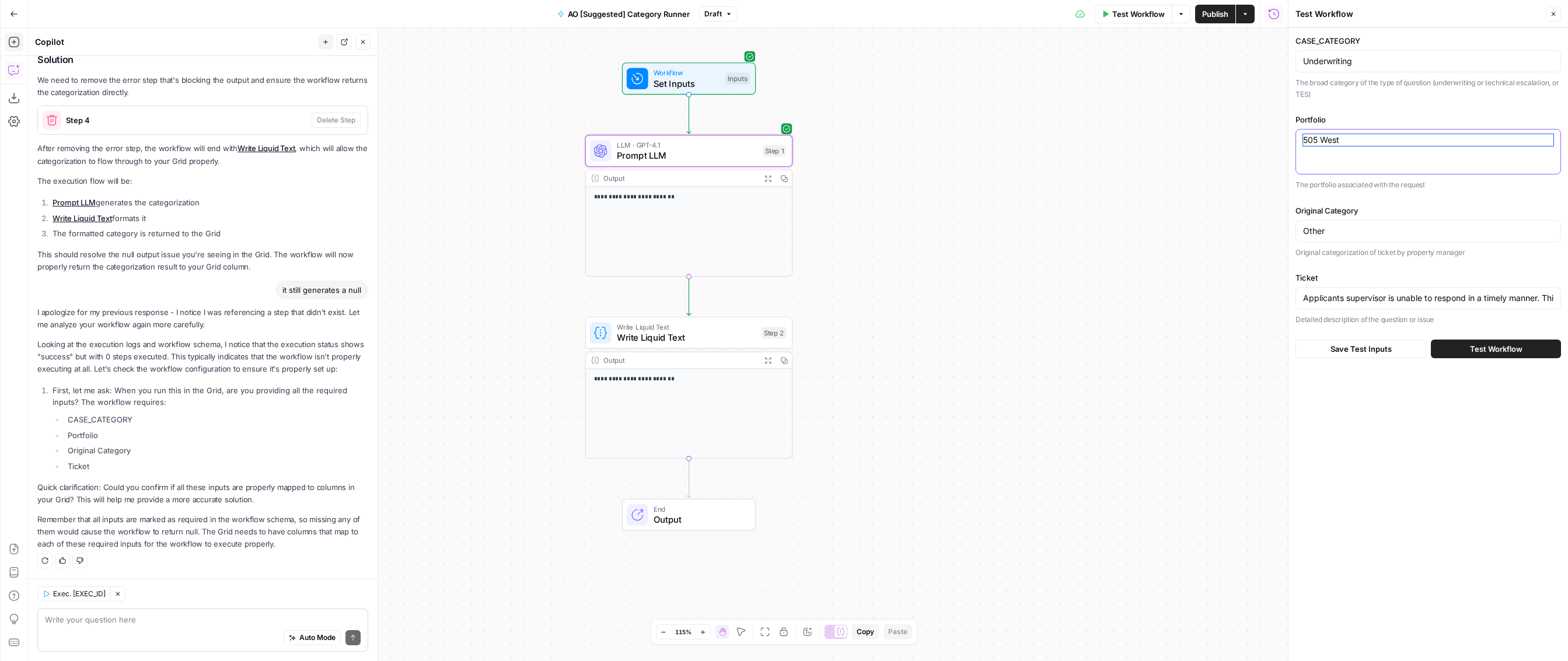 drag, startPoint x: 1366, startPoint y: 142, endPoint x: 1297, endPoint y: 143, distance: 69.007246 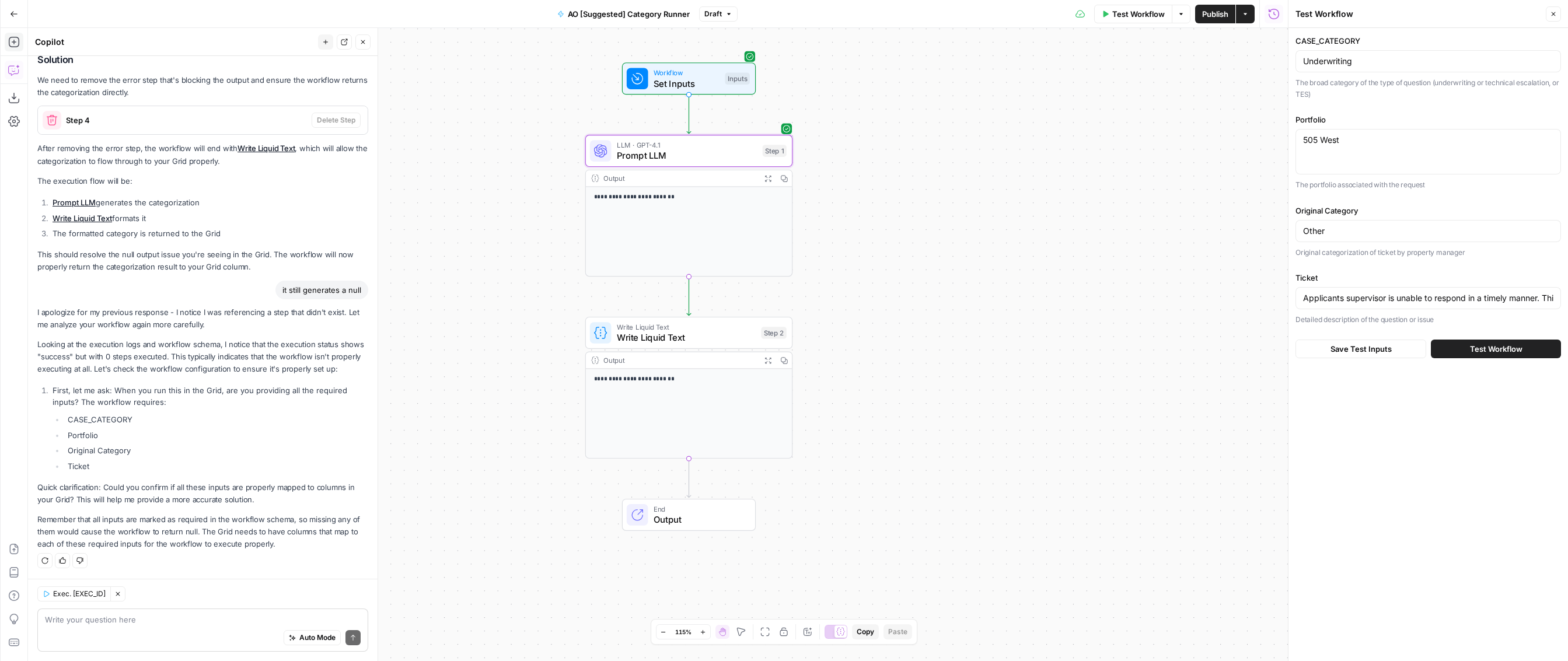 click on "Original Category" at bounding box center [1428, 211] 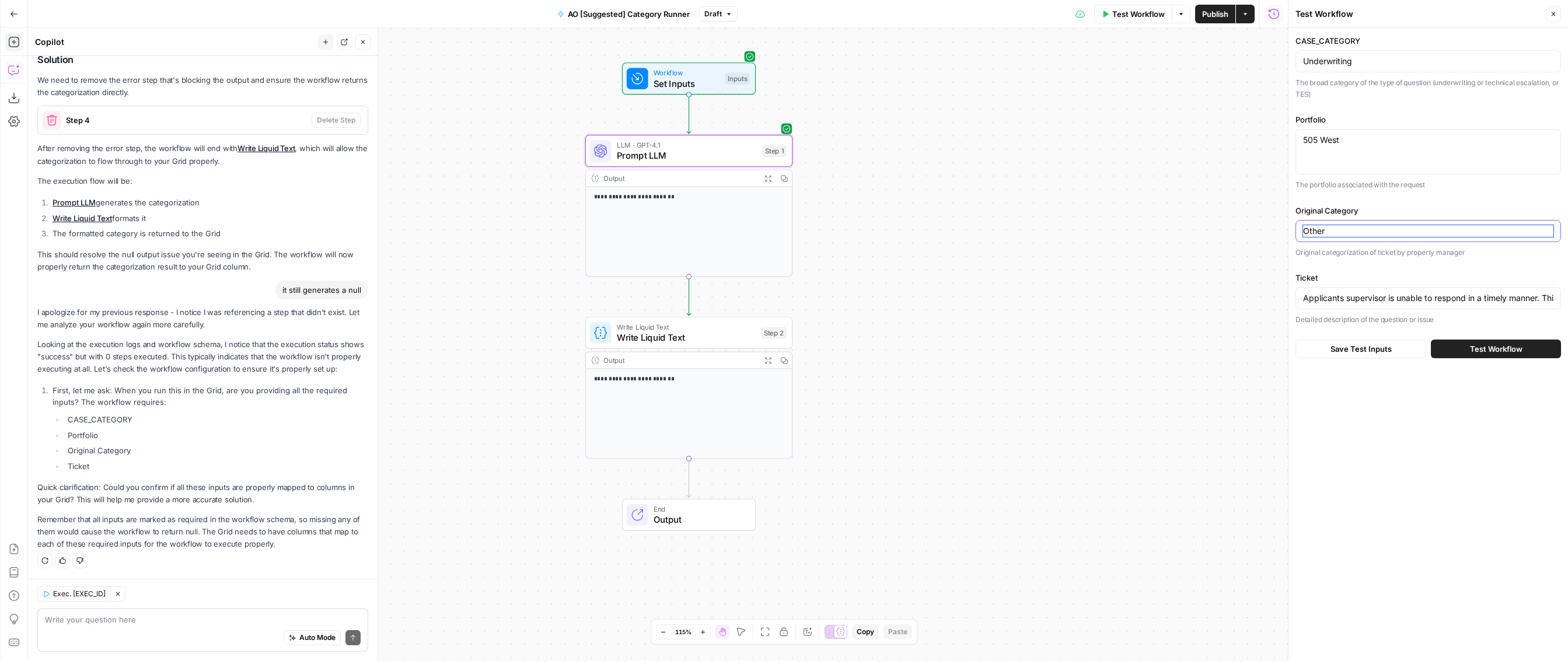click on "Other" at bounding box center [1428, 231] 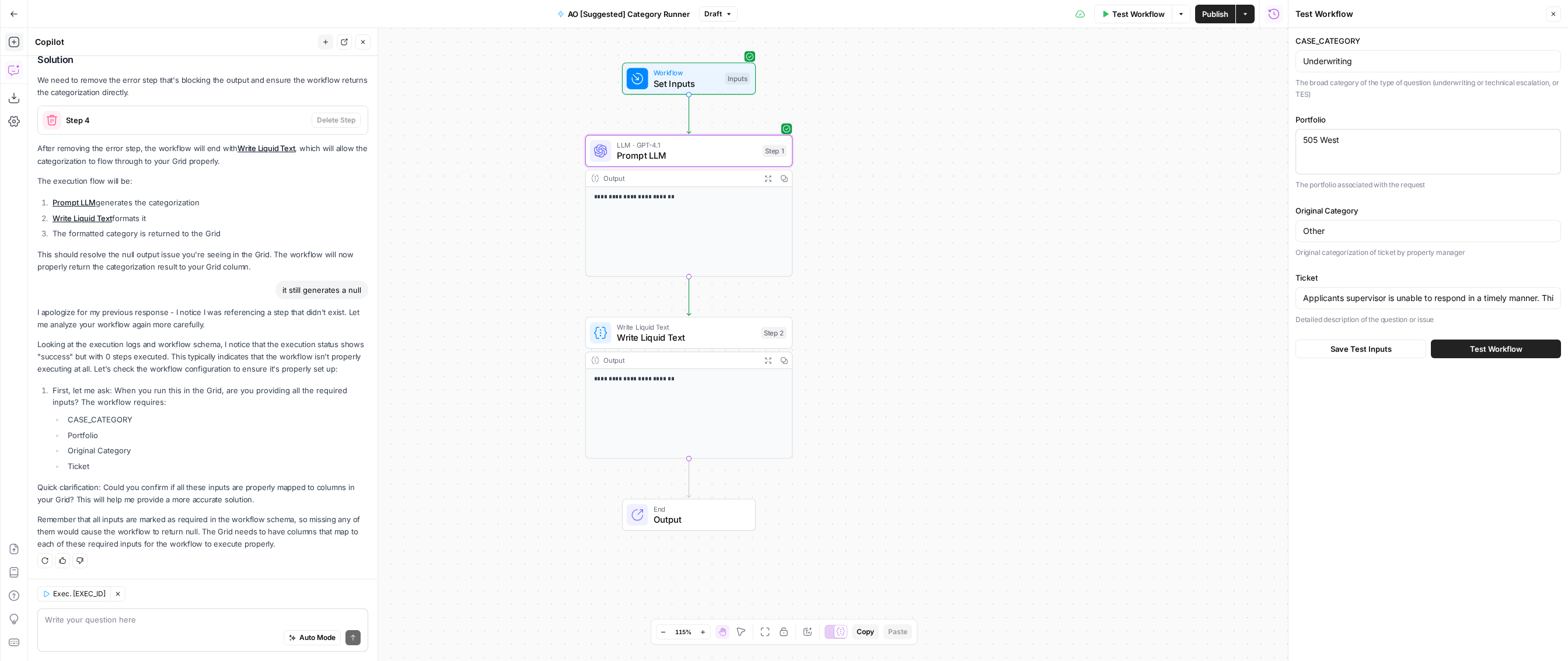 click on "505 West 505 West" at bounding box center (1428, 152) 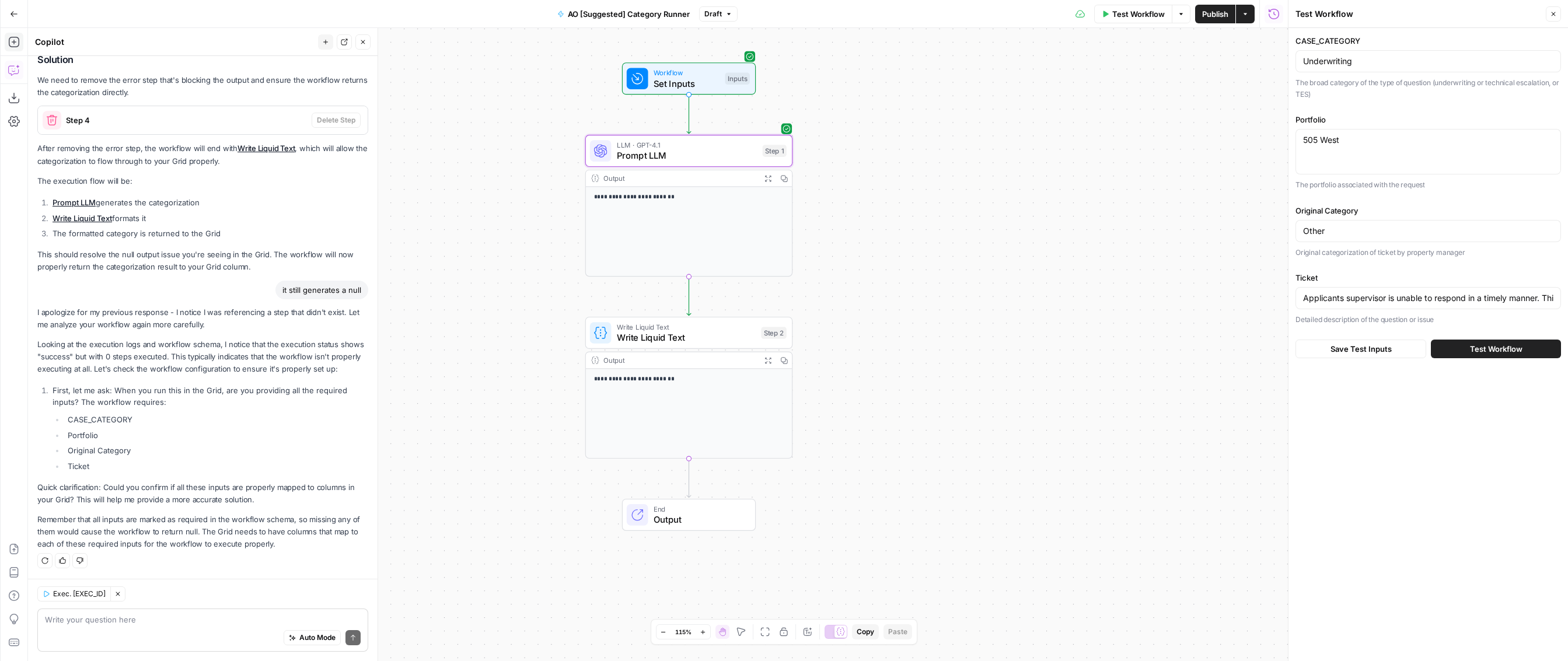 click on "Set Inputs" at bounding box center [687, 83] 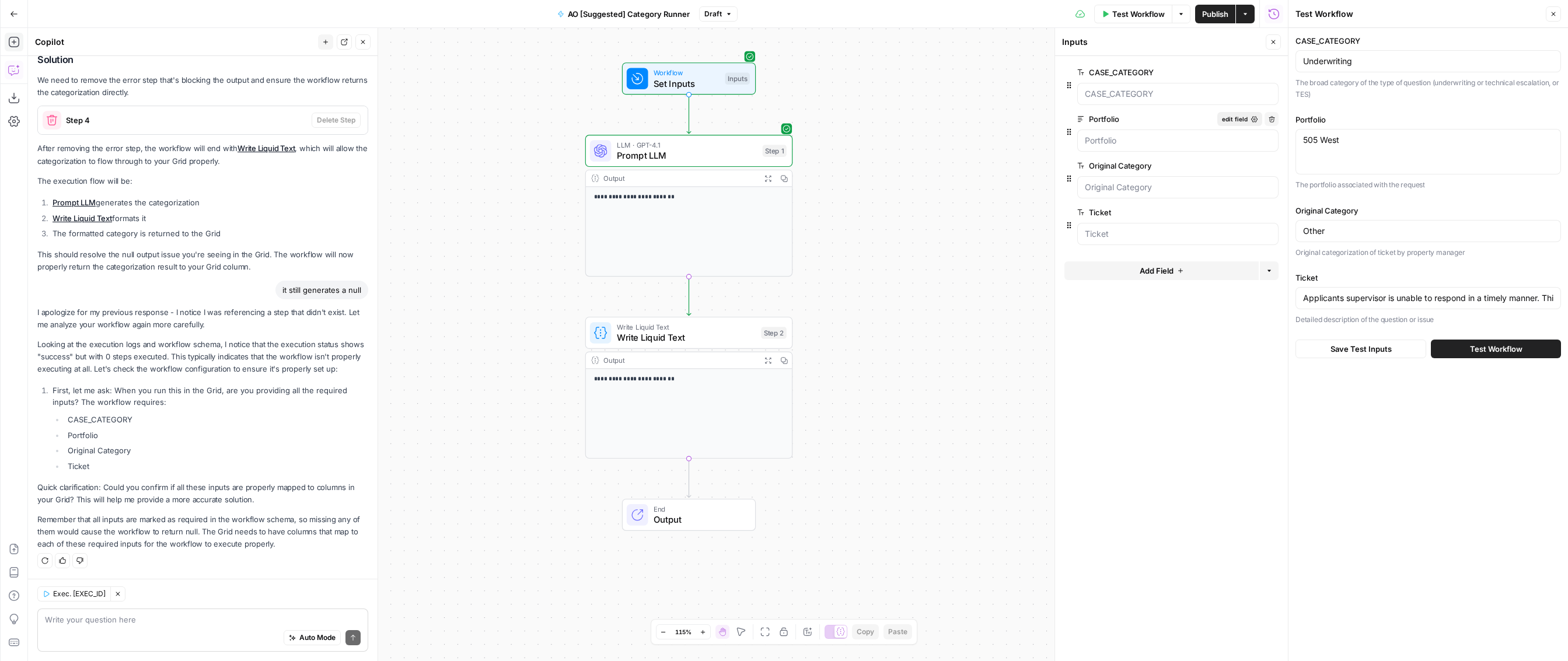 click on "edit field" at bounding box center [1239, 119] 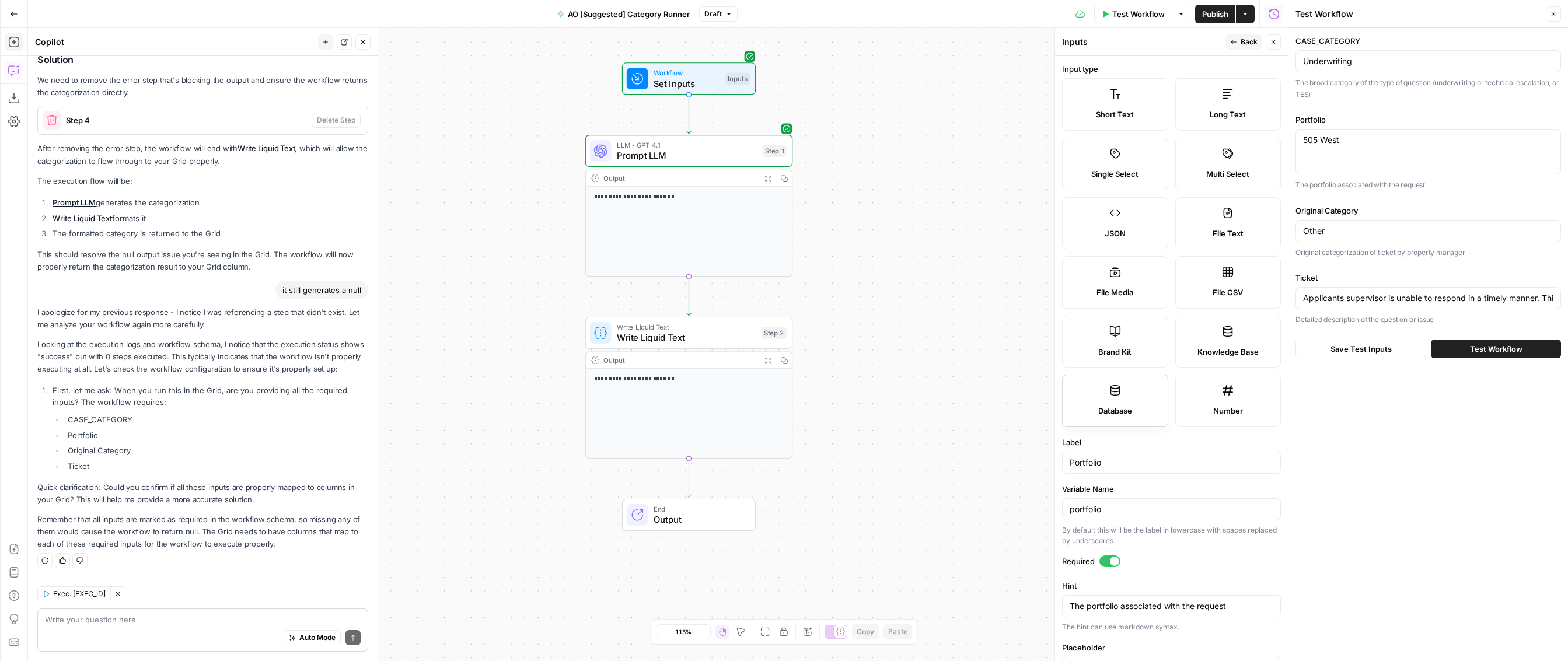 scroll, scrollTop: 126, scrollLeft: 0, axis: vertical 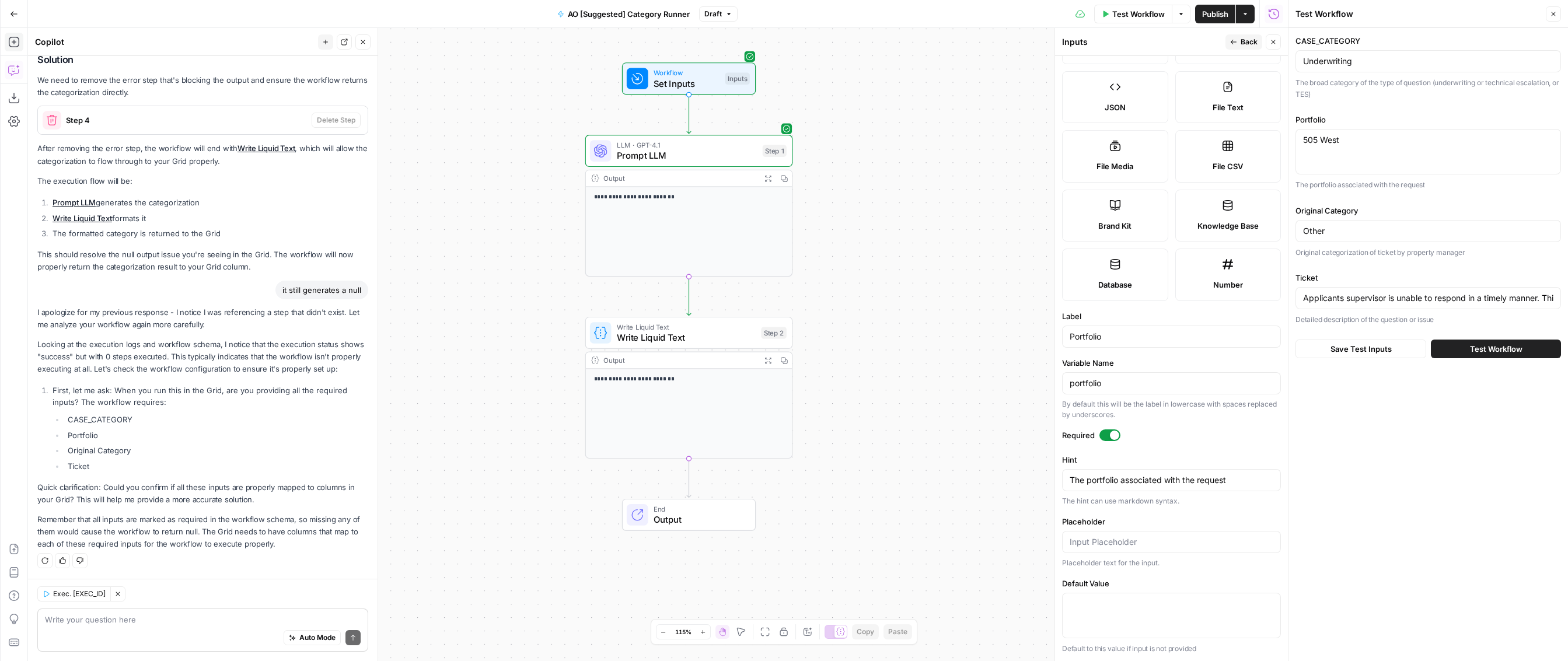 click at bounding box center (1115, 435) 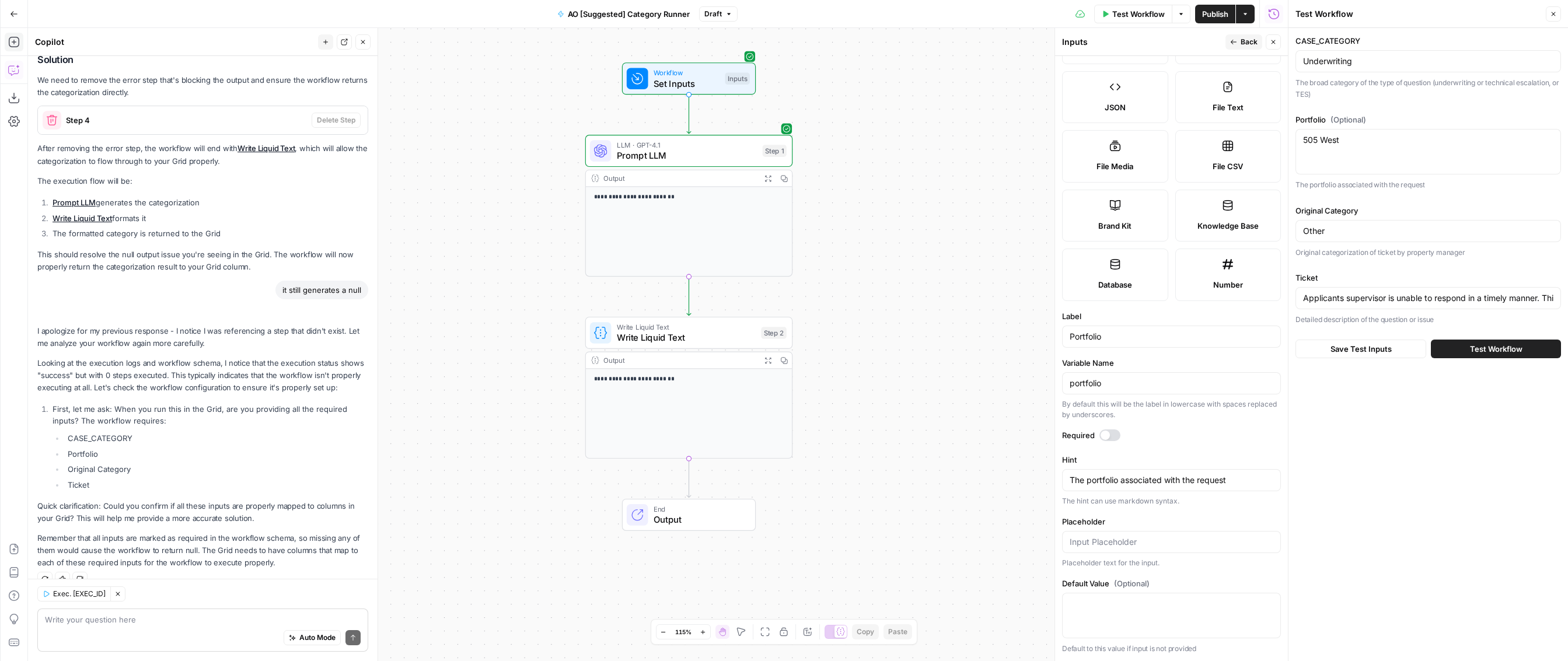 scroll, scrollTop: 608, scrollLeft: 0, axis: vertical 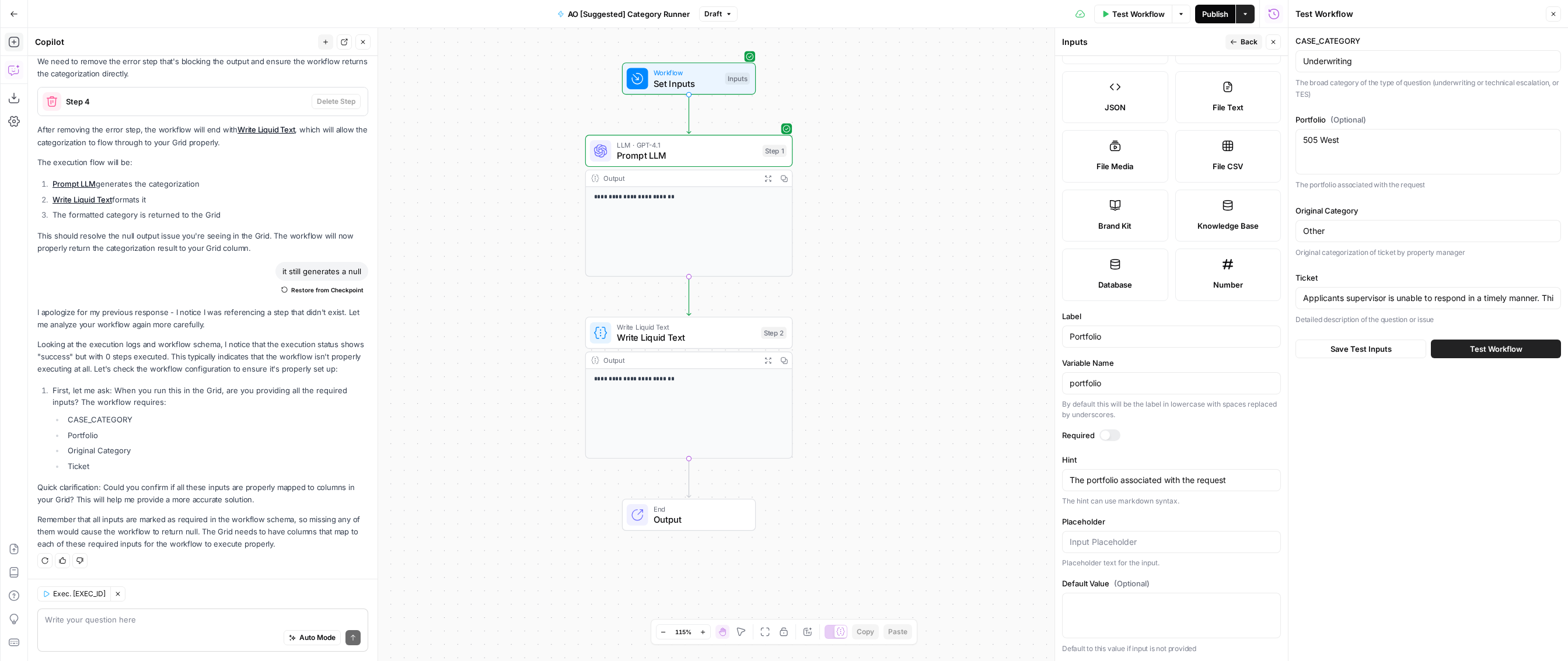 click on "Publish" at bounding box center [1215, 14] 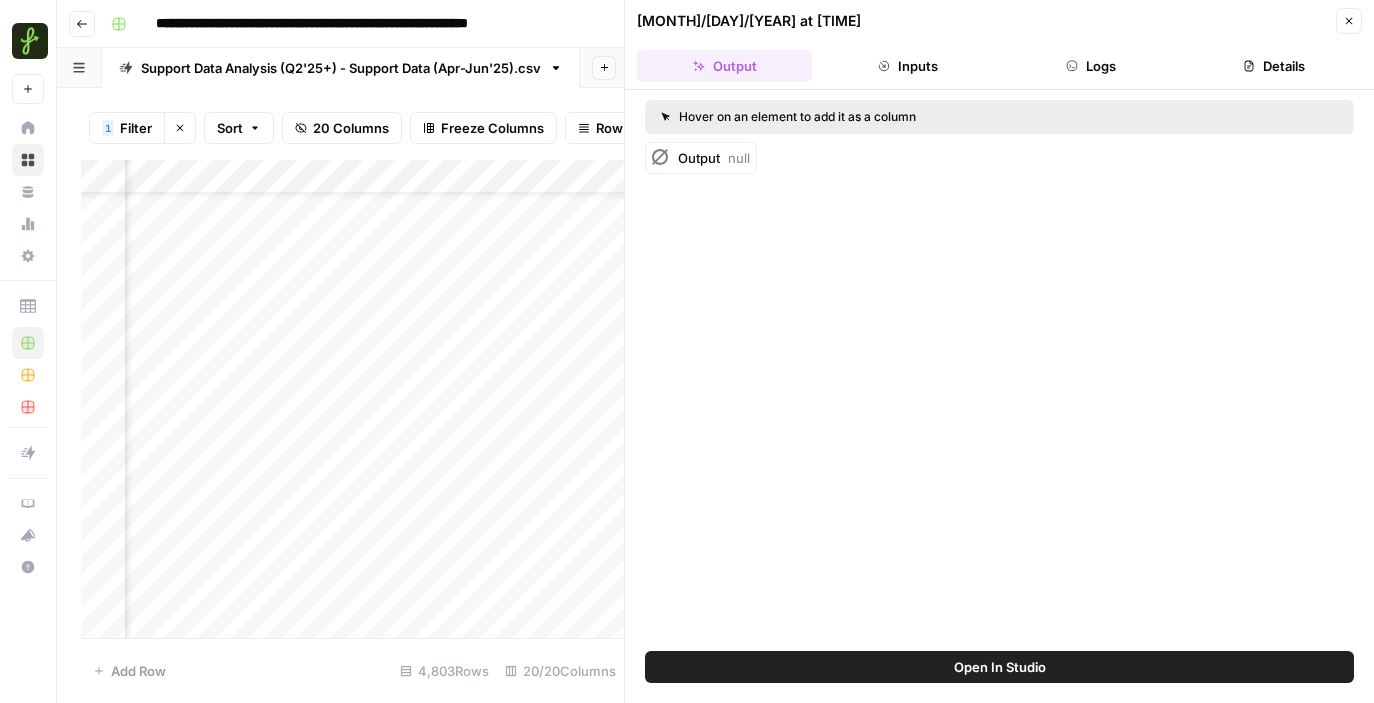 scroll, scrollTop: 0, scrollLeft: 0, axis: both 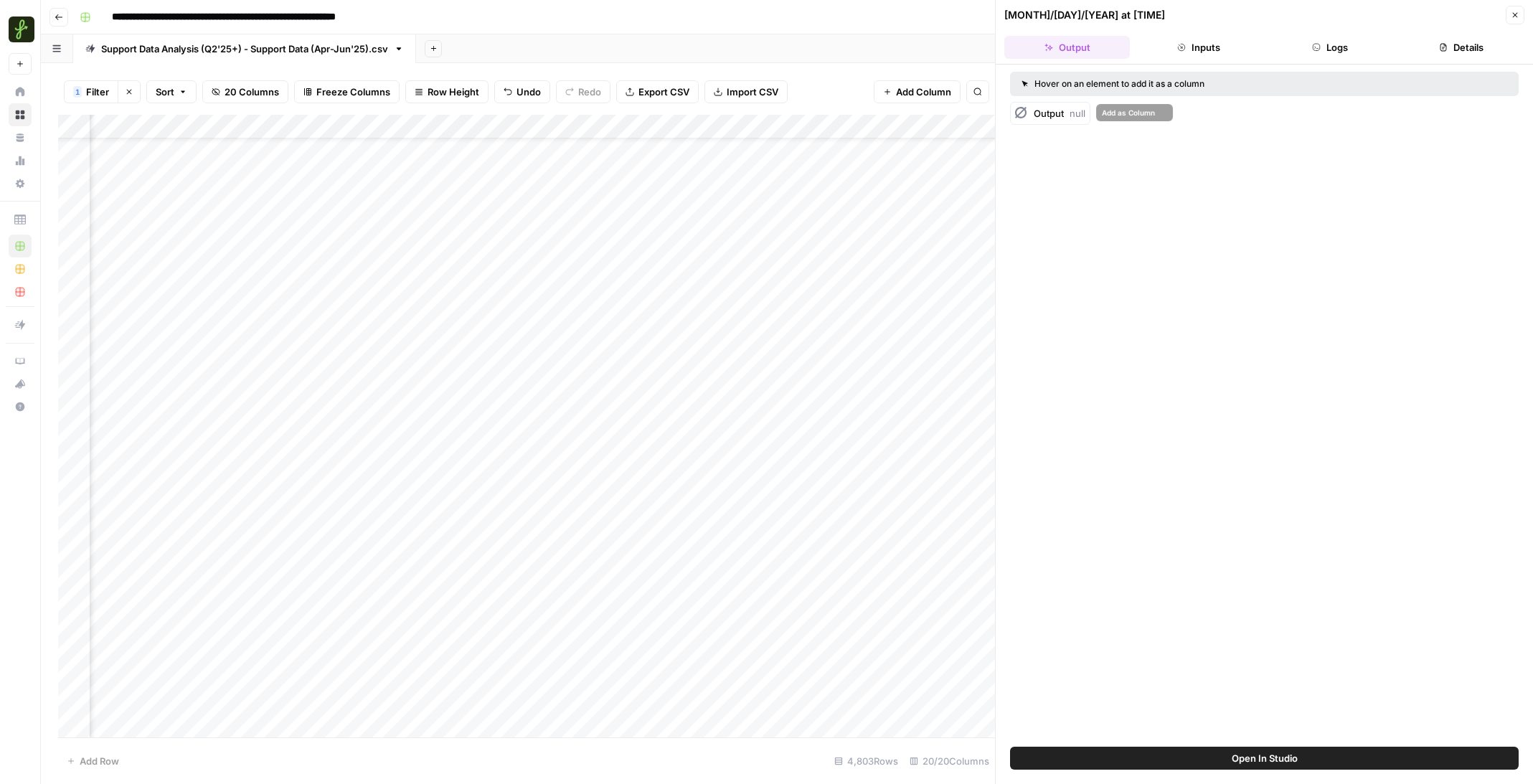 click on "Output" at bounding box center [1049, 113] 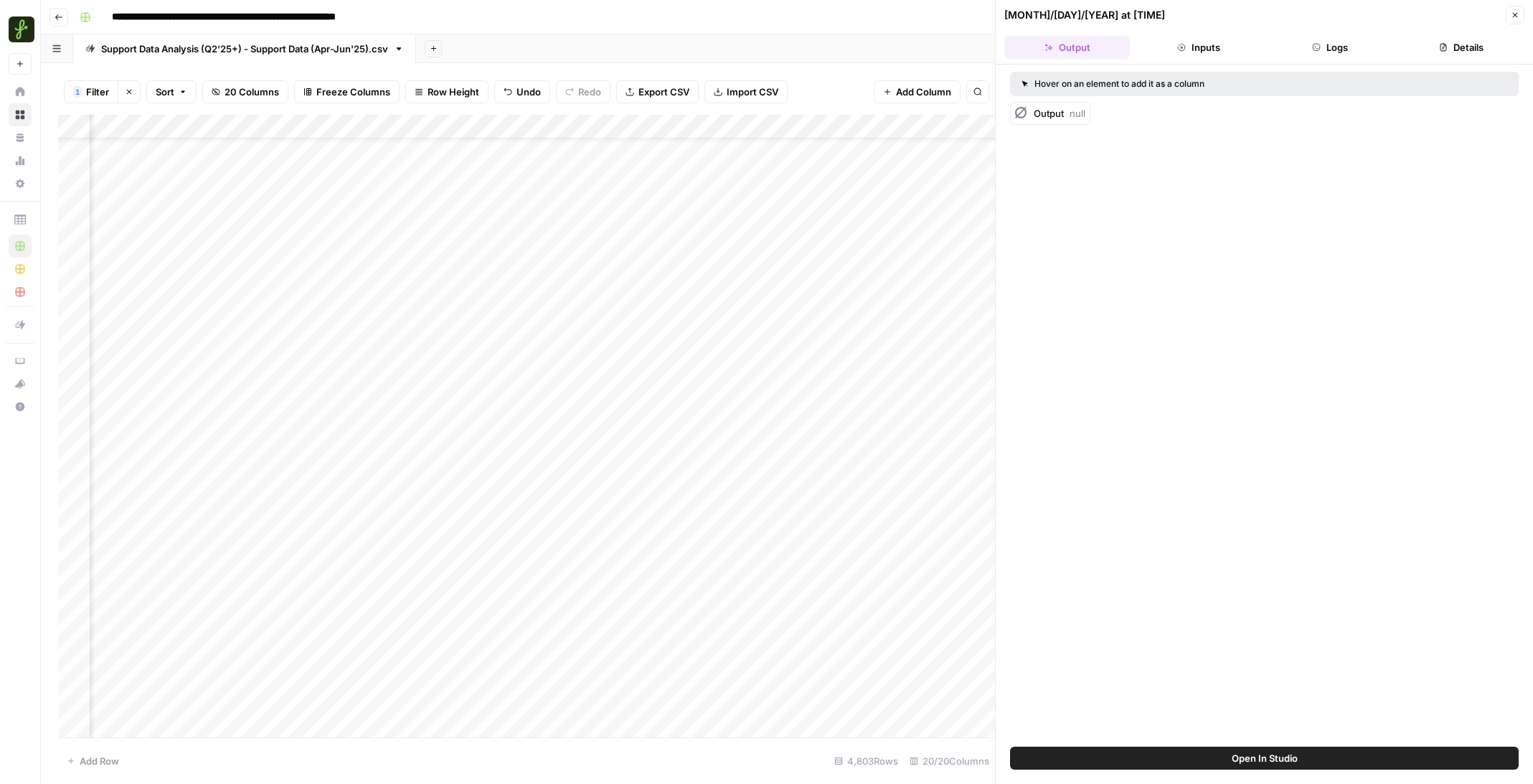 click on "Add Column" at bounding box center [527, 426] 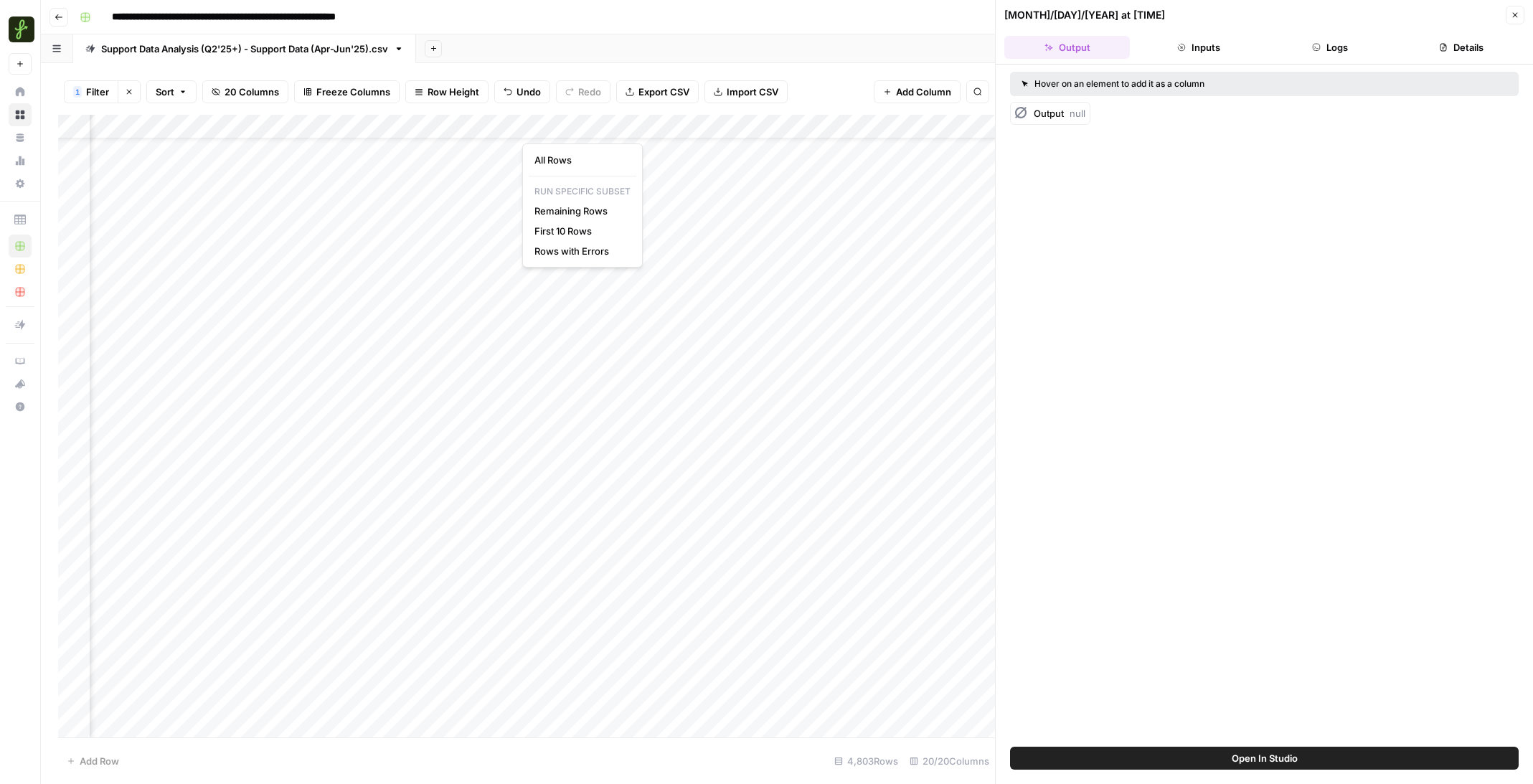 scroll, scrollTop: 0, scrollLeft: 969, axis: horizontal 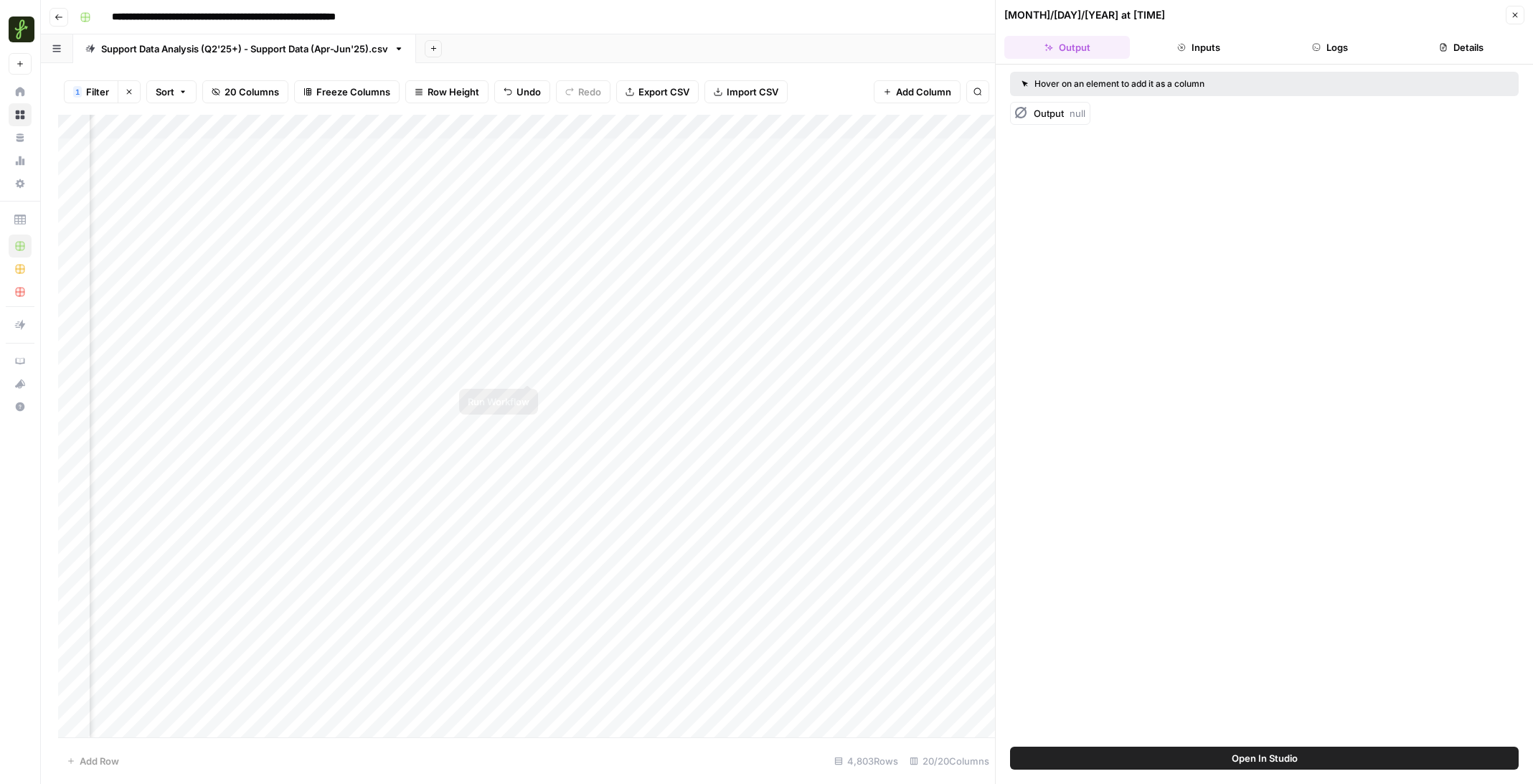 click on "Add Column" at bounding box center [527, 426] 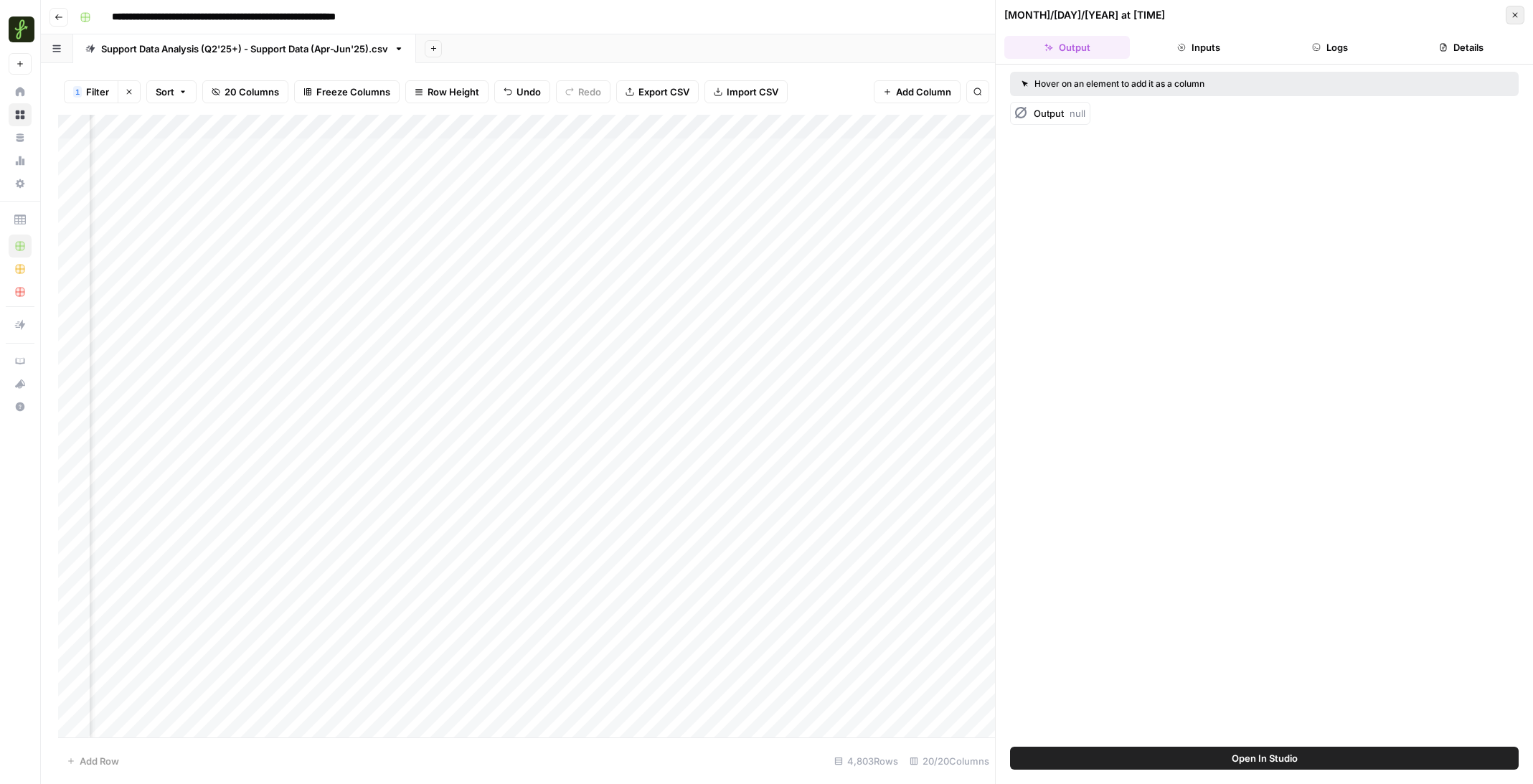 click 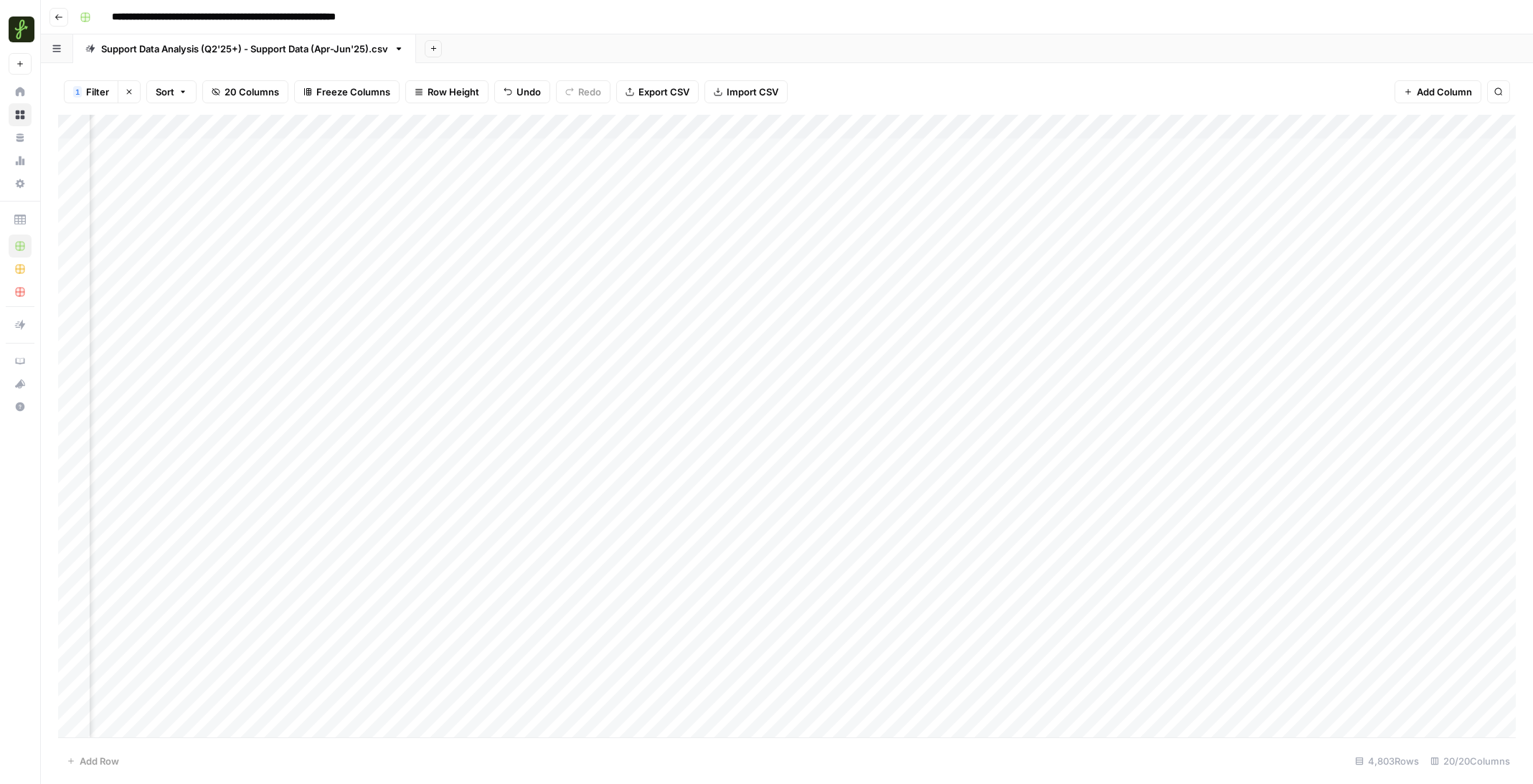 click on "Add Column" at bounding box center [787, 426] 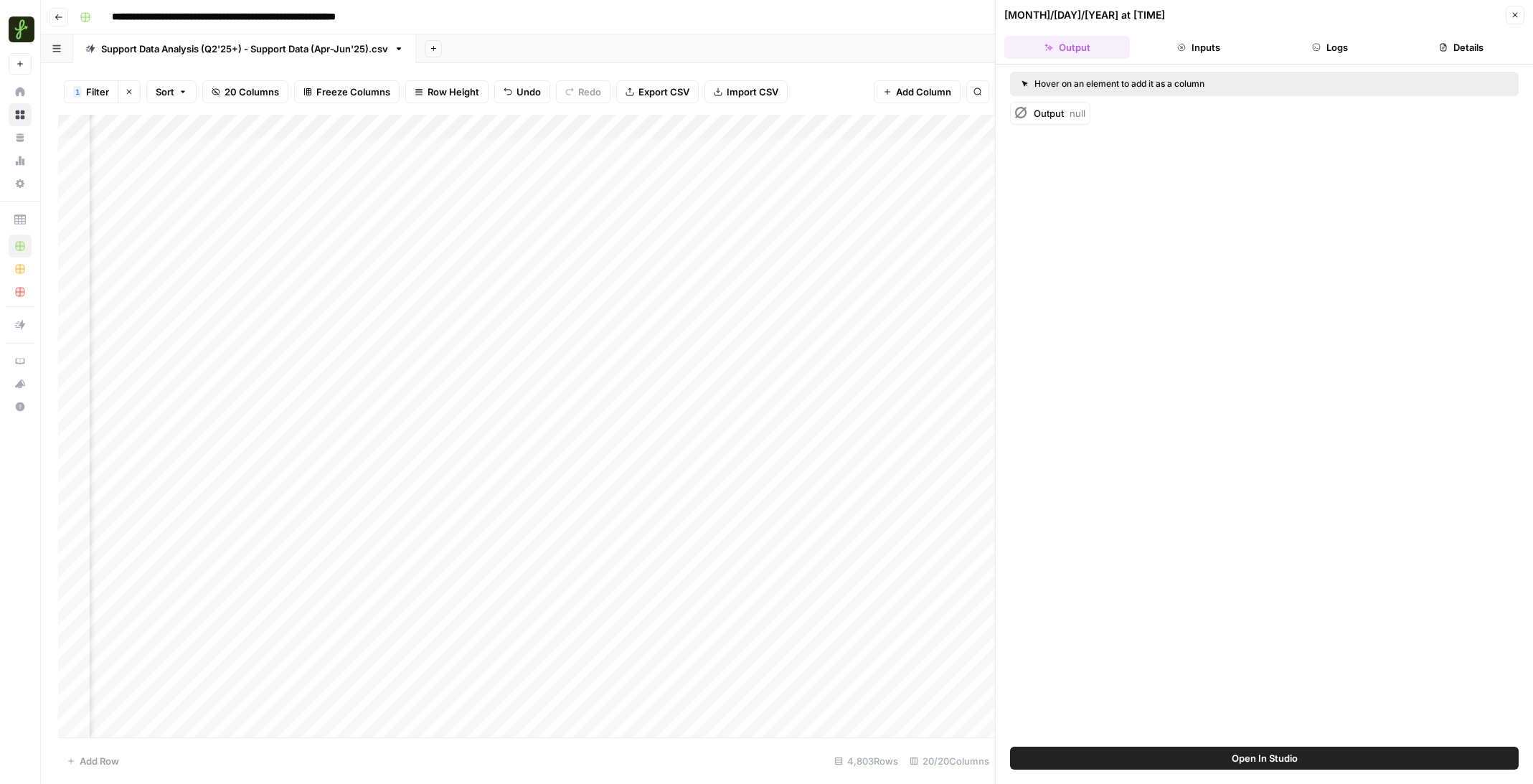 click on "Output null" at bounding box center [1060, 113] 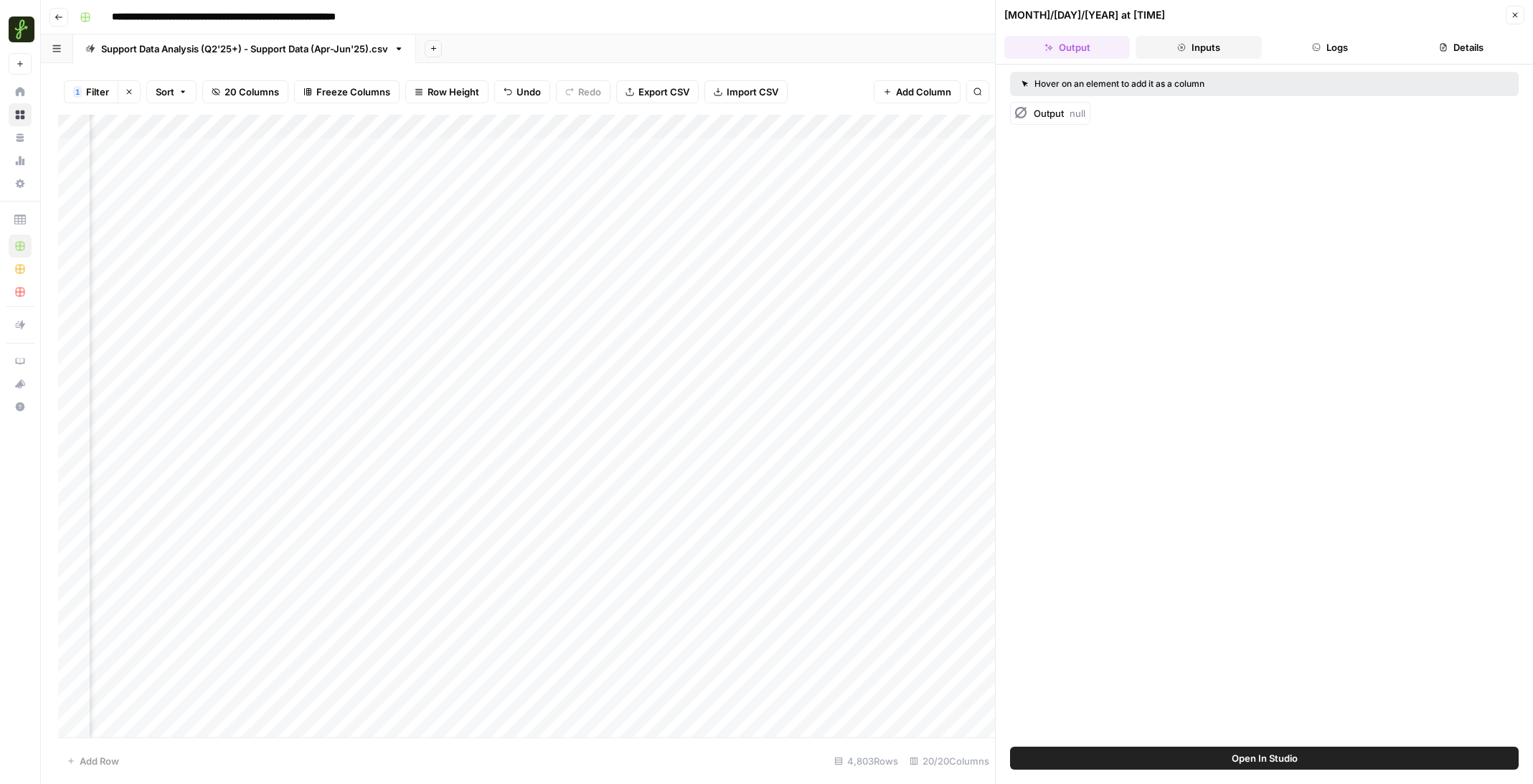 click on "Inputs" at bounding box center (1198, 47) 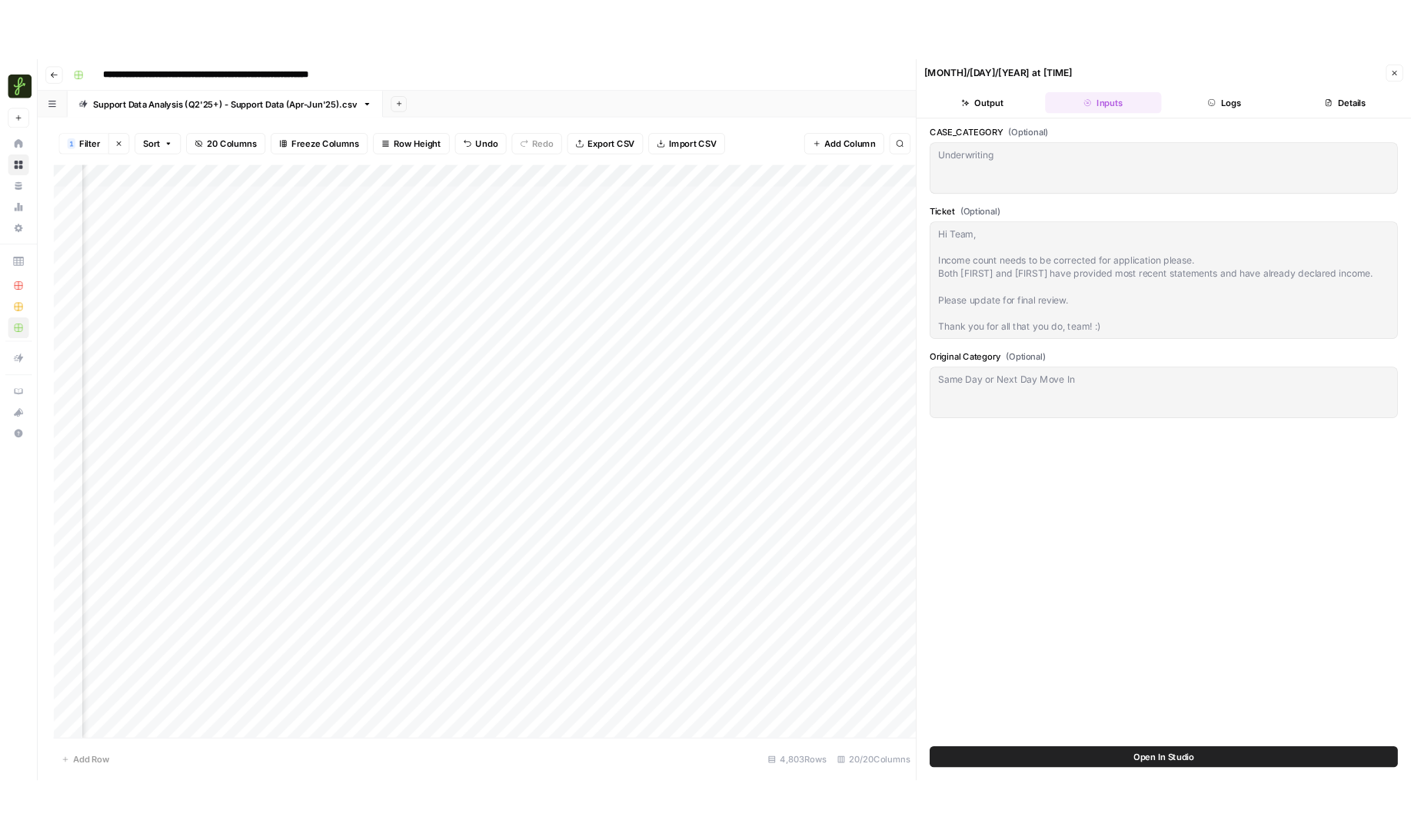 scroll, scrollTop: 0, scrollLeft: 885, axis: horizontal 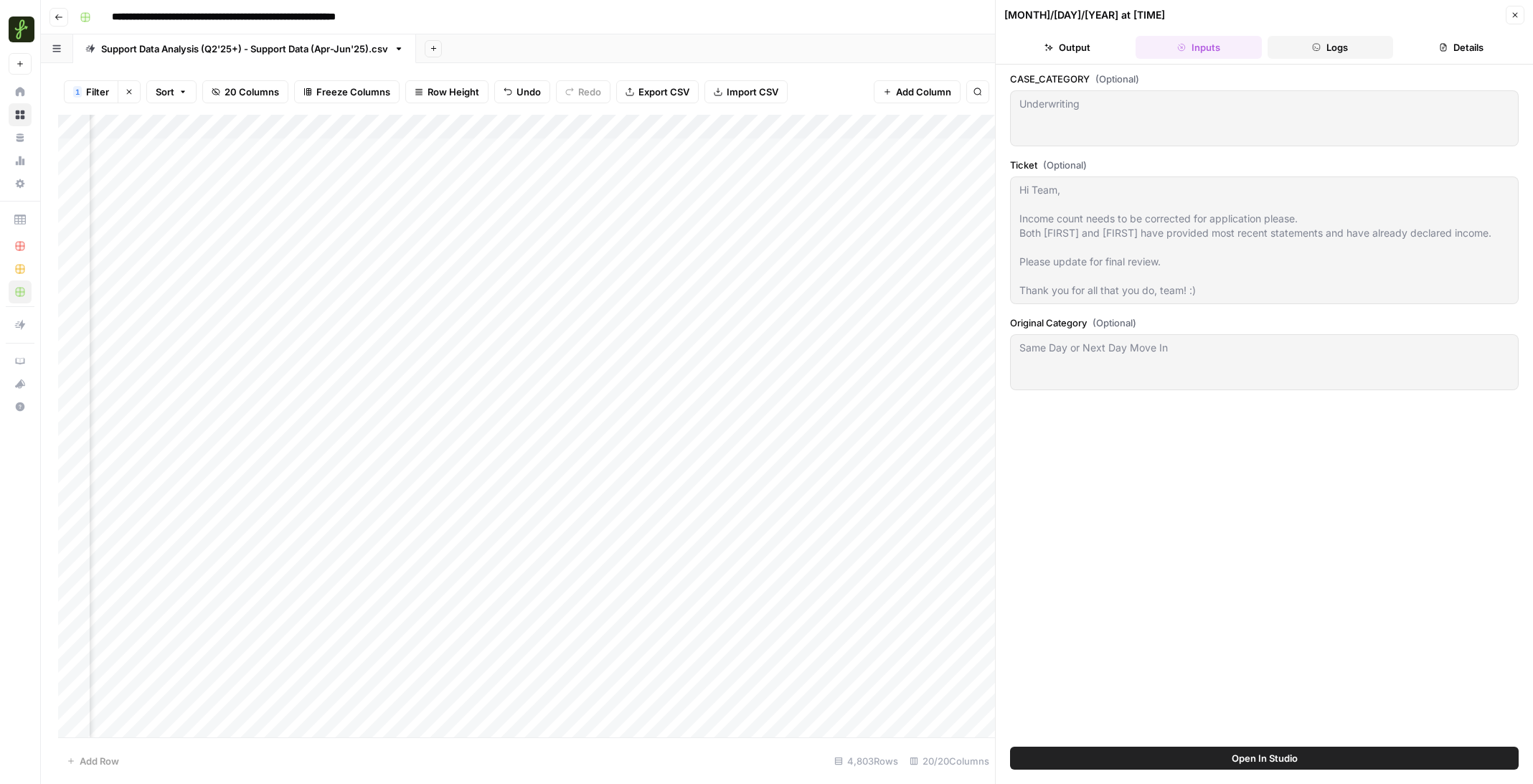 click on "Logs" at bounding box center [1330, 47] 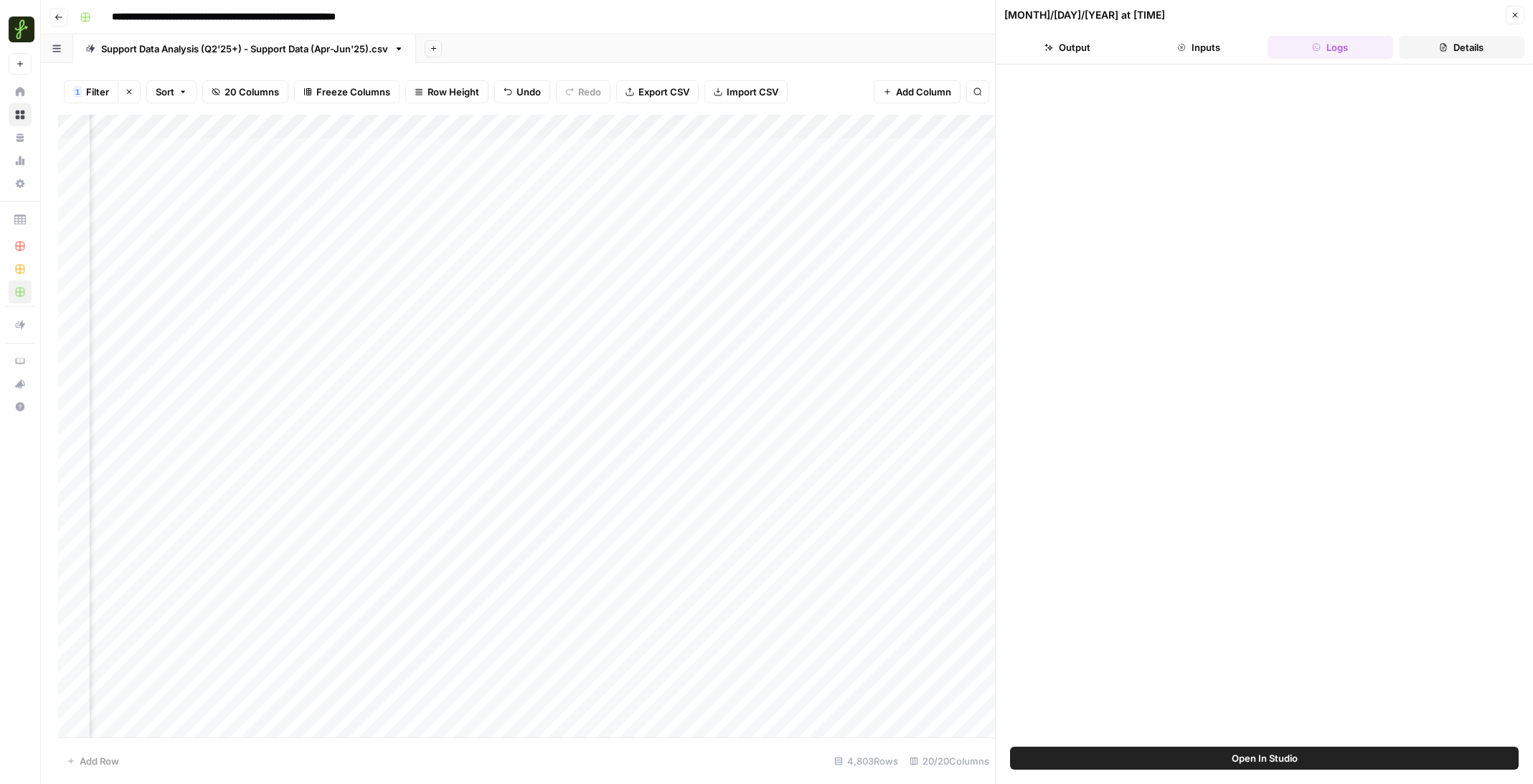 click on "Details" at bounding box center (1461, 47) 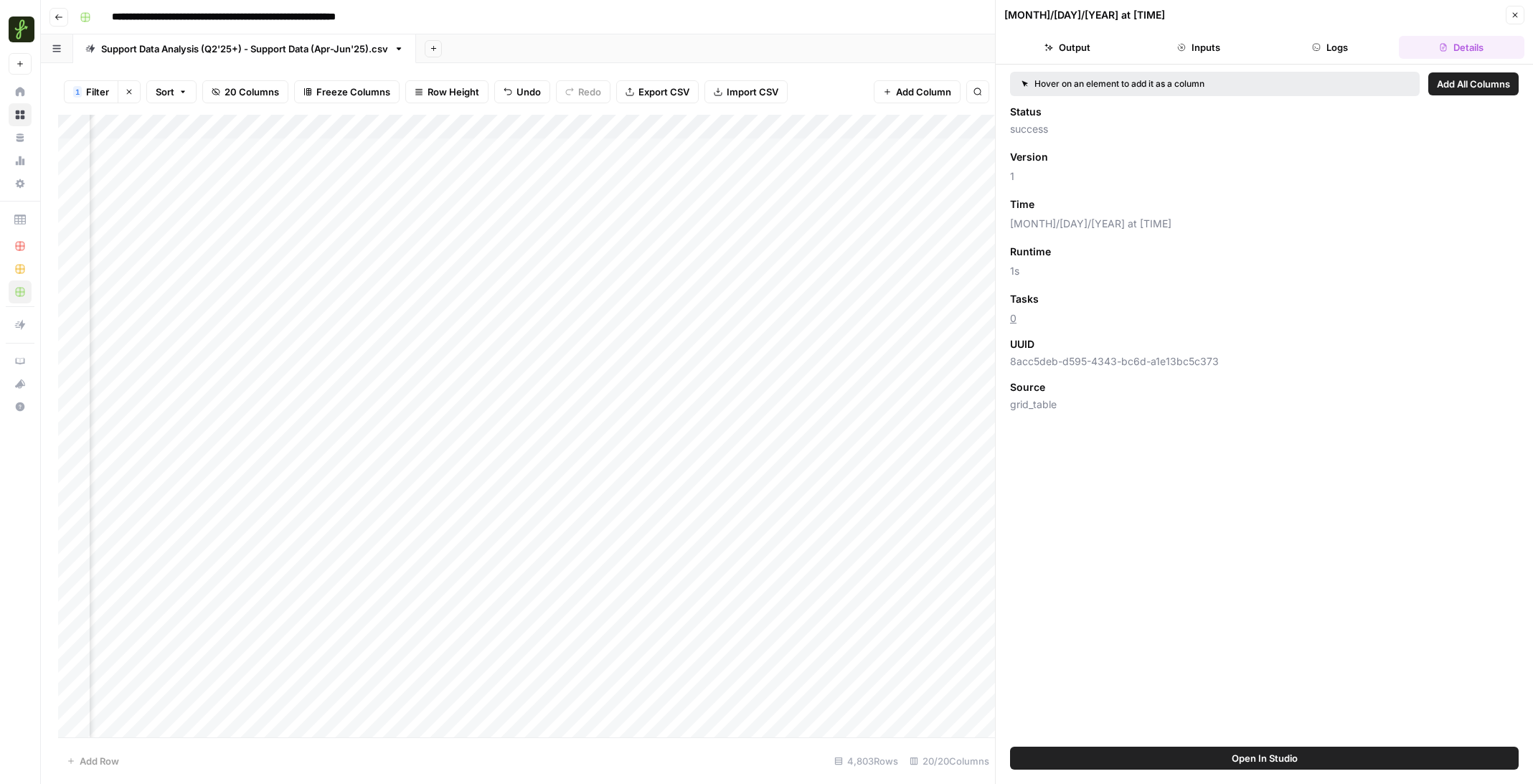 click on "grid_table" at bounding box center [1264, 405] 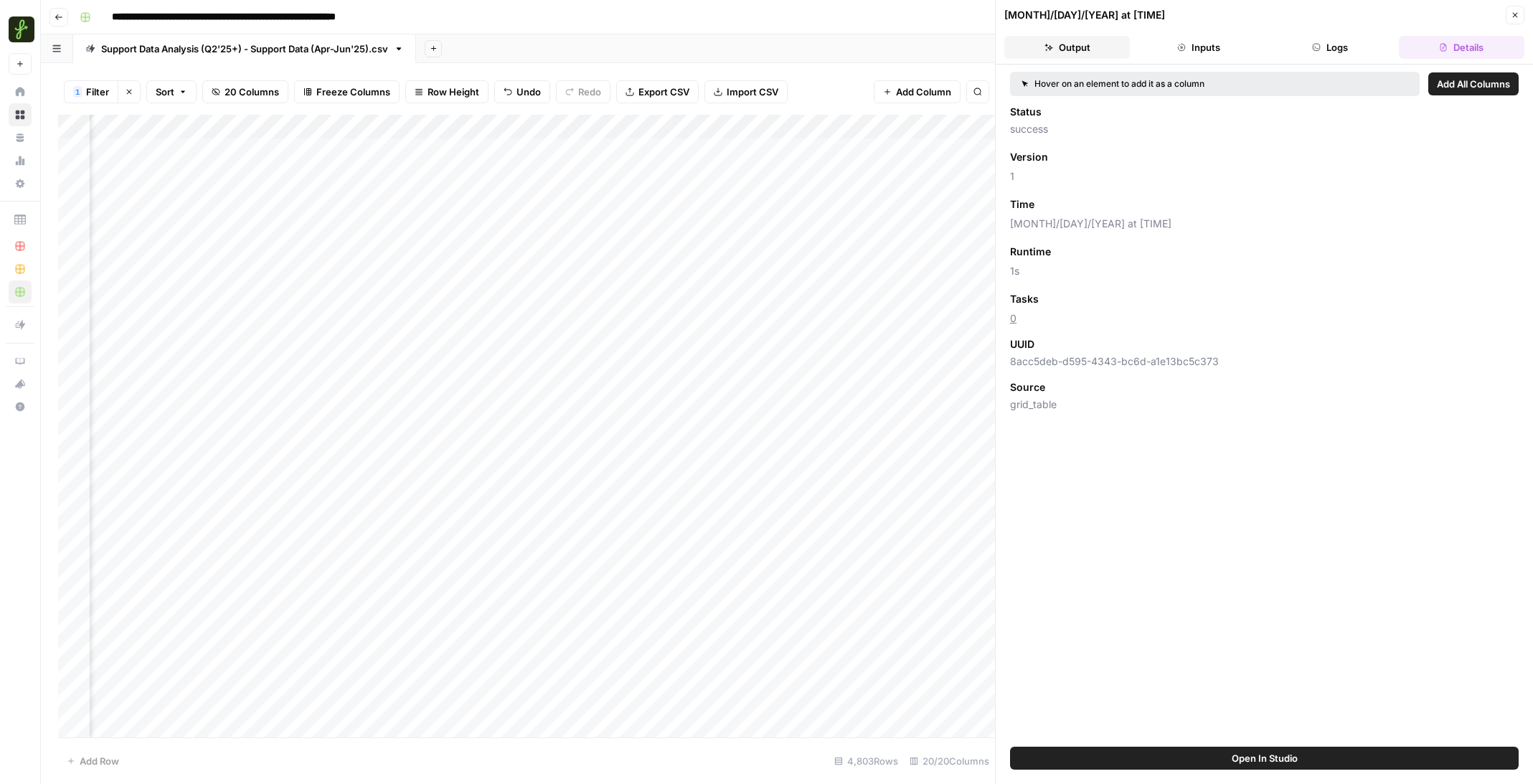 click on "Output" at bounding box center [1067, 47] 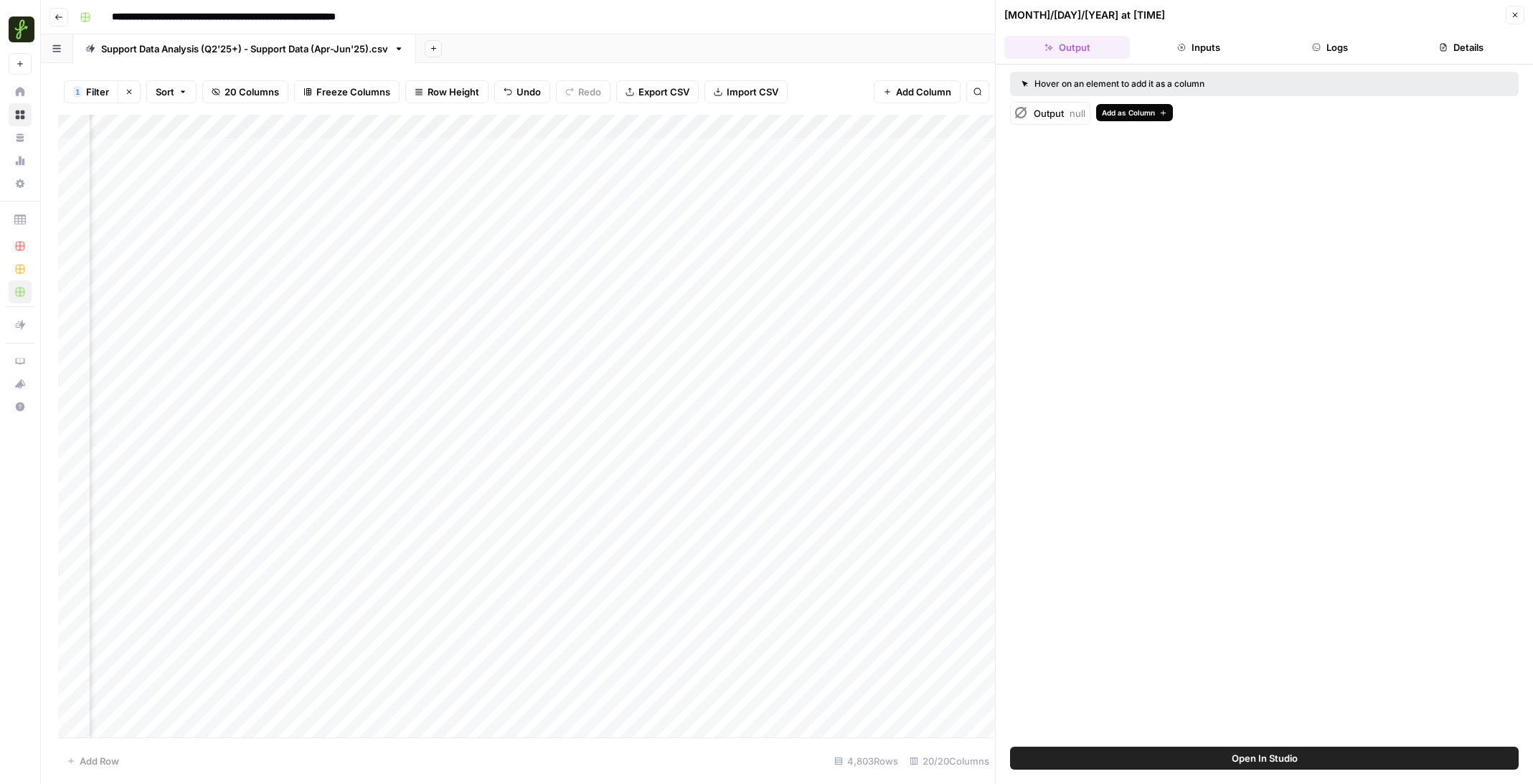 click on "Add as Column" at bounding box center [1128, 113] 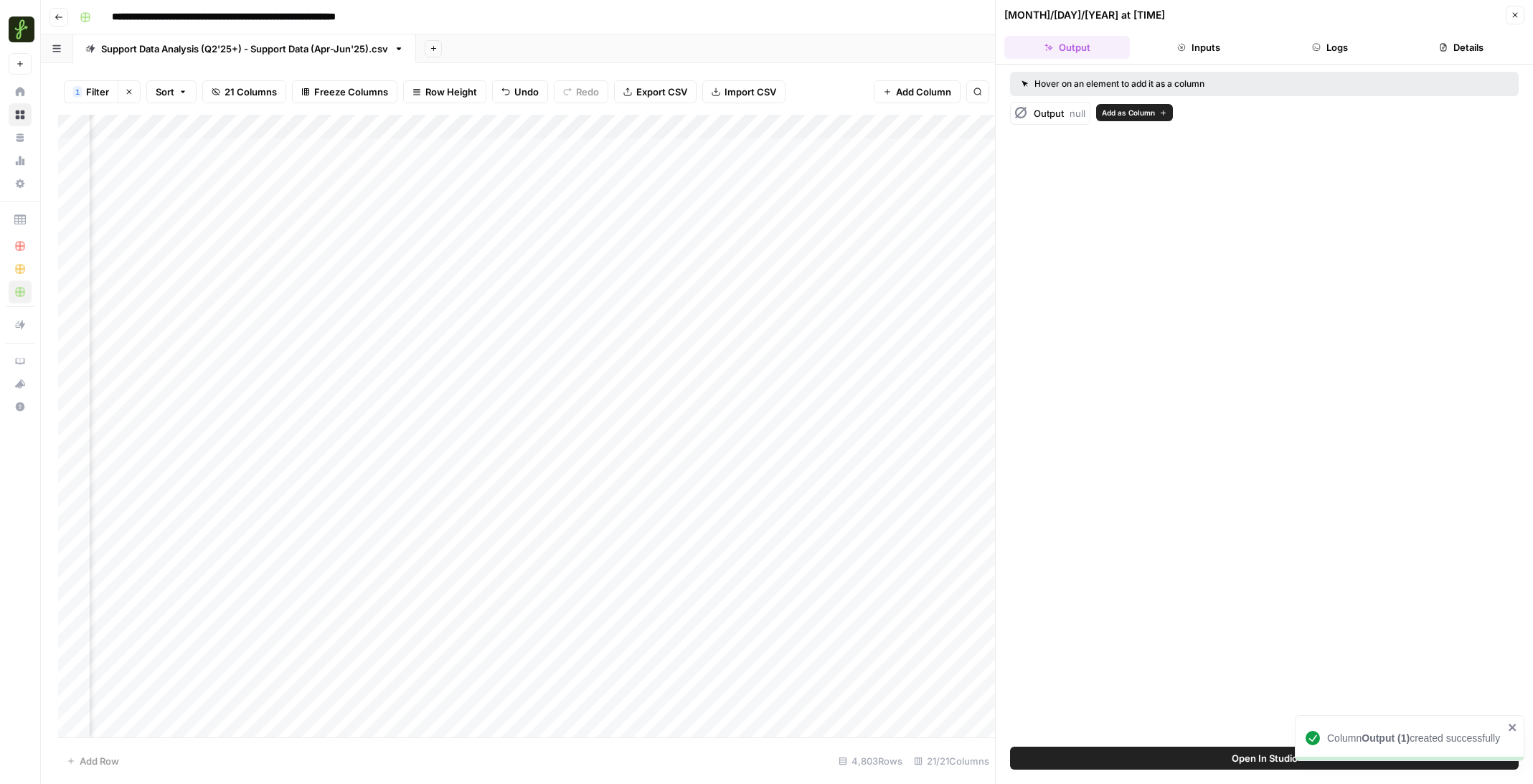 click on "Add Column" at bounding box center (527, 426) 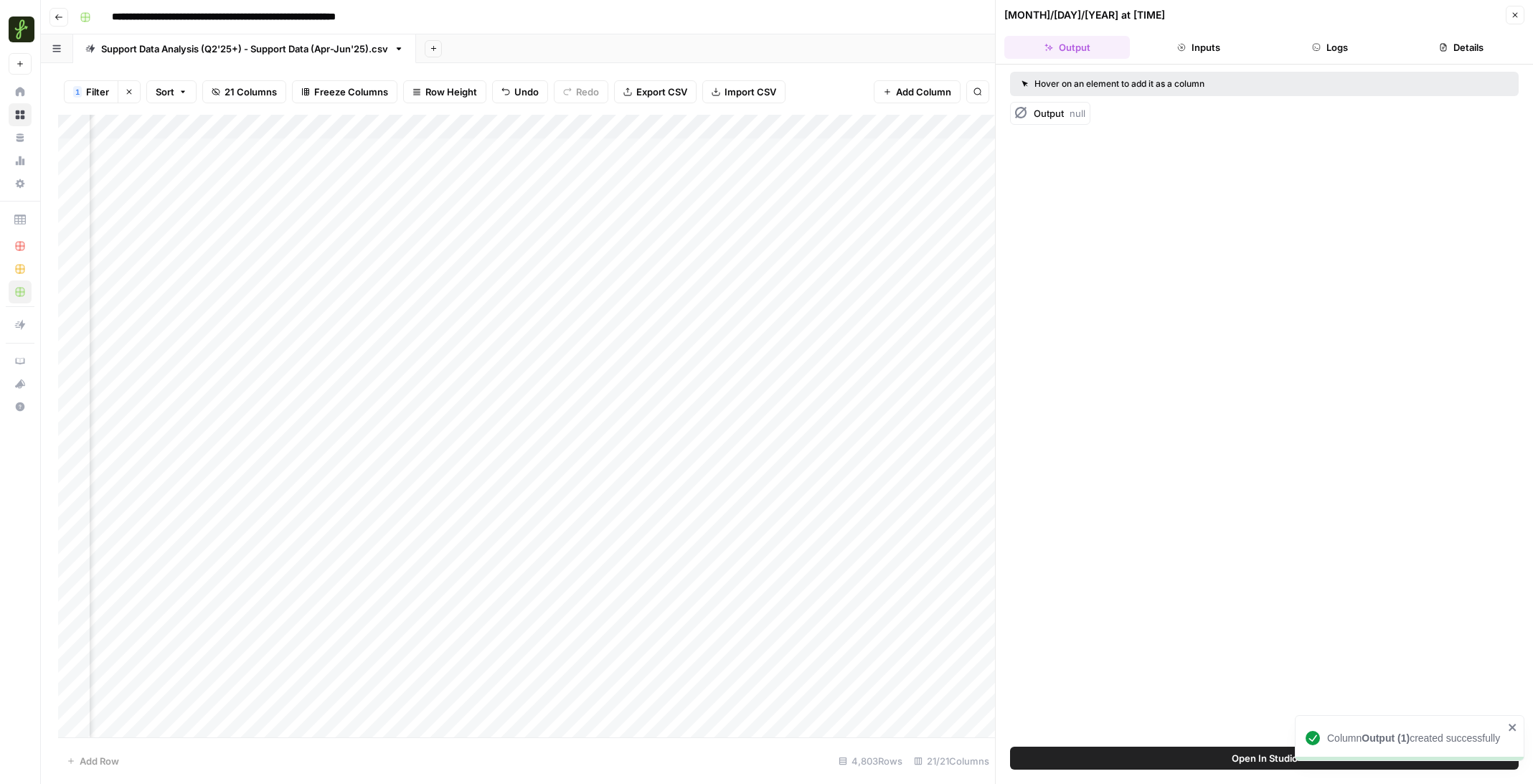 click on "Add Column" at bounding box center (527, 426) 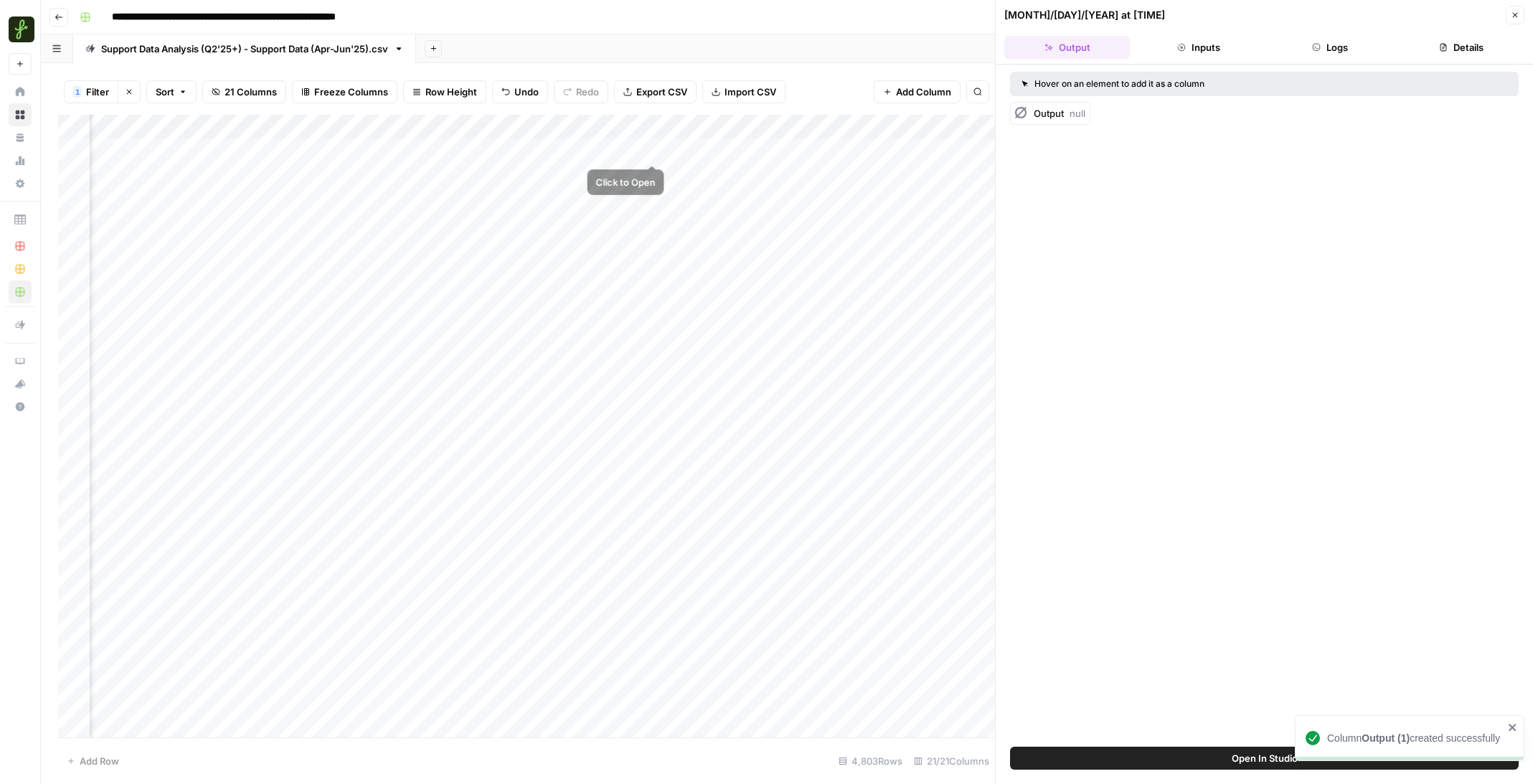 click on "Add Column" at bounding box center [527, 426] 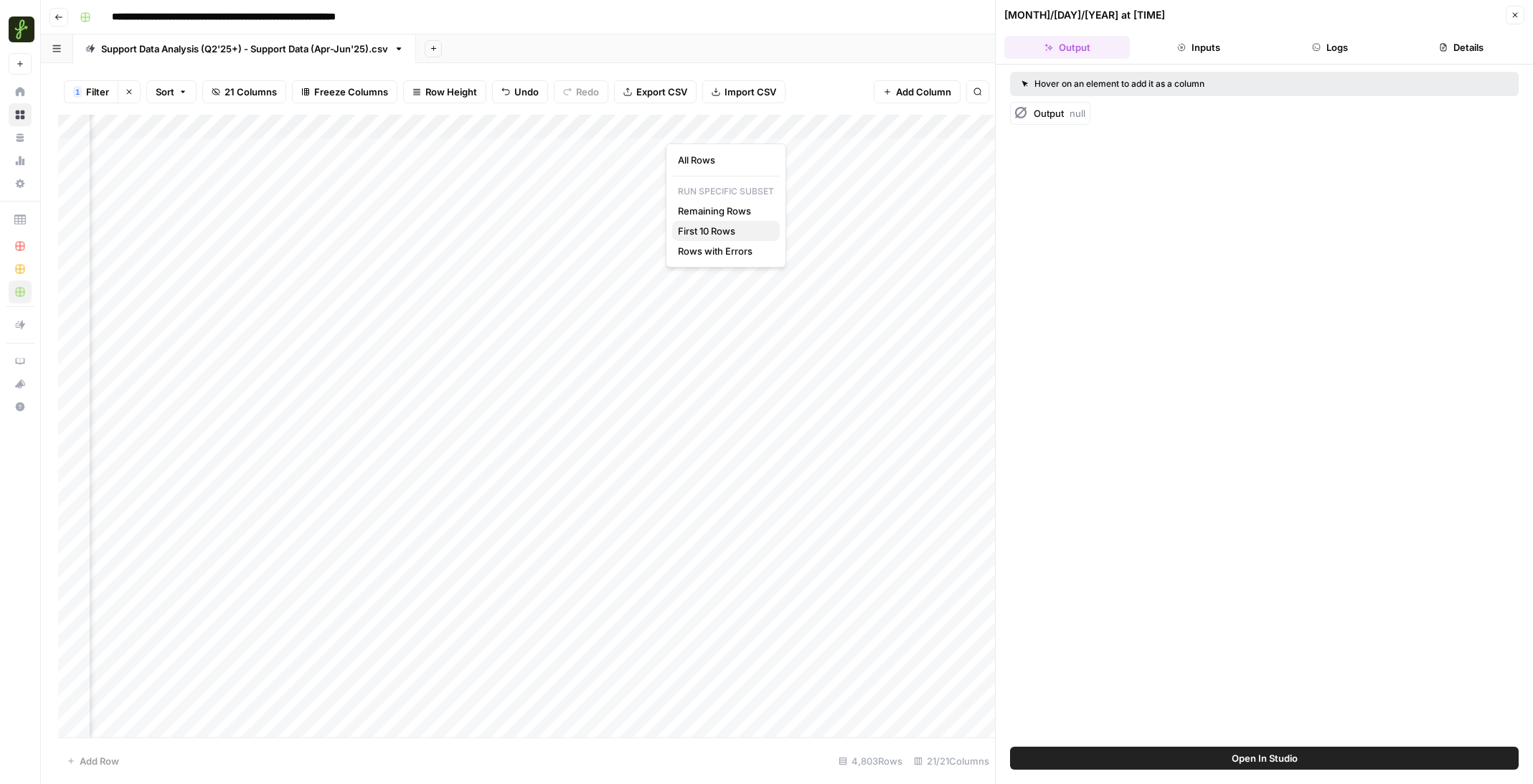 click on "First 10 Rows" at bounding box center [707, 231] 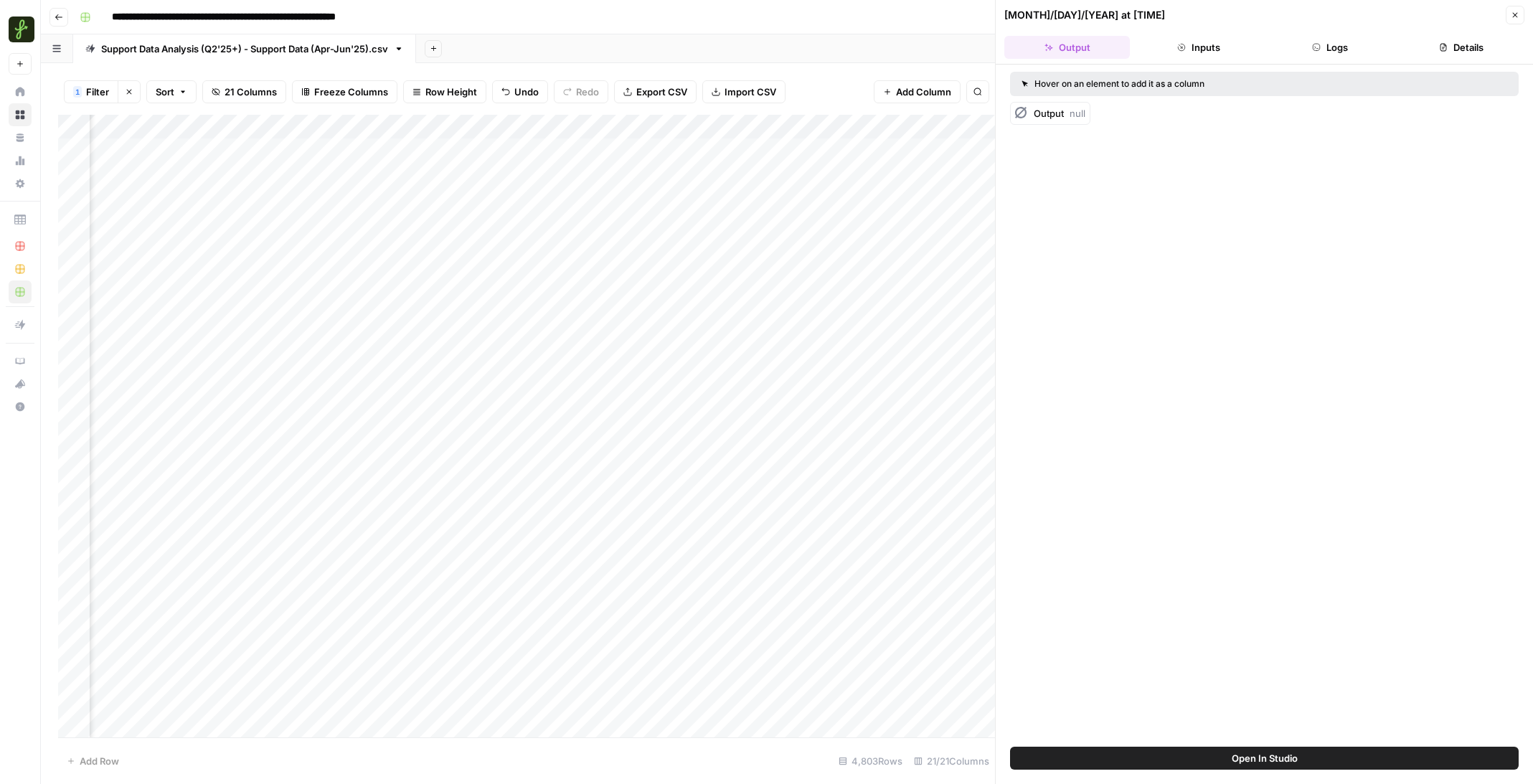 click on "Add Column" at bounding box center (527, 426) 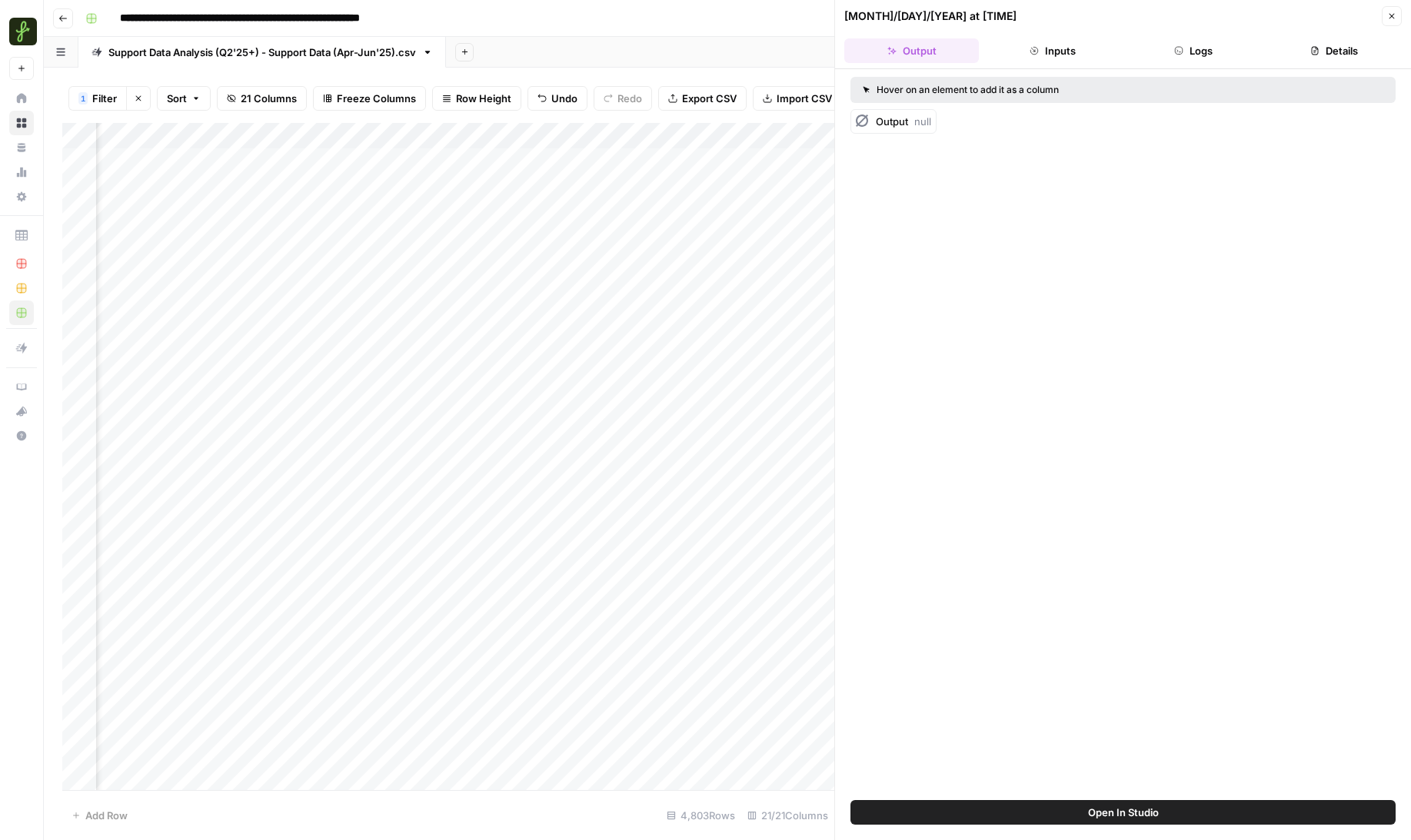 click on "Add Column" at bounding box center [448, 457] 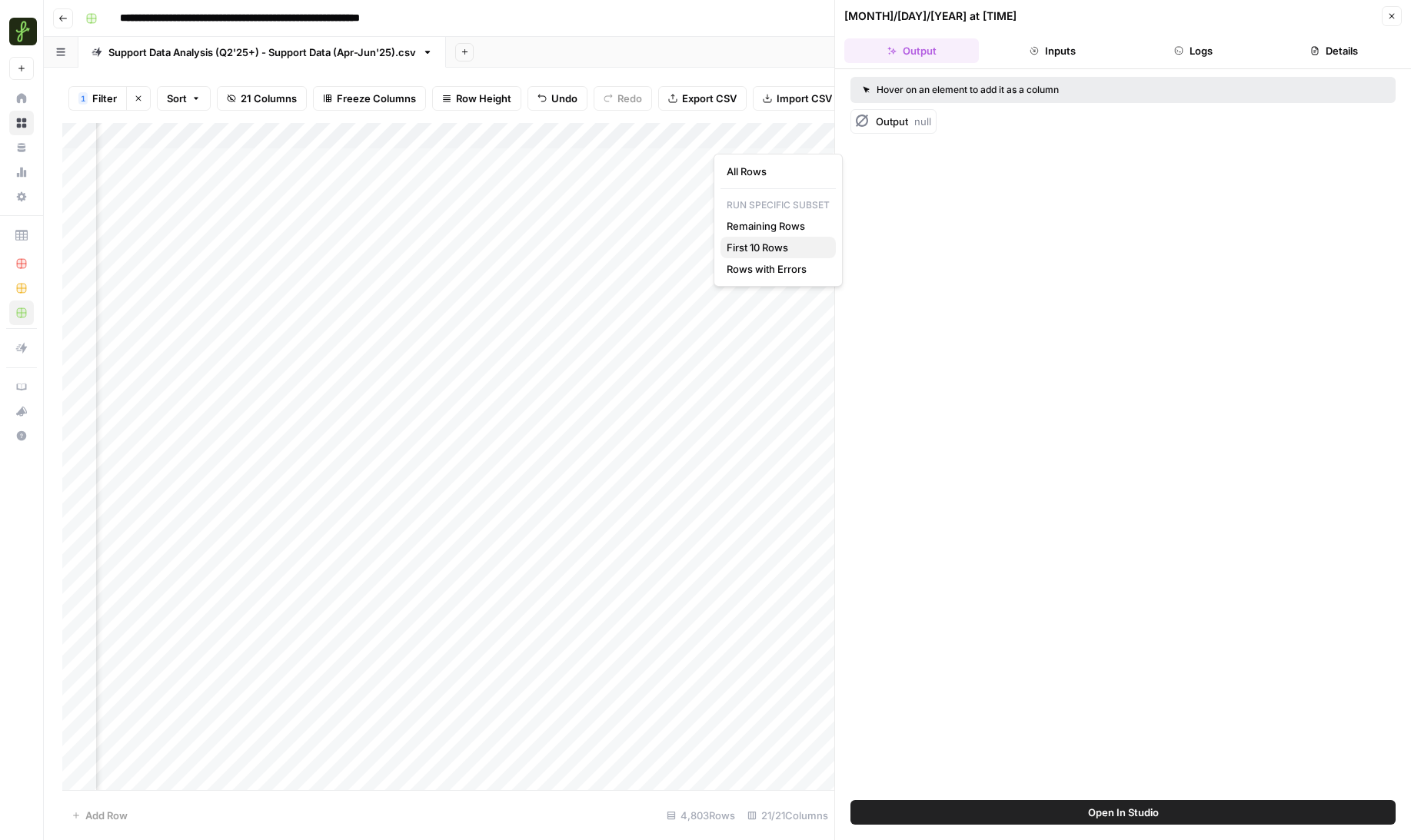 click on "First 10 Rows" at bounding box center [757, 247] 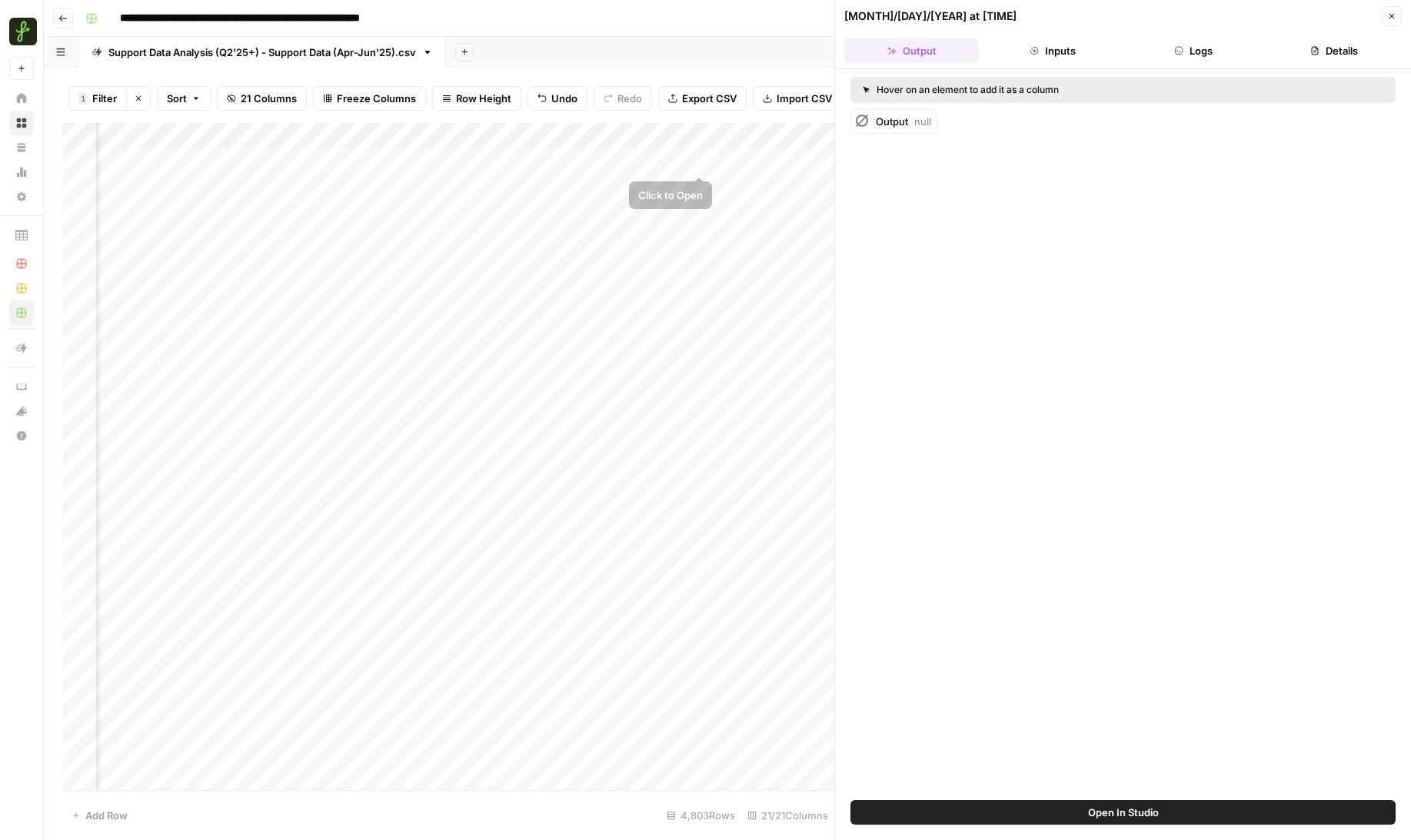 click on "Add Column" at bounding box center (448, 457) 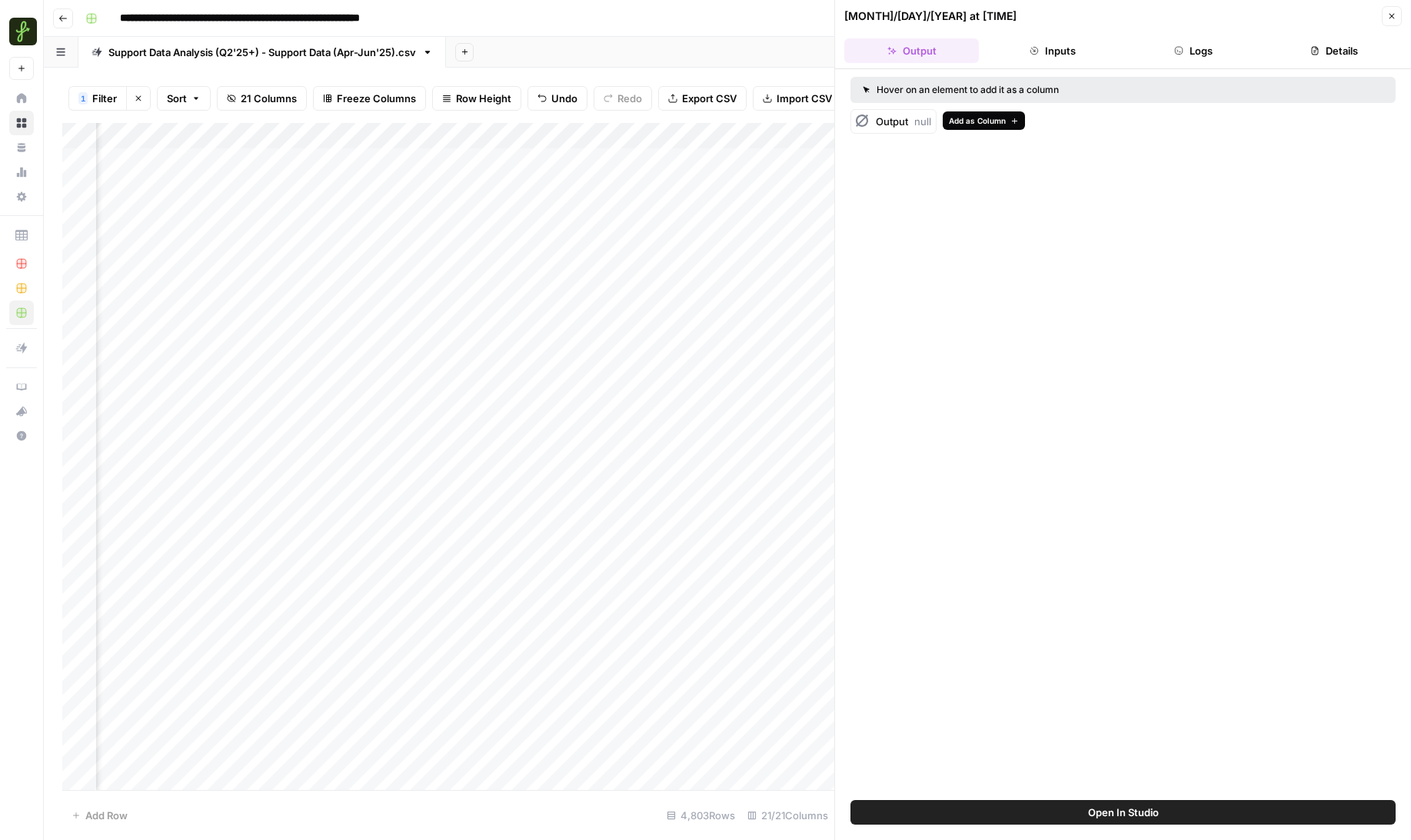 click on "Add as Column" at bounding box center (977, 121) 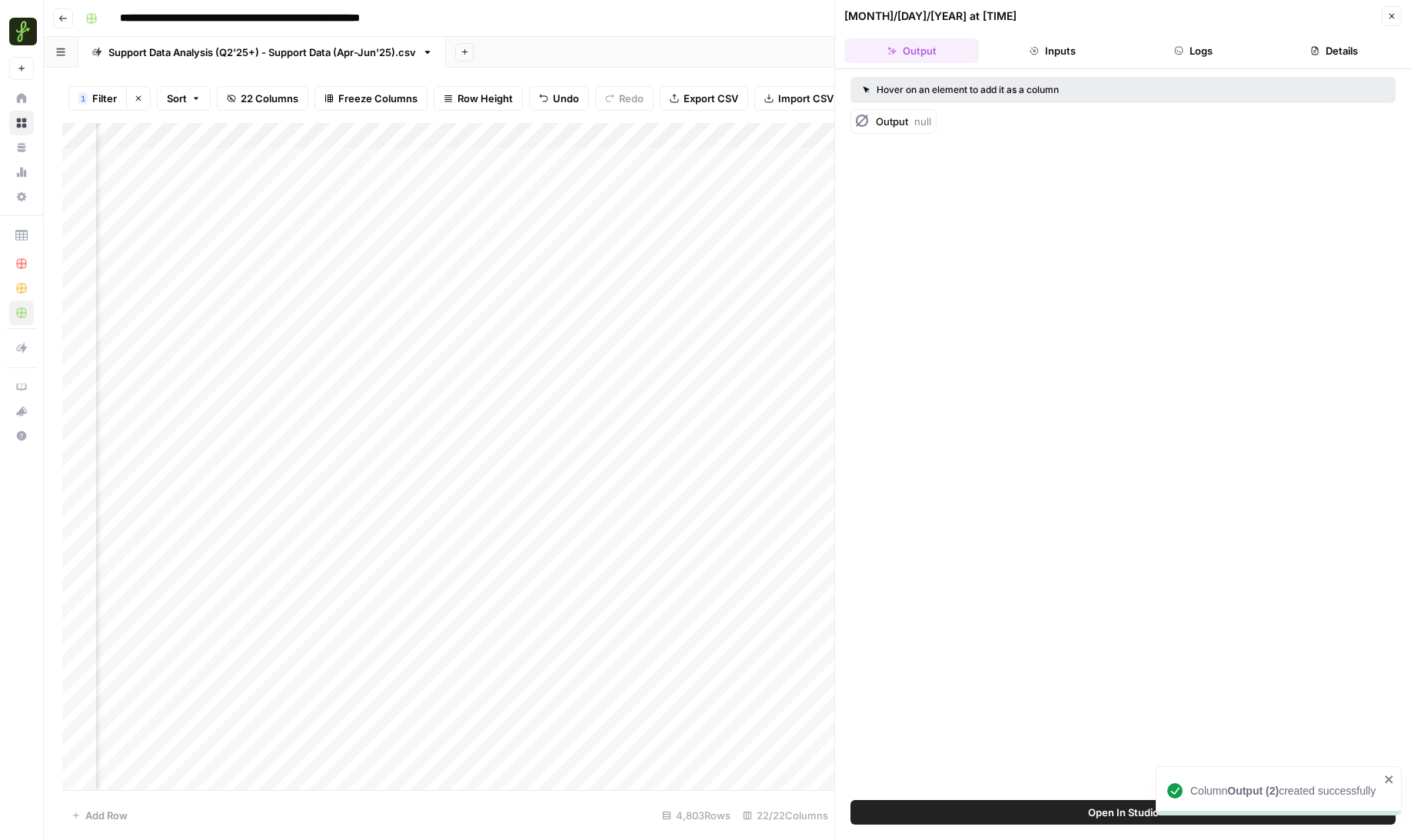 scroll, scrollTop: 0, scrollLeft: 1339, axis: horizontal 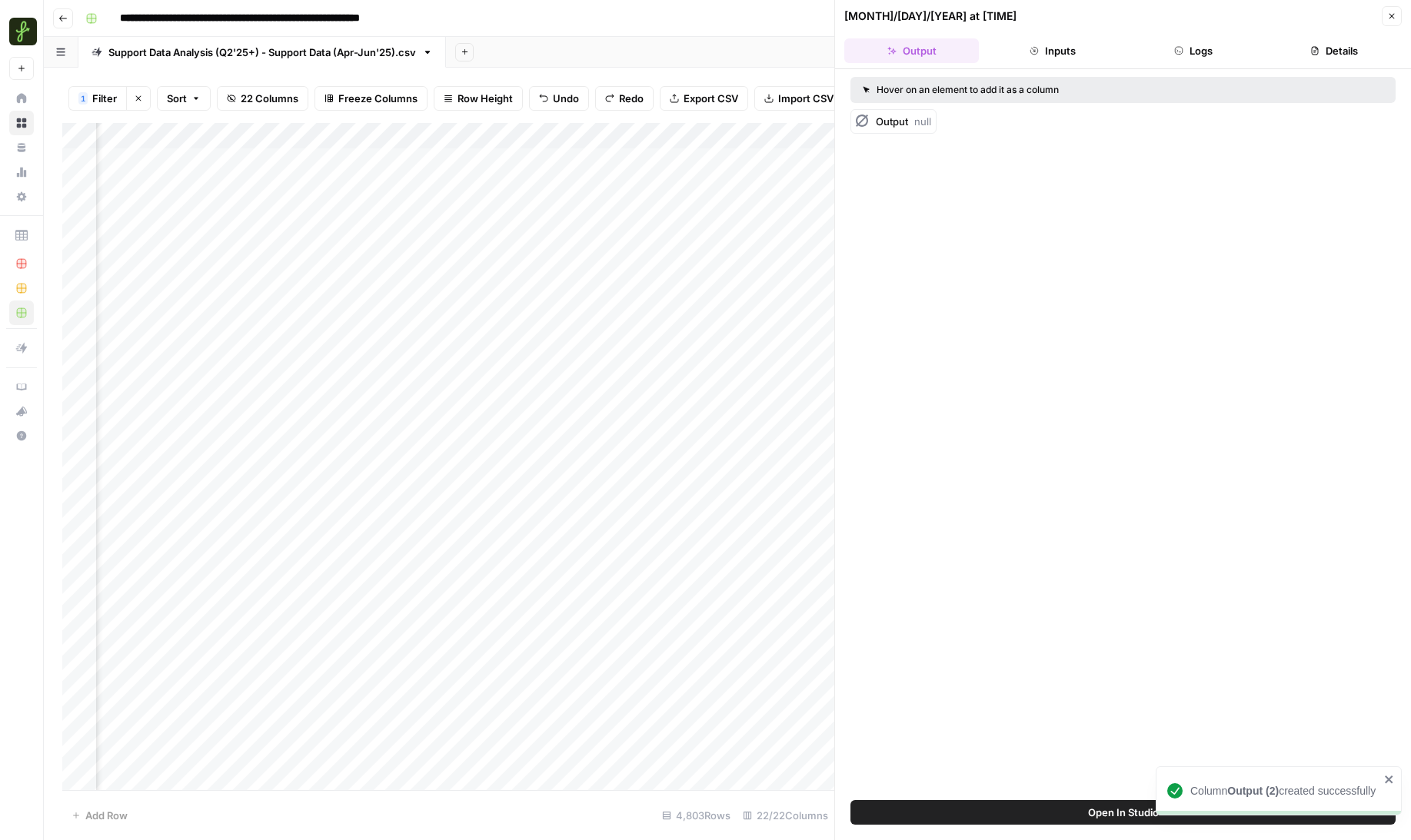 click on "Add Column" at bounding box center [448, 457] 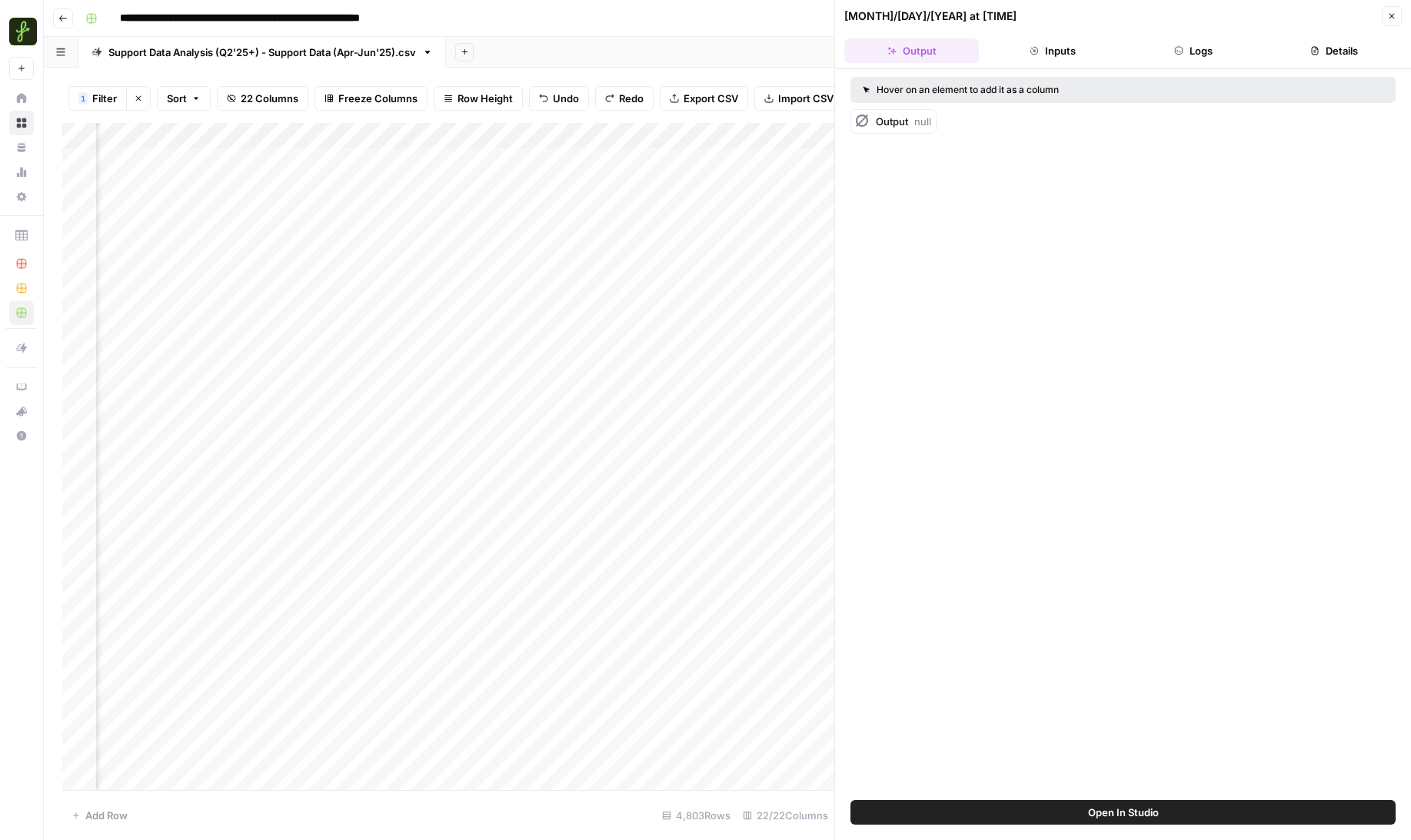 click on "Add Column" at bounding box center (448, 457) 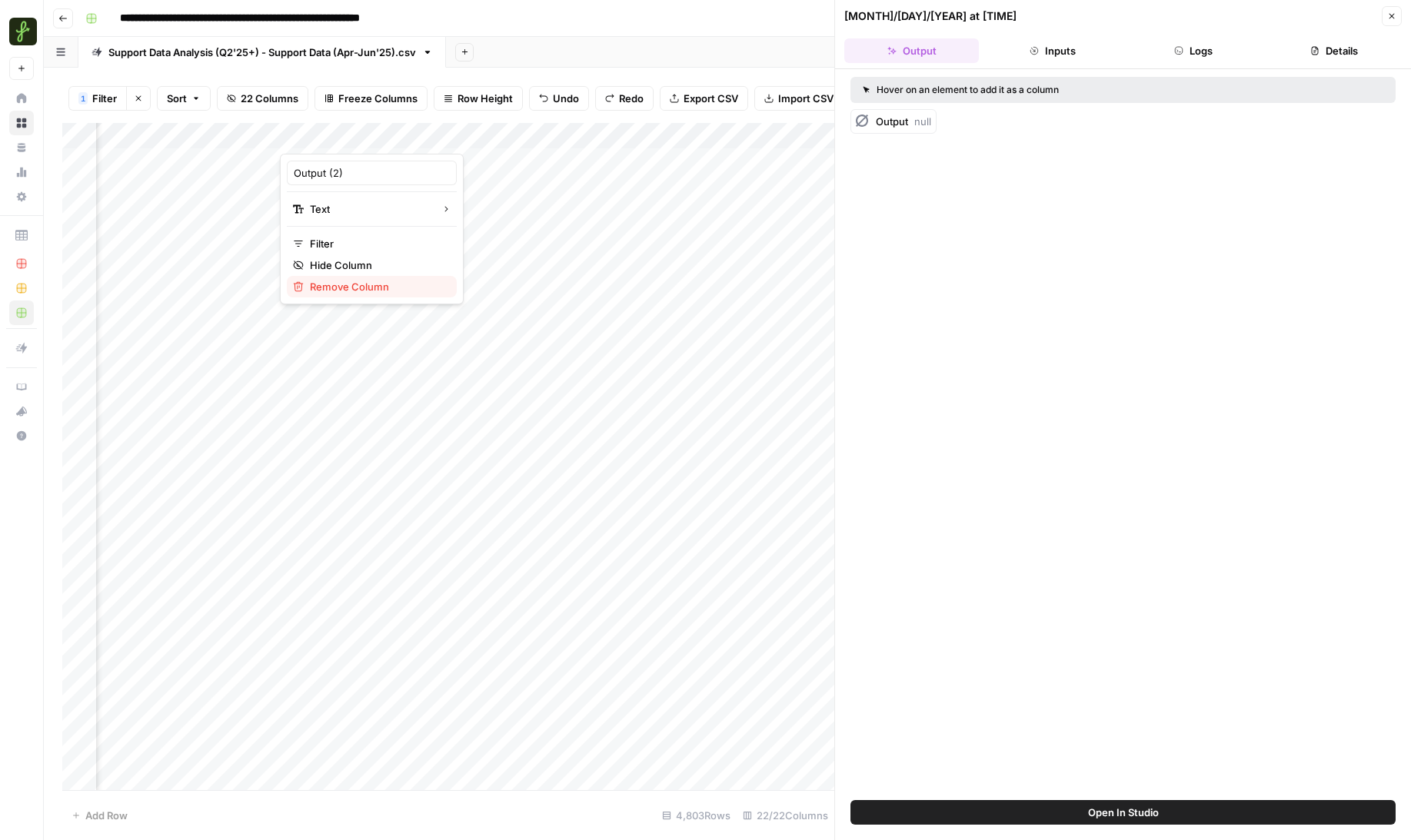 click on "Remove Column" at bounding box center [349, 287] 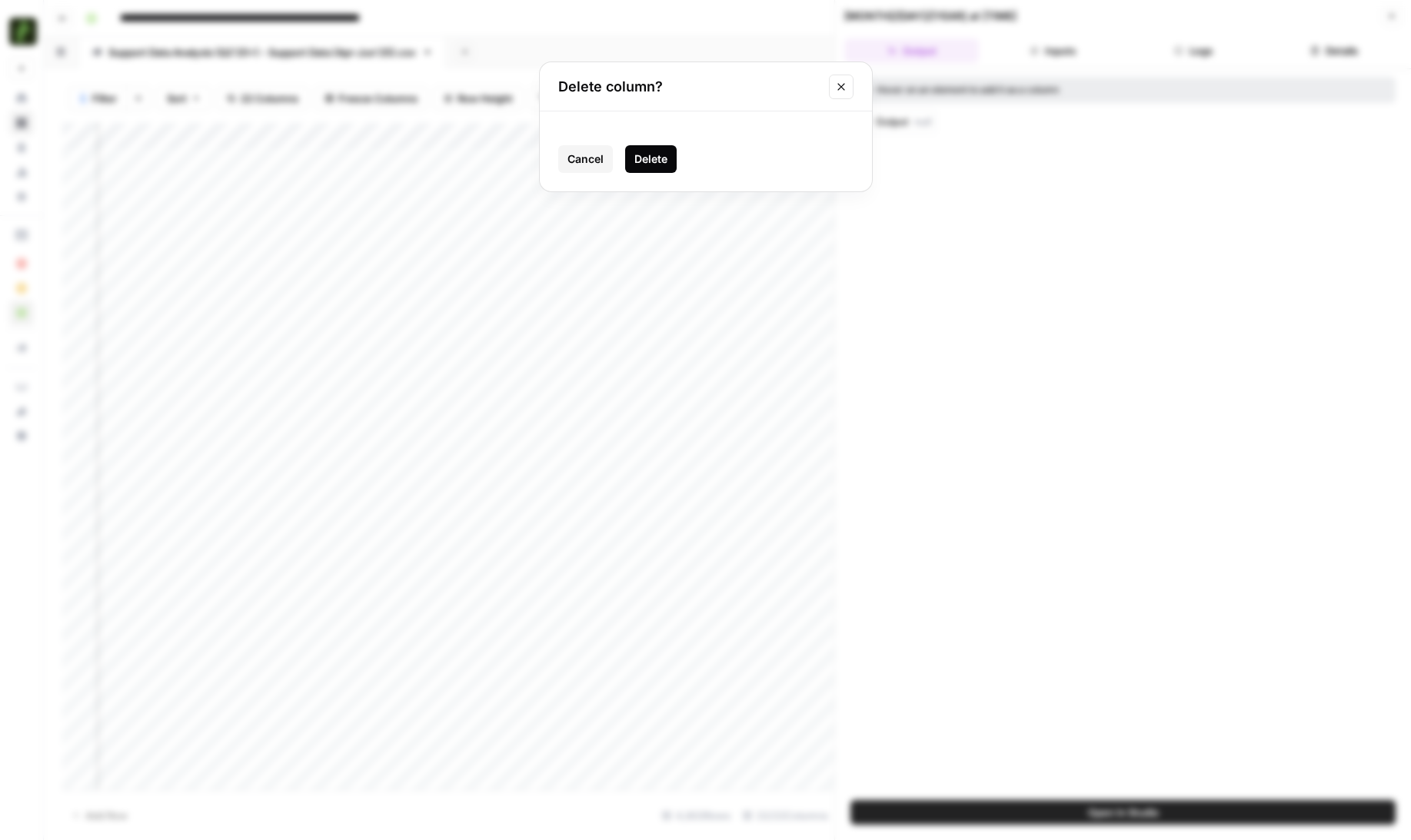 click on "Delete" at bounding box center [651, 159] 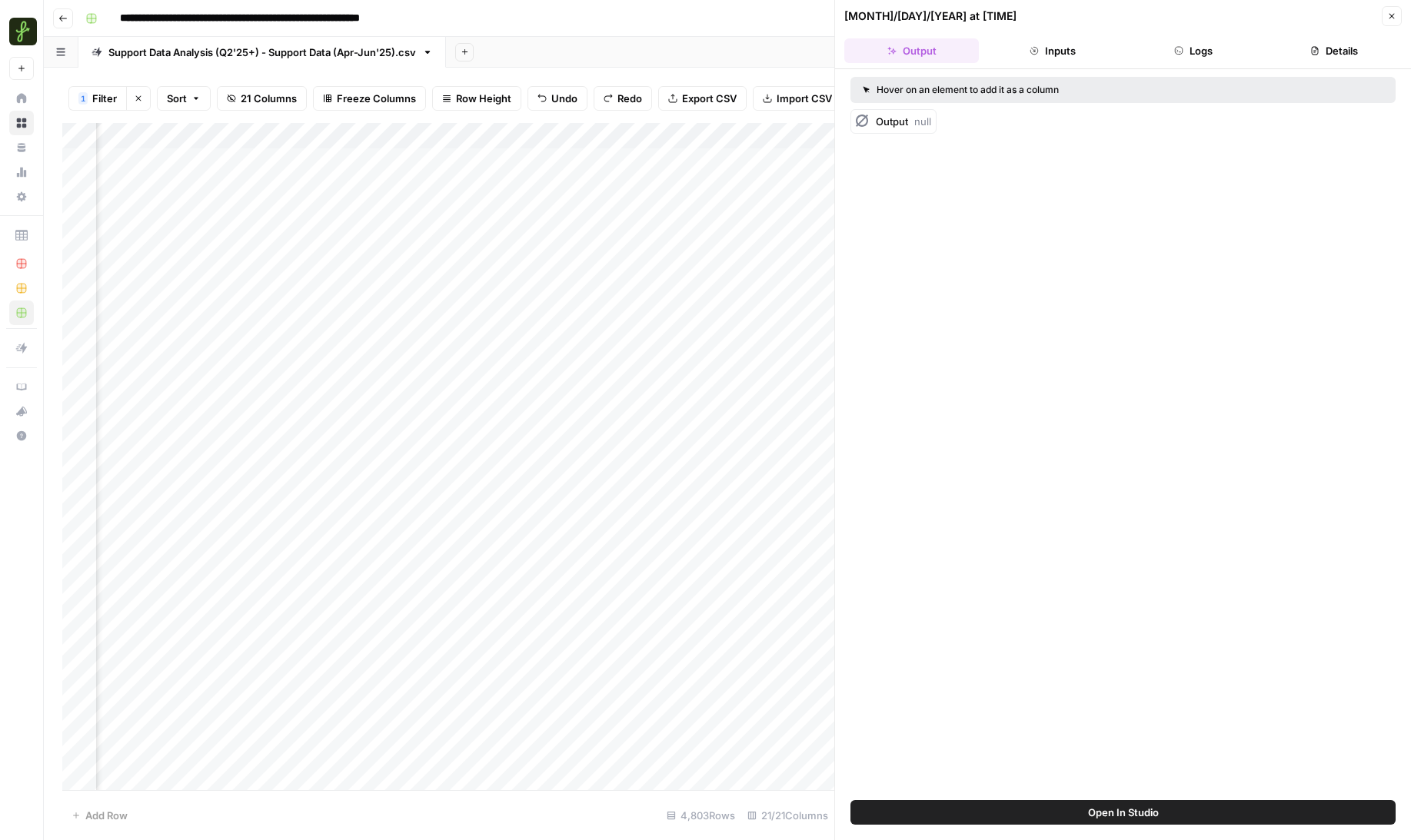 click on "Add Column" at bounding box center (448, 457) 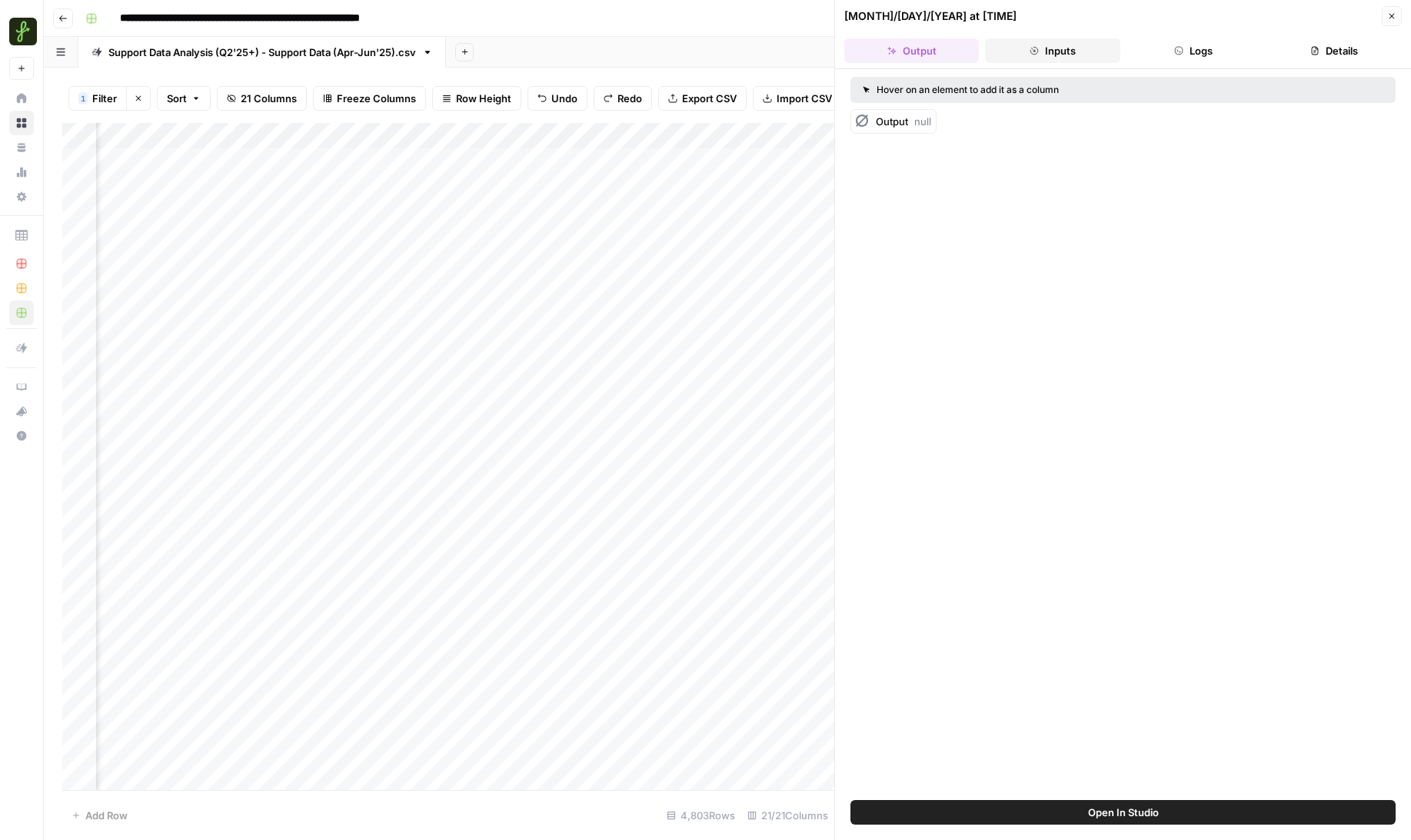 click on "Inputs" at bounding box center [1052, 51] 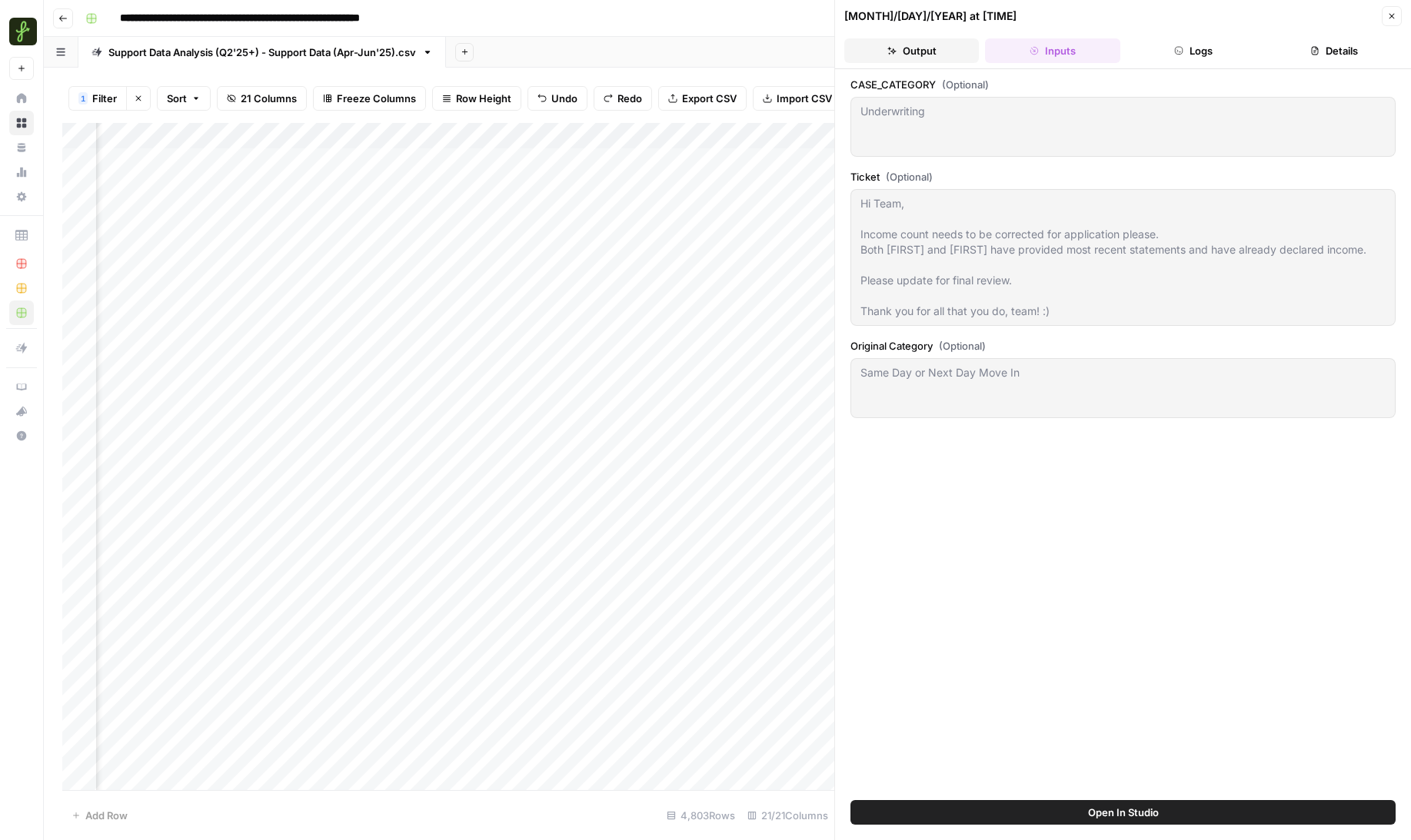 click on "Output" at bounding box center [911, 51] 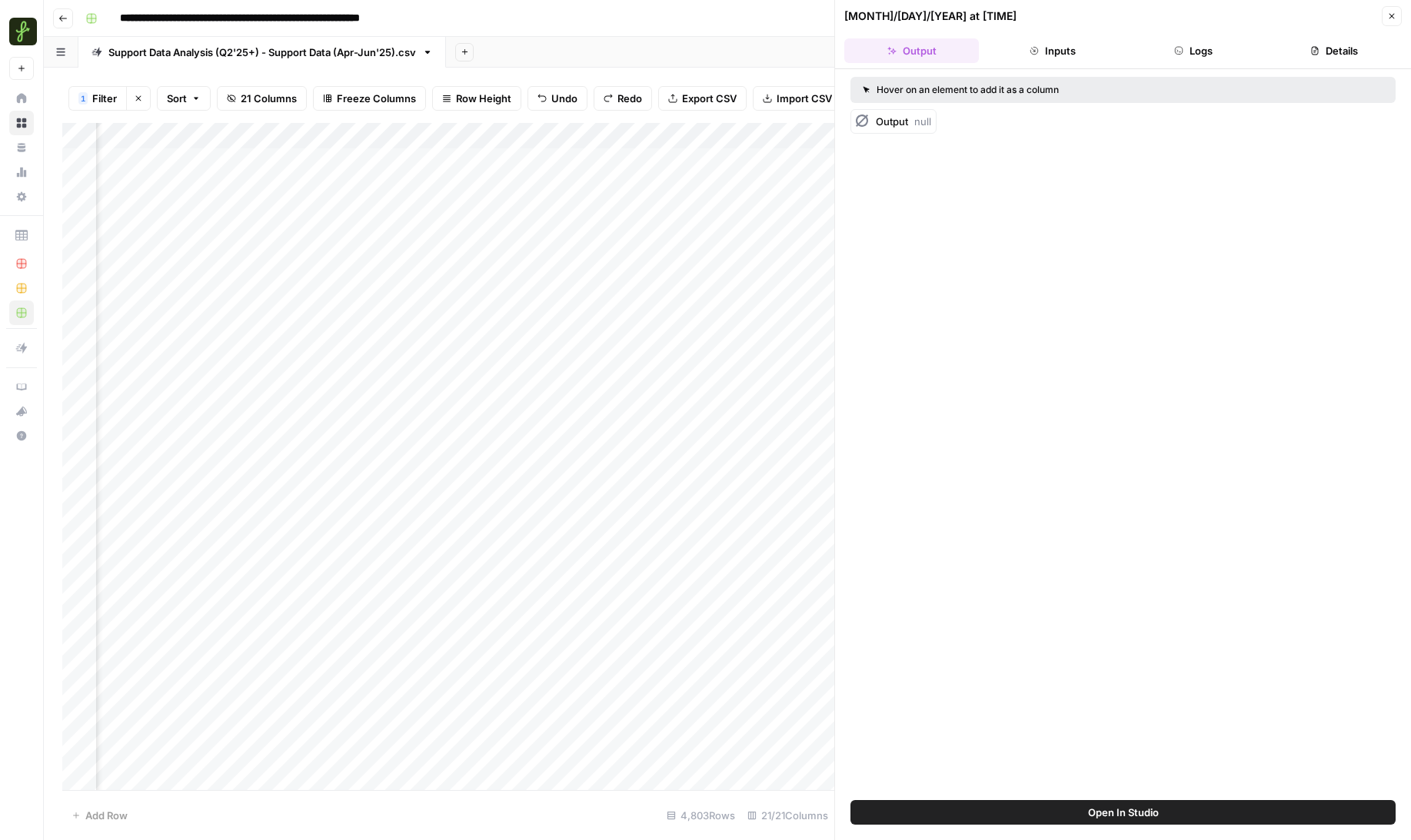 click on "Add Column" at bounding box center [448, 457] 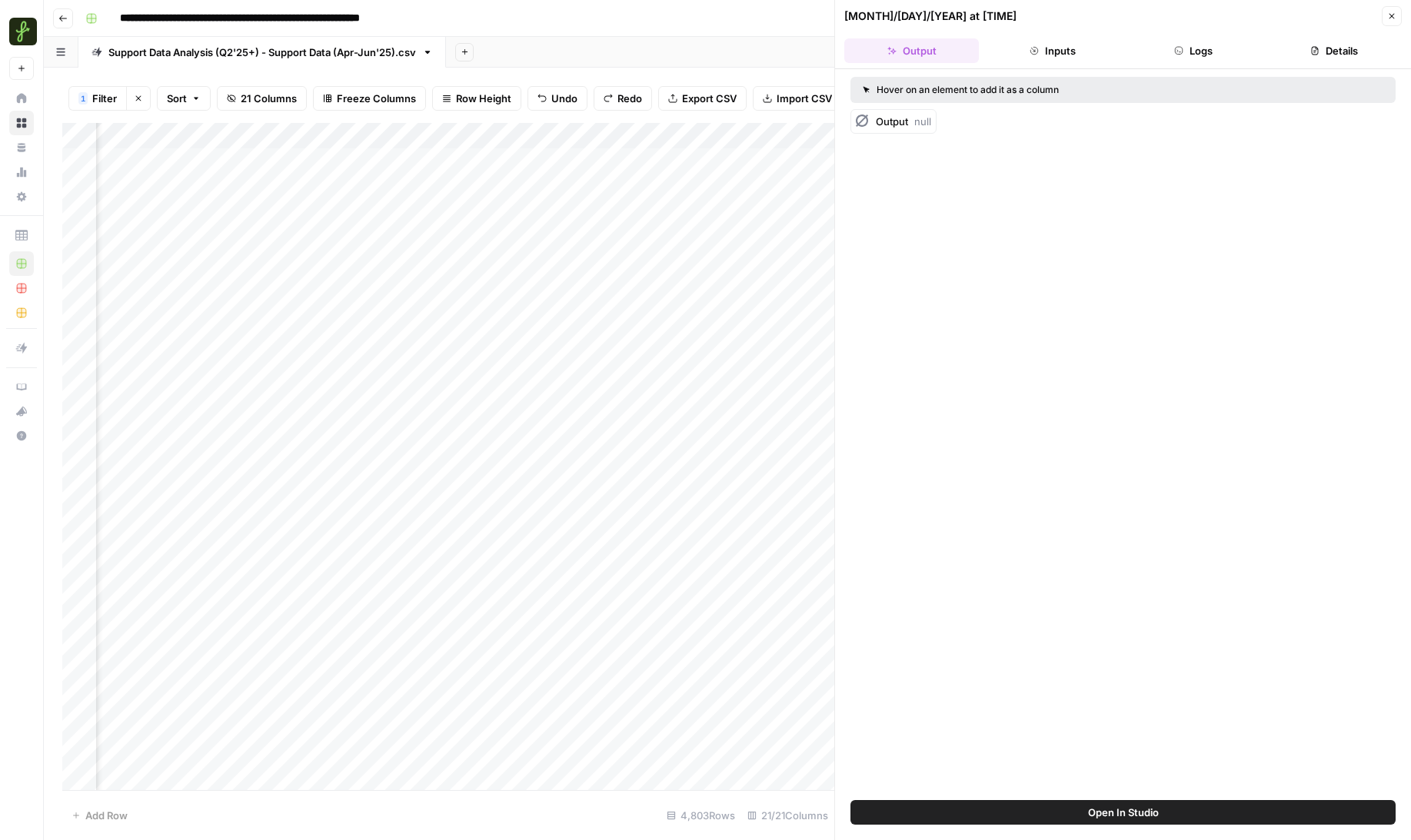 scroll, scrollTop: 0, scrollLeft: 470, axis: horizontal 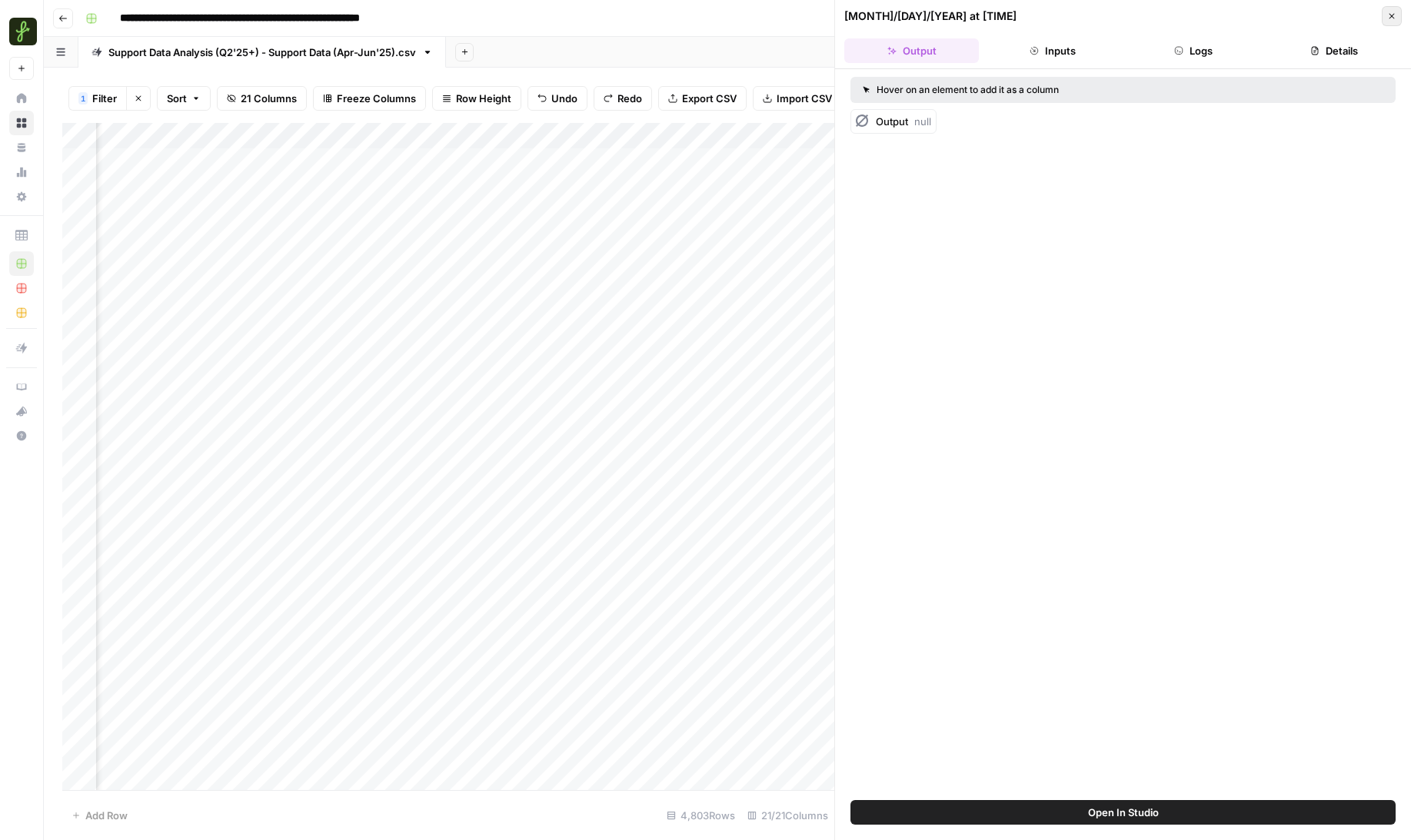click on "Close" at bounding box center [1392, 16] 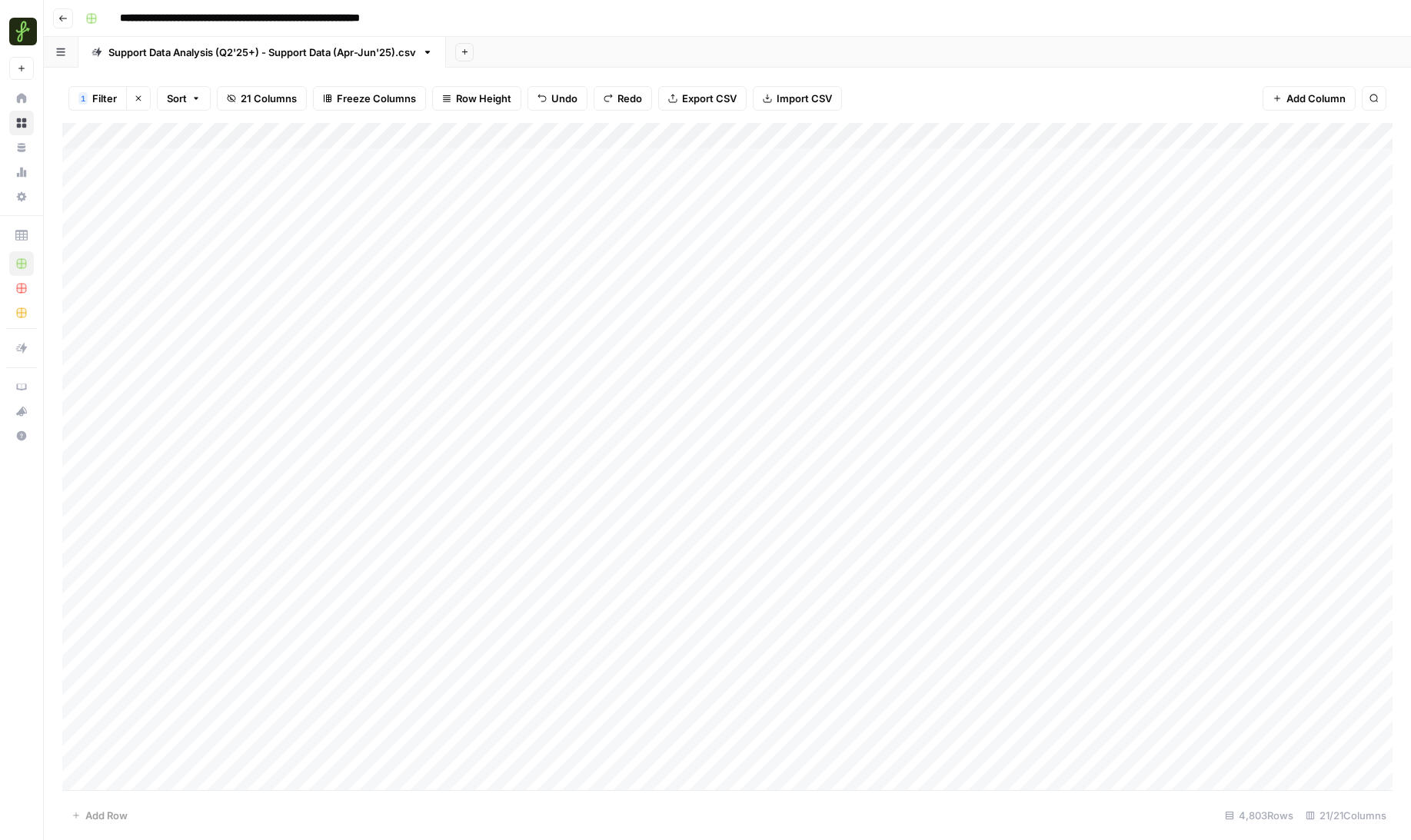scroll, scrollTop: 0, scrollLeft: 0, axis: both 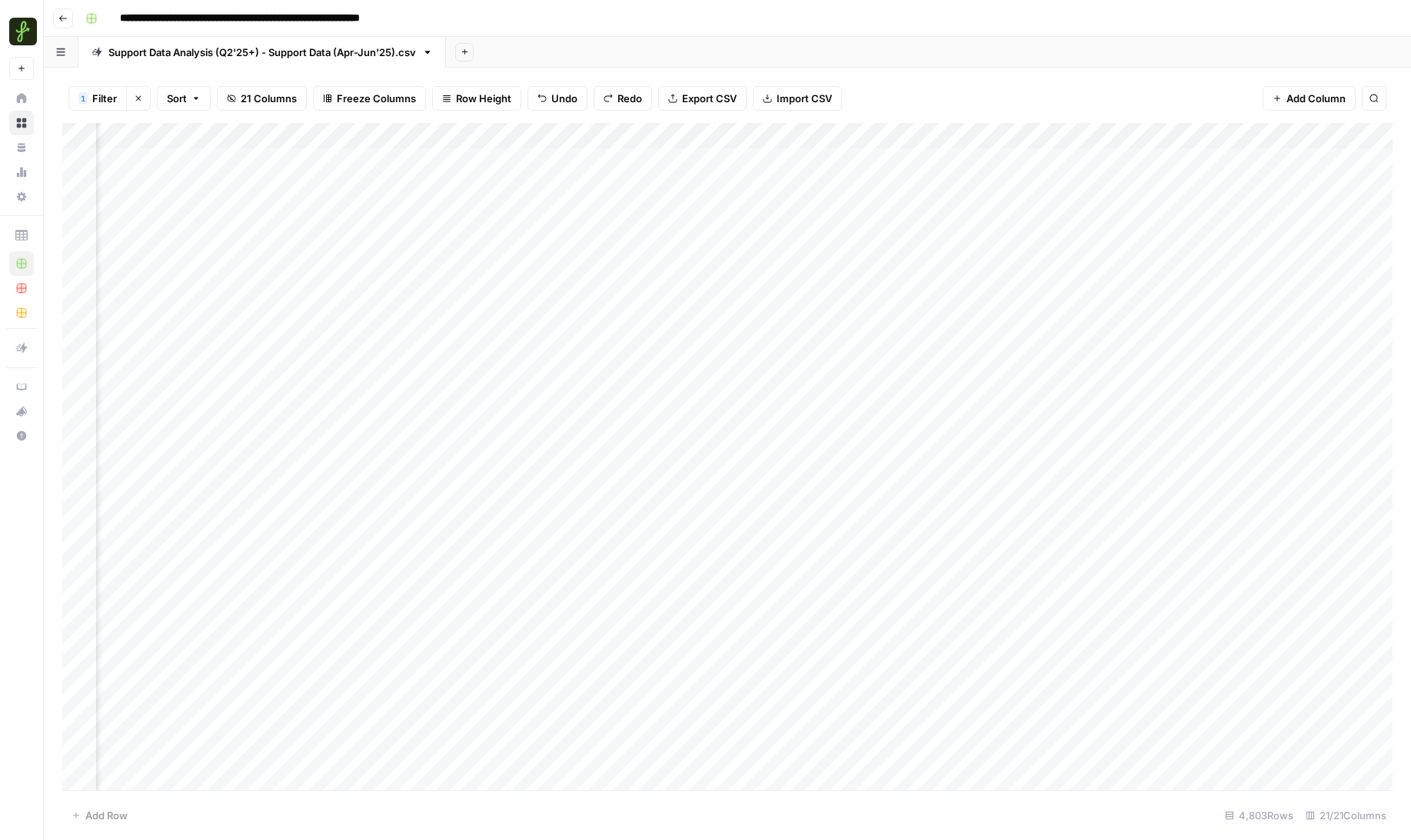 click on "Add Column" at bounding box center (727, 457) 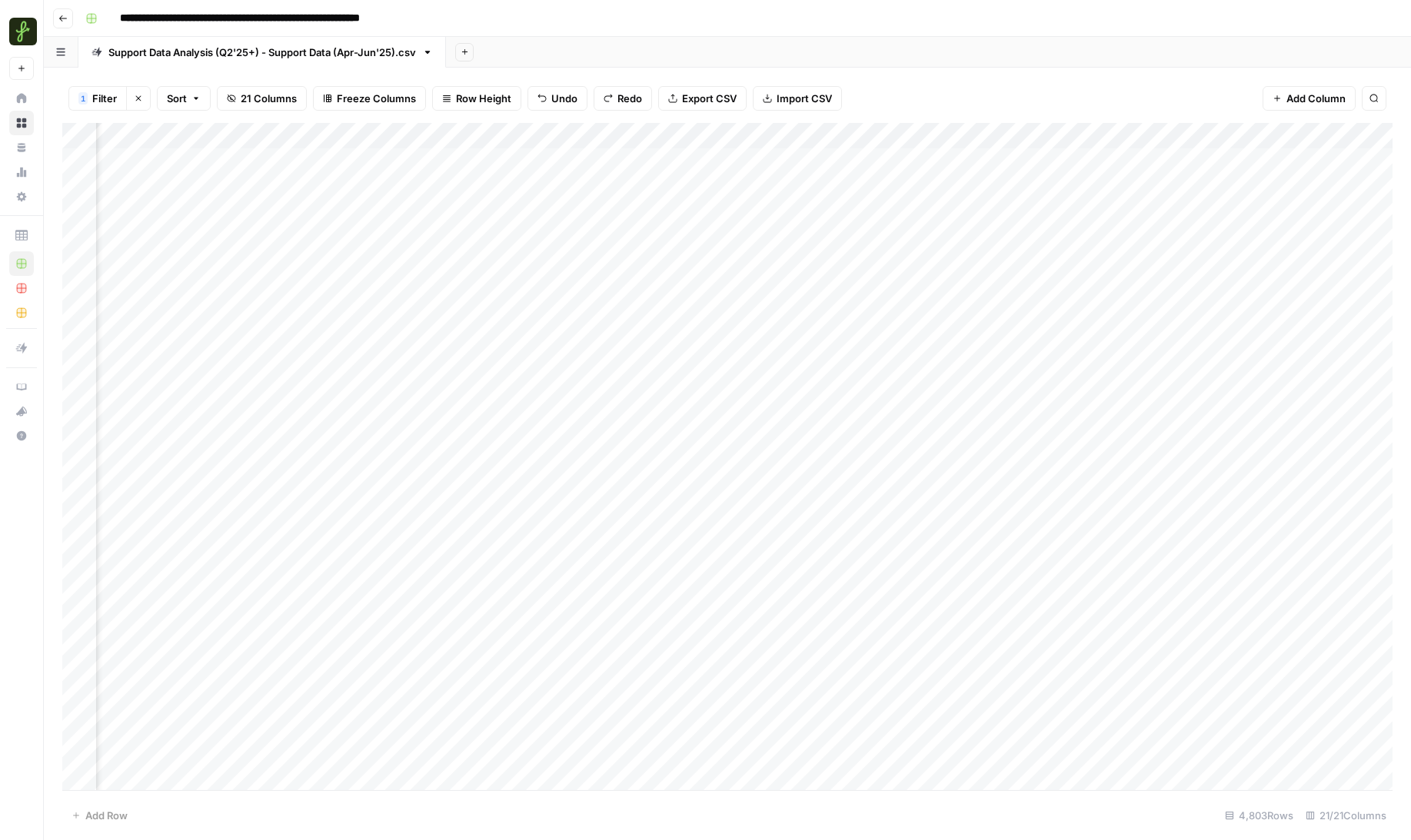 click on "Add Column" at bounding box center (727, 457) 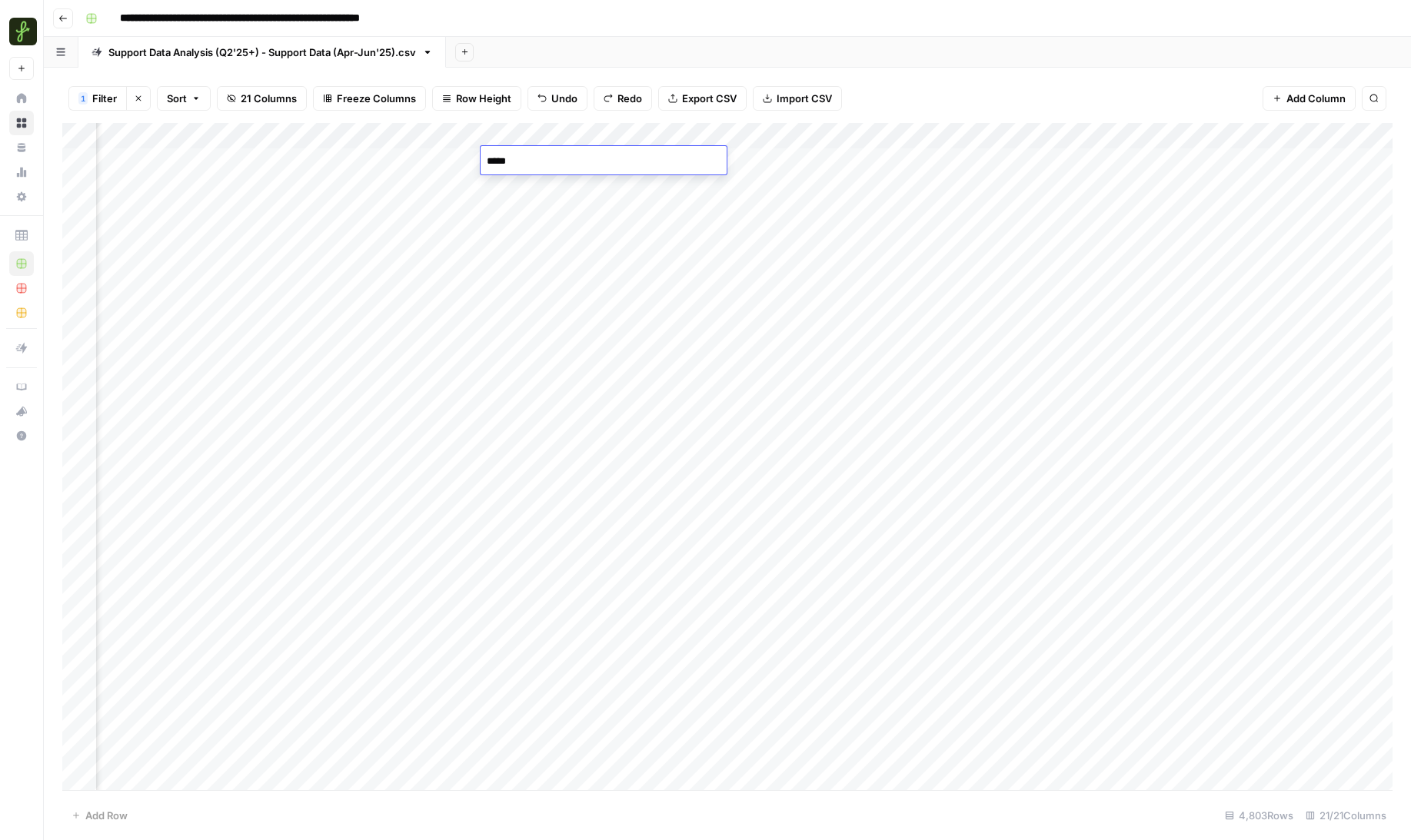 click on "Add Column" at bounding box center (727, 457) 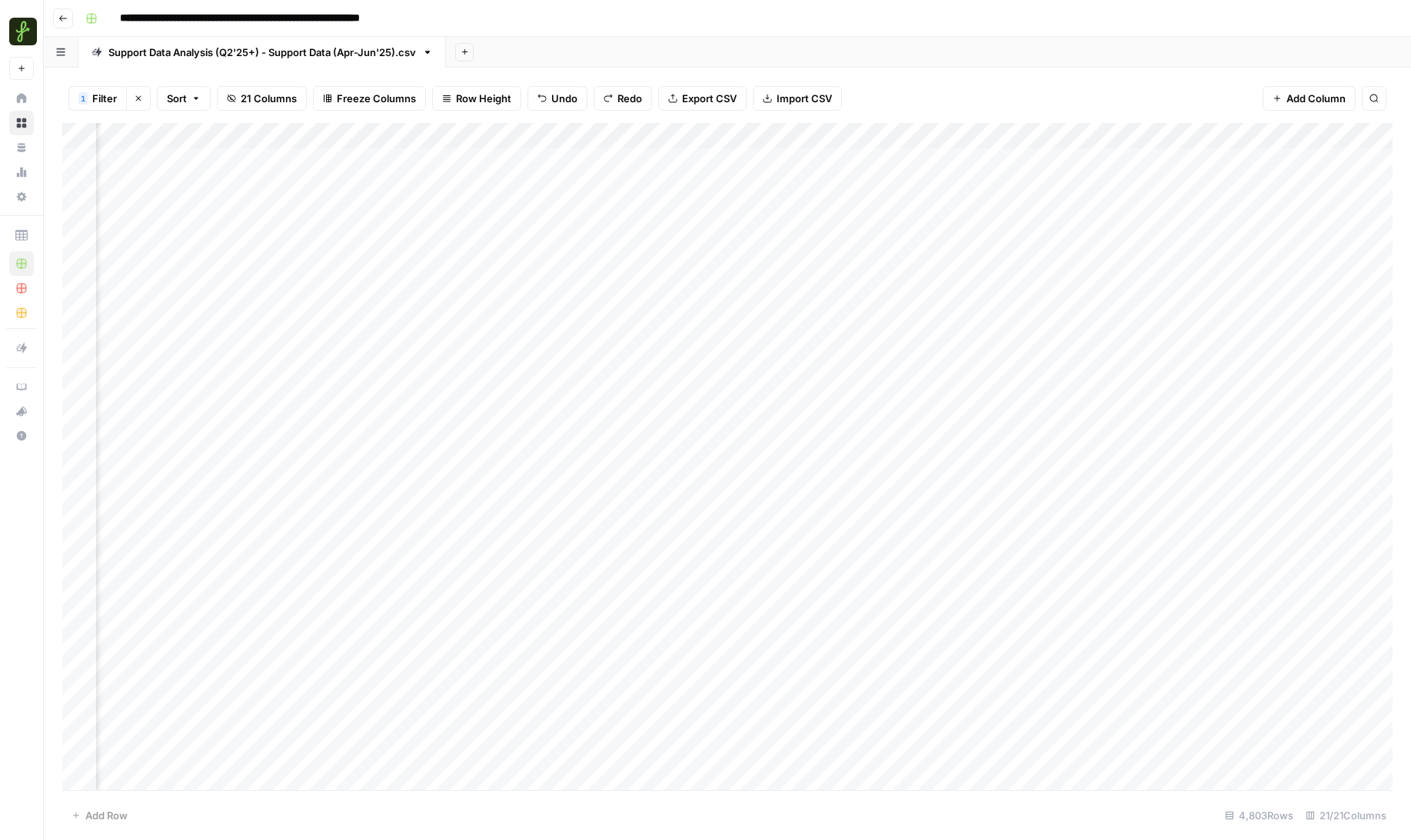 click on "Add Column" at bounding box center (727, 457) 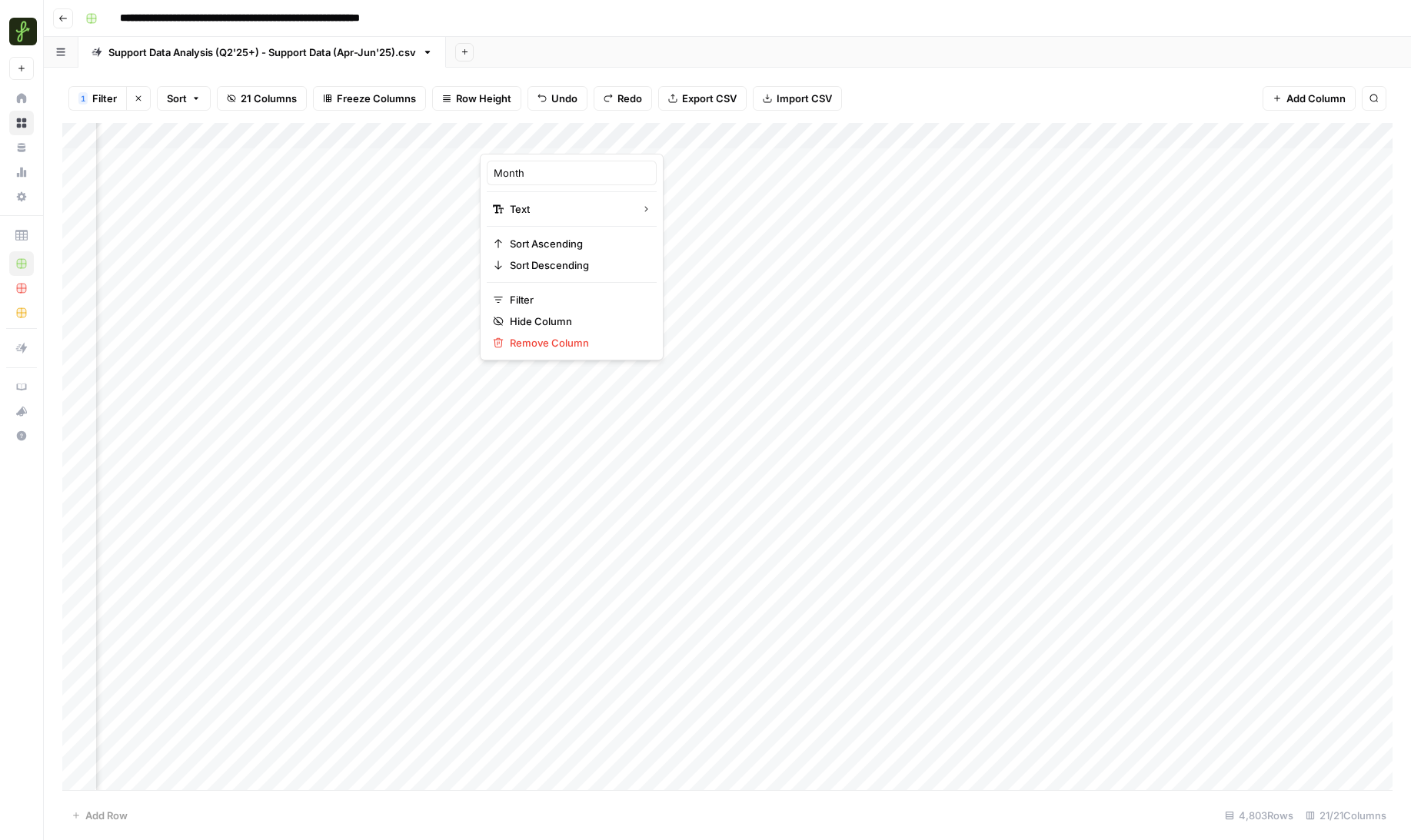 click at bounding box center [549, 138] 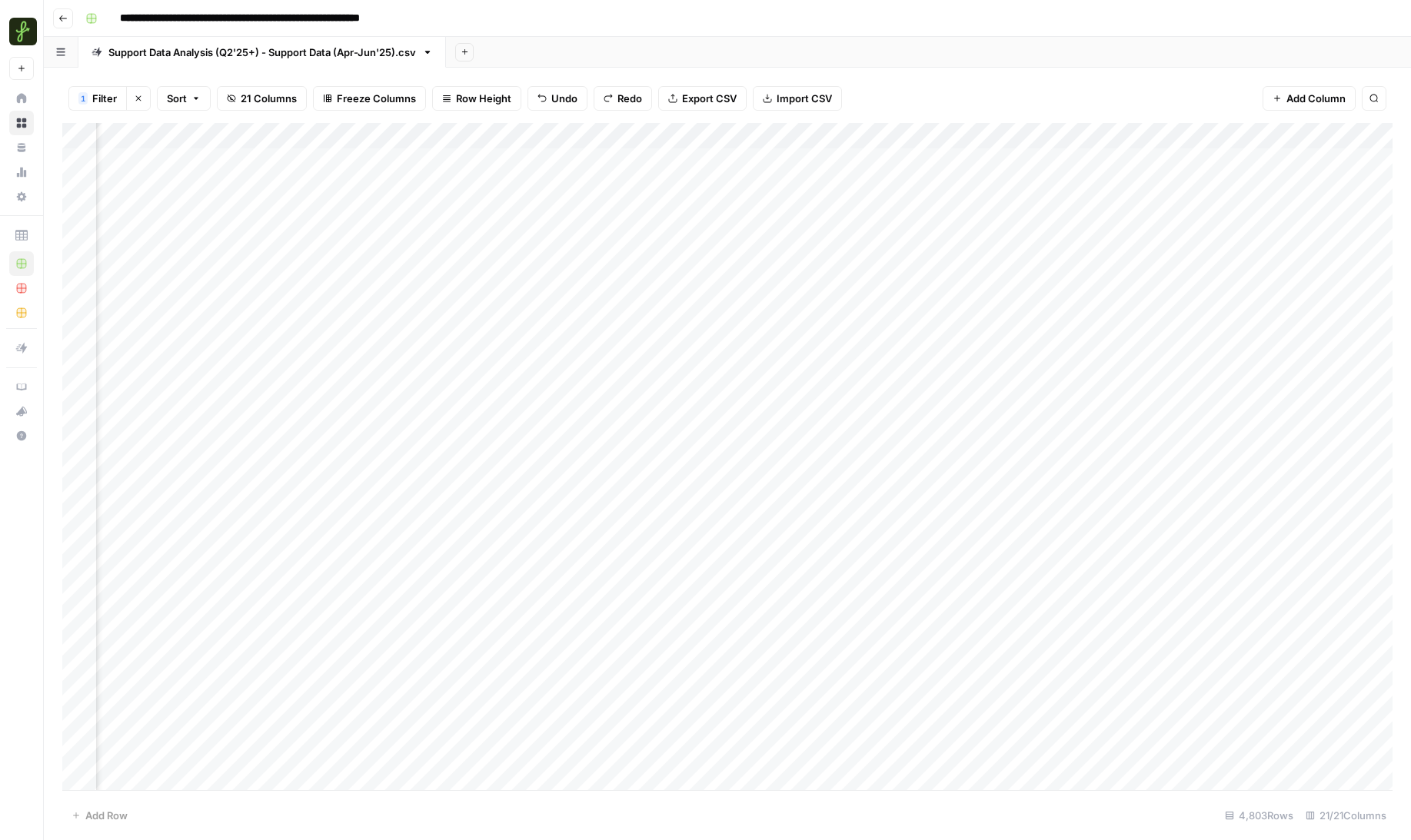 click on "Add Column" at bounding box center [727, 457] 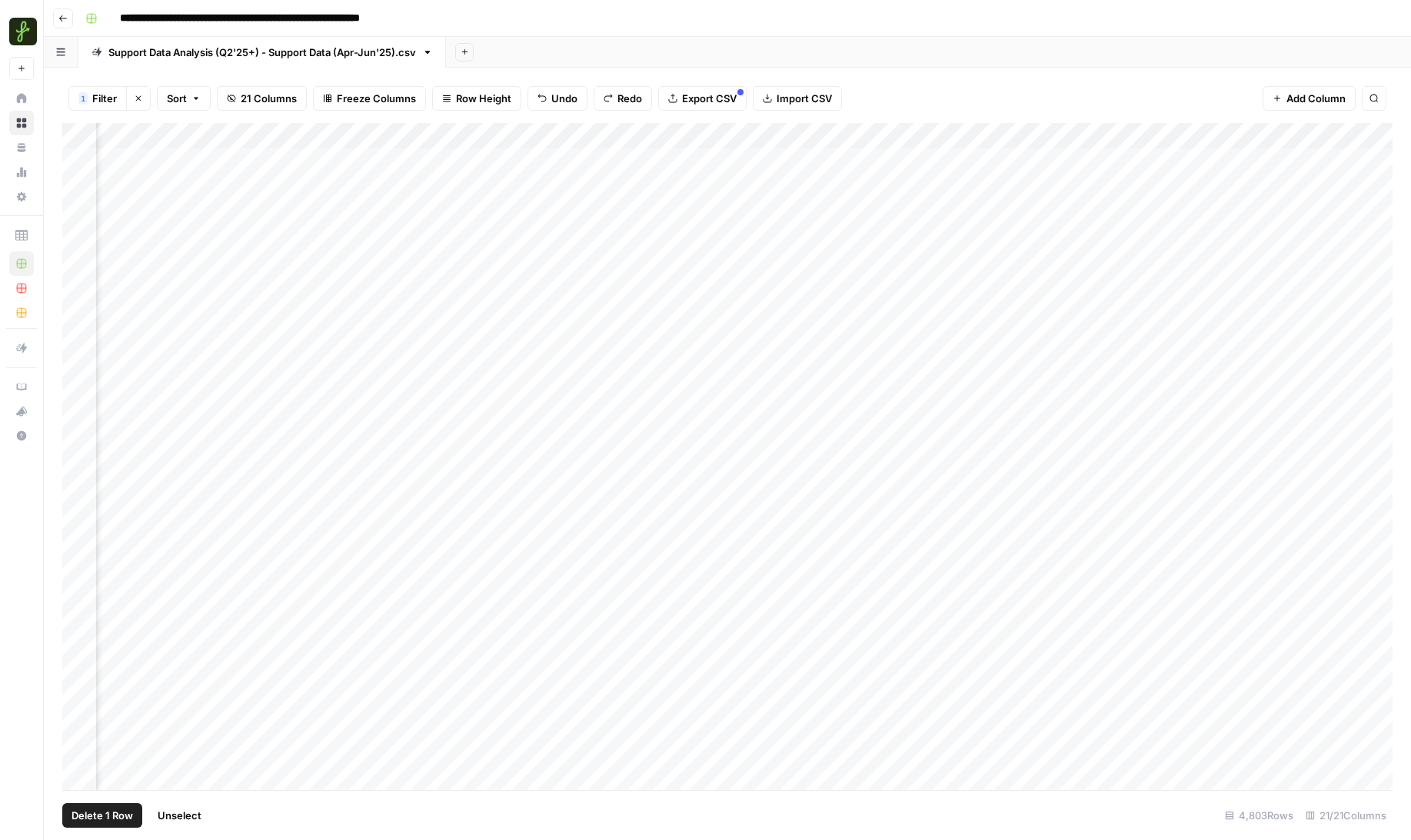 click on "Add Column" at bounding box center [727, 457] 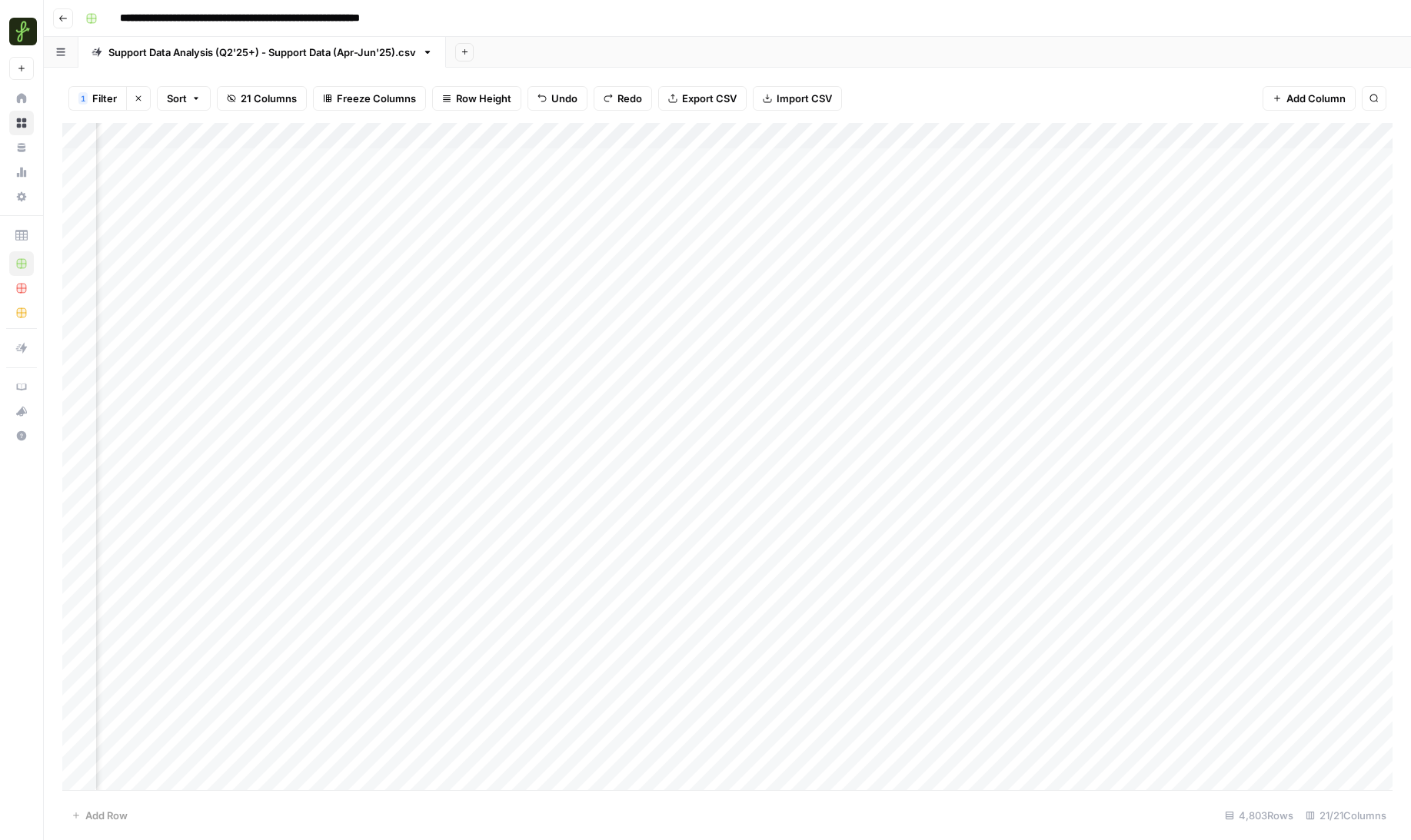 drag, startPoint x: 530, startPoint y: 160, endPoint x: 541, endPoint y: 802, distance: 642.0942 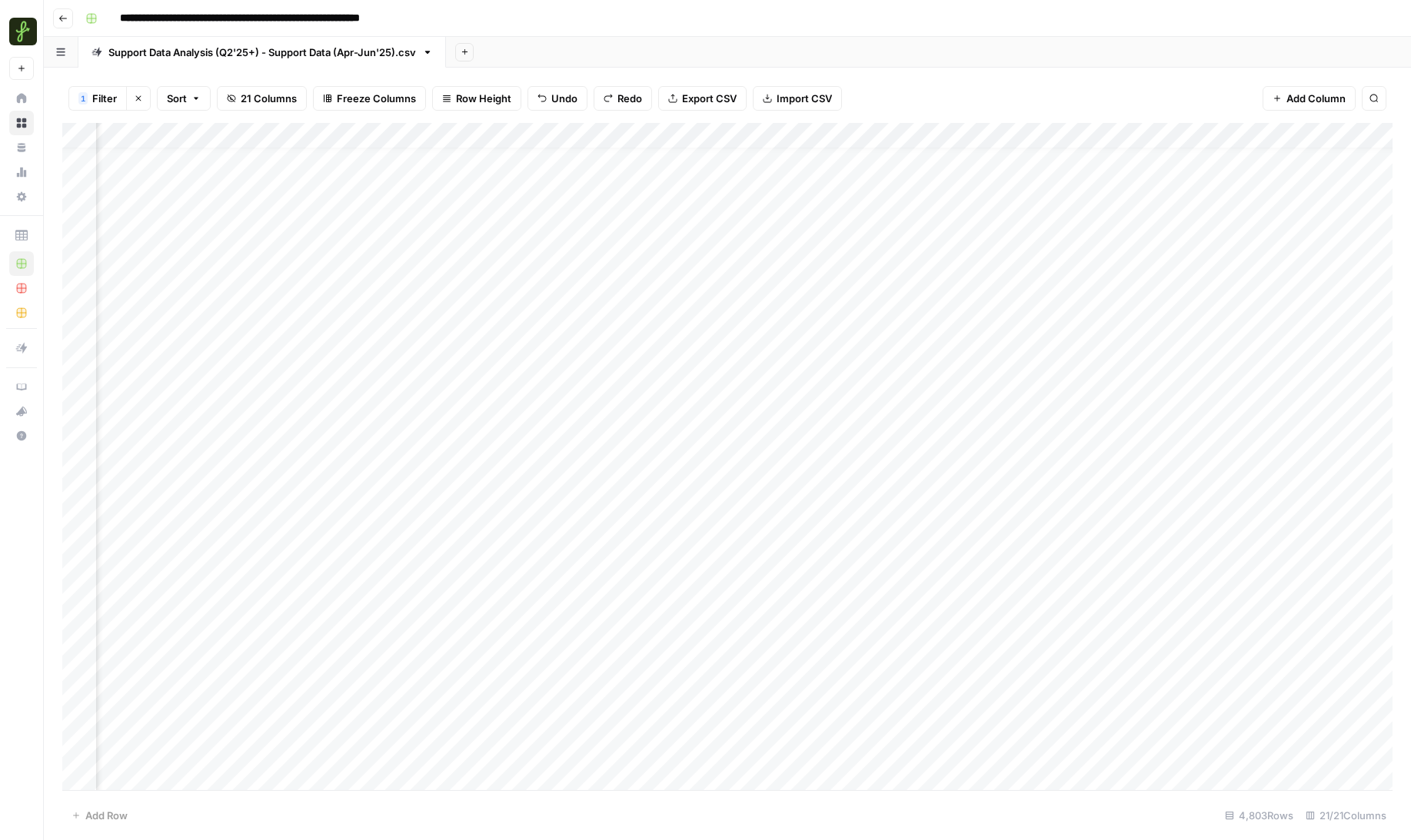 click on "Add Column" at bounding box center (727, 457) 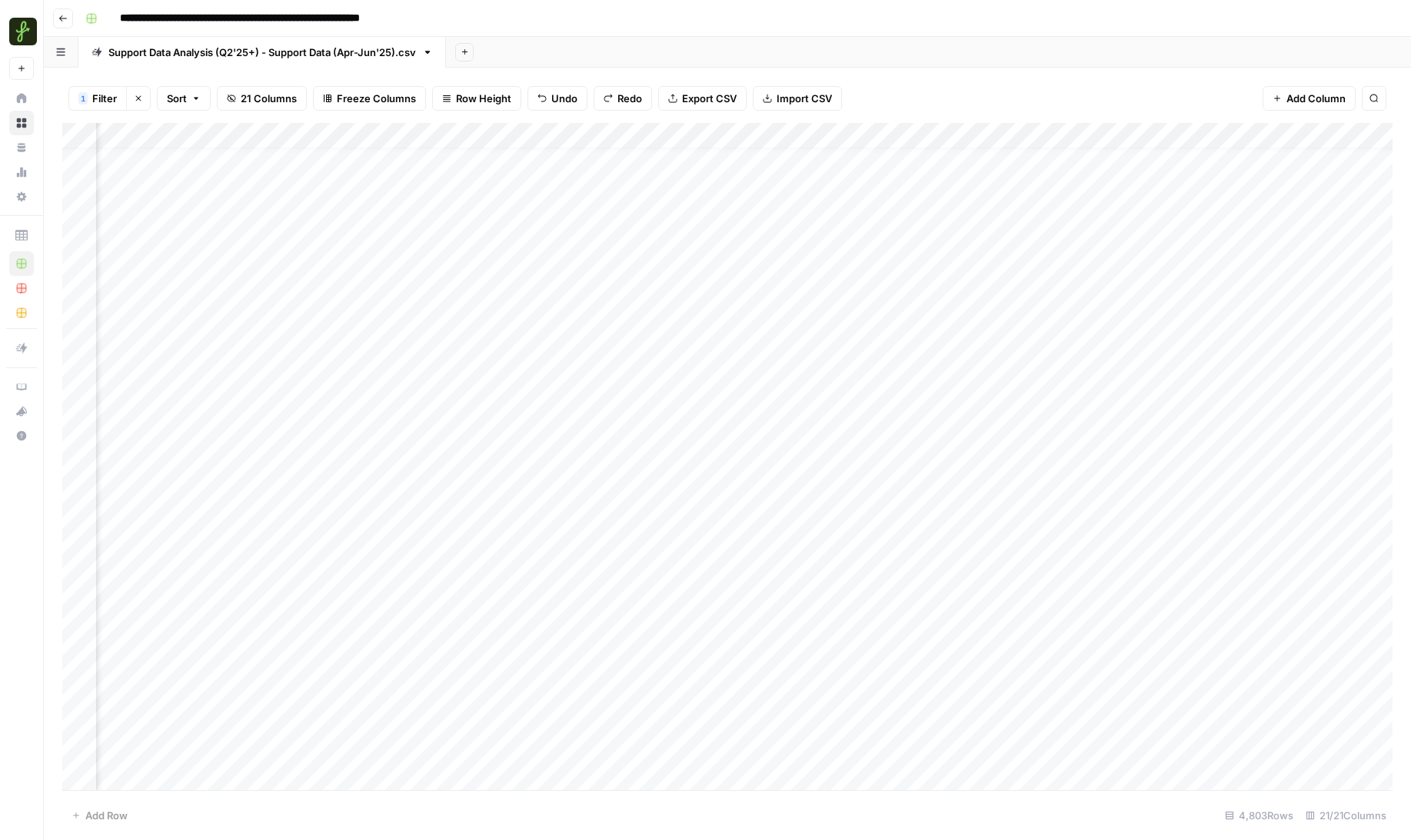 scroll, scrollTop: 0, scrollLeft: 308, axis: horizontal 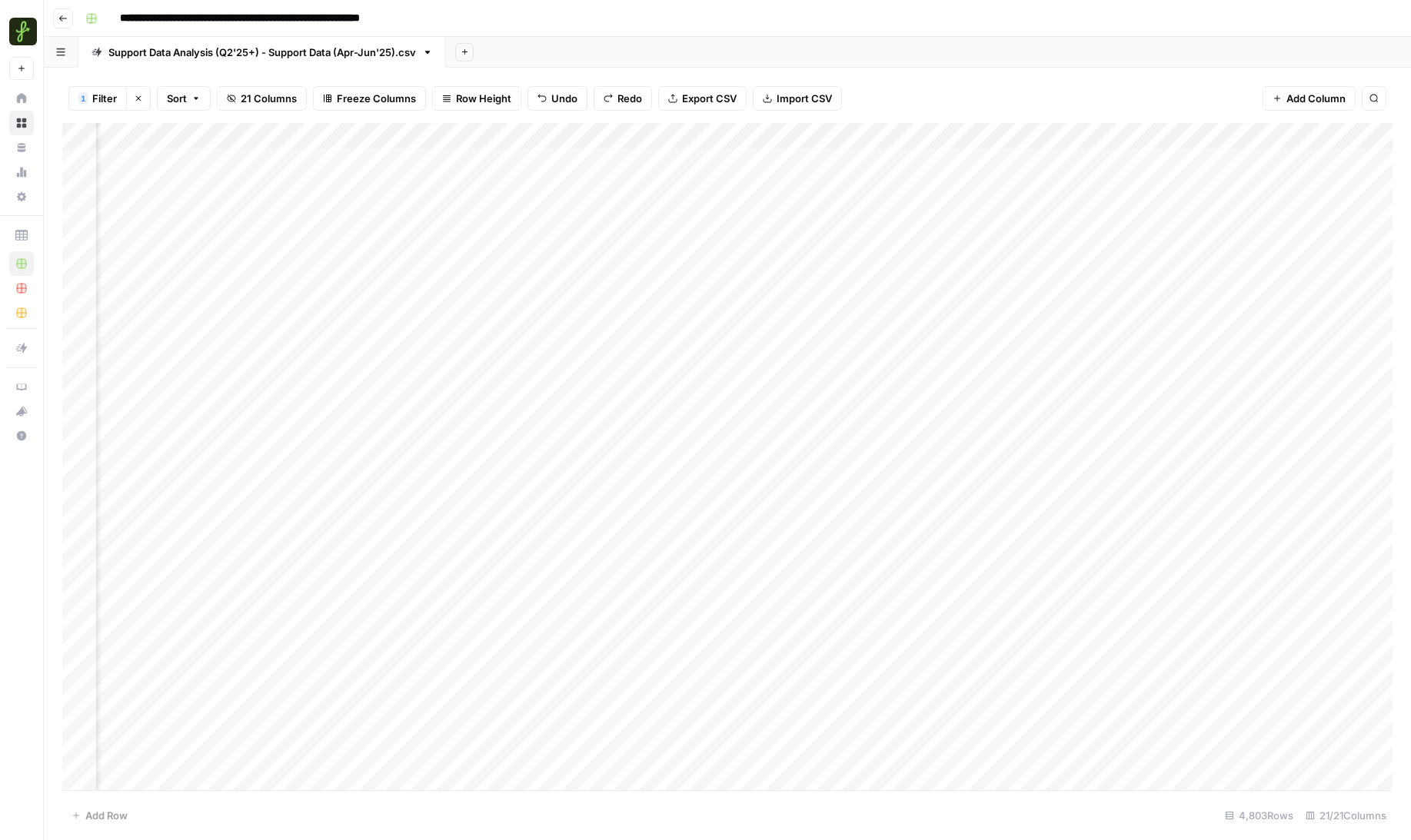 click on "Add Column" at bounding box center (727, 457) 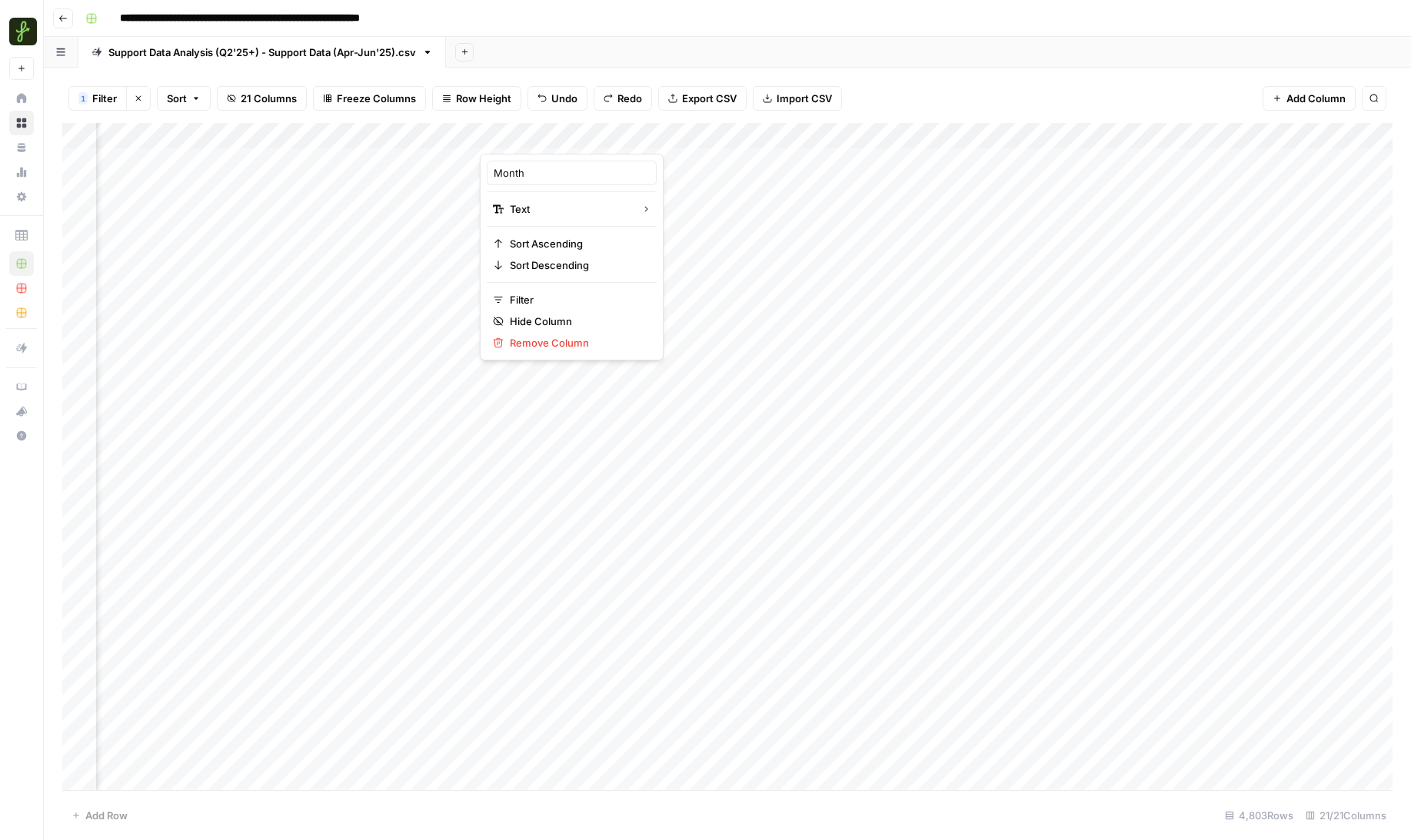 click on "Add Column" at bounding box center [727, 457] 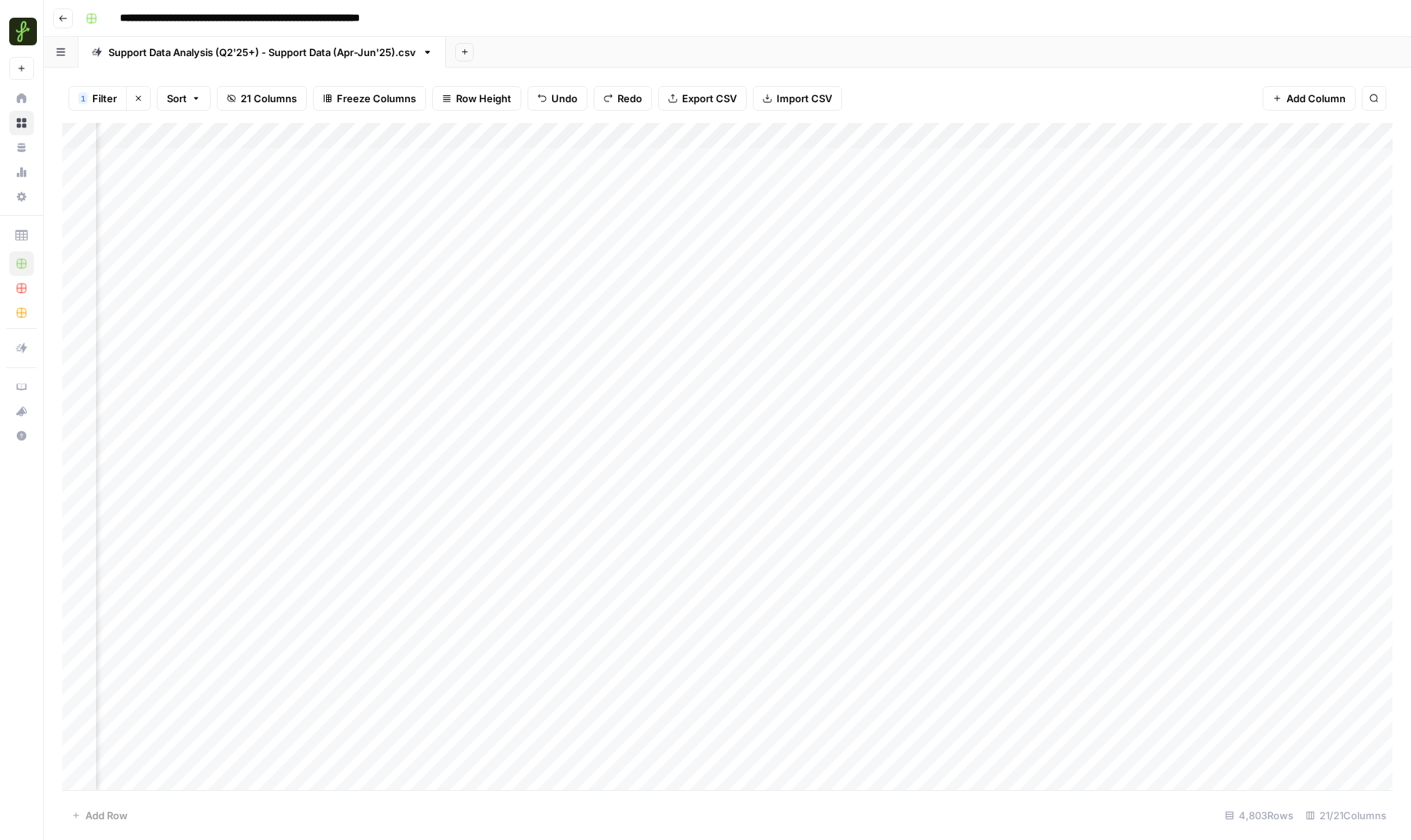 click on "Add Column" at bounding box center (727, 457) 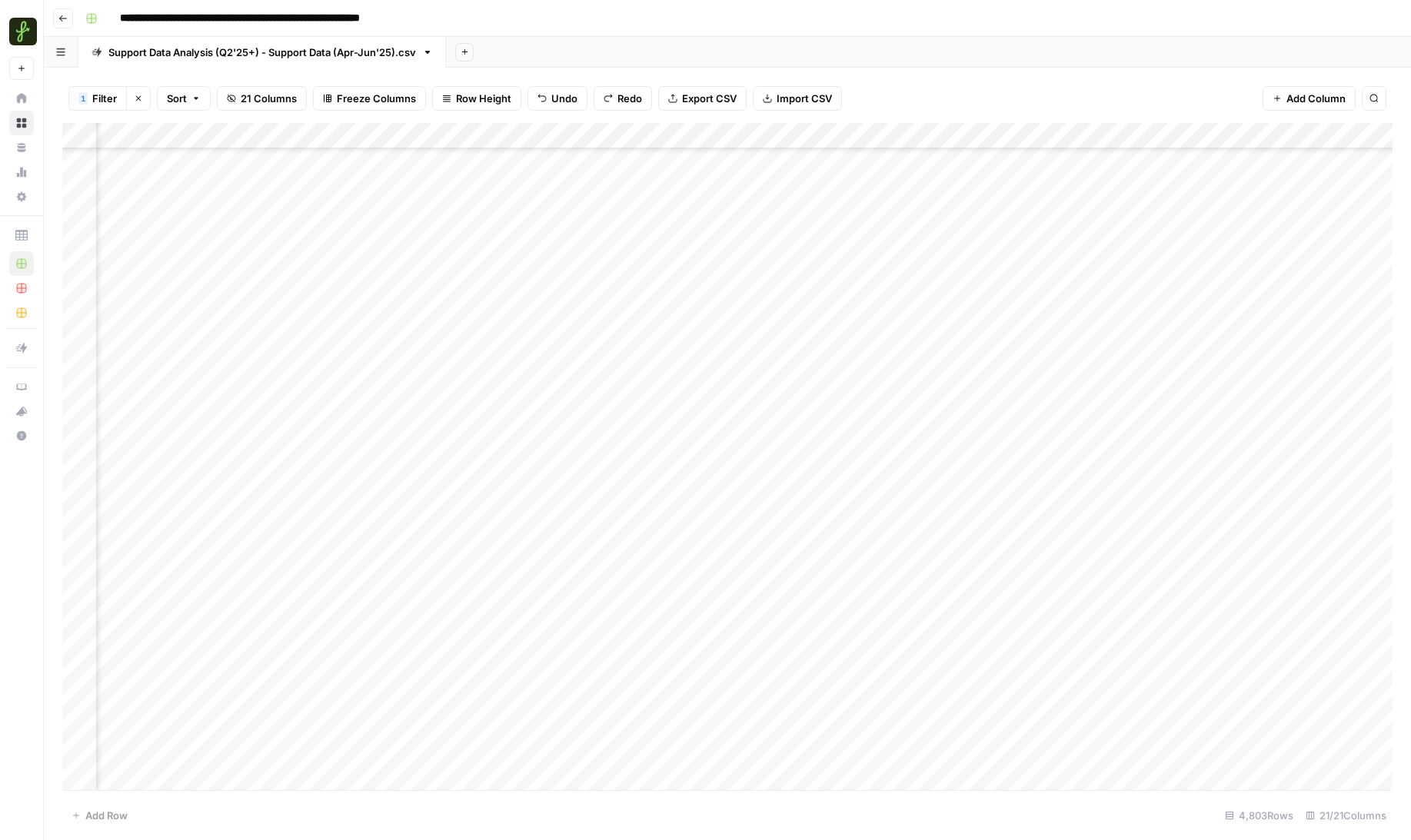 scroll, scrollTop: 84953, scrollLeft: 308, axis: both 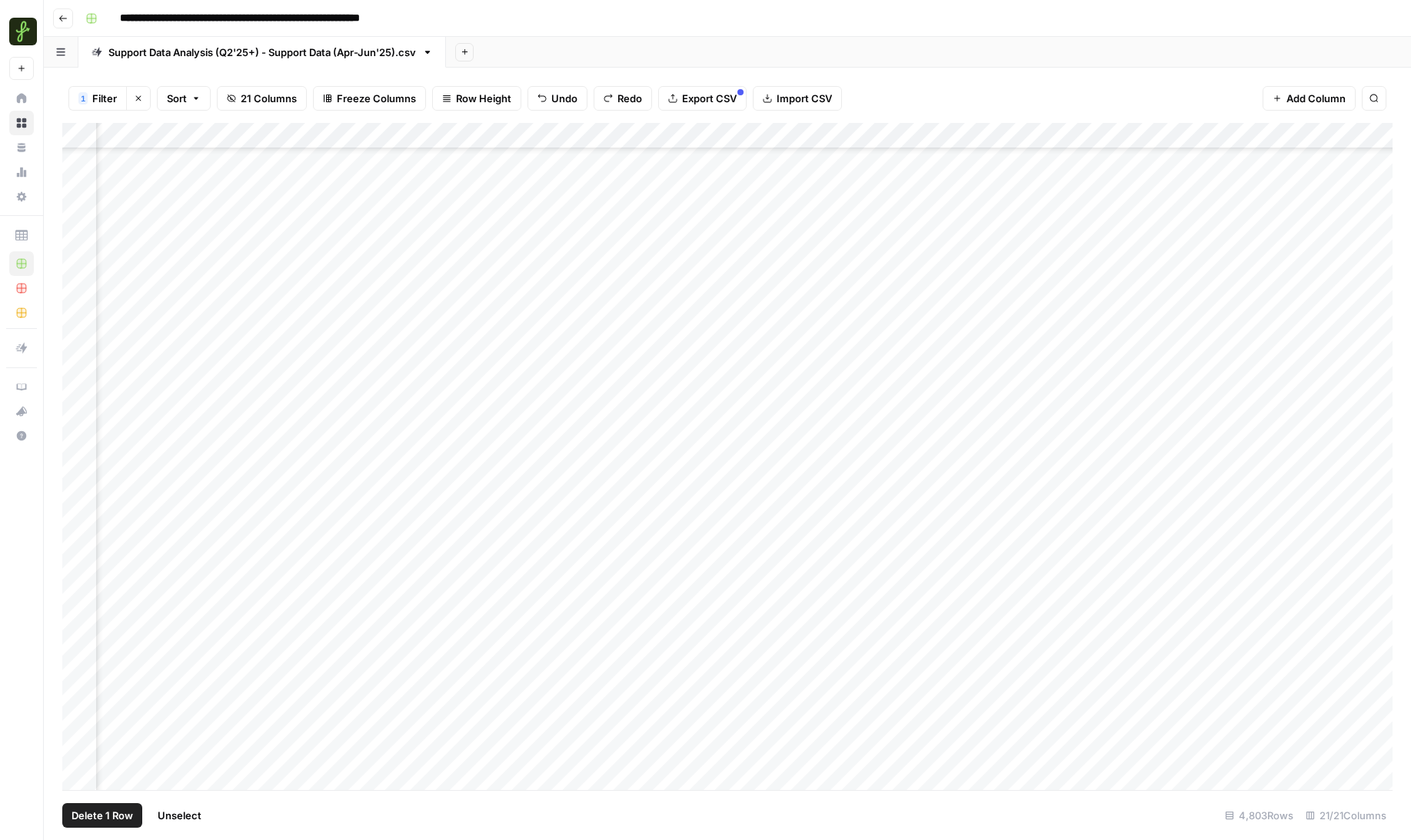 click on "Add Column" at bounding box center (727, 457) 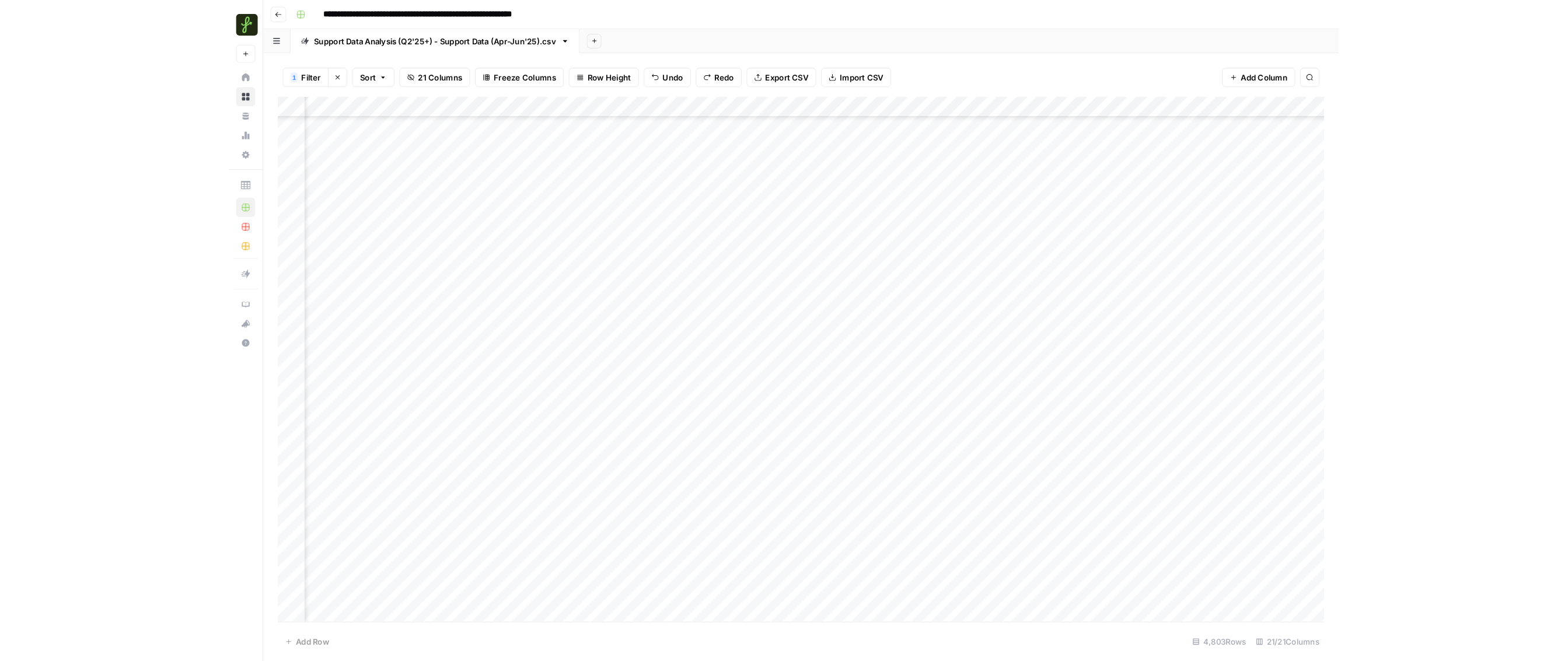 scroll, scrollTop: 0, scrollLeft: 234, axis: horizontal 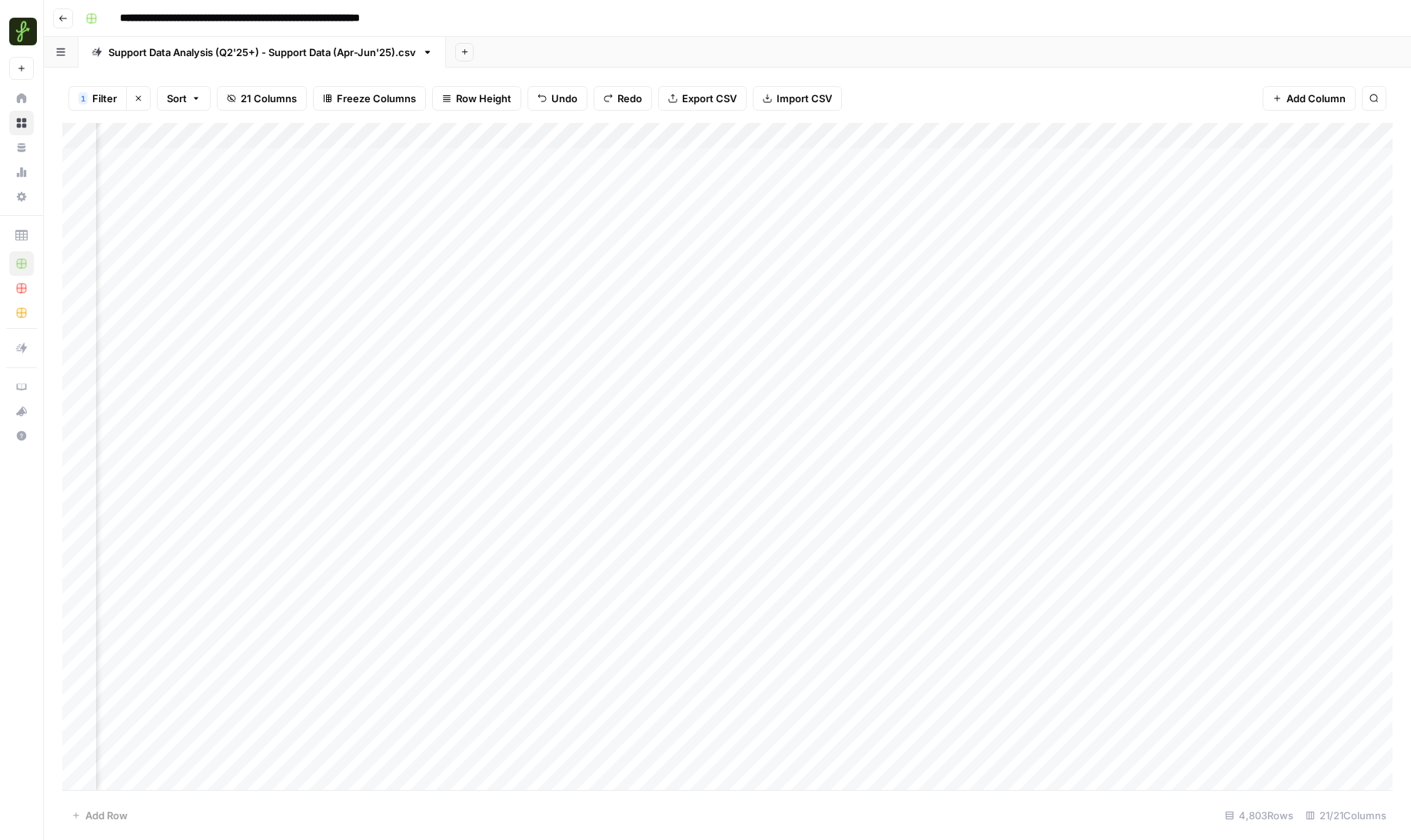 click on "Add Column" at bounding box center [727, 457] 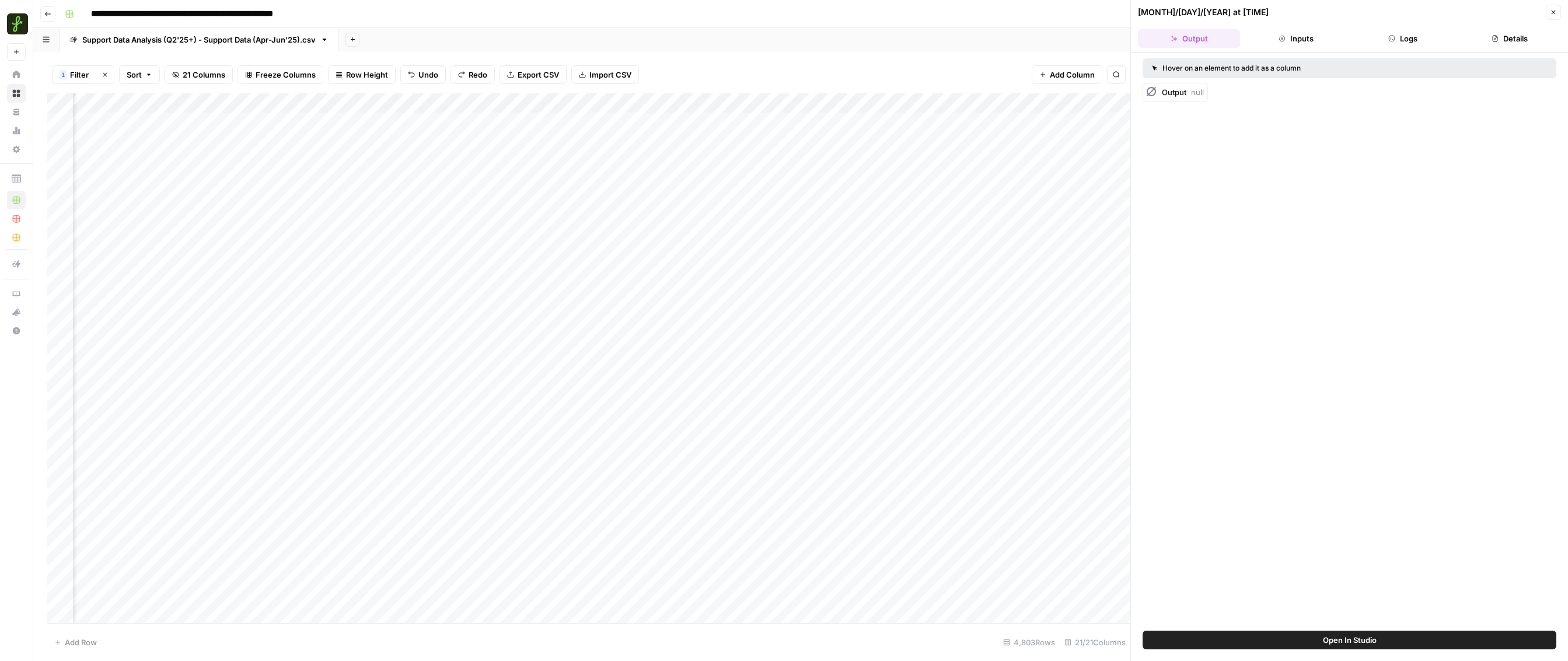 click on "Add Column" at bounding box center [589, 358] 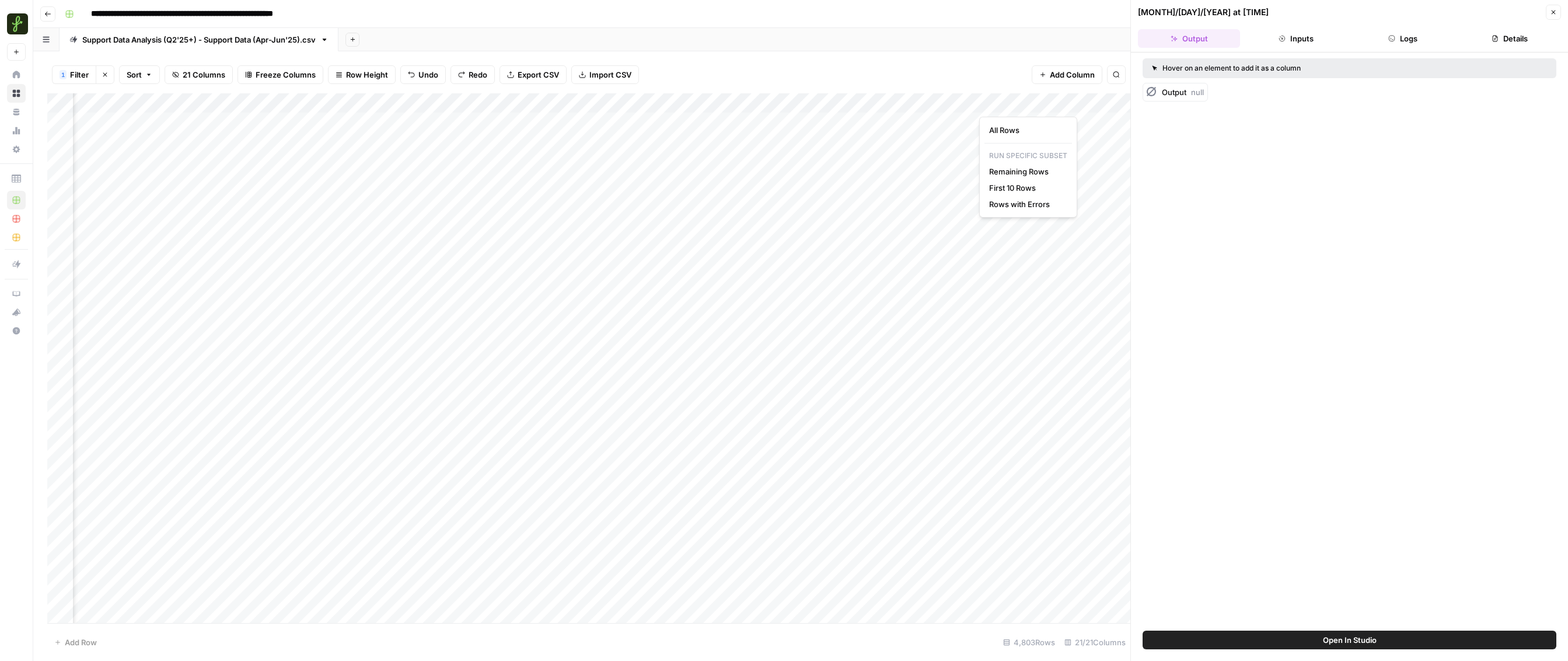 click on "Add Column" at bounding box center [589, 358] 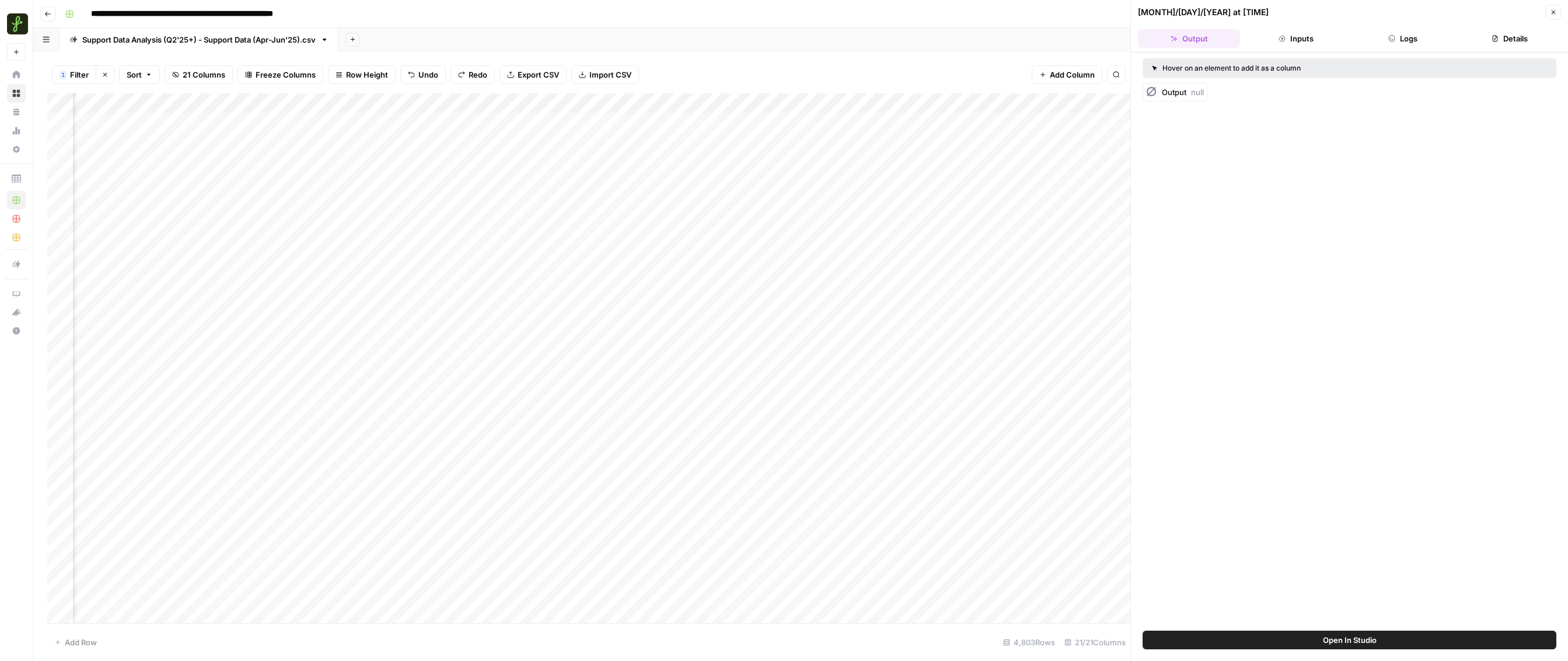 scroll, scrollTop: 0, scrollLeft: 519, axis: horizontal 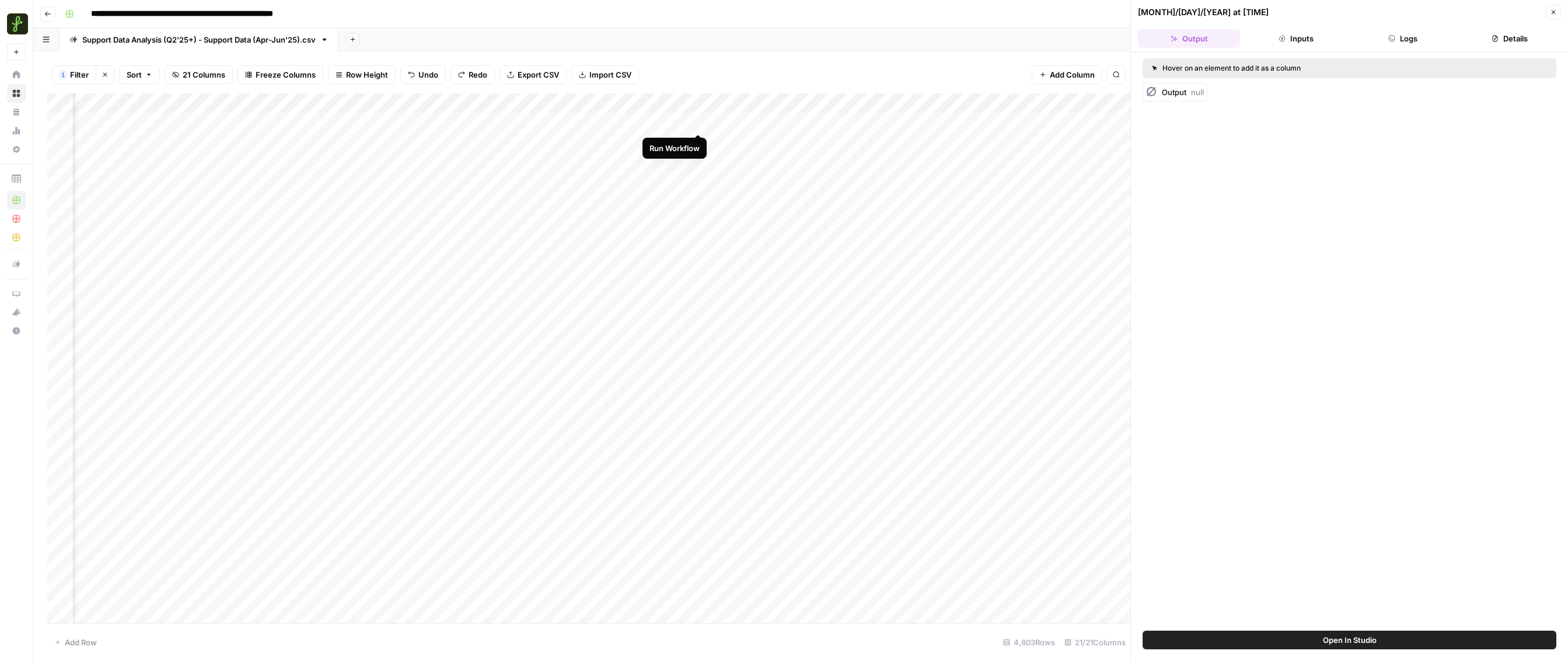 click on "Add Column" at bounding box center [589, 358] 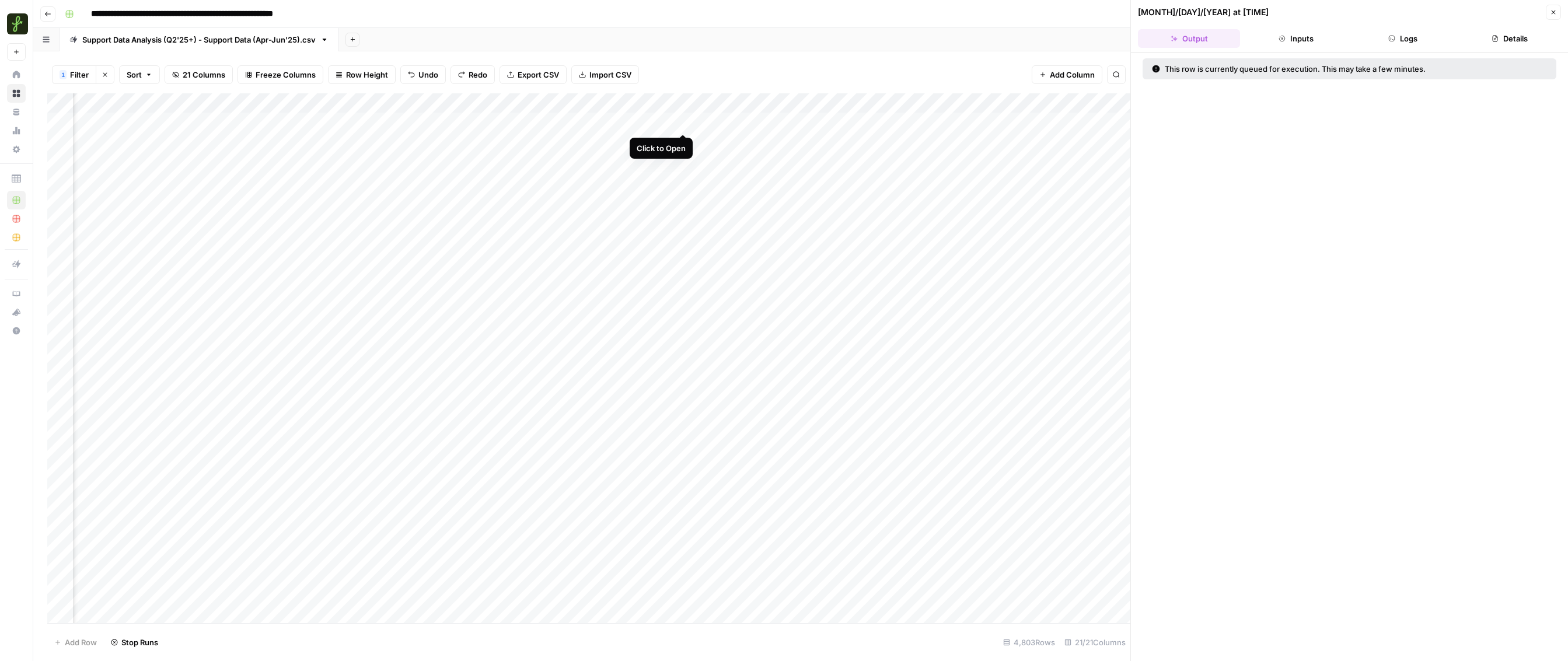 click on "Add Column" at bounding box center [589, 358] 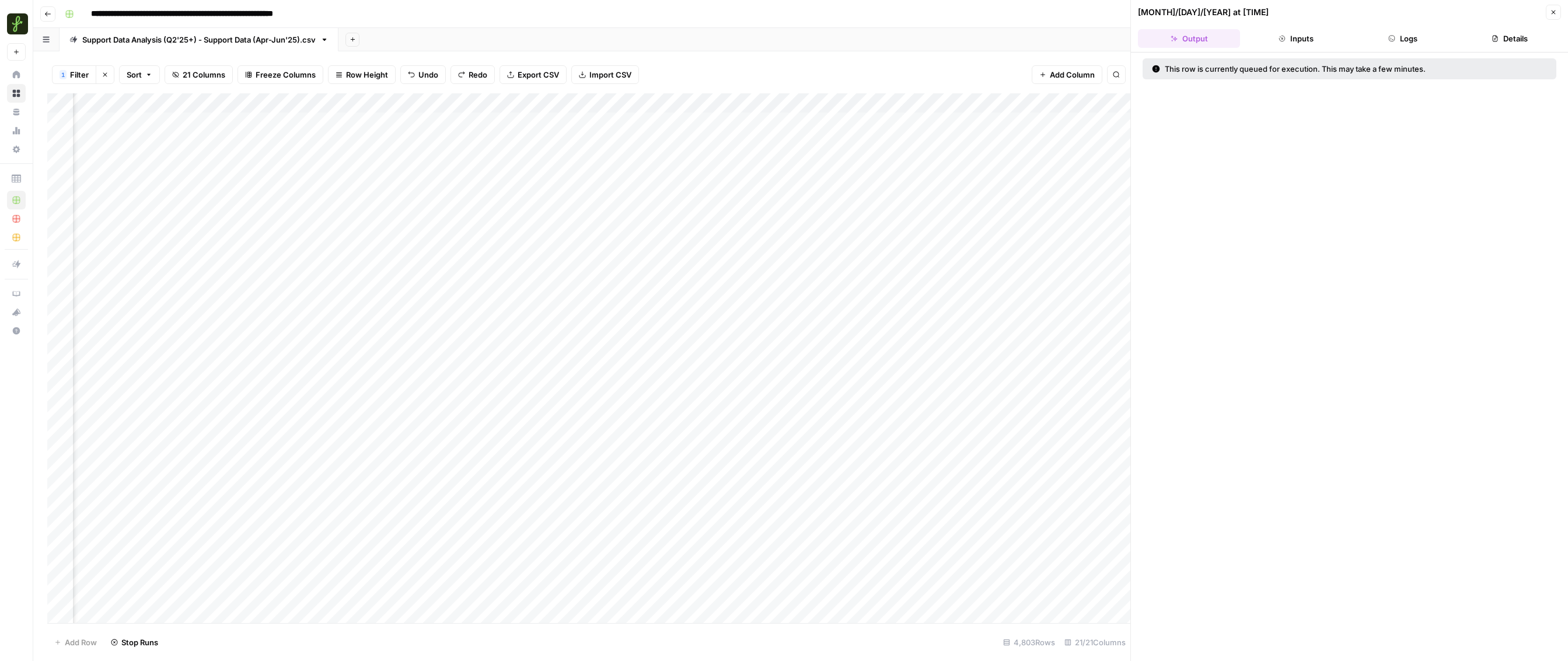 click on "Add Column" at bounding box center (589, 358) 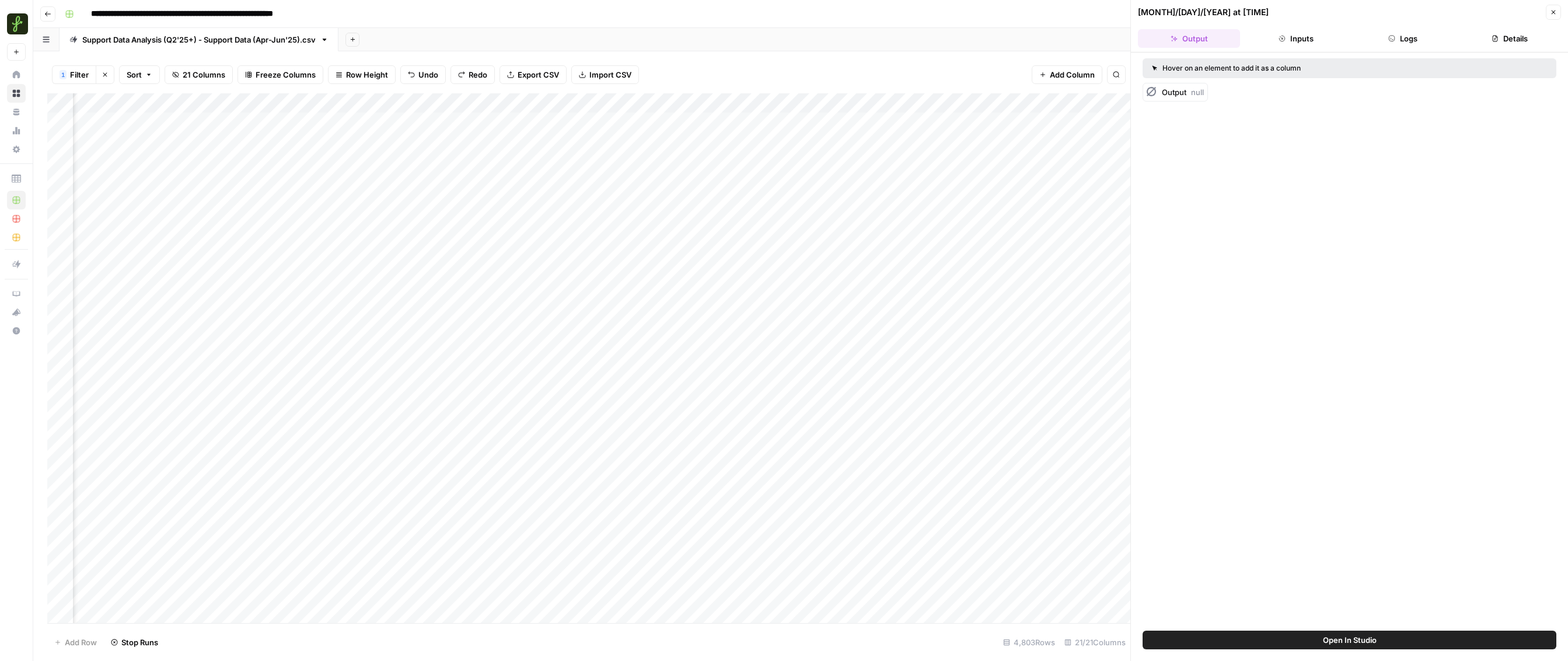 click at bounding box center (656, 122) 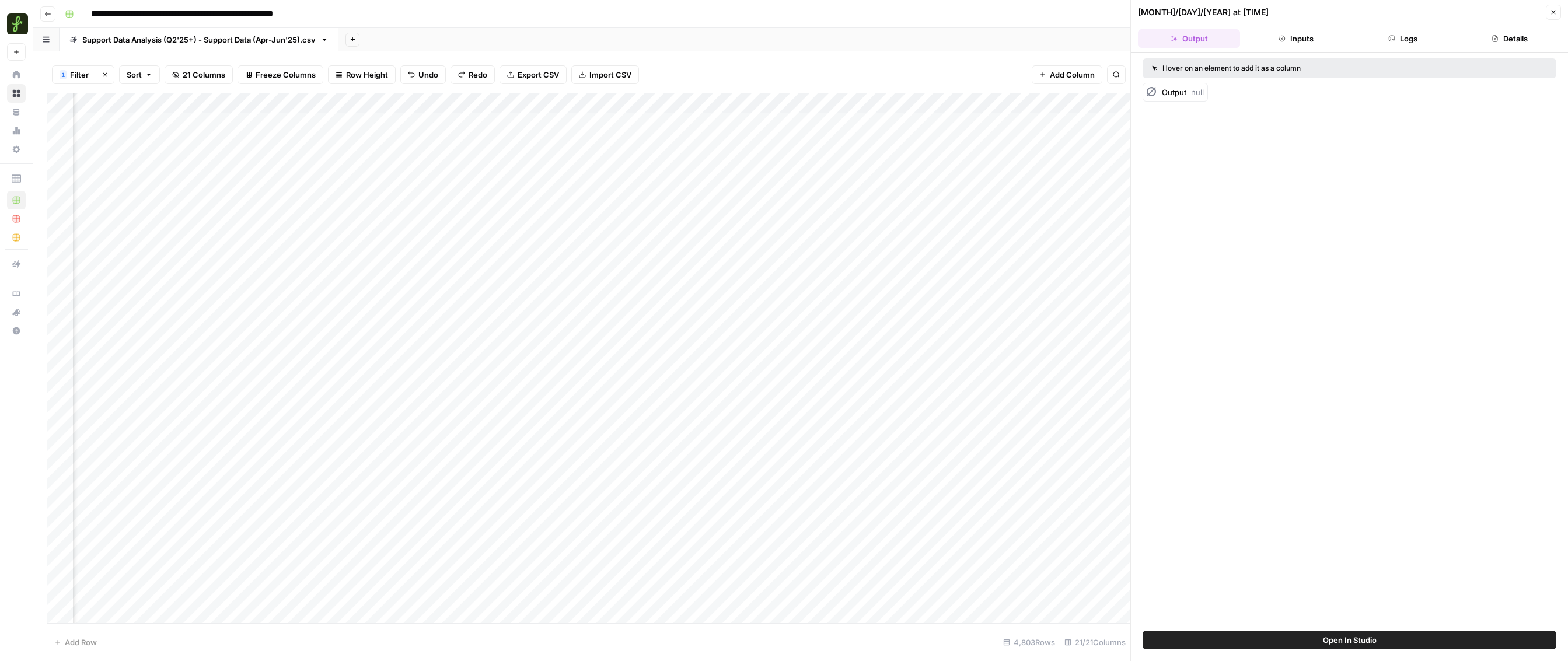 click on "Add Column" at bounding box center (589, 358) 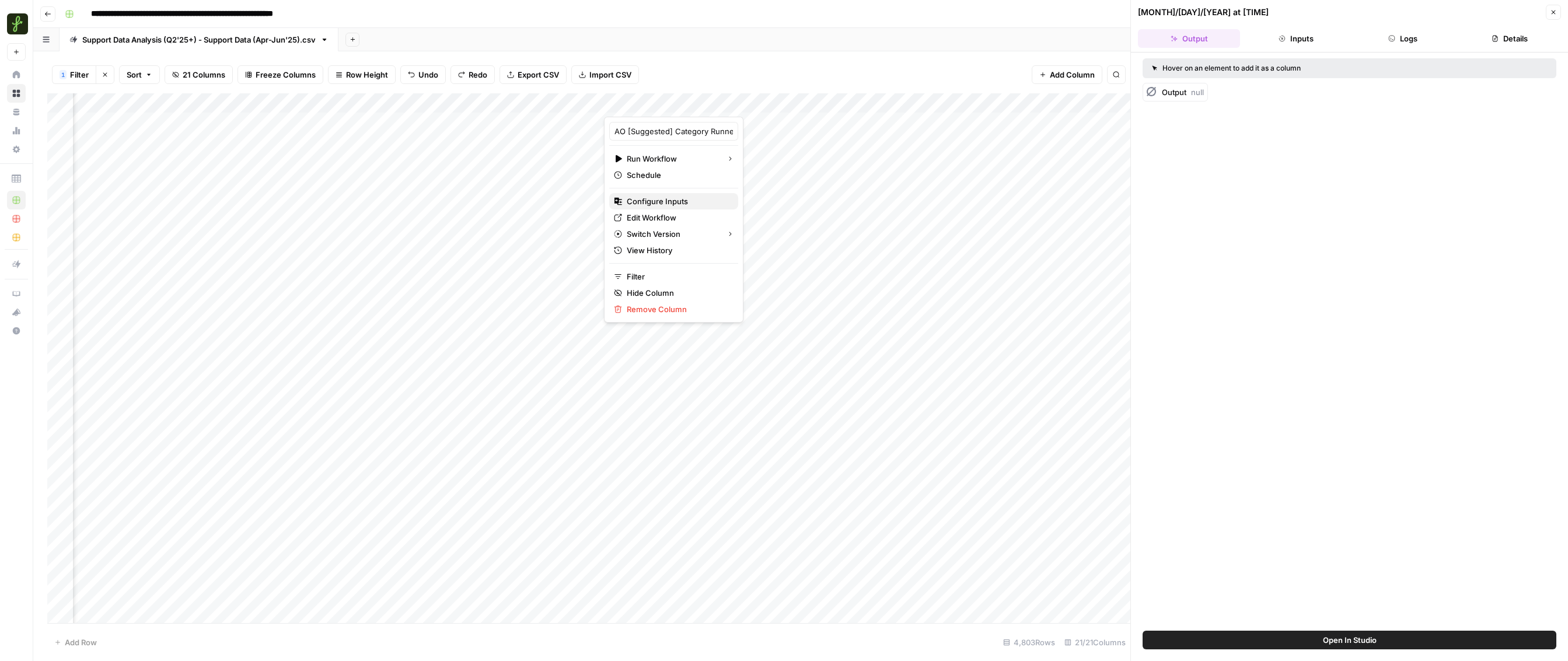 click on "Configure Inputs" at bounding box center (657, 201) 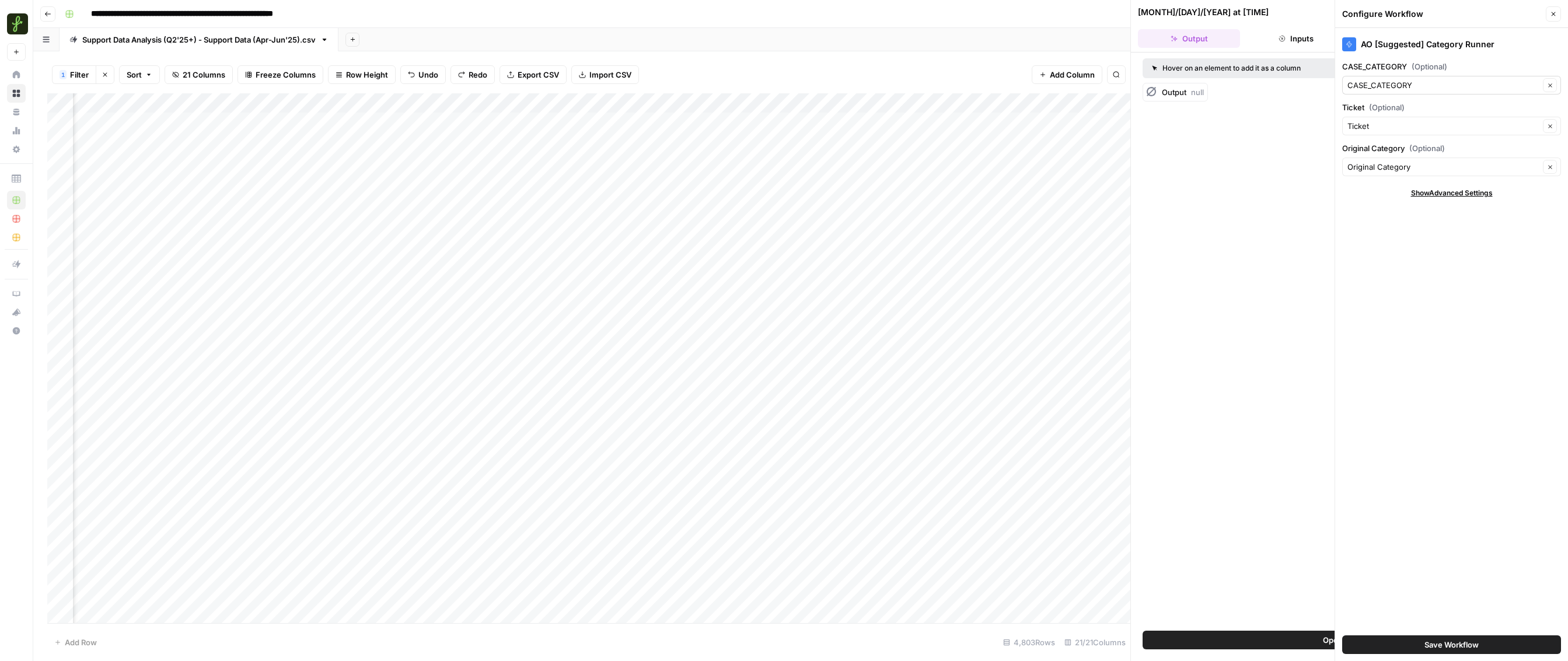click on "CASE_CATEGORY Clear" at bounding box center [1451, 85] 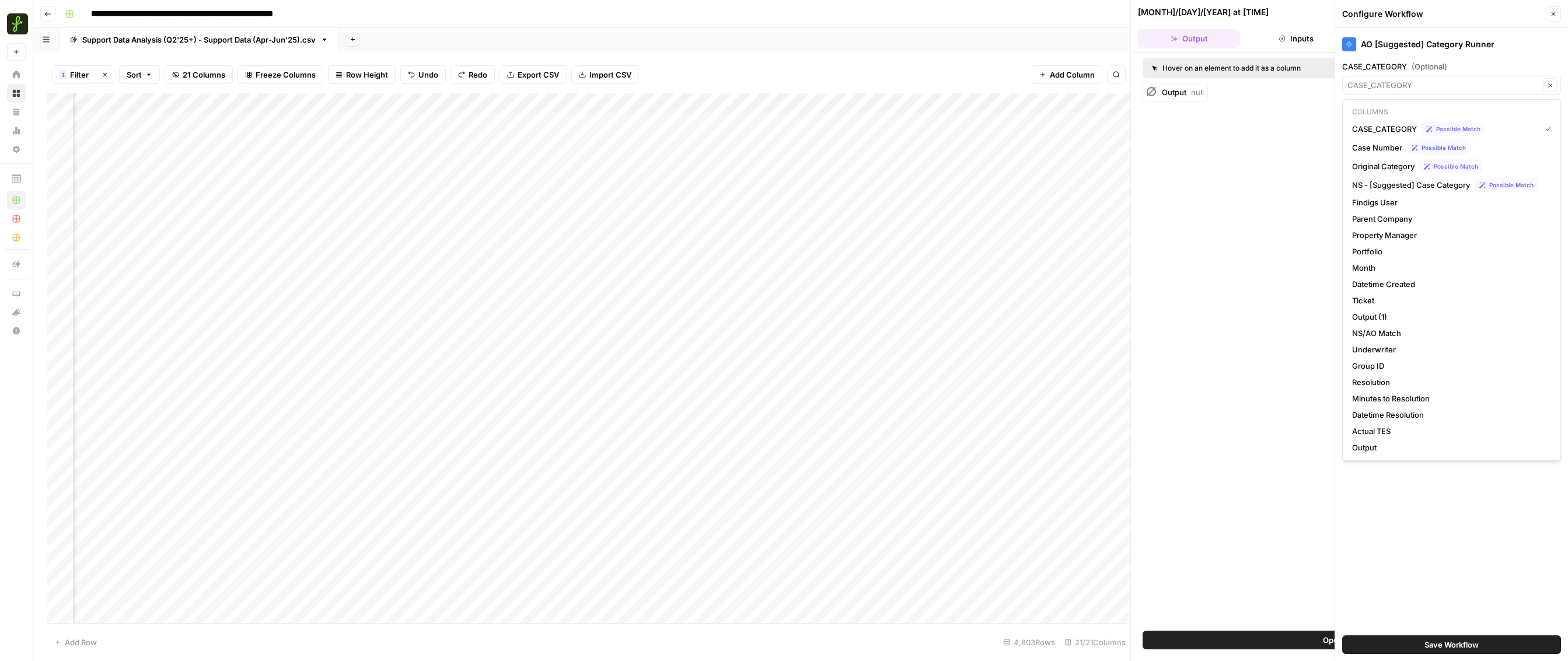 type on "CASE_CATEGORY" 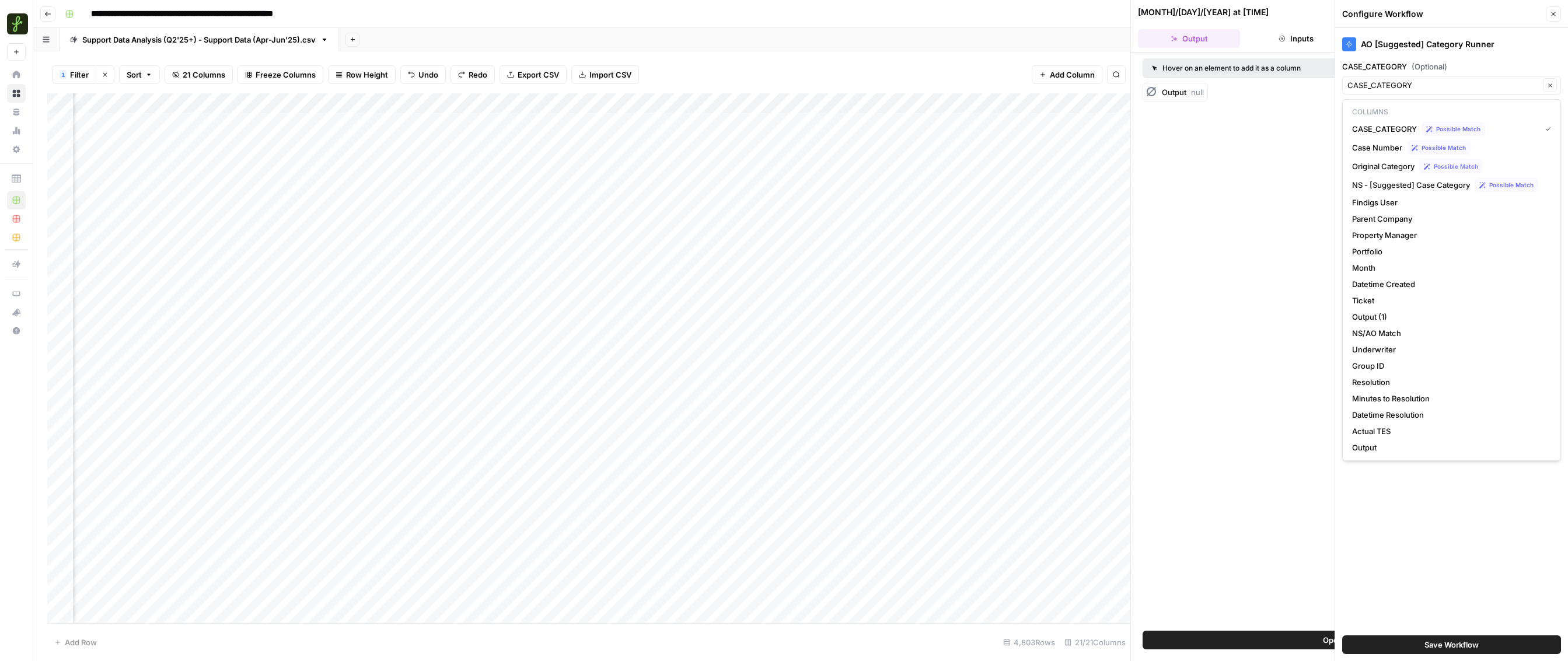 click on "Hover on an element to add it as a column Output null" at bounding box center [1349, 341] 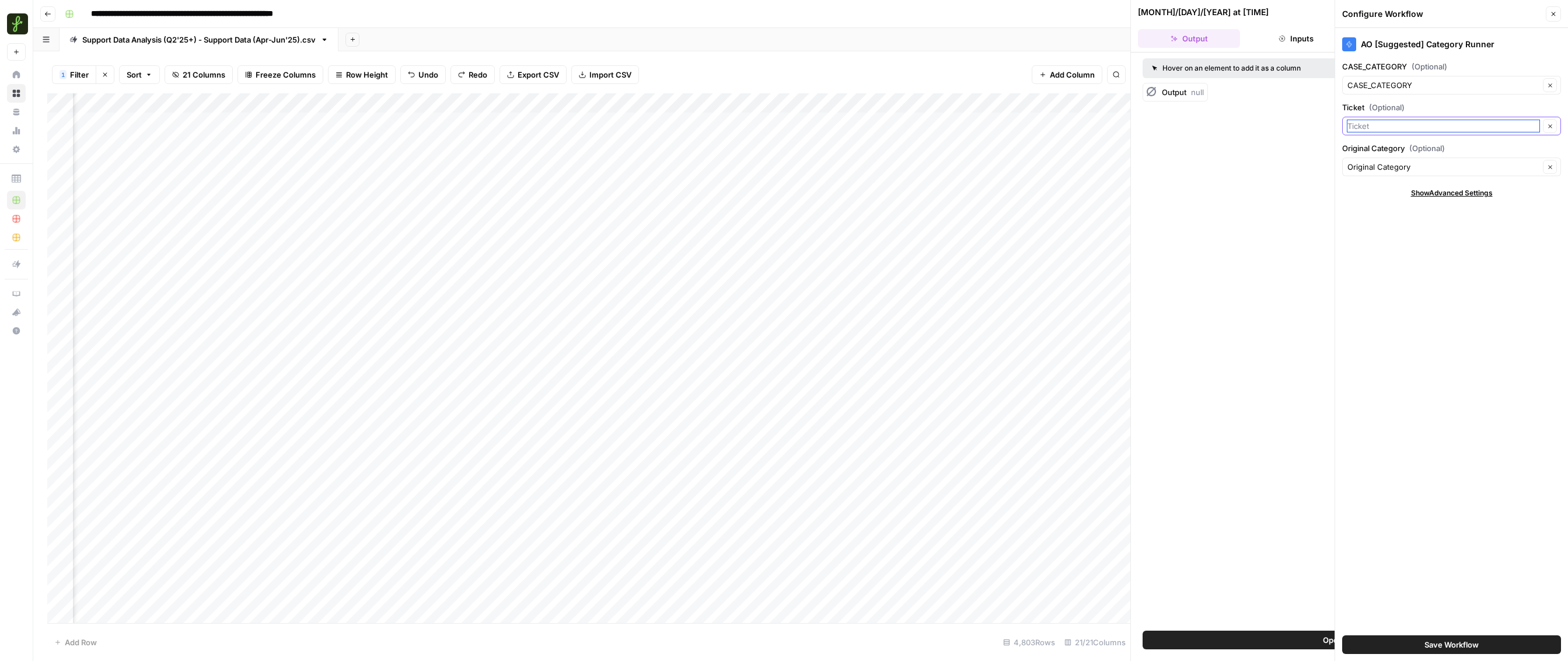 click on "Ticket   (Optional)" at bounding box center [1443, 126] 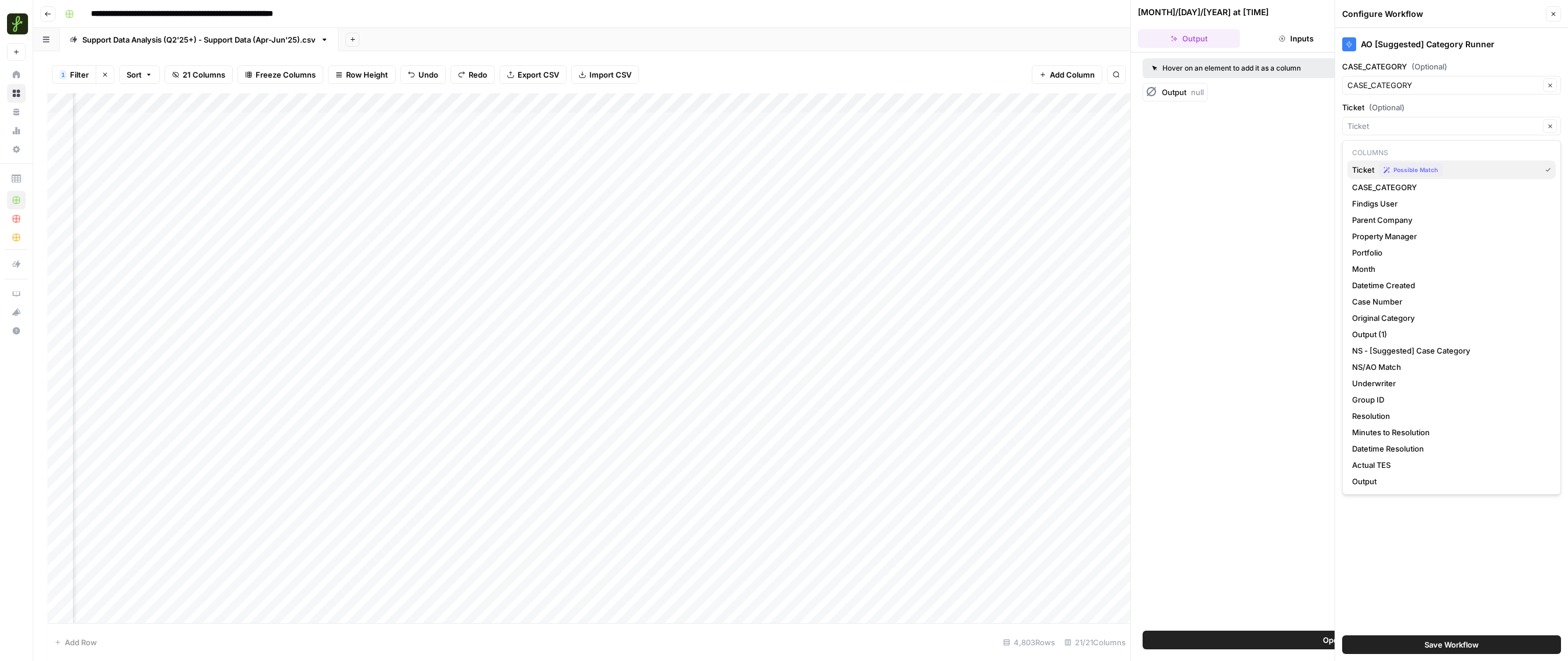 click on "Ticket Possible Match" at bounding box center (1451, 170) 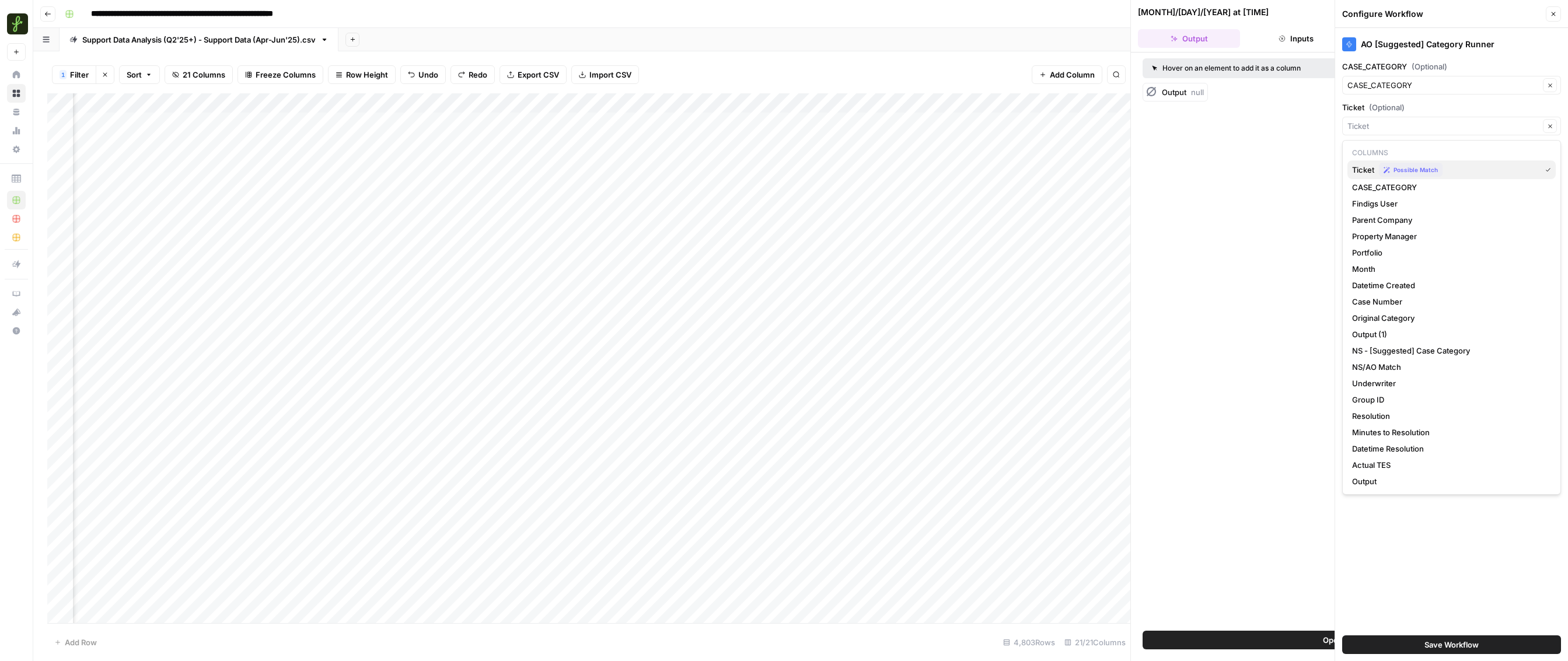 type on "Ticket" 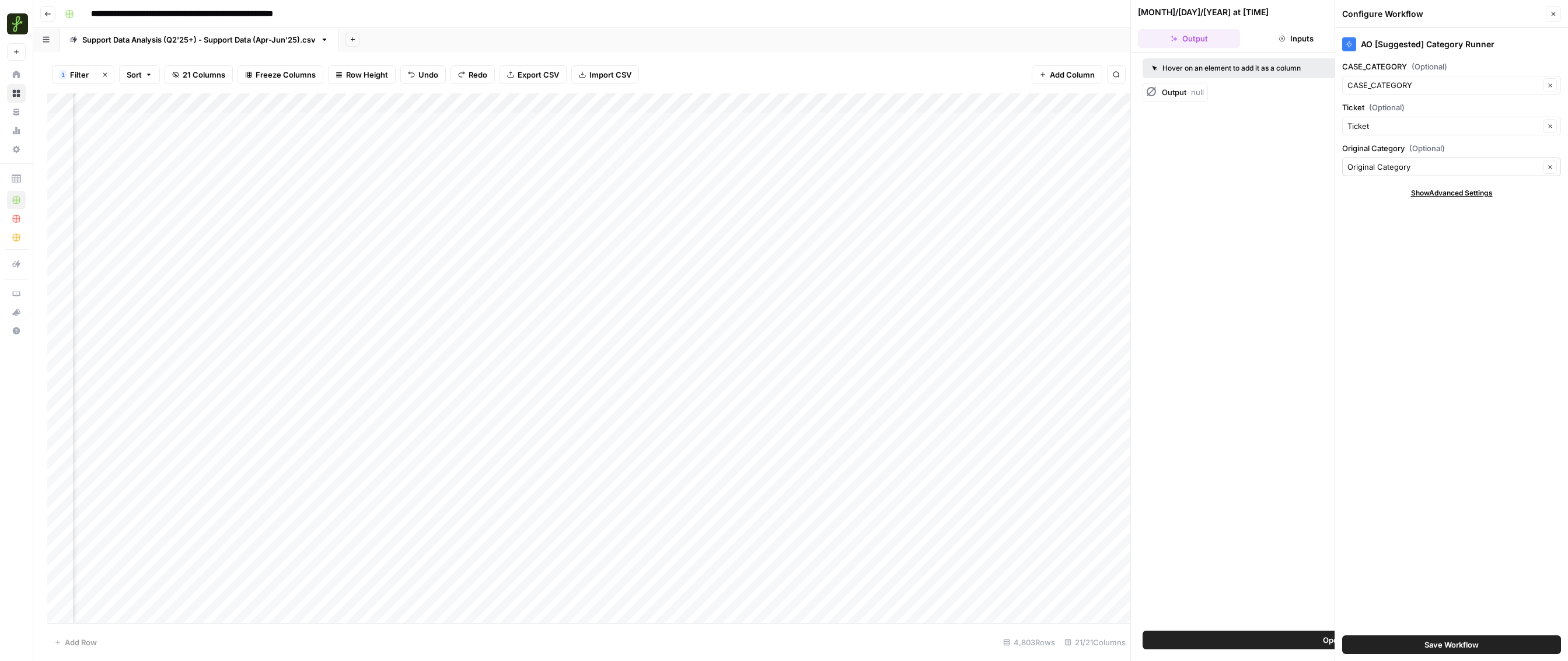 click on "Original Category Clear" at bounding box center [1451, 167] 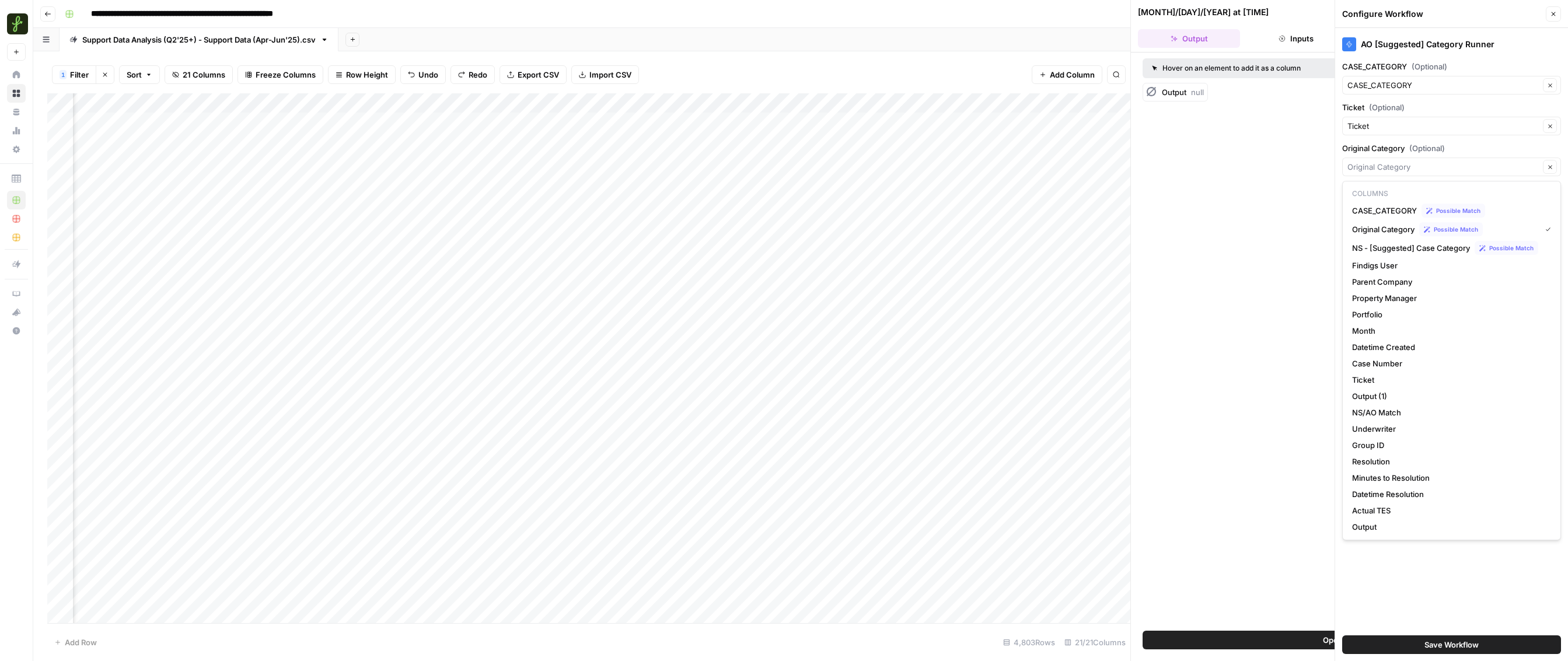 type on "Original Category" 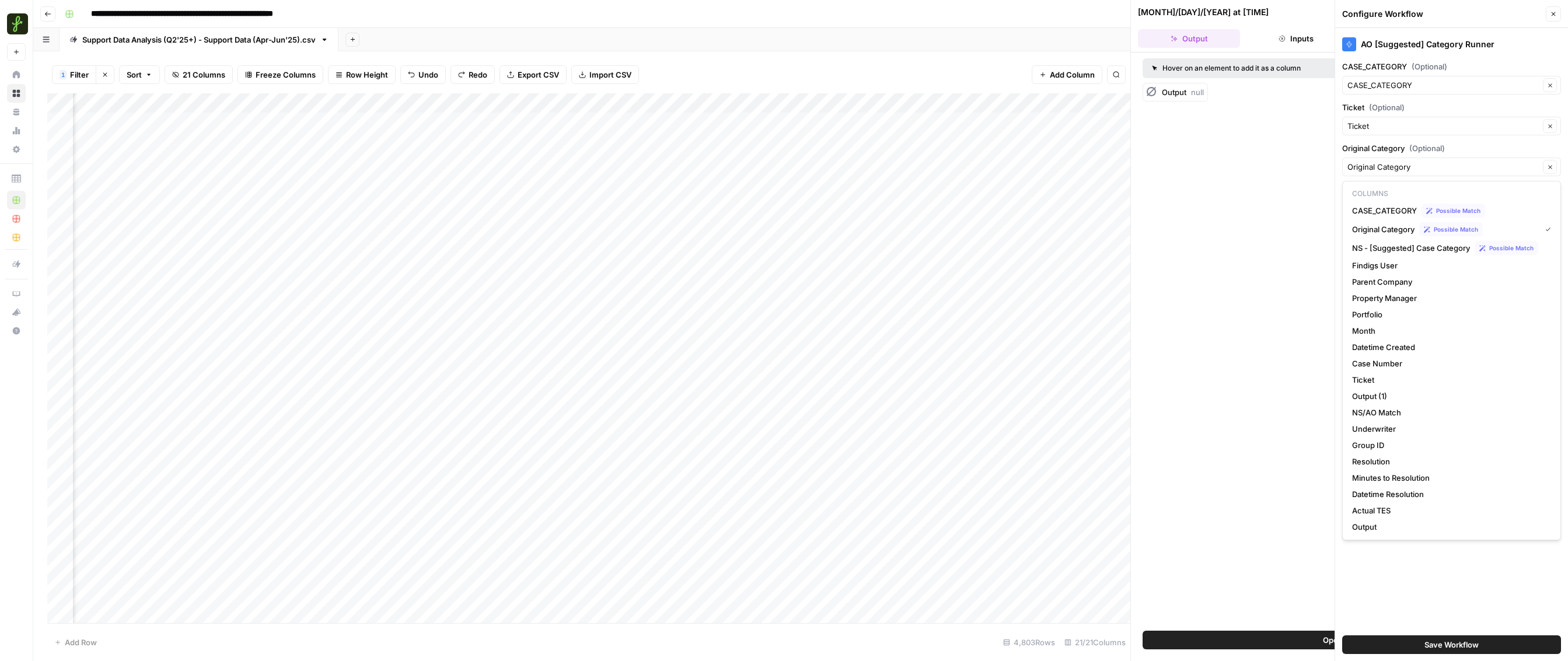 click on "Hover on an element to add it as a column Output null" at bounding box center [1349, 341] 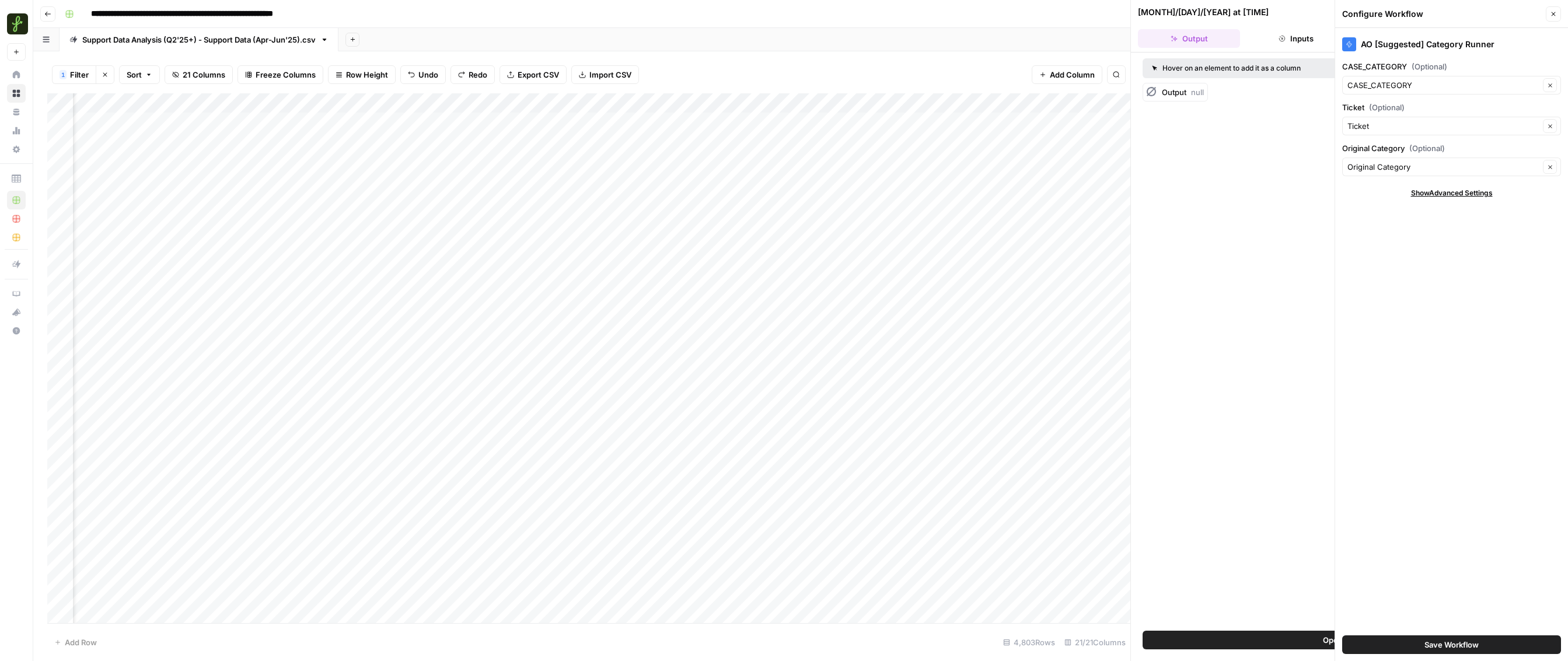 scroll, scrollTop: 0, scrollLeft: 0, axis: both 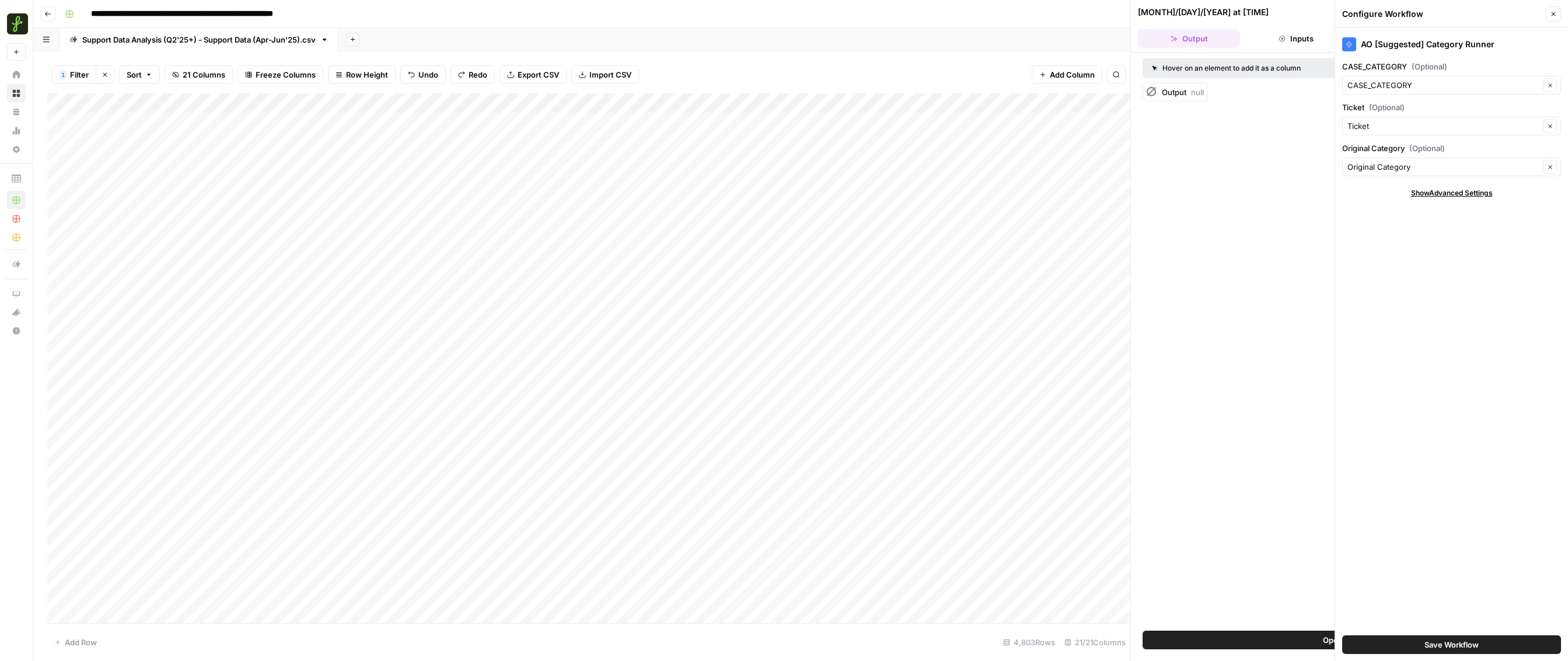click on "Add Column" at bounding box center [589, 358] 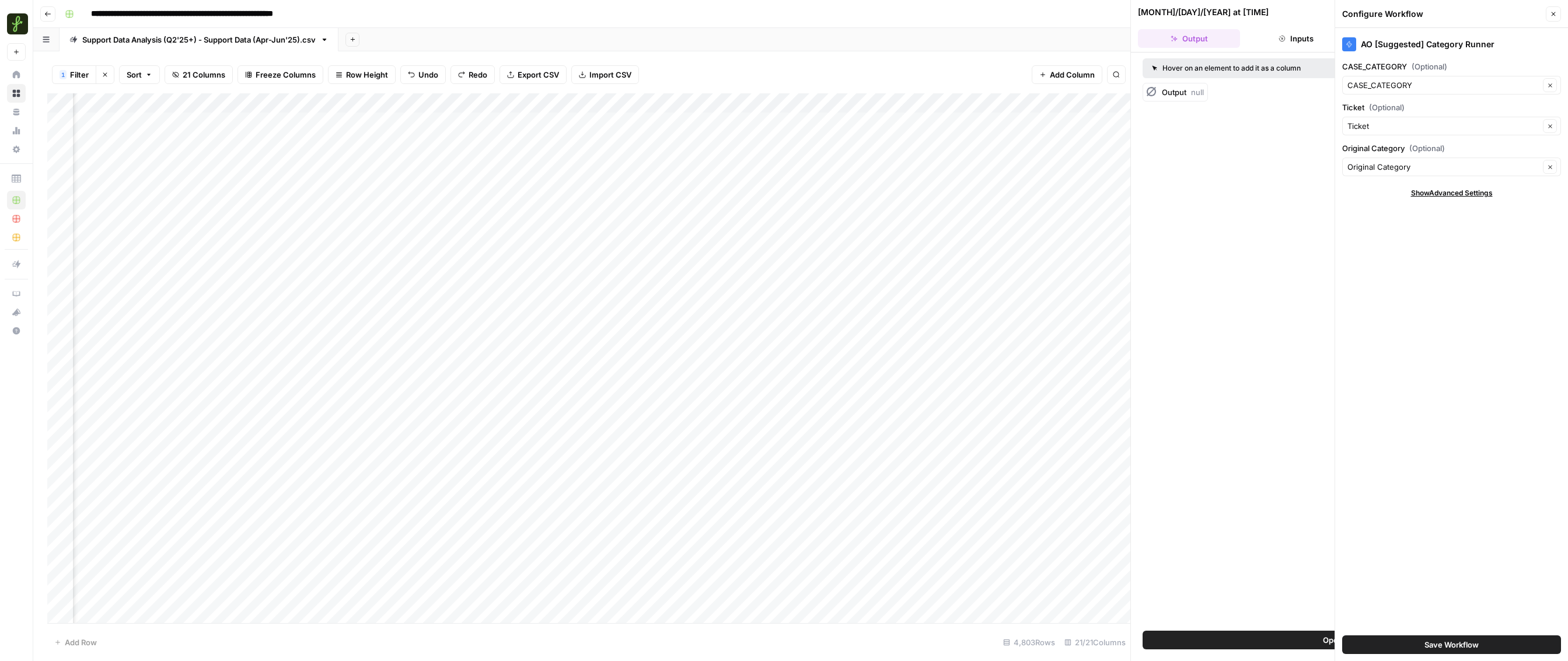 scroll, scrollTop: 0, scrollLeft: 323, axis: horizontal 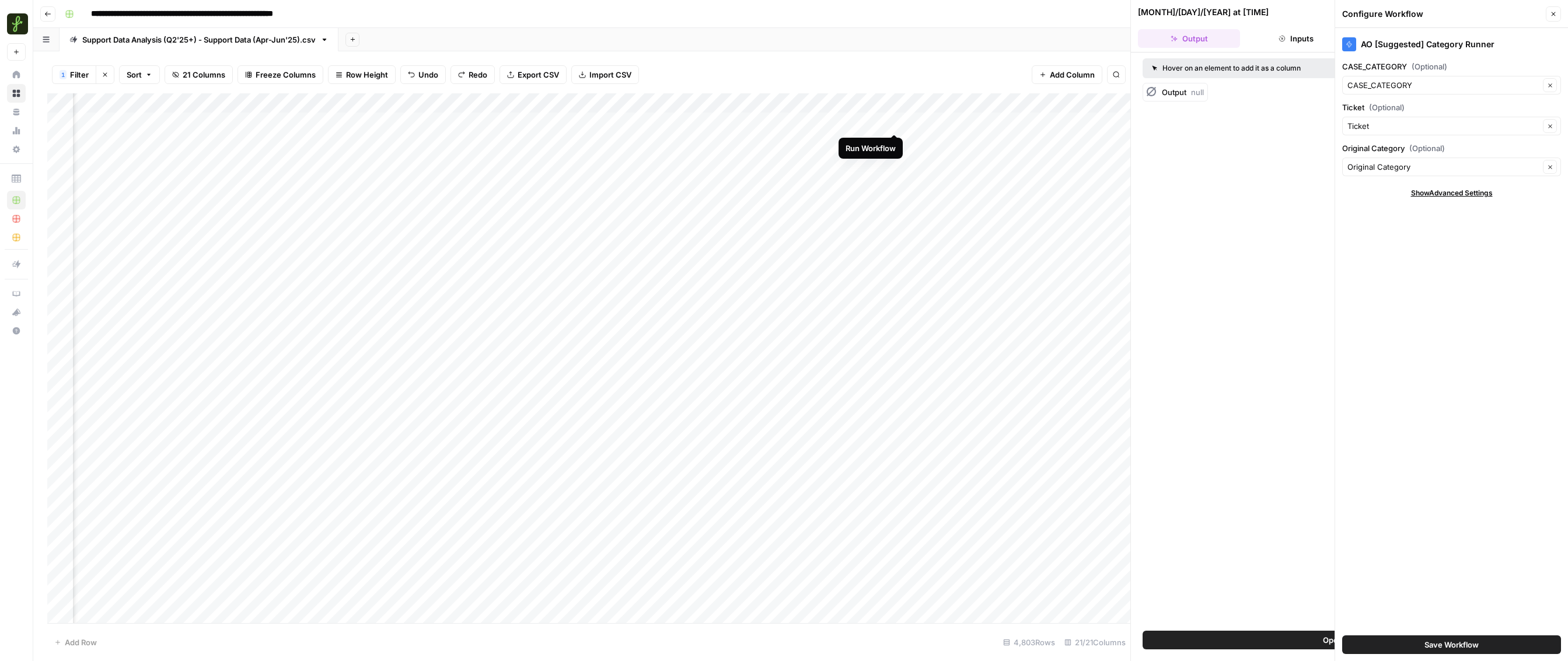 click on "Add Column" at bounding box center (589, 358) 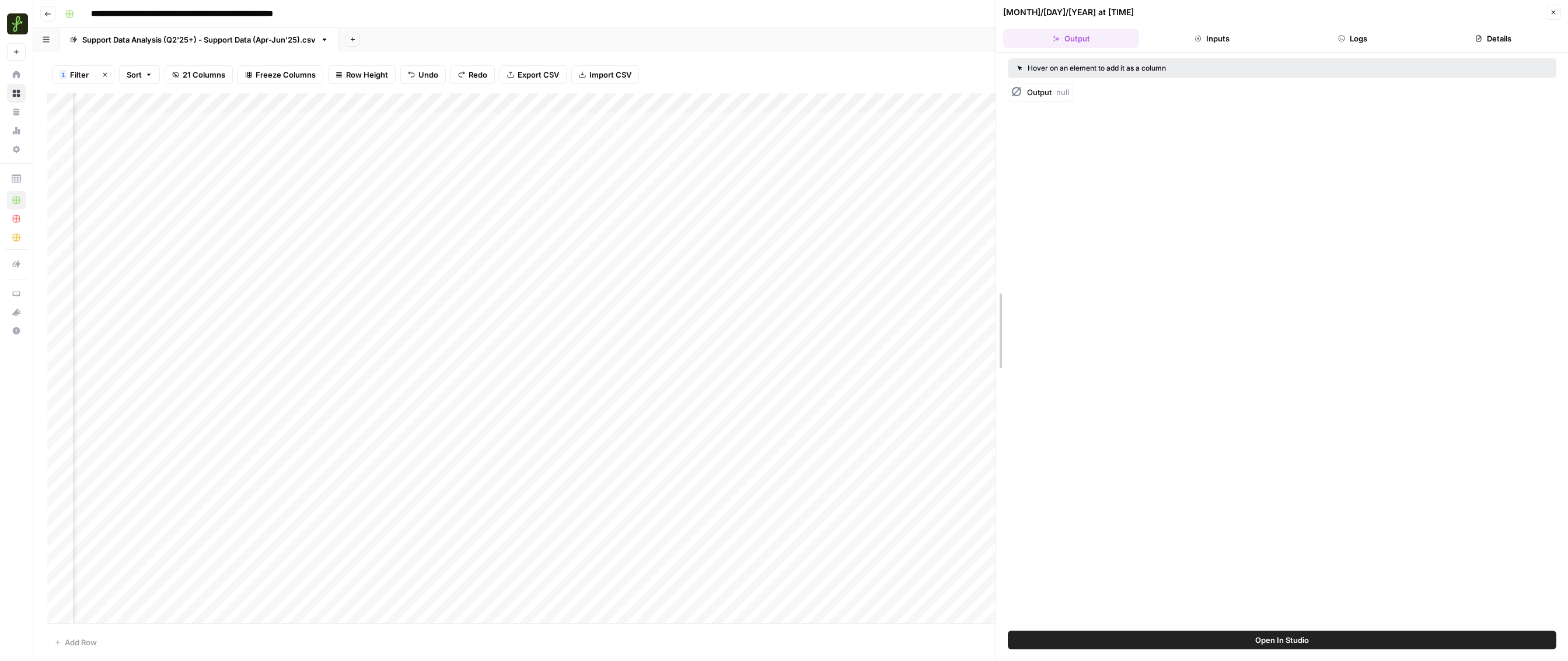 drag, startPoint x: 1128, startPoint y: 101, endPoint x: 993, endPoint y: 92, distance: 135.2997 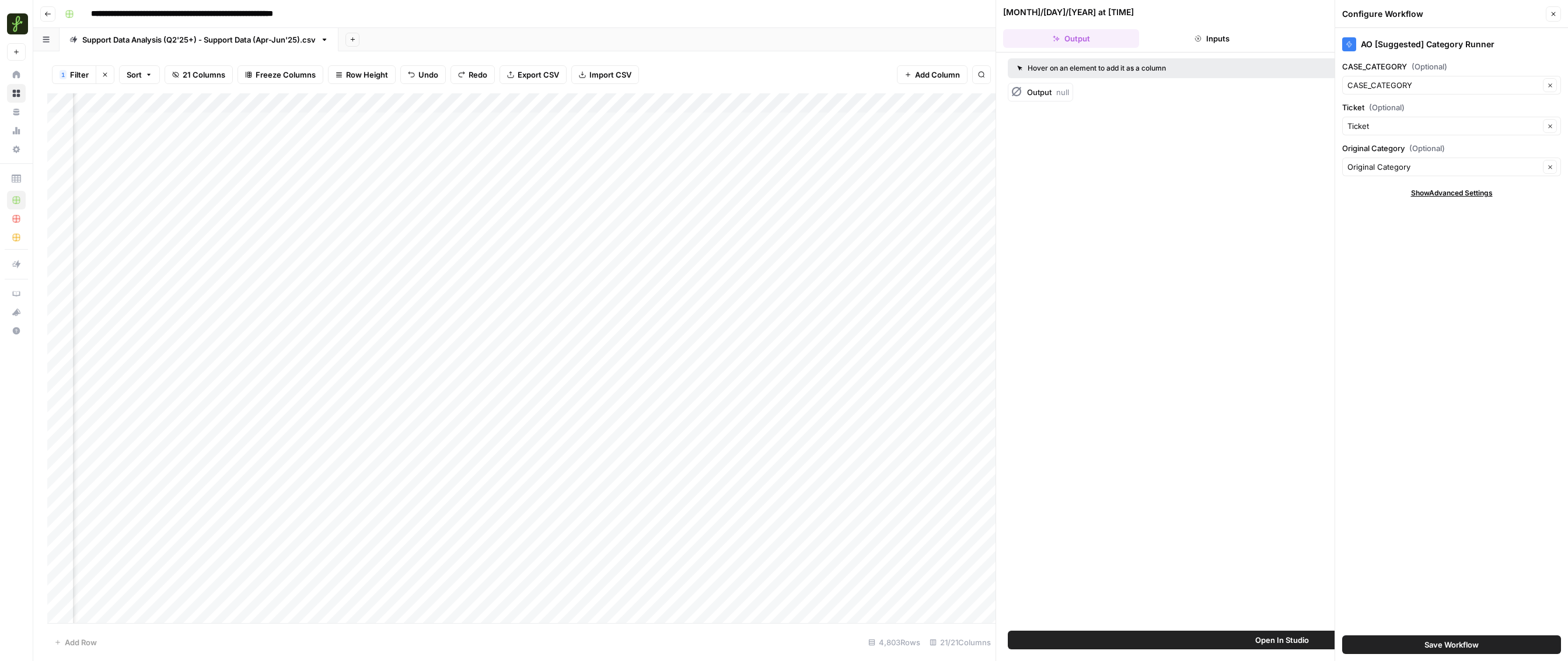 click on "Show  Advanced Settings" at bounding box center (1452, 193) 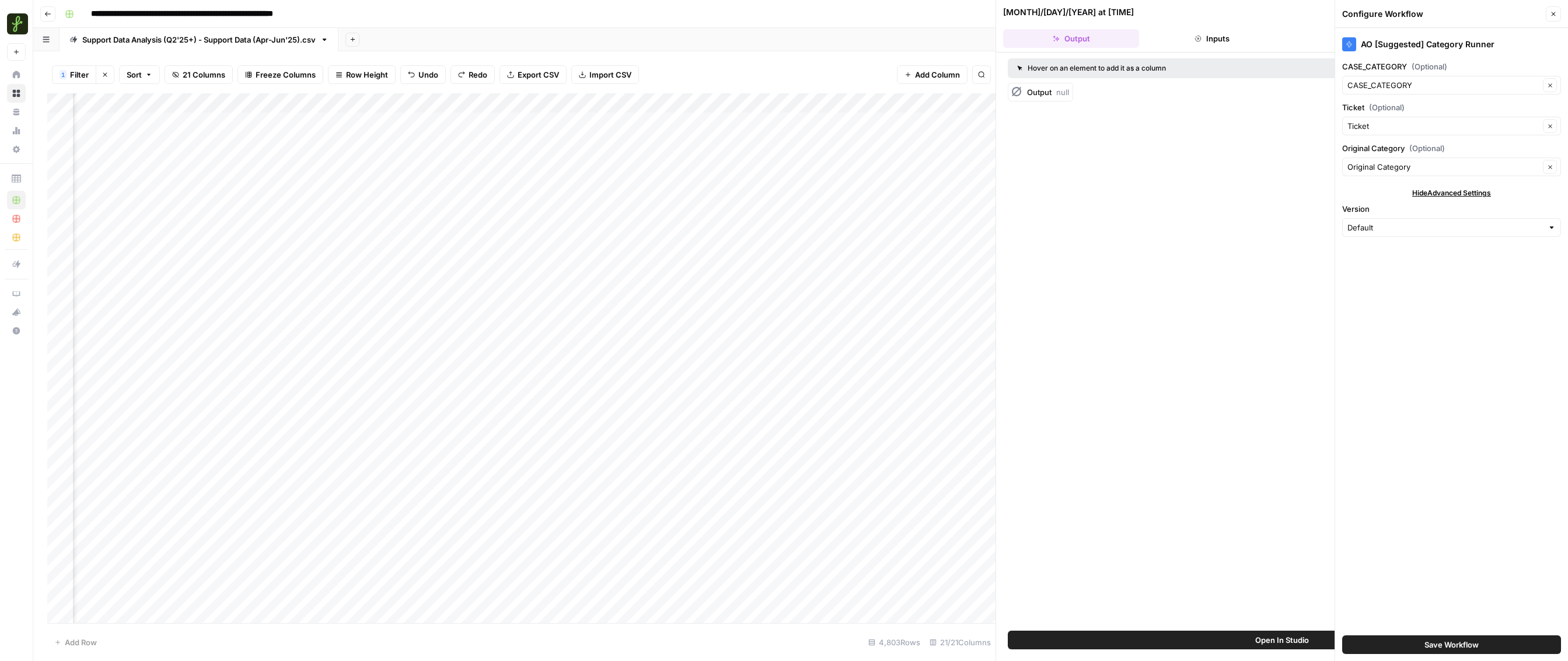 click on "Hide  Advanced Settings" at bounding box center (1451, 193) 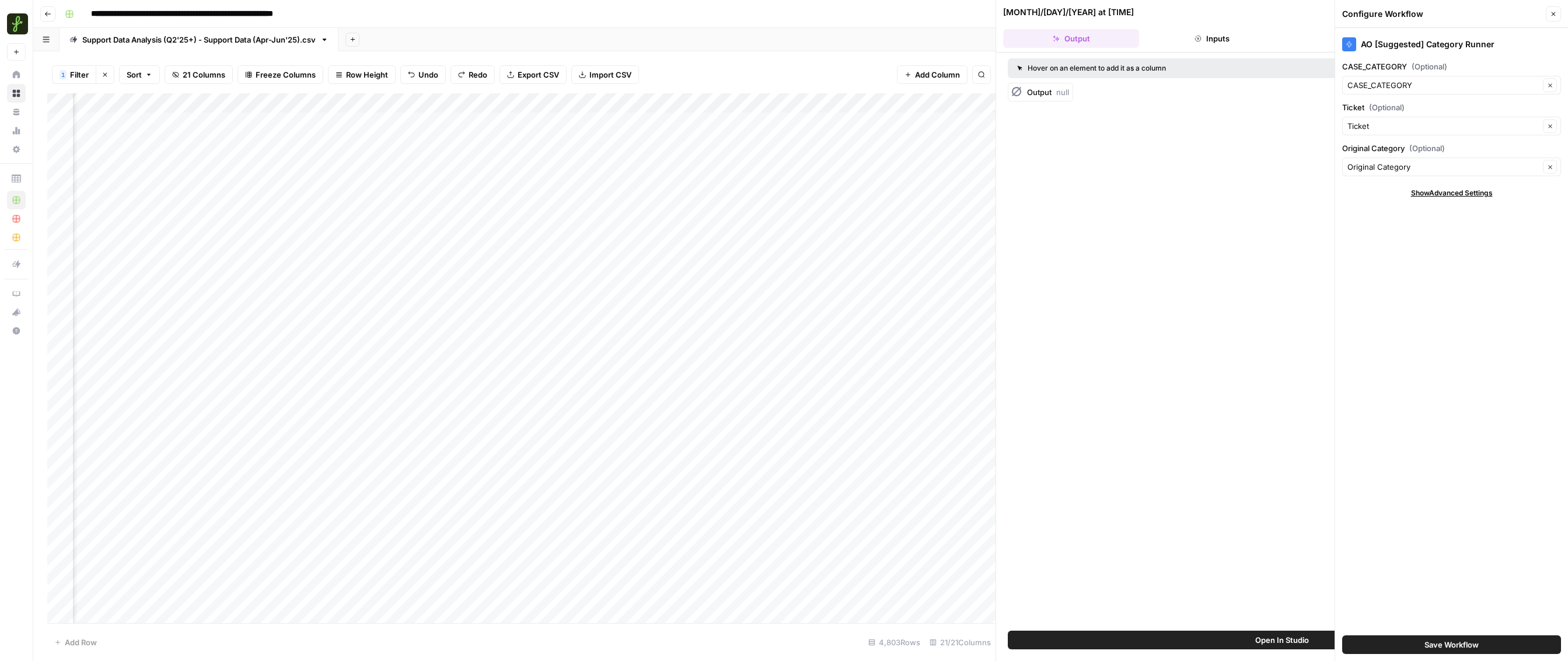 scroll, scrollTop: 0, scrollLeft: 420, axis: horizontal 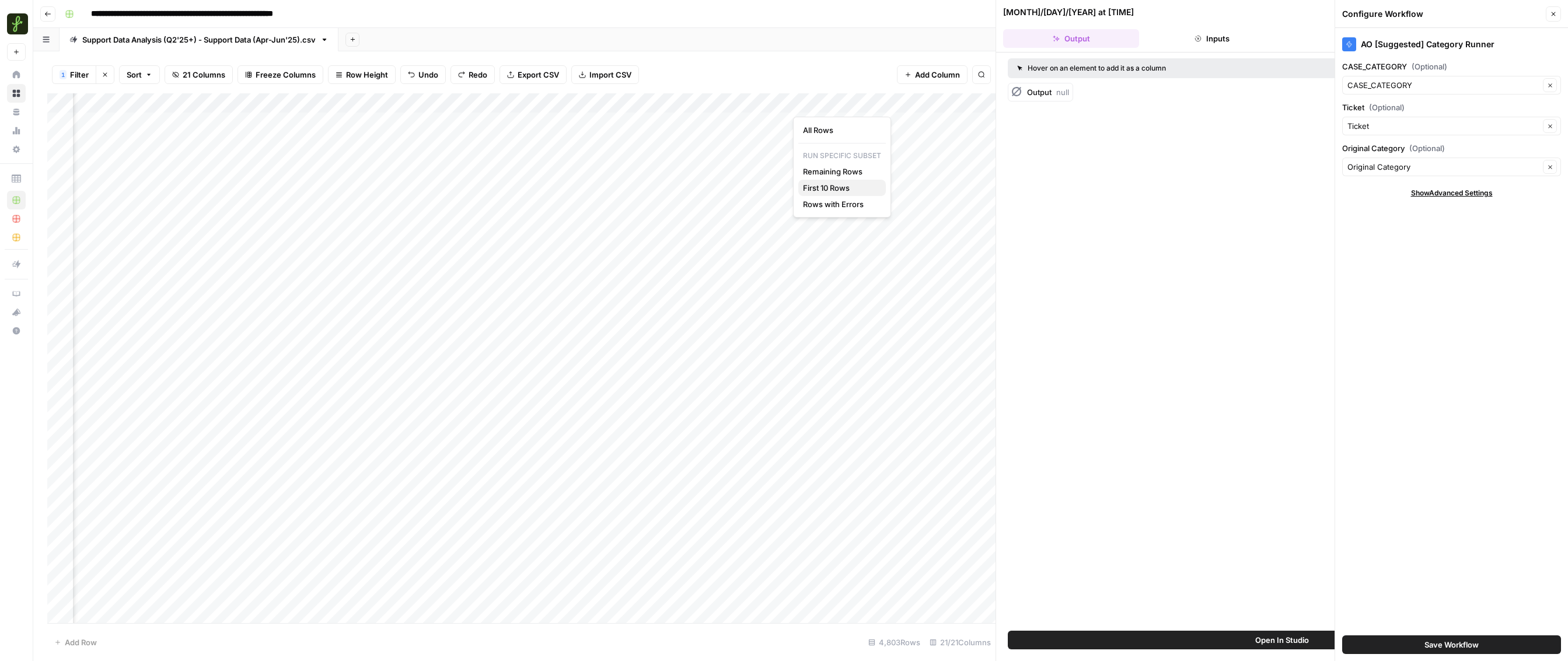 click on "First 10 Rows" at bounding box center (826, 188) 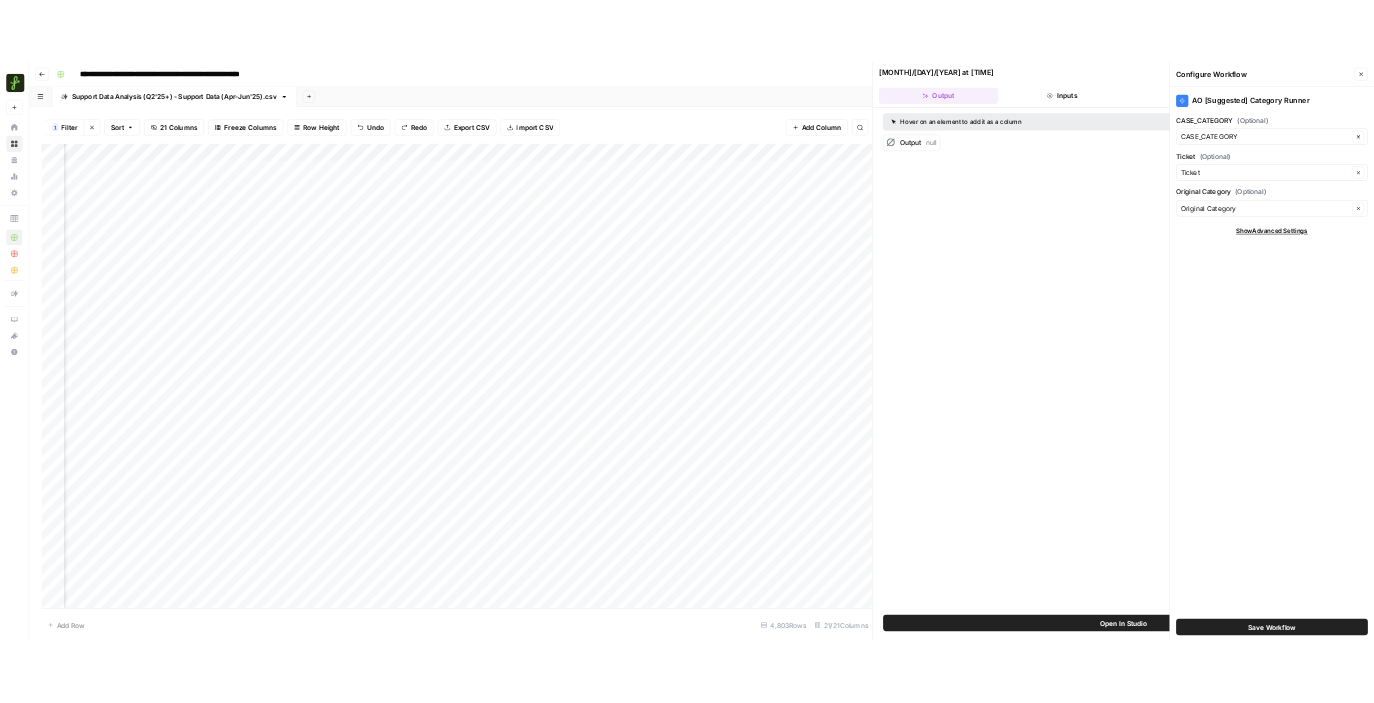 scroll, scrollTop: 2, scrollLeft: 720, axis: both 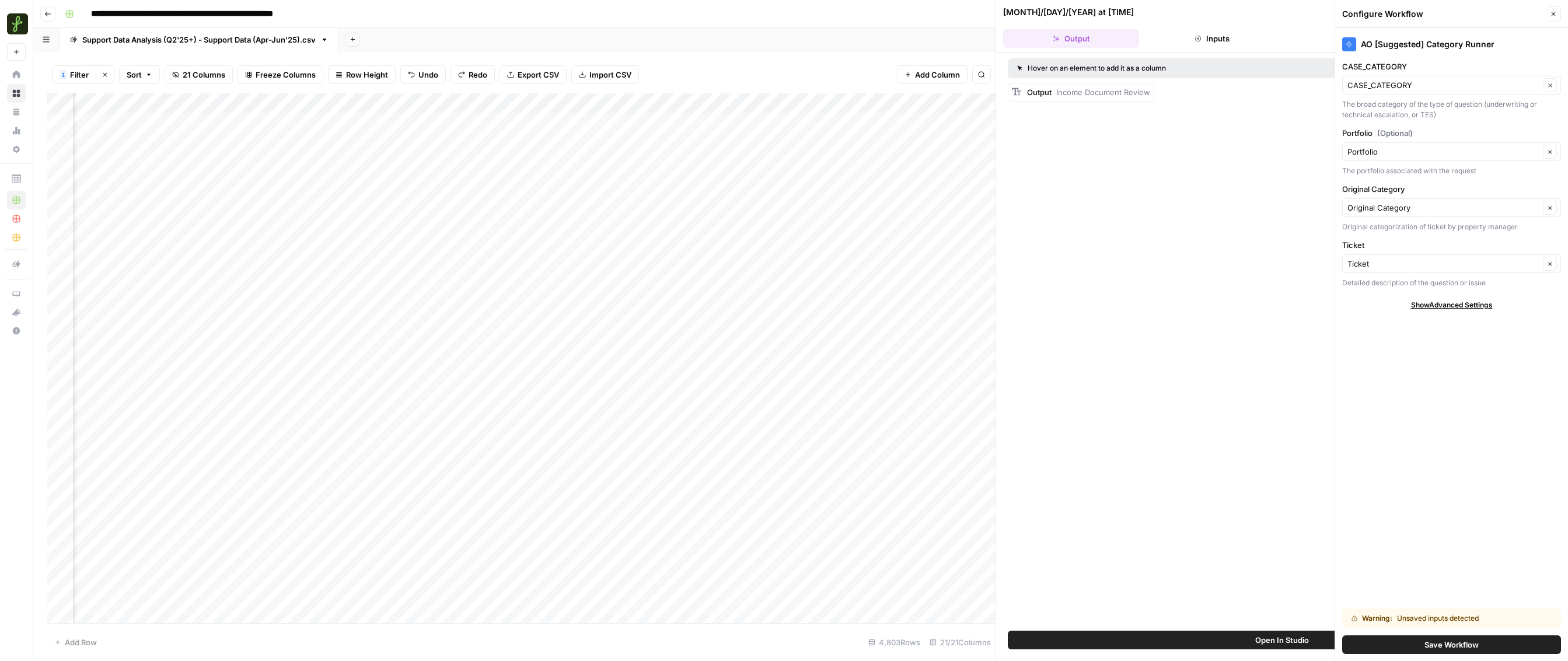 drag, startPoint x: 1564, startPoint y: 30, endPoint x: 1170, endPoint y: 110, distance: 402.0398 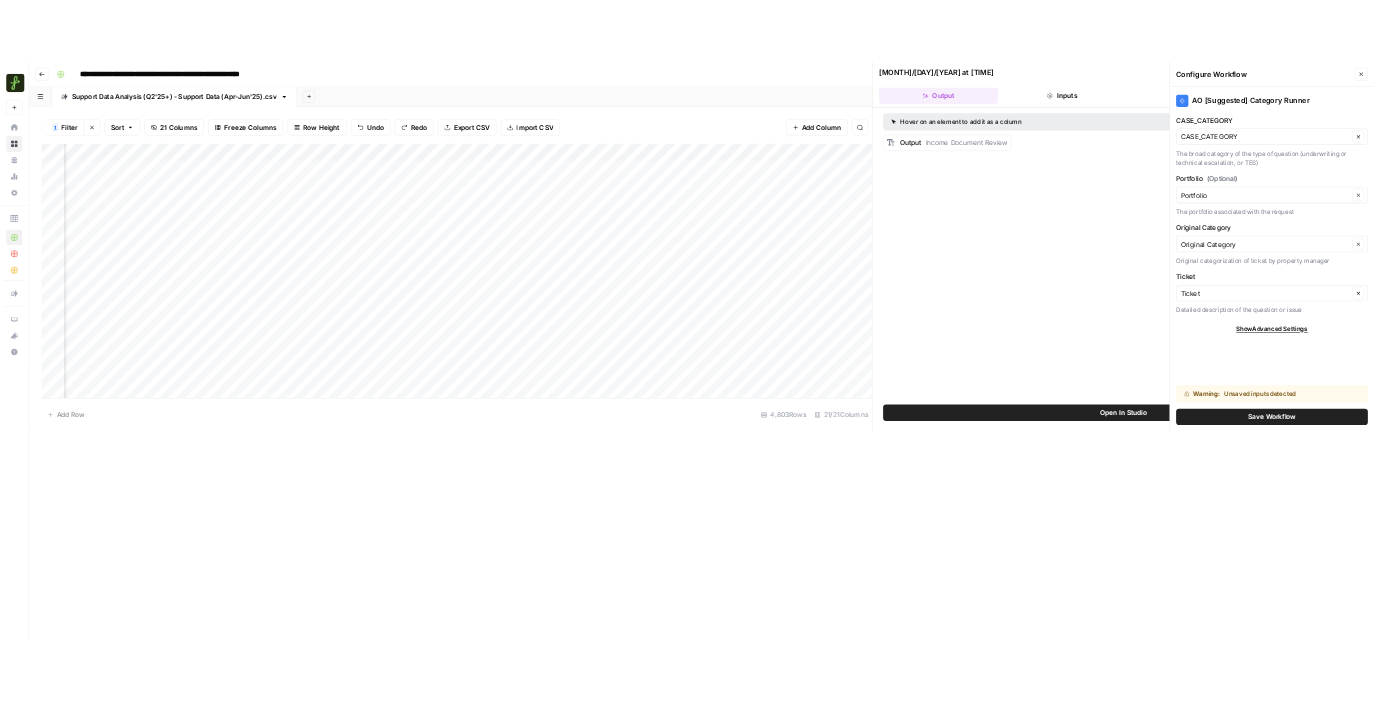 scroll, scrollTop: 2, scrollLeft: 720, axis: both 